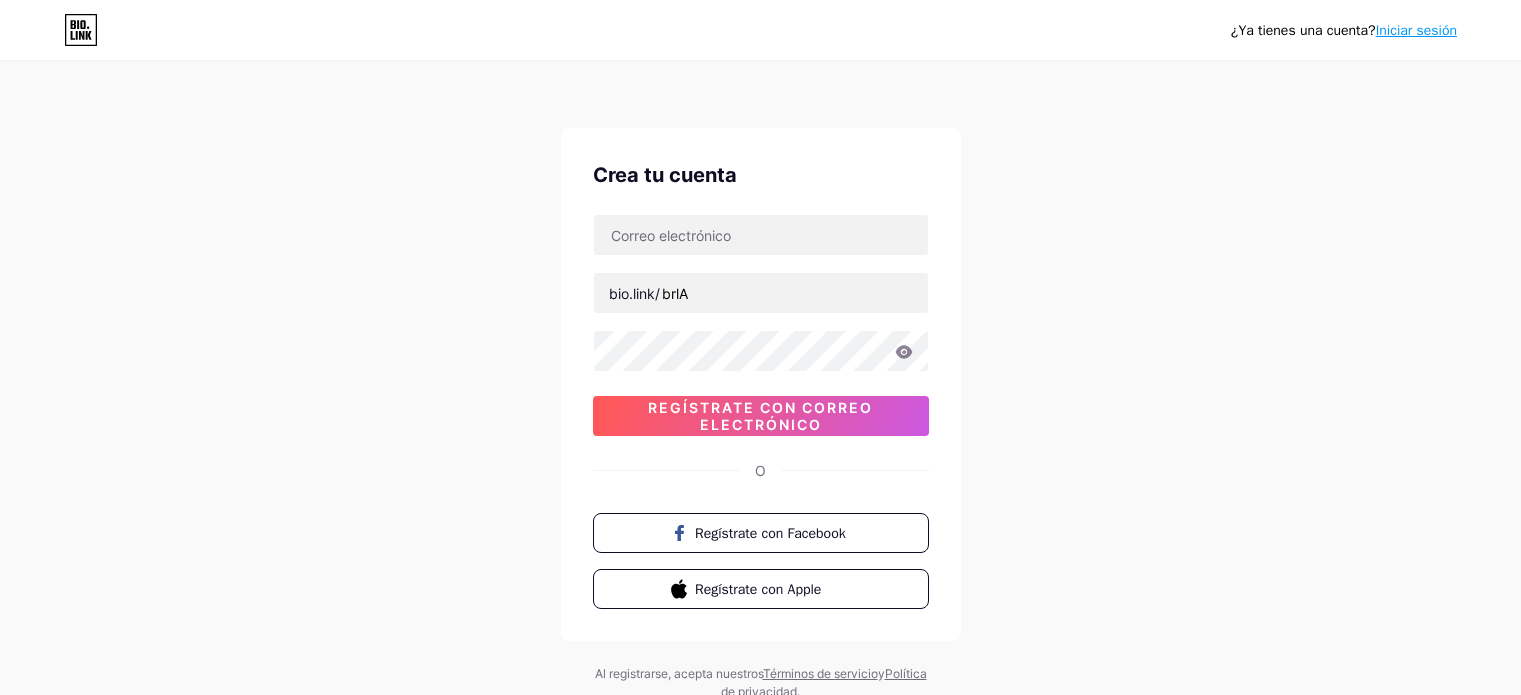 scroll, scrollTop: 0, scrollLeft: 0, axis: both 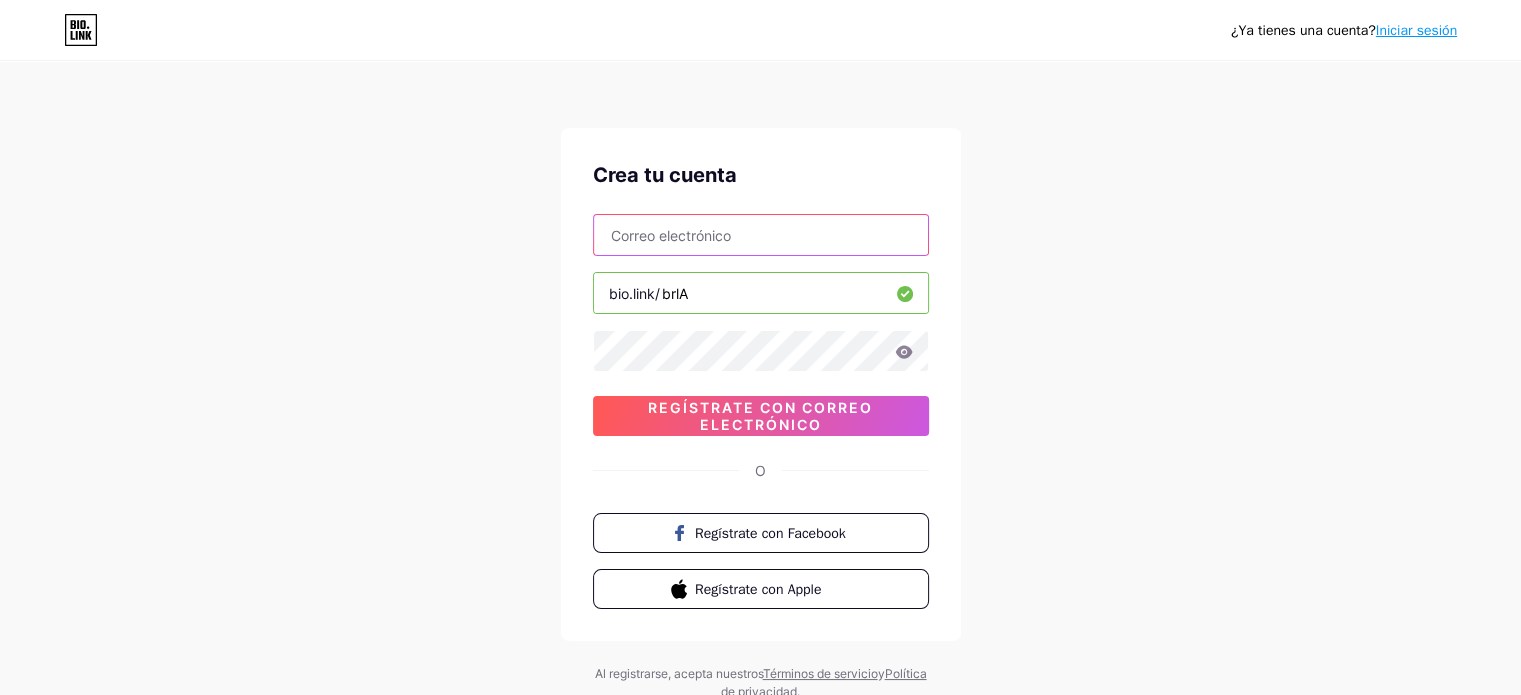 click at bounding box center [761, 235] 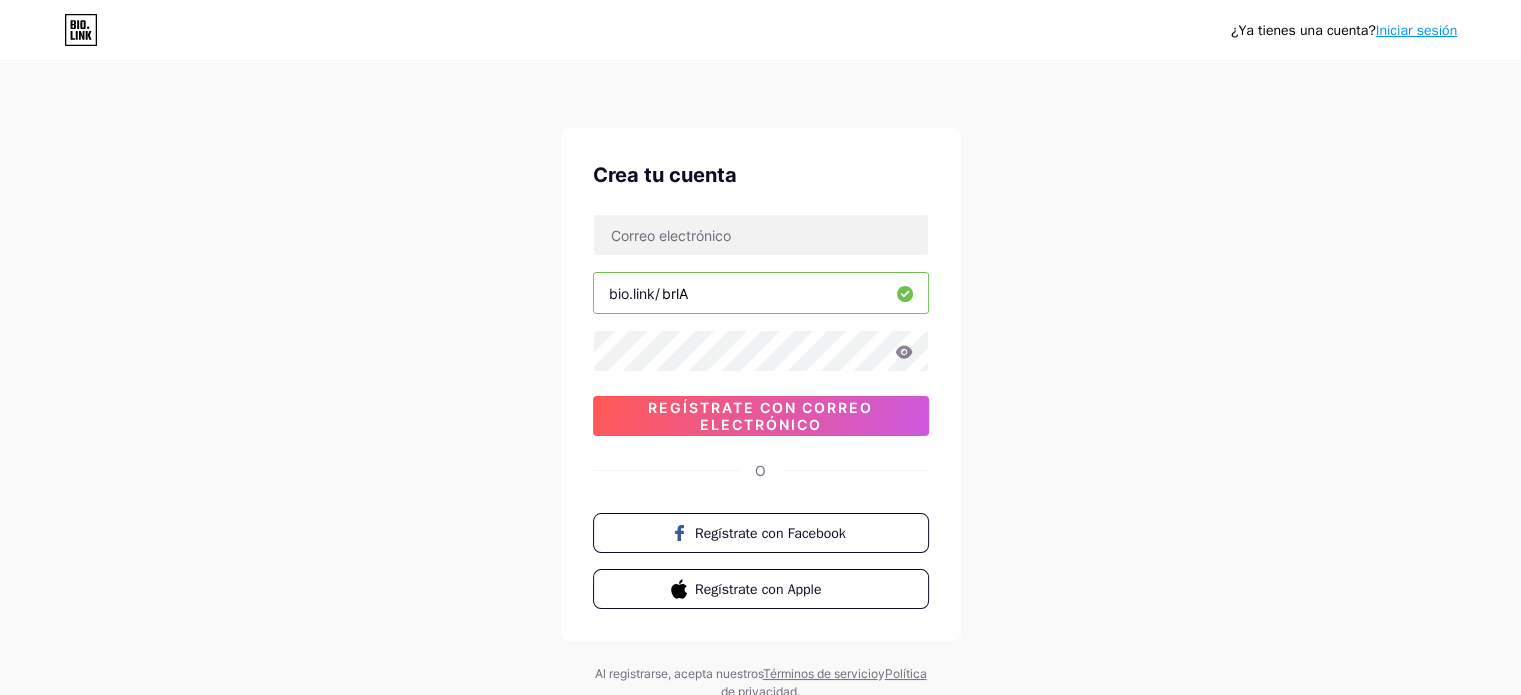 click on "¿Ya tienes una cuenta?  Iniciar sesión   Crea tu cuenta         bio.link/   brlA                     Regístrate con correo electrónico         O       Regístrate con Facebook
Regístrate con Apple
Al registrarse, acepta nuestros  Términos de servicio  y  Política de privacidad  ." at bounding box center (760, 382) 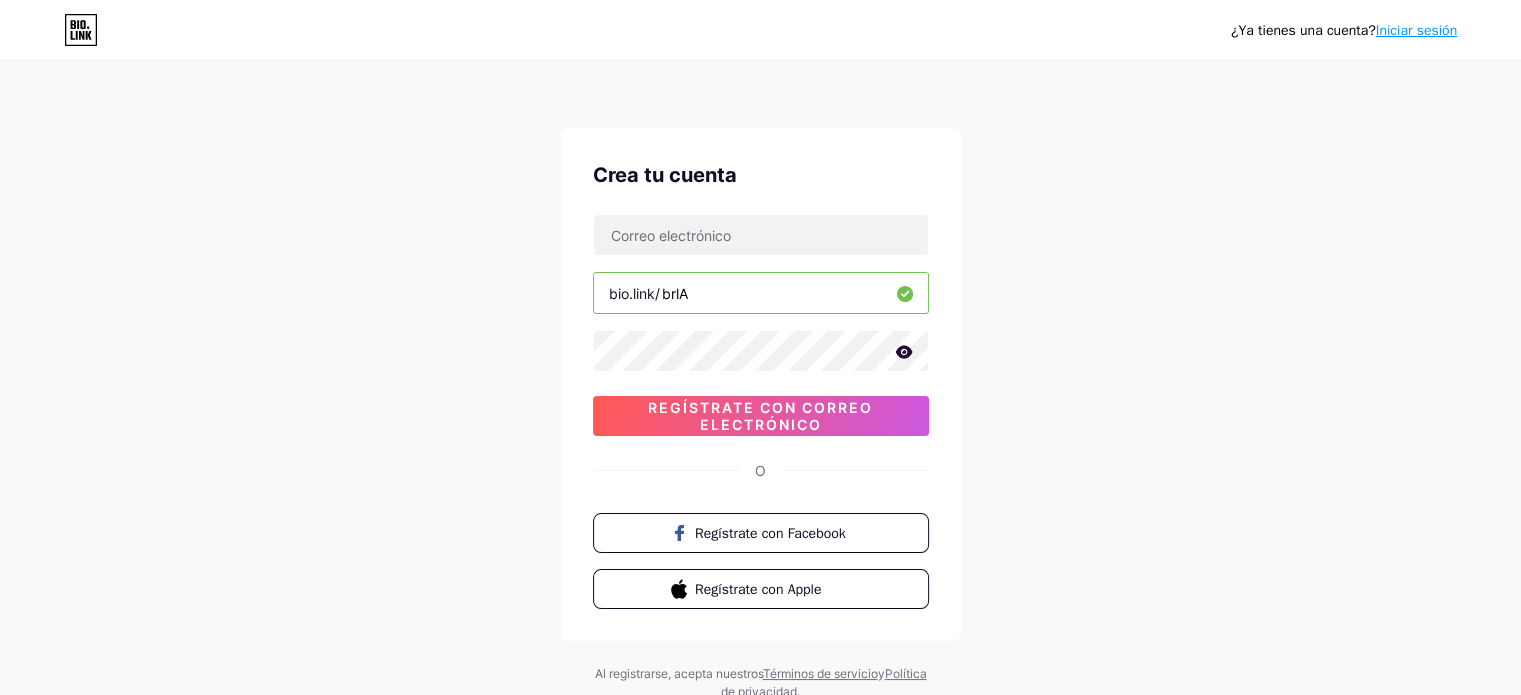 click on "¿Ya tienes una cuenta?  Iniciar sesión   Crea tu cuenta         bio.link/   brlA                     Regístrate con correo electrónico         O       Regístrate con Facebook
Regístrate con Apple
Al registrarse, acepta nuestros  Términos de servicio  y  Política de privacidad  ." at bounding box center (760, 382) 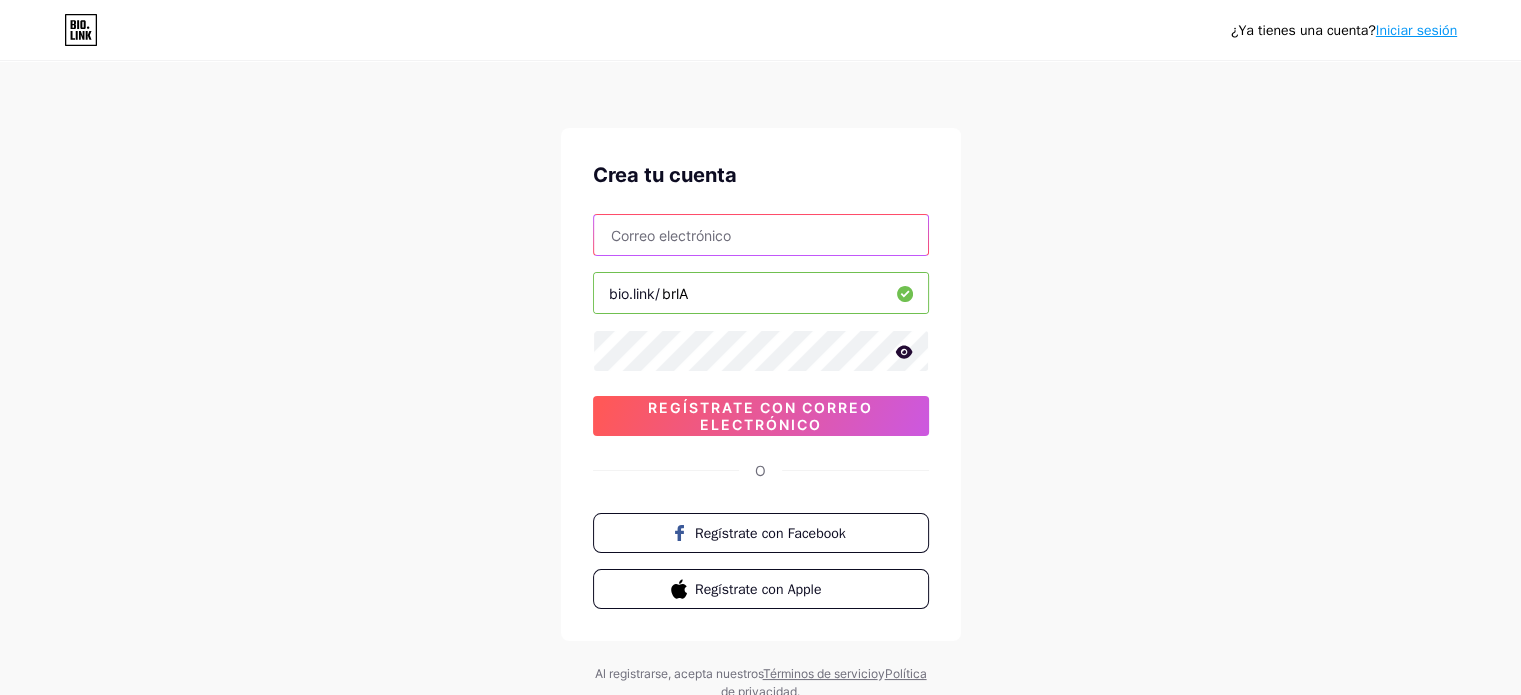 click at bounding box center [761, 235] 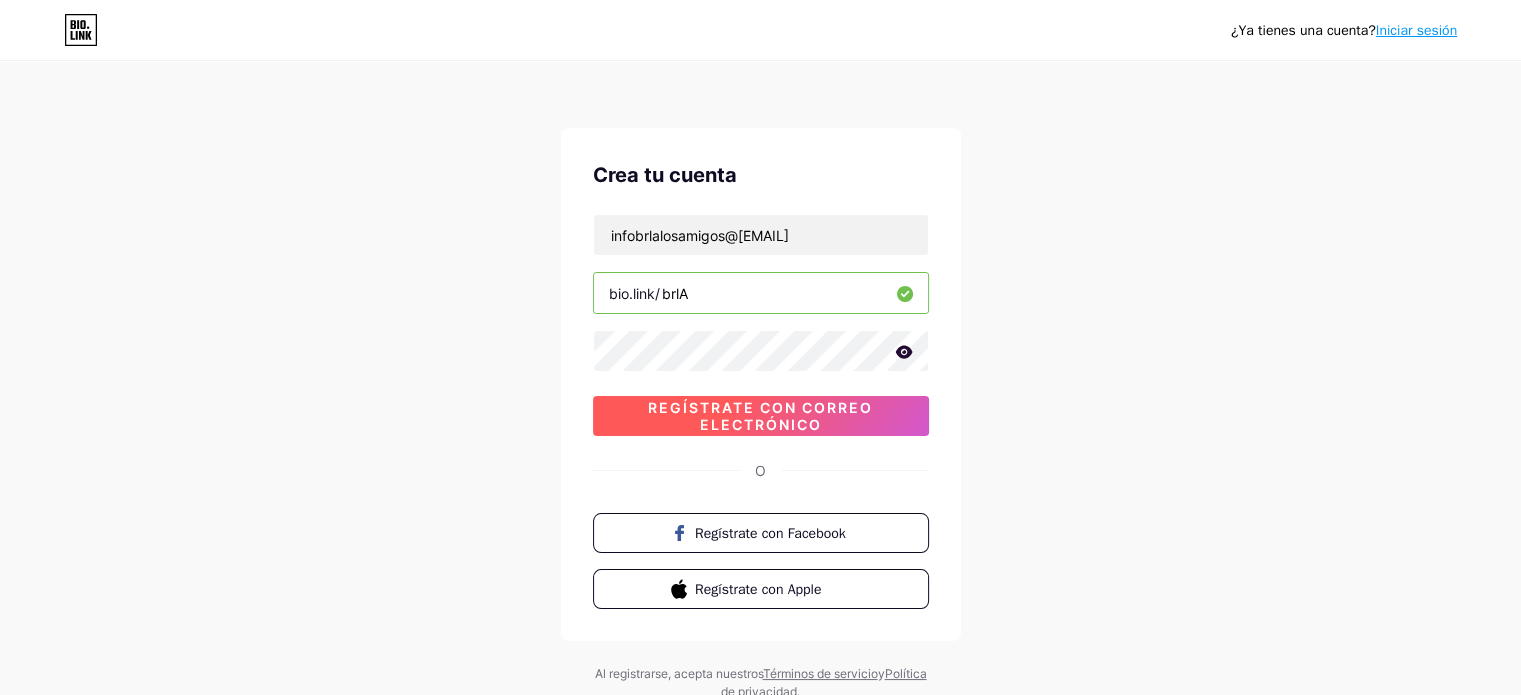 click on "Regístrate con correo electrónico" at bounding box center [760, 416] 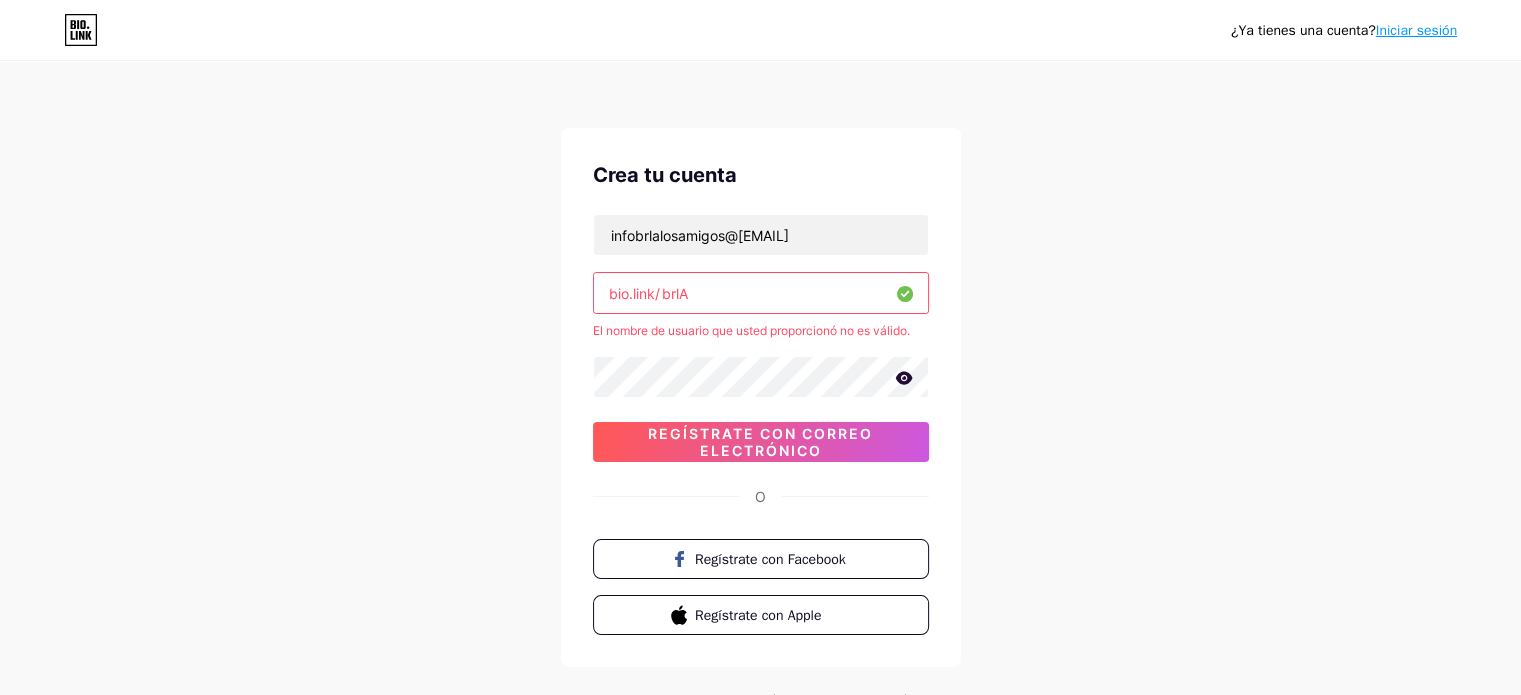 click on "brlA" at bounding box center [761, 293] 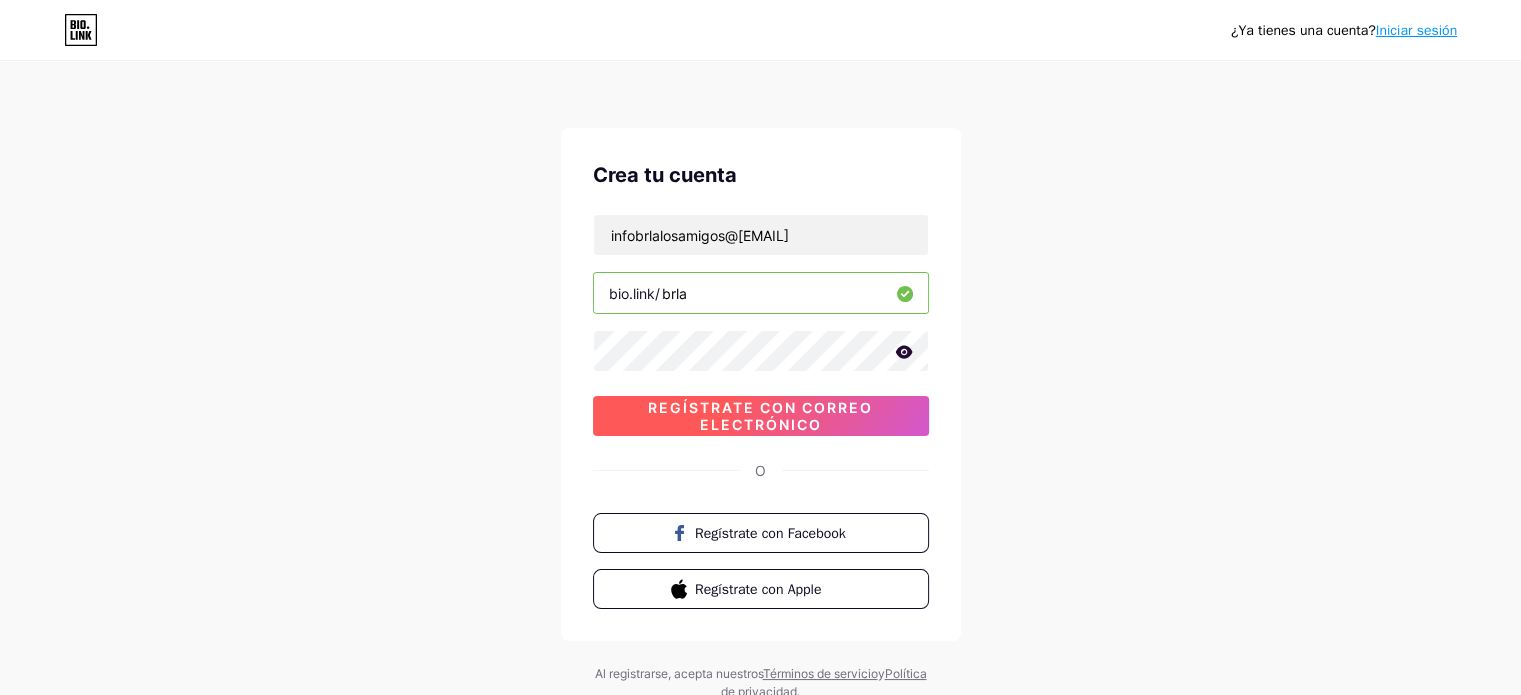type on "brla" 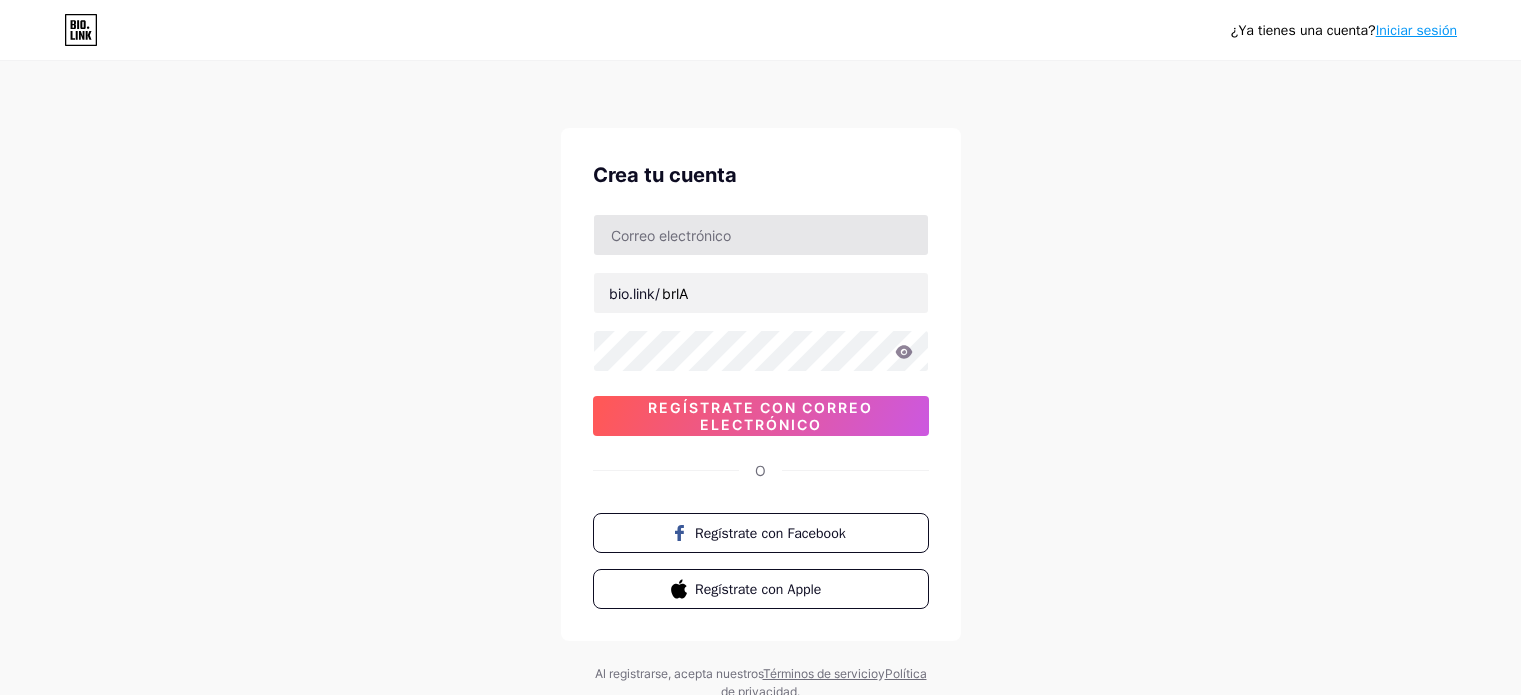 scroll, scrollTop: 0, scrollLeft: 0, axis: both 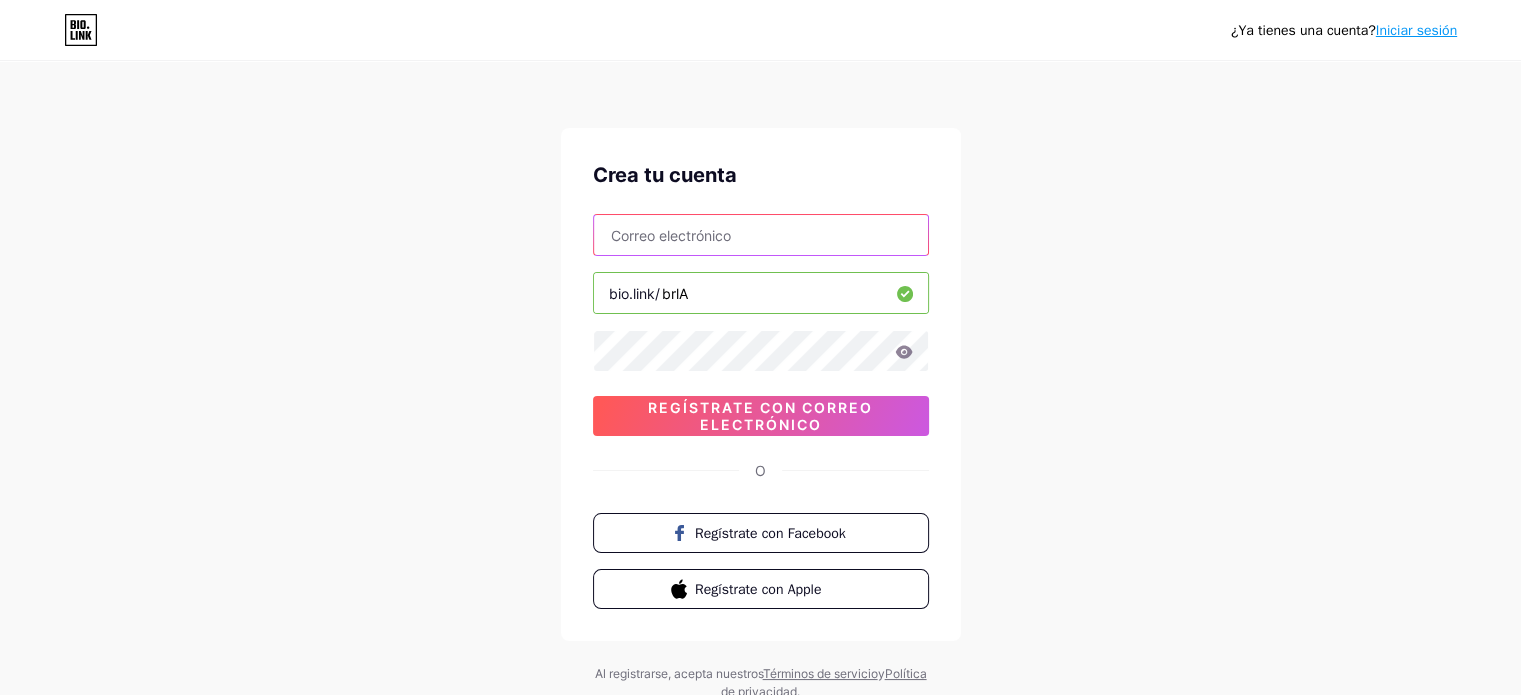 click at bounding box center [761, 235] 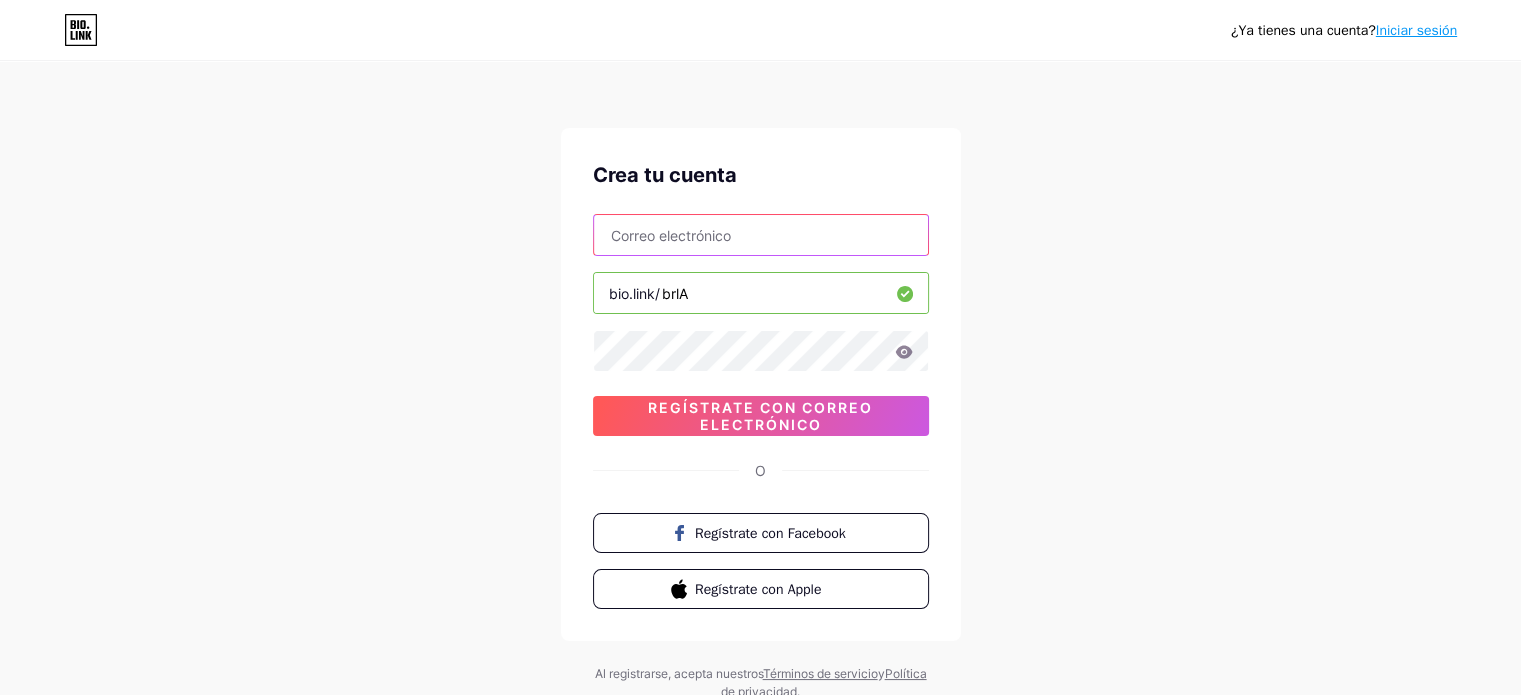 type on "example@gmail.com" 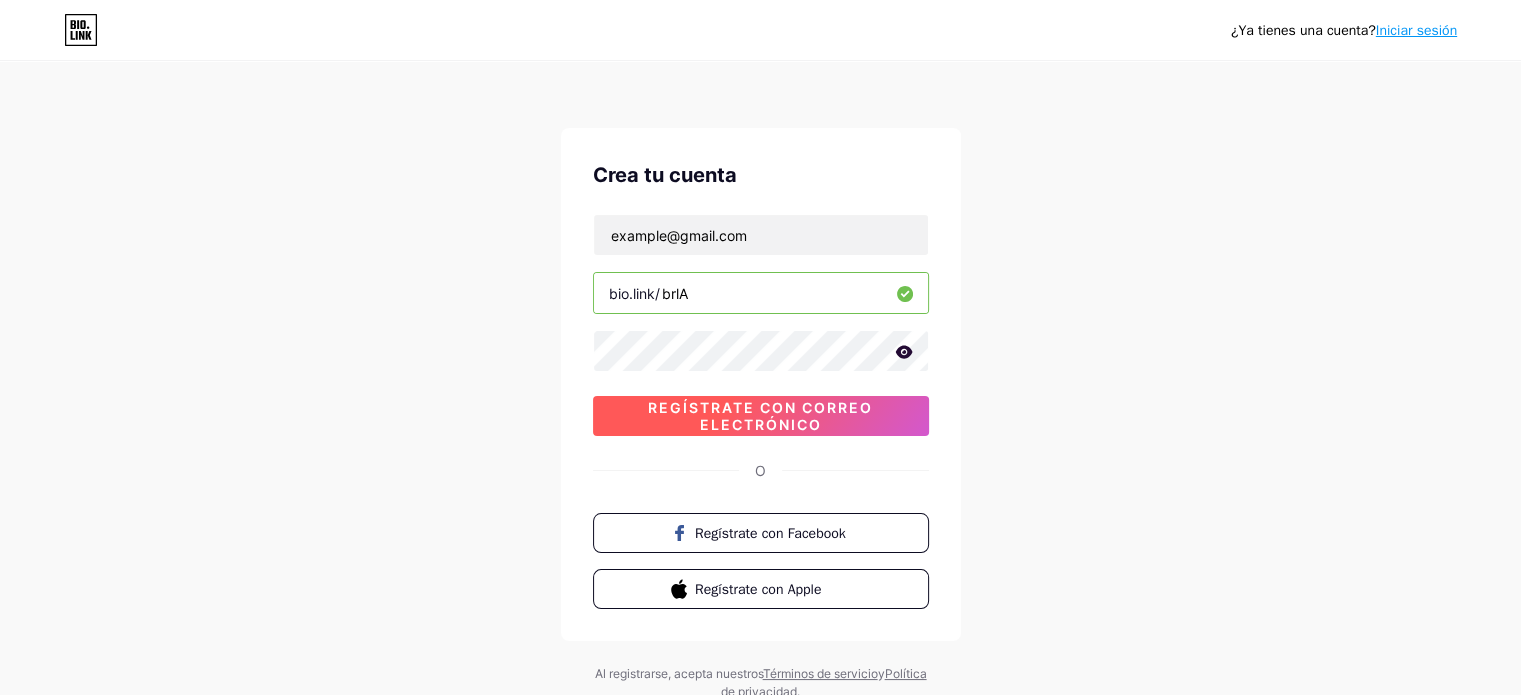 click on "Regístrate con correo electrónico" at bounding box center [760, 416] 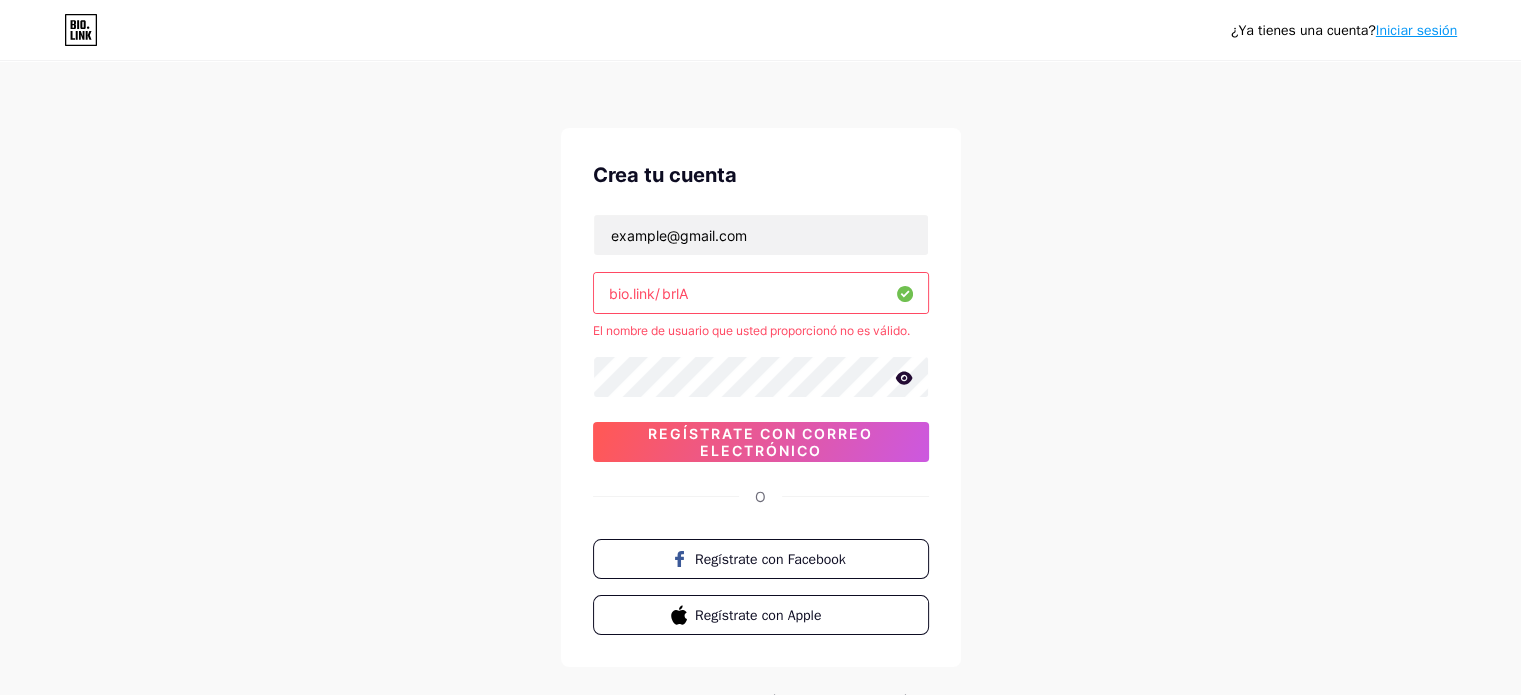click on "brlA" at bounding box center (761, 293) 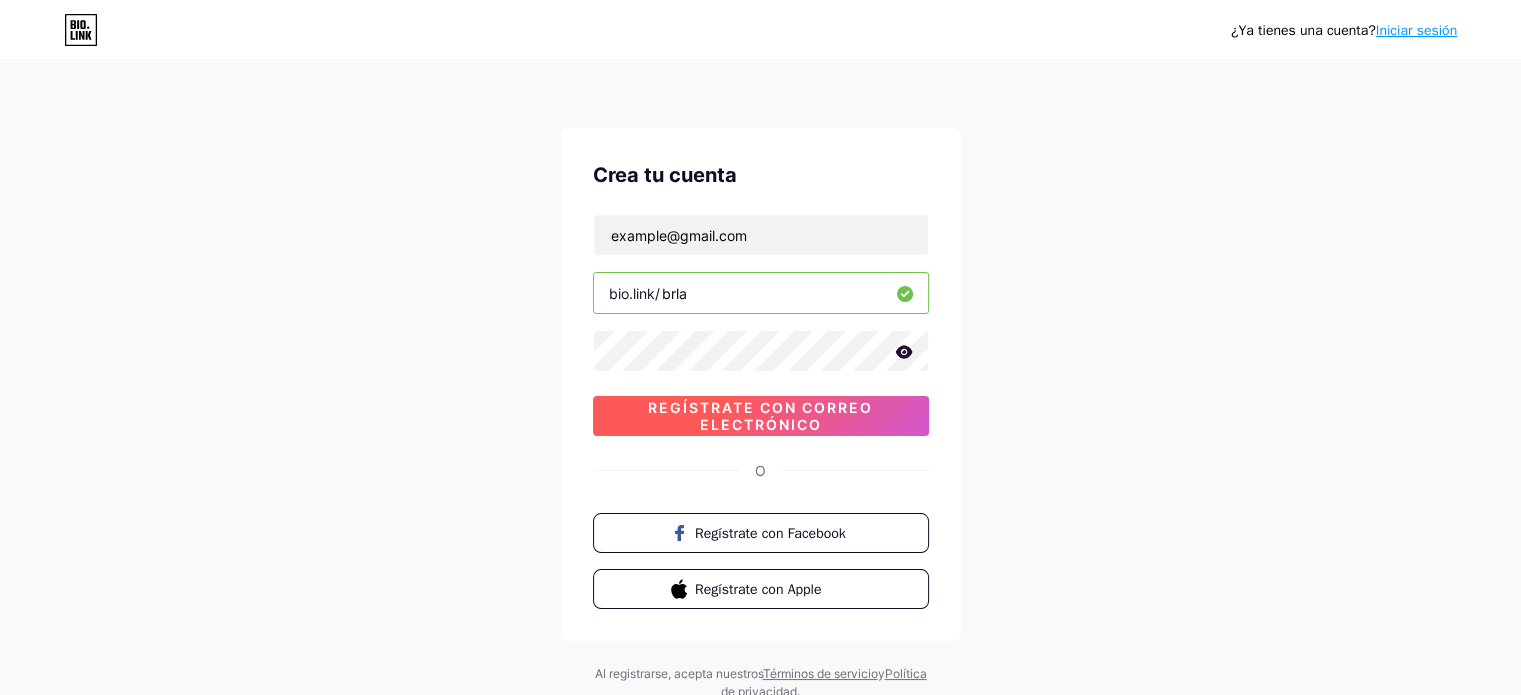 type on "brla" 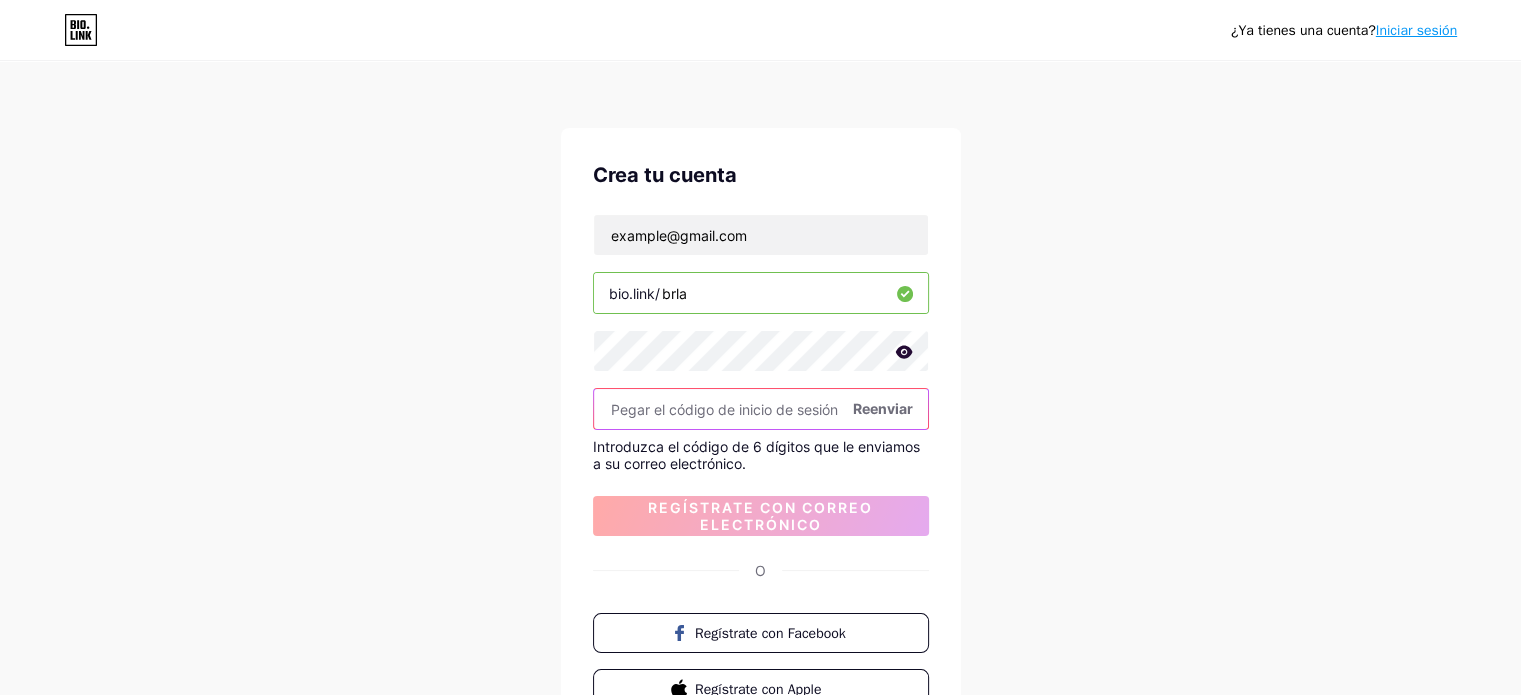 paste on "590998" 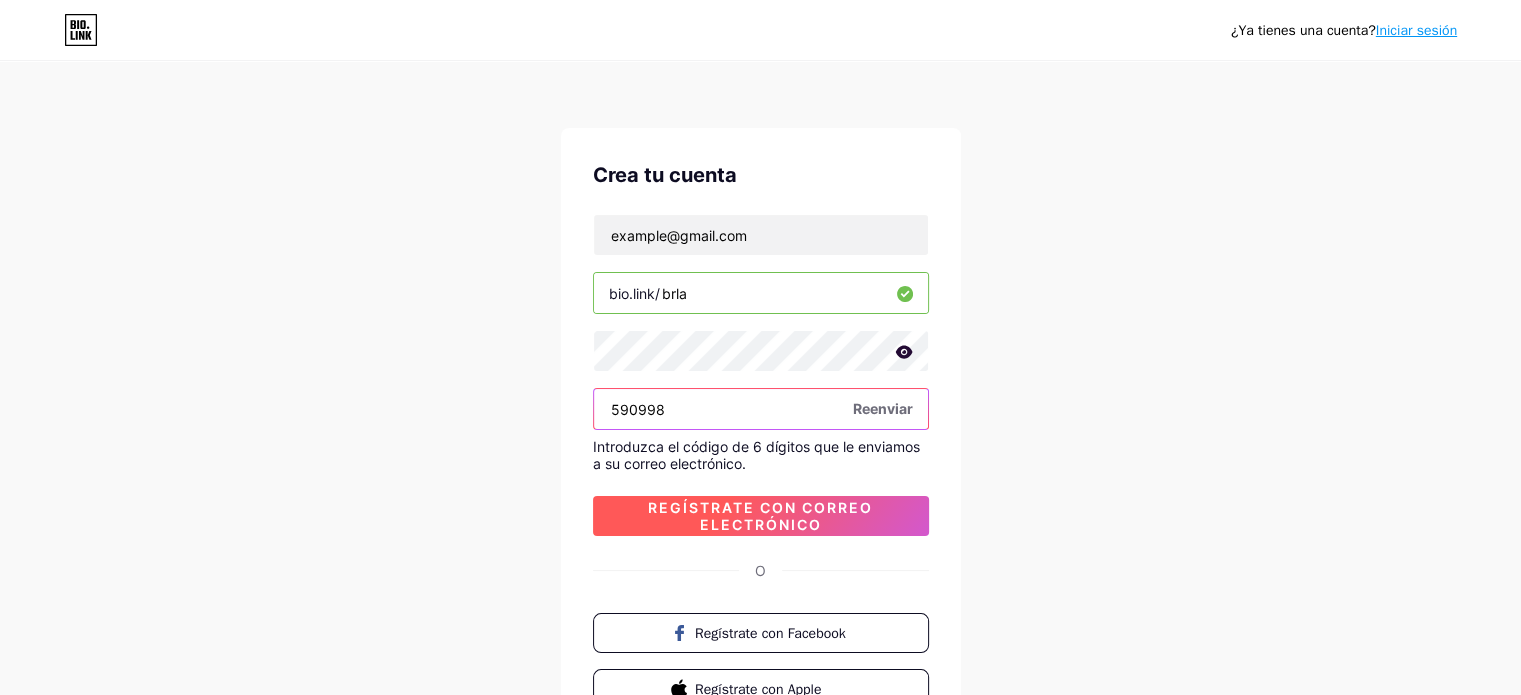 type on "590998" 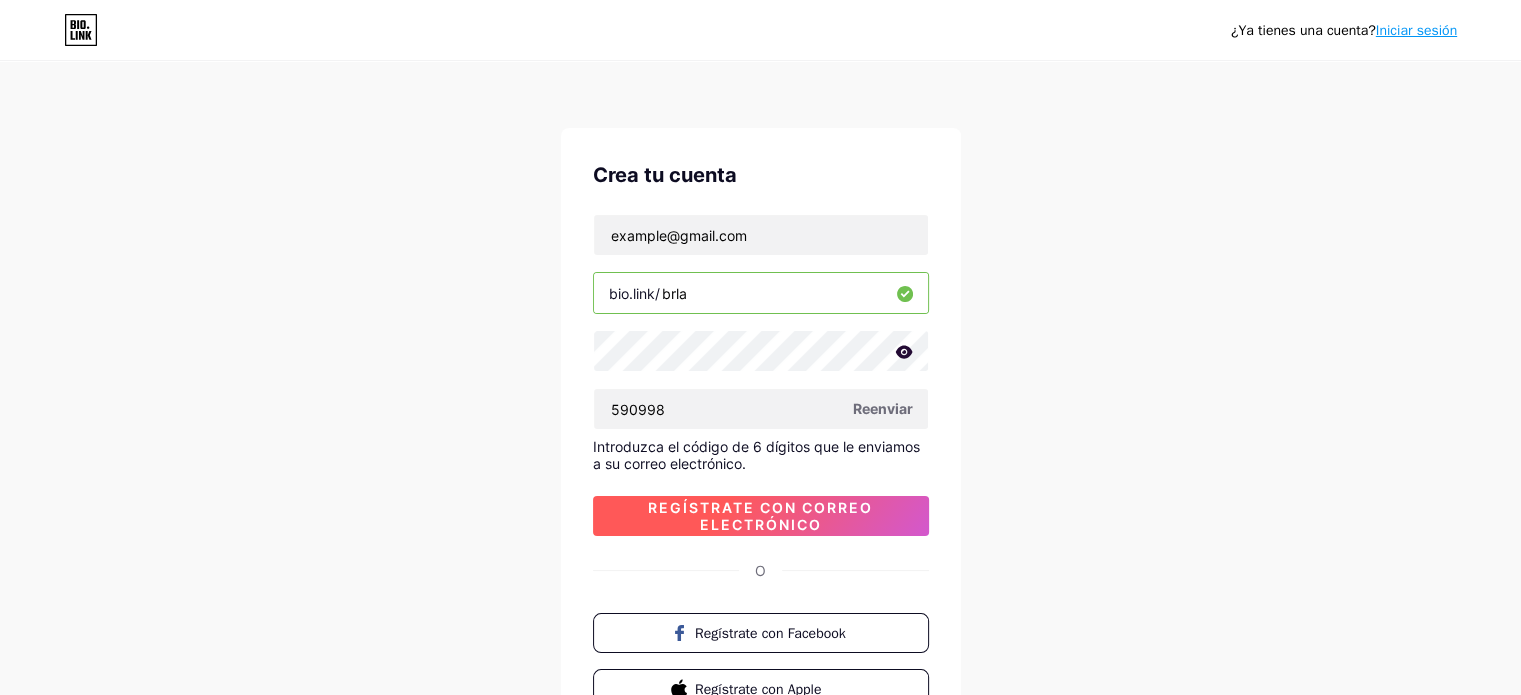 click on "Regístrate con correo electrónico" at bounding box center [761, 516] 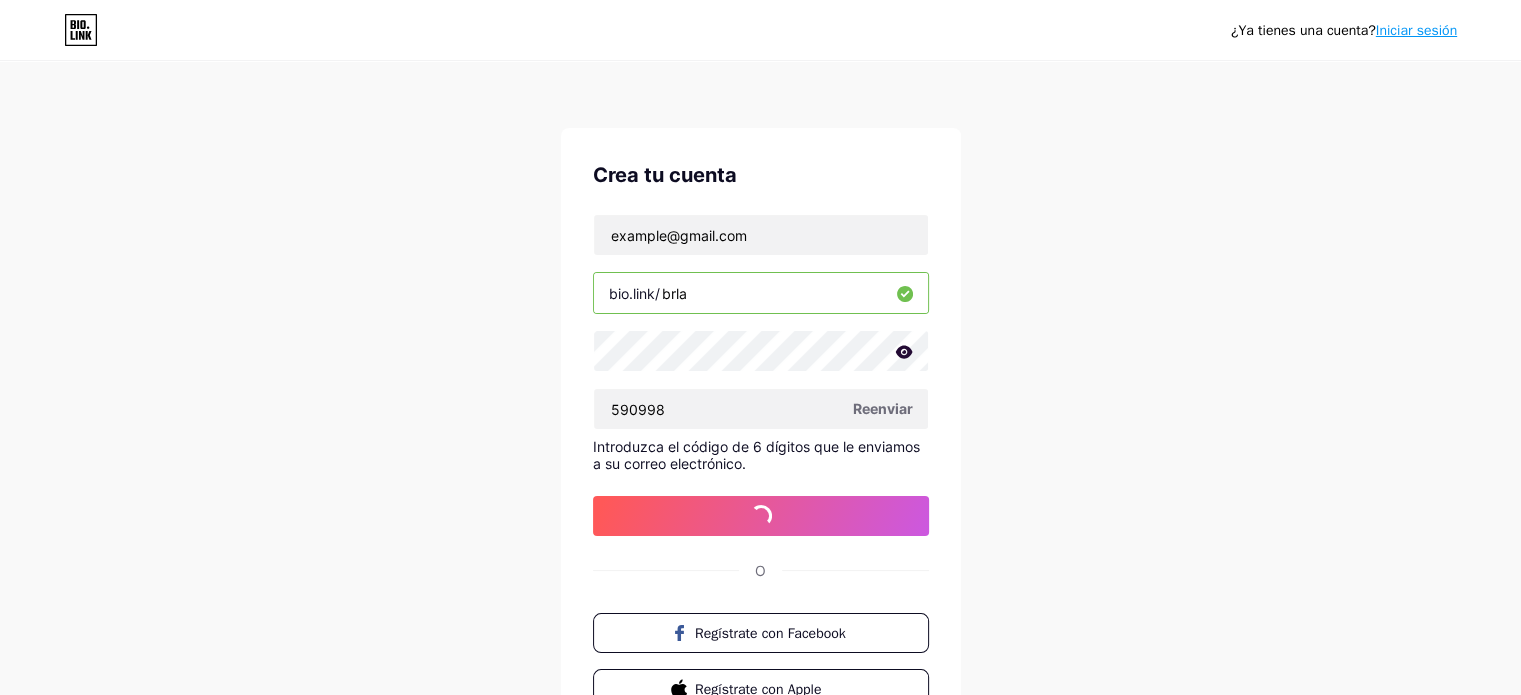 click on "infobrlalosamigos@gmail.com     bio.link/   brla               590998   Reenviar     Introduzca el código de 6 dígitos que le enviamos a su correo electrónico.         Regístrate con correo electrónico" at bounding box center [761, 375] 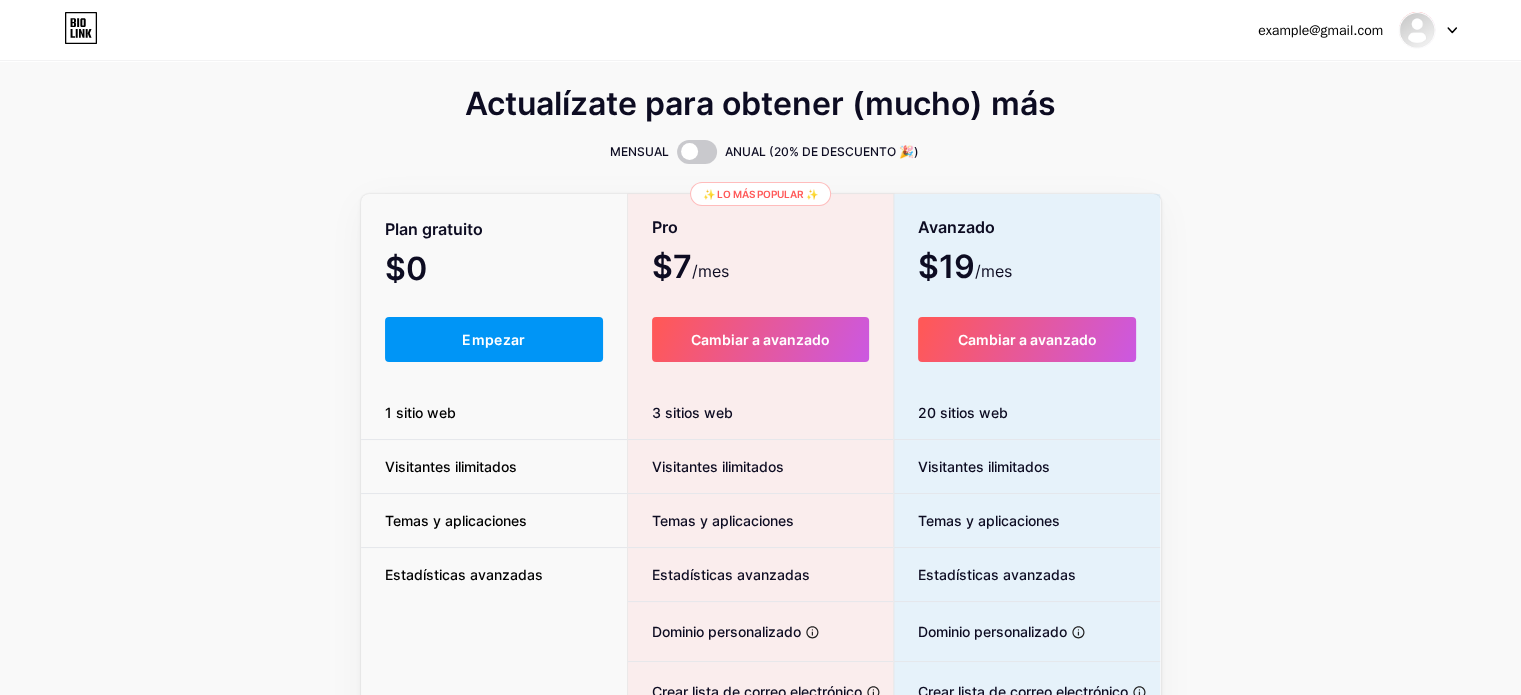 click on "Actualízate para obtener (mucho) más" at bounding box center [760, 103] 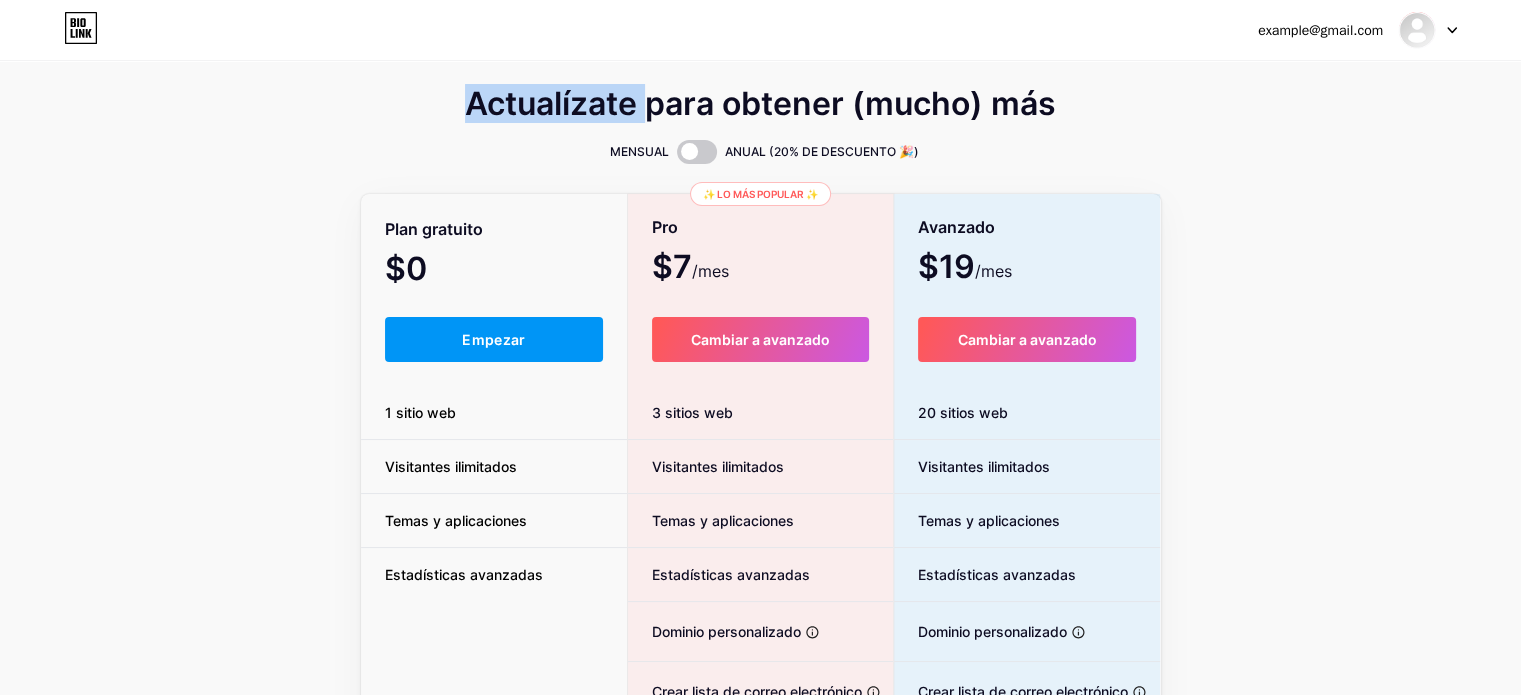 click on "Actualízate para obtener (mucho) más" at bounding box center (760, 103) 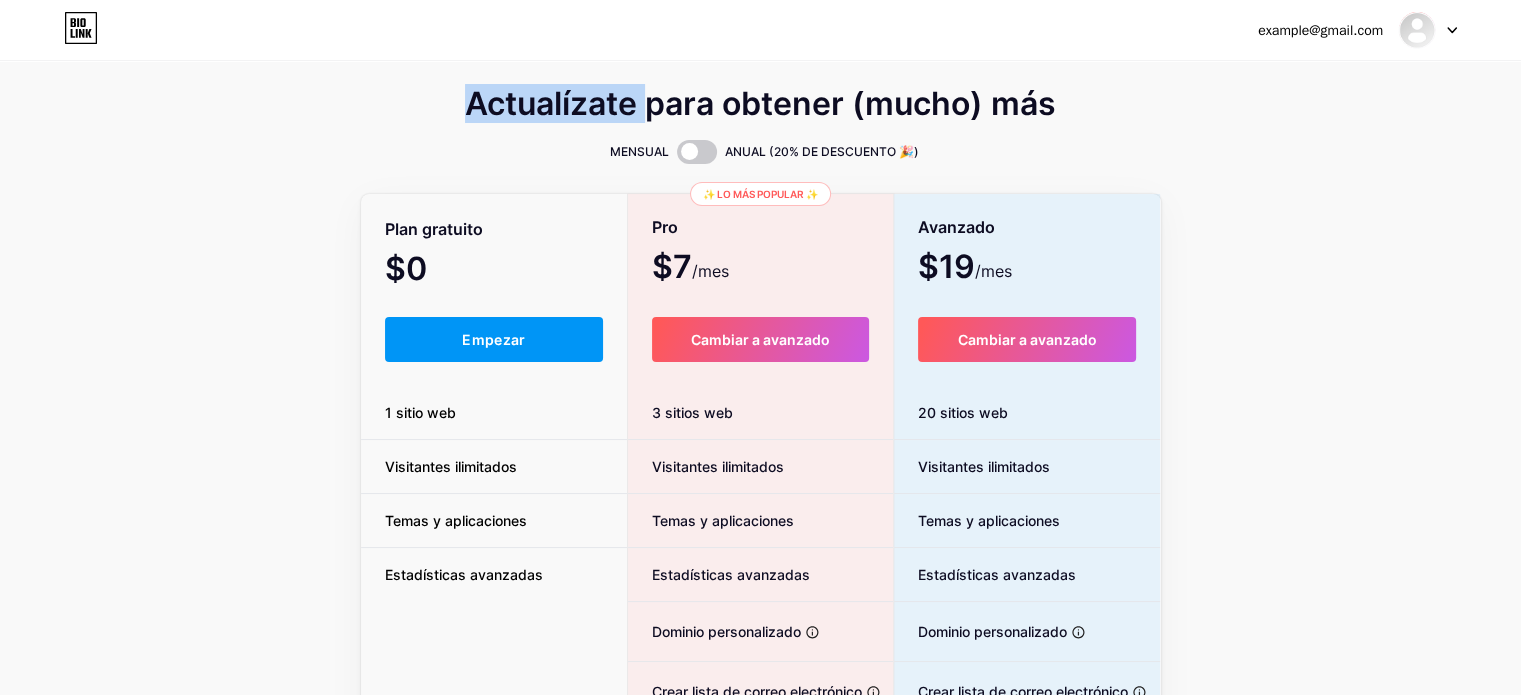 click on "Actualízate para obtener (mucho) más
MENSUAL
ANUAL (20% DE DESCUENTO 🎉)
Plan gratuito   $0   /mes   Empezar     1 sitio web Visitantes ilimitados Temas y aplicaciones Estadísticas avanzadas   ✨ Lo más popular ✨   Pro   $7   /mes     Cambiar a avanzado     3 sitios web
Visitantes ilimitados     Temas y aplicaciones     Estadísticas avanzadas     Dominio personalizado       Alójelo en su propio dominio personal   Crear lista de correo electrónico       Recopile correos electrónicos de sus visitantes y envíeles actualizaciones por correo electrónico   Publicar entradas de blog       Crea un blog en segundos gracias a un potente editor.   Insignia verificada       Añade autenticidad mostrando una marca de verificación azul   Eliminar la marca Bio Link       Eliminar todos los créditos y convertirlo en marca blanca completa     Avanzado   $19   /mes     Cambiar a avanzado     20 sitios web
Visitantes ilimitados" at bounding box center [760, 497] 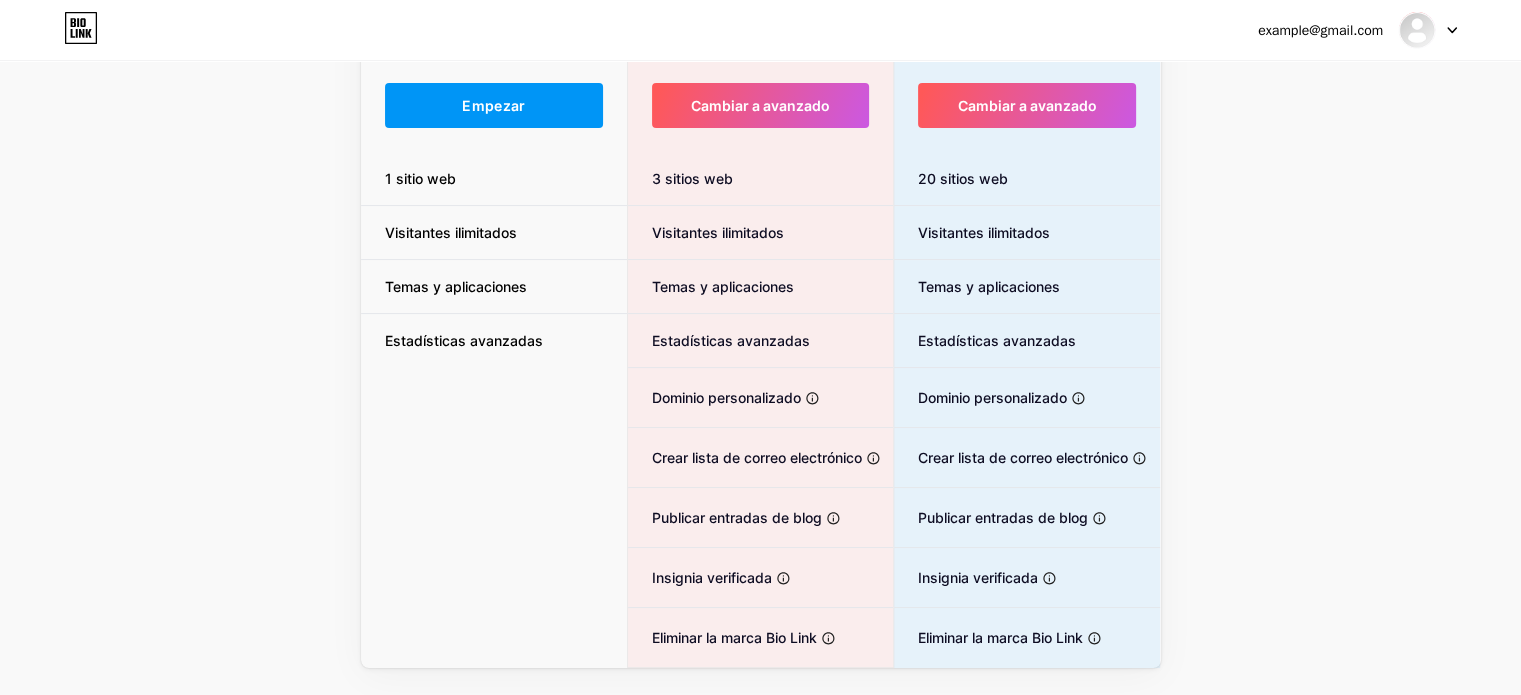 scroll, scrollTop: 0, scrollLeft: 0, axis: both 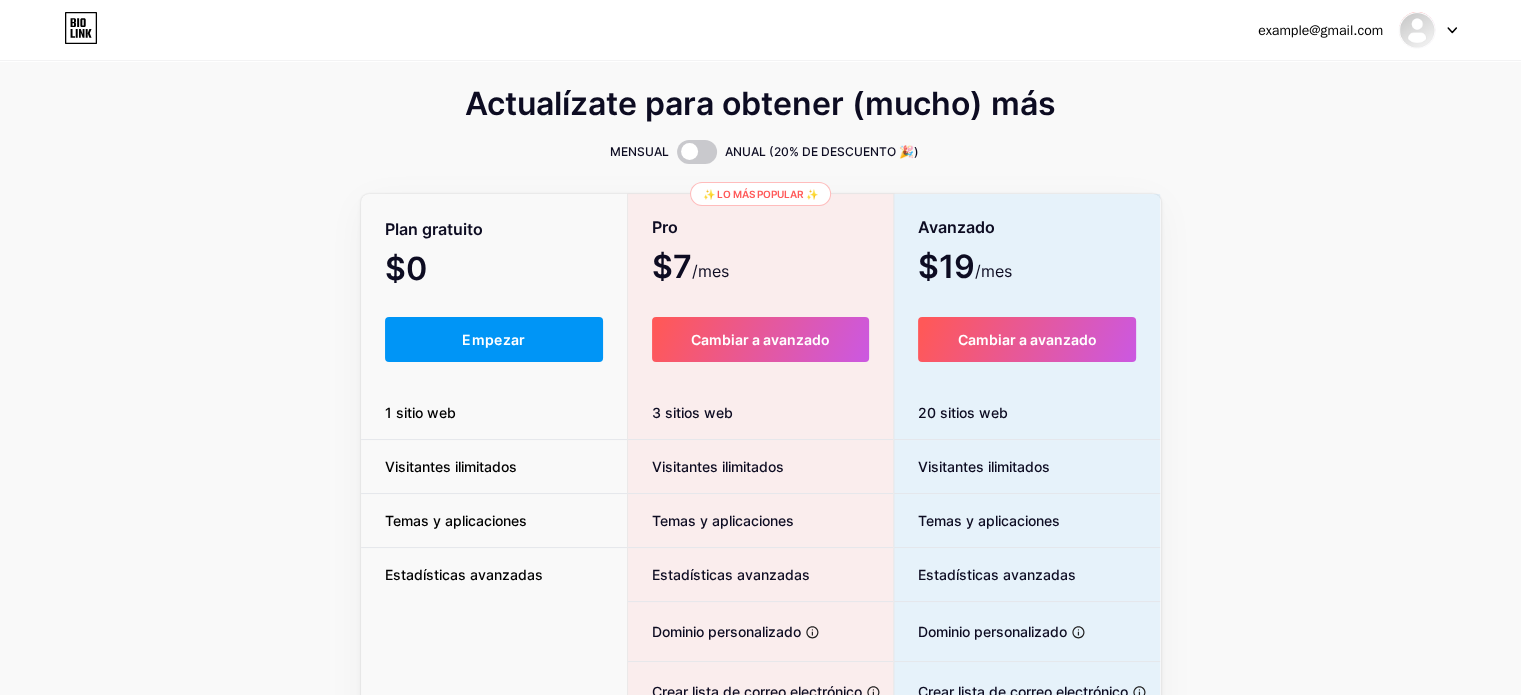 click on "Plan gratuito   $0   /mes   Empezar     1 sitio web Visitantes ilimitados Temas y aplicaciones Estadísticas avanzadas" at bounding box center [494, 549] 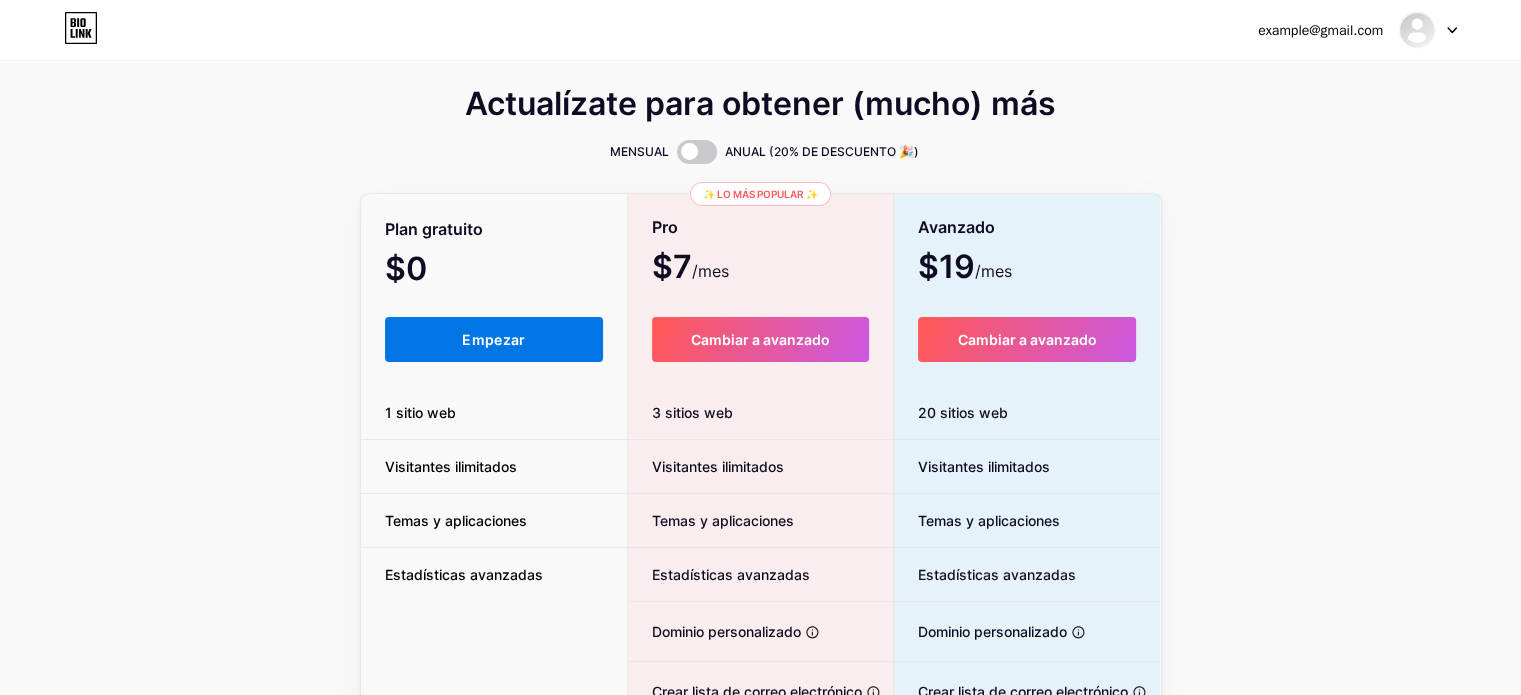 click on "Empezar" at bounding box center (493, 339) 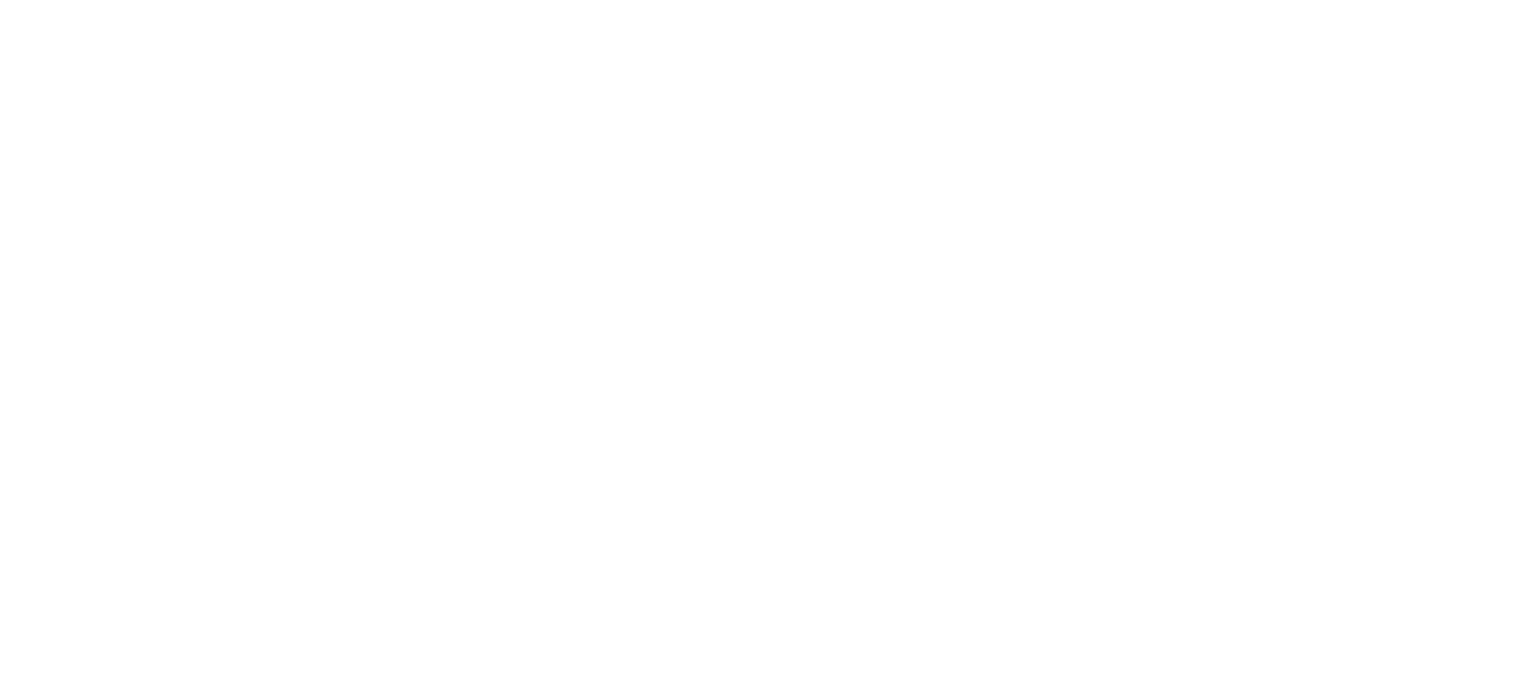 click on "Texto original Valora esta traducción Tu opinión servirá para ayudar a mejorar el Traductor de Google" at bounding box center (768, 0) 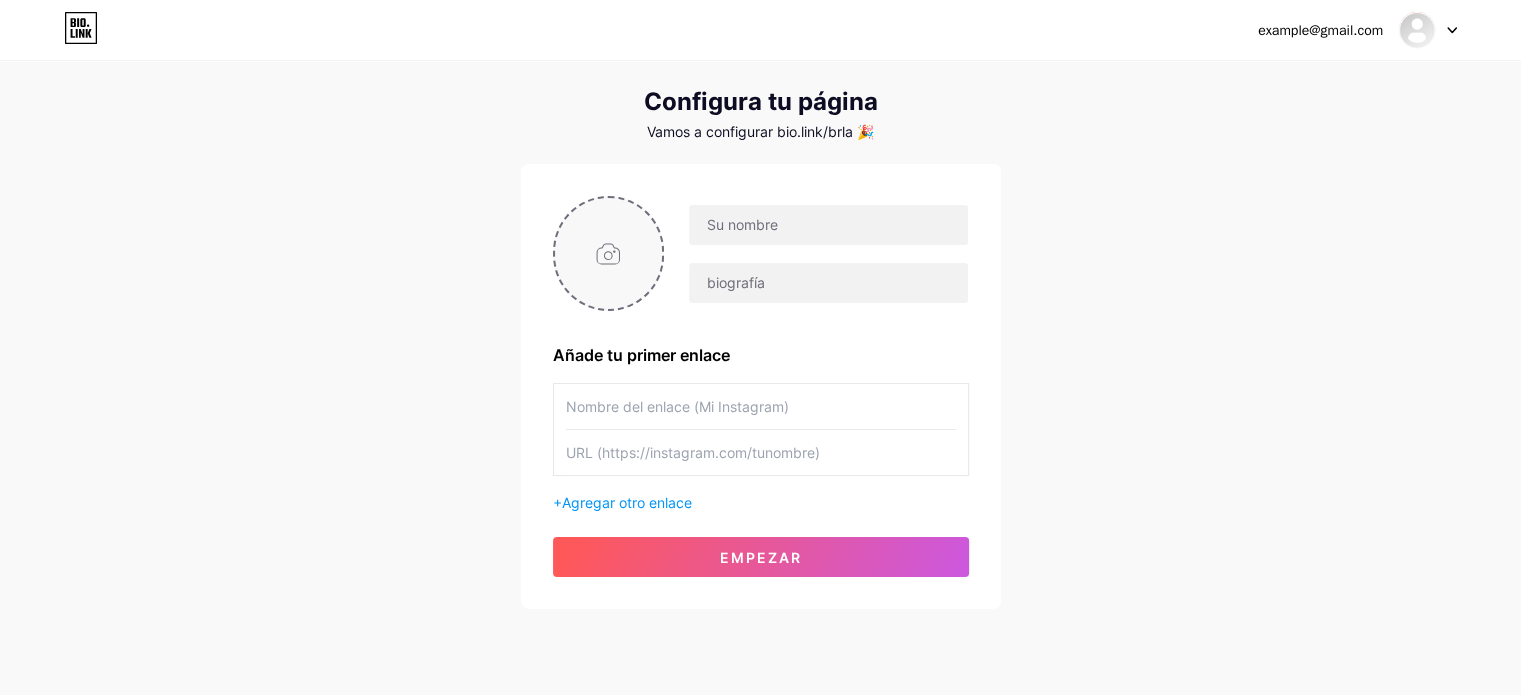 scroll, scrollTop: 97, scrollLeft: 0, axis: vertical 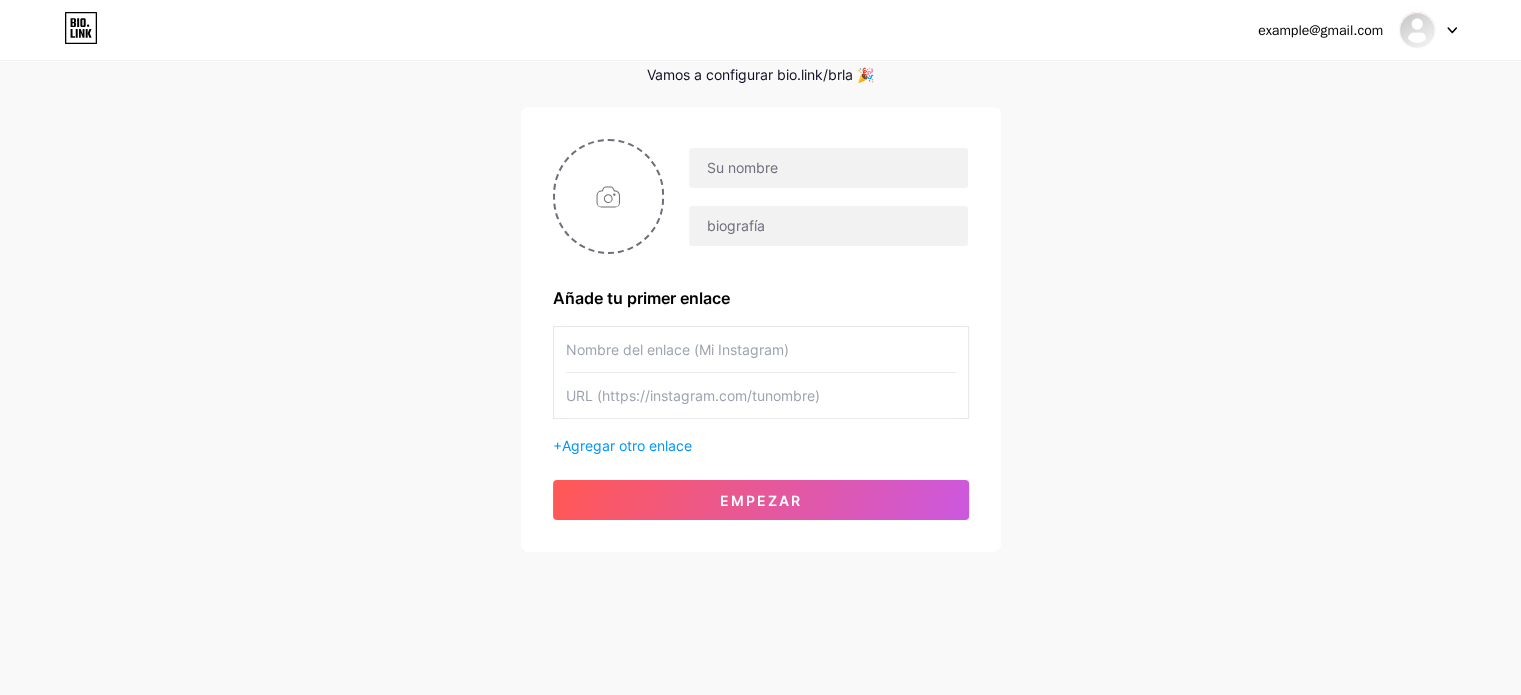 click at bounding box center [761, 349] 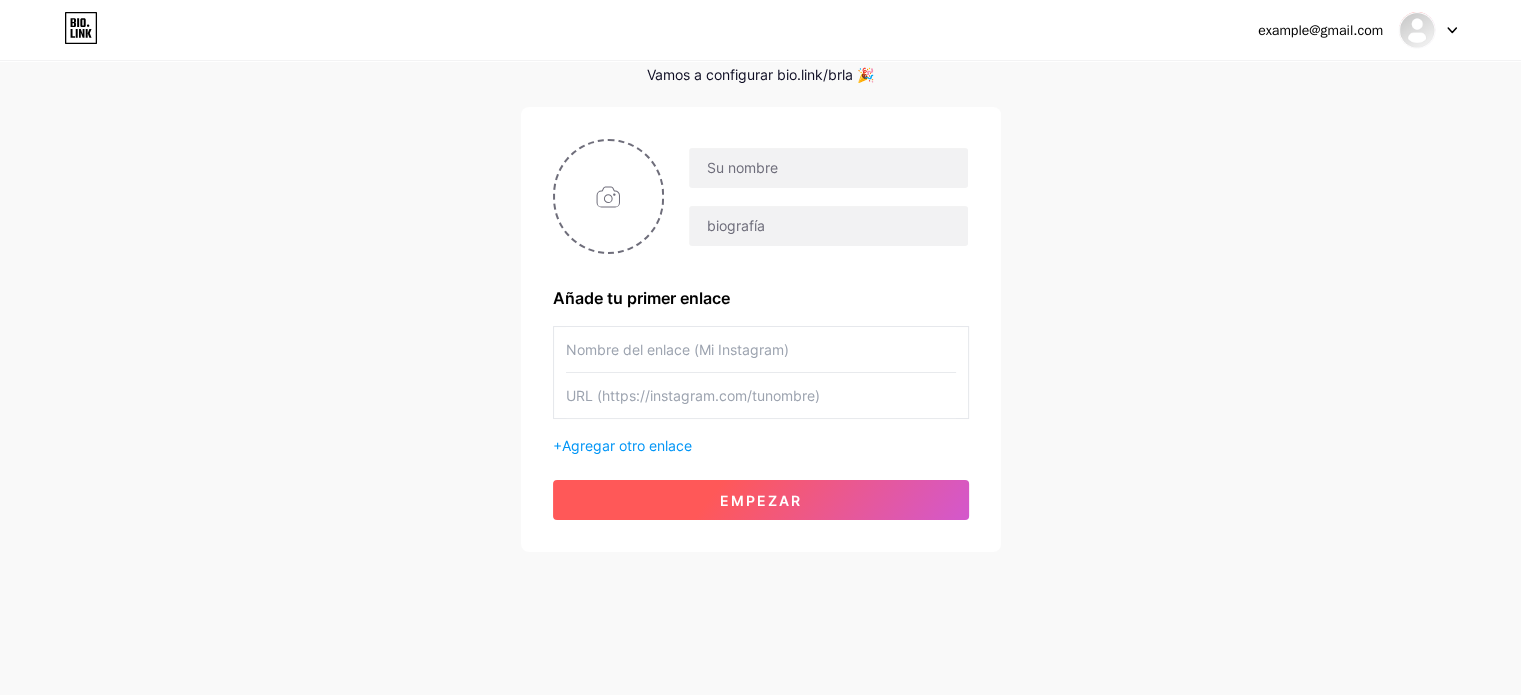 click on "Empezar" at bounding box center (761, 500) 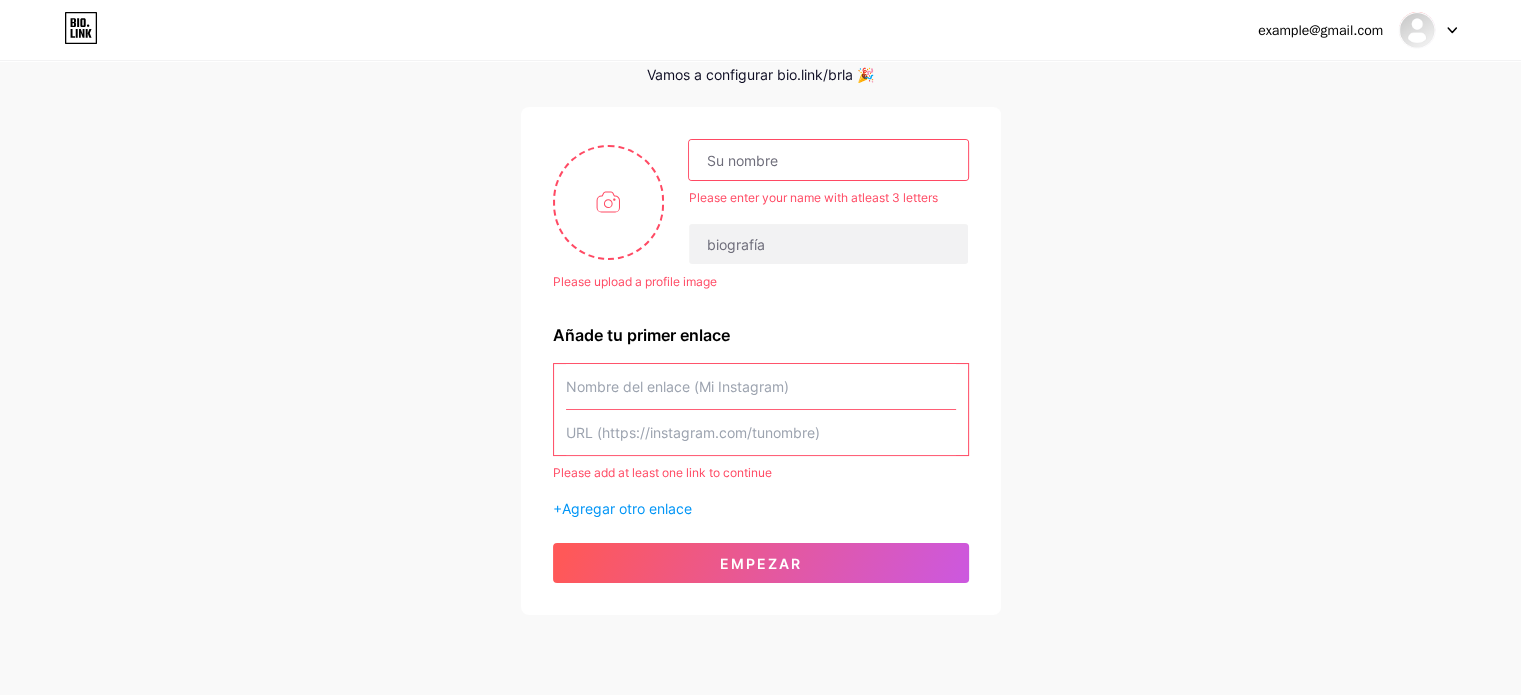 click on "+  Agregar otro enlace" at bounding box center [761, 508] 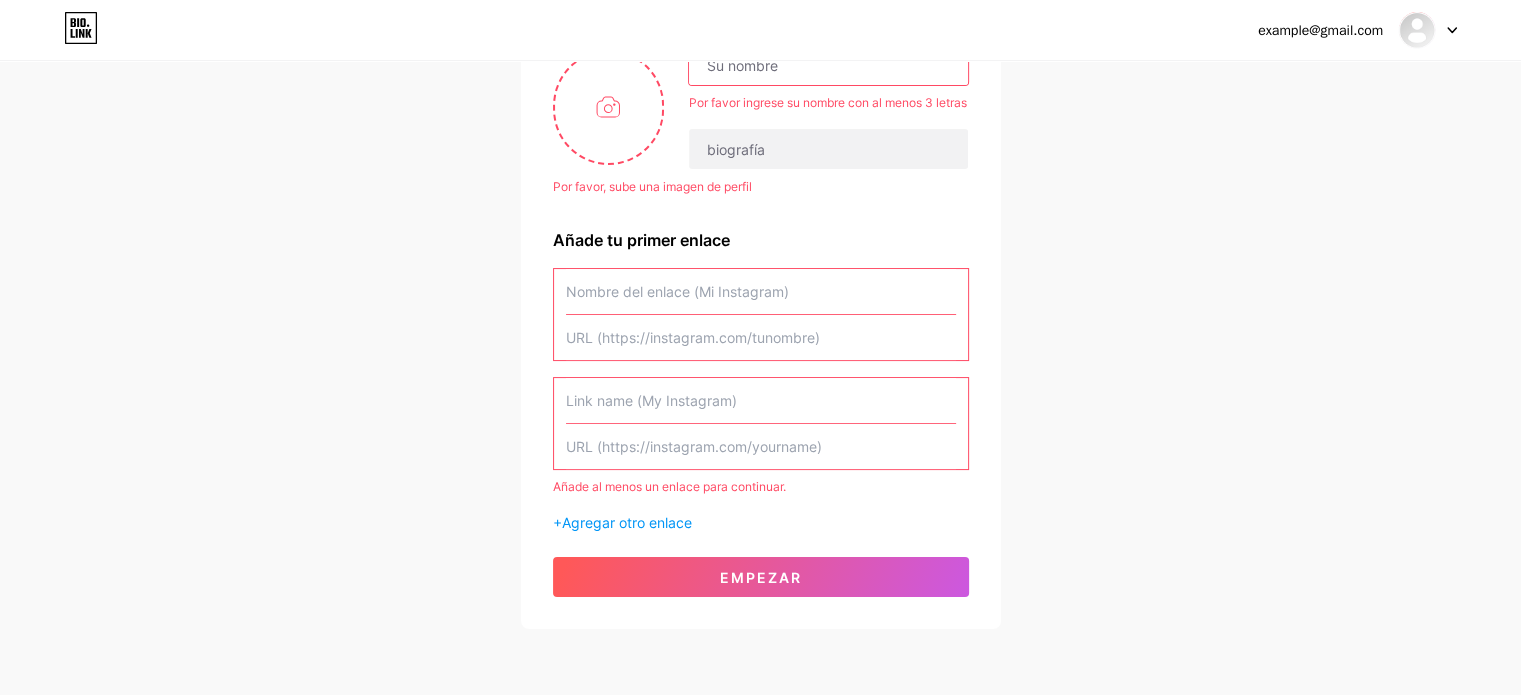 scroll, scrollTop: 197, scrollLeft: 0, axis: vertical 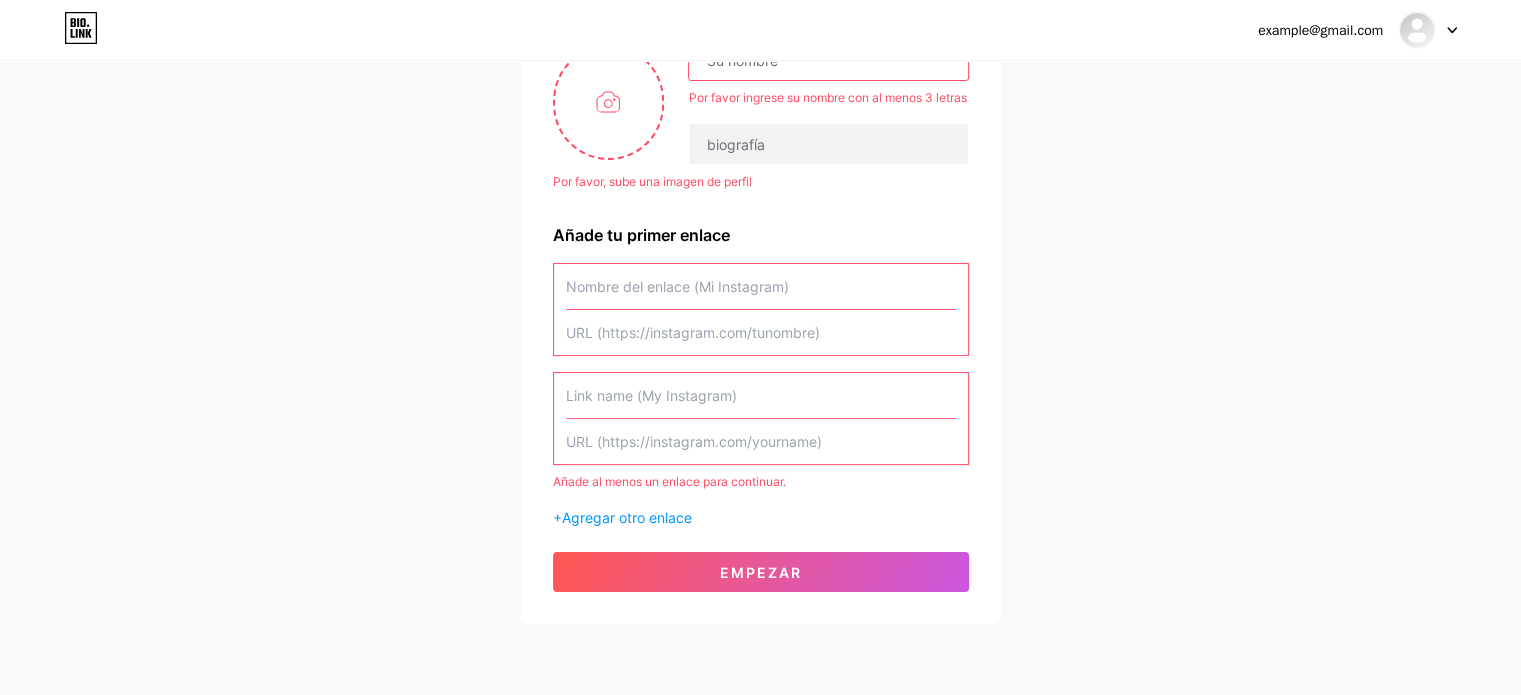 click at bounding box center [761, 395] 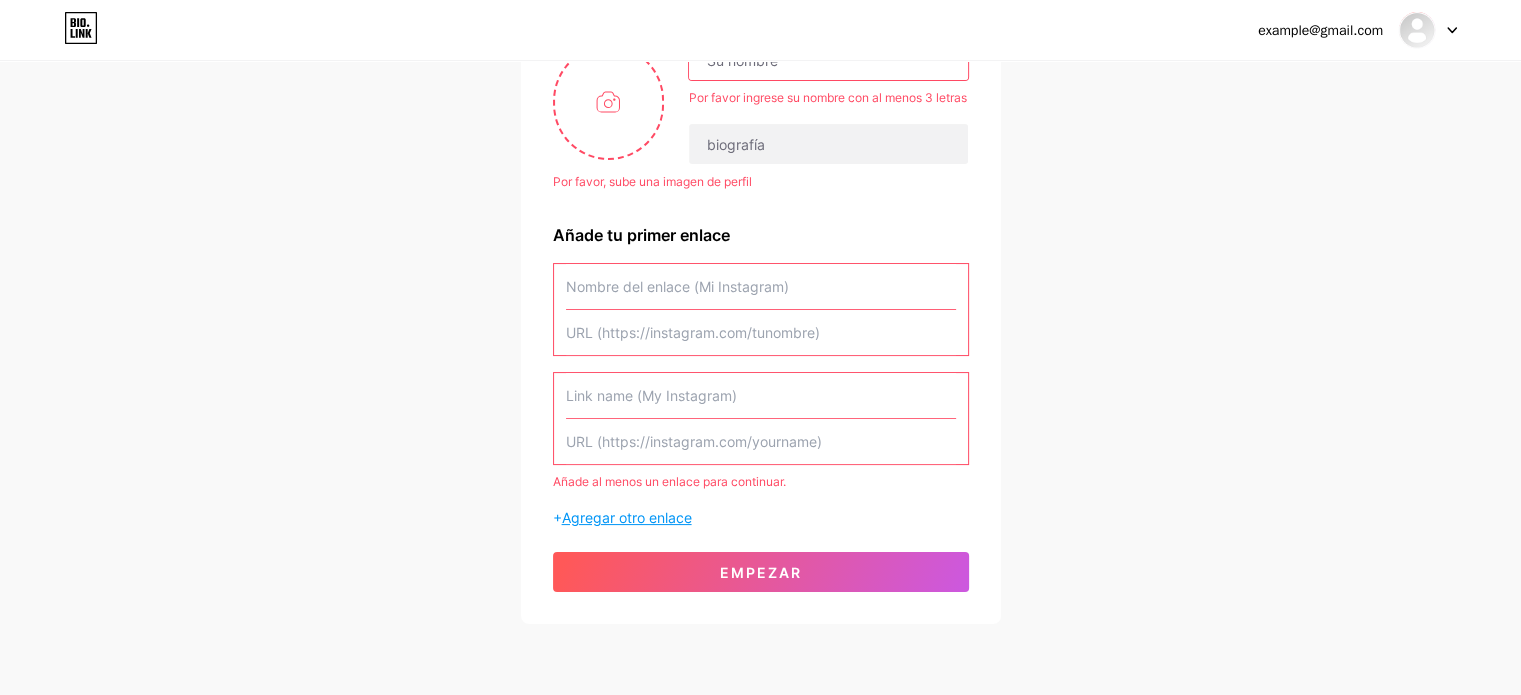 click on "Agregar otro enlace" at bounding box center (627, 517) 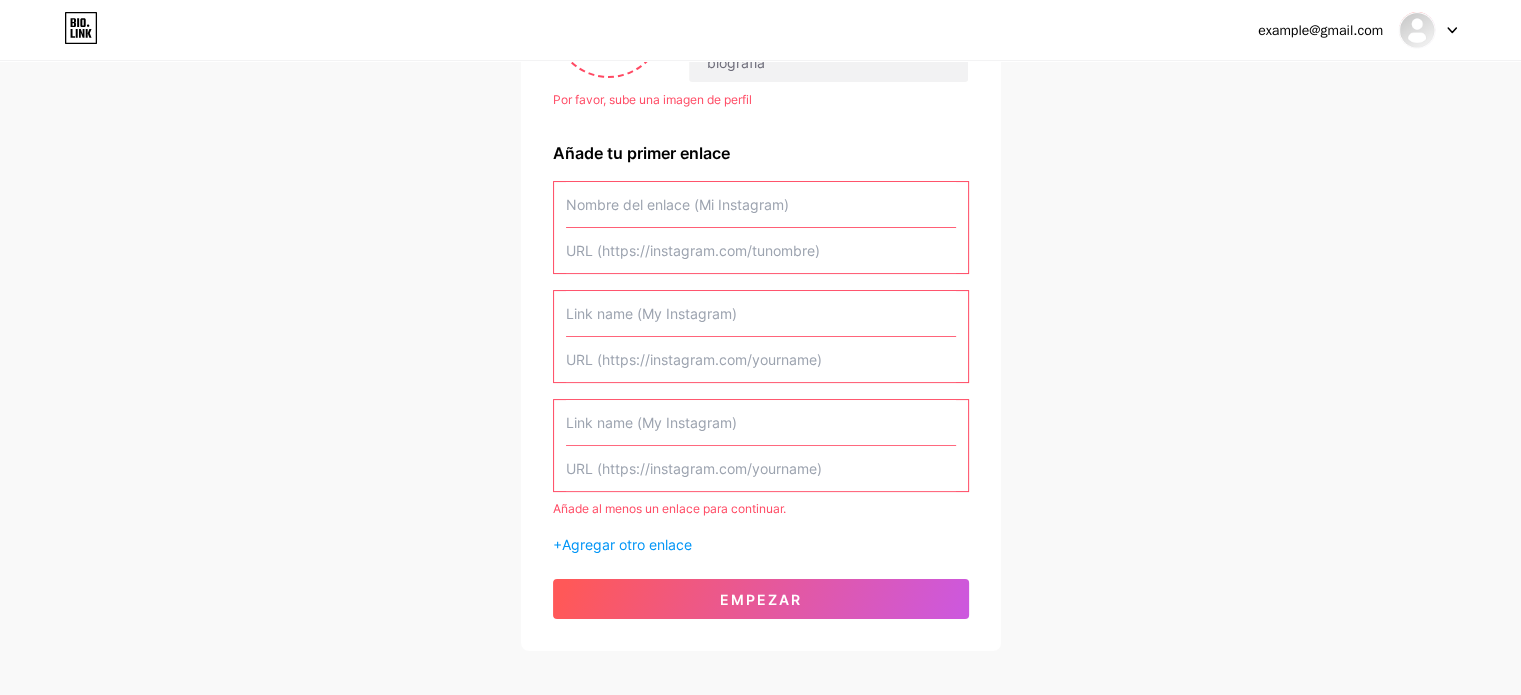 scroll, scrollTop: 297, scrollLeft: 0, axis: vertical 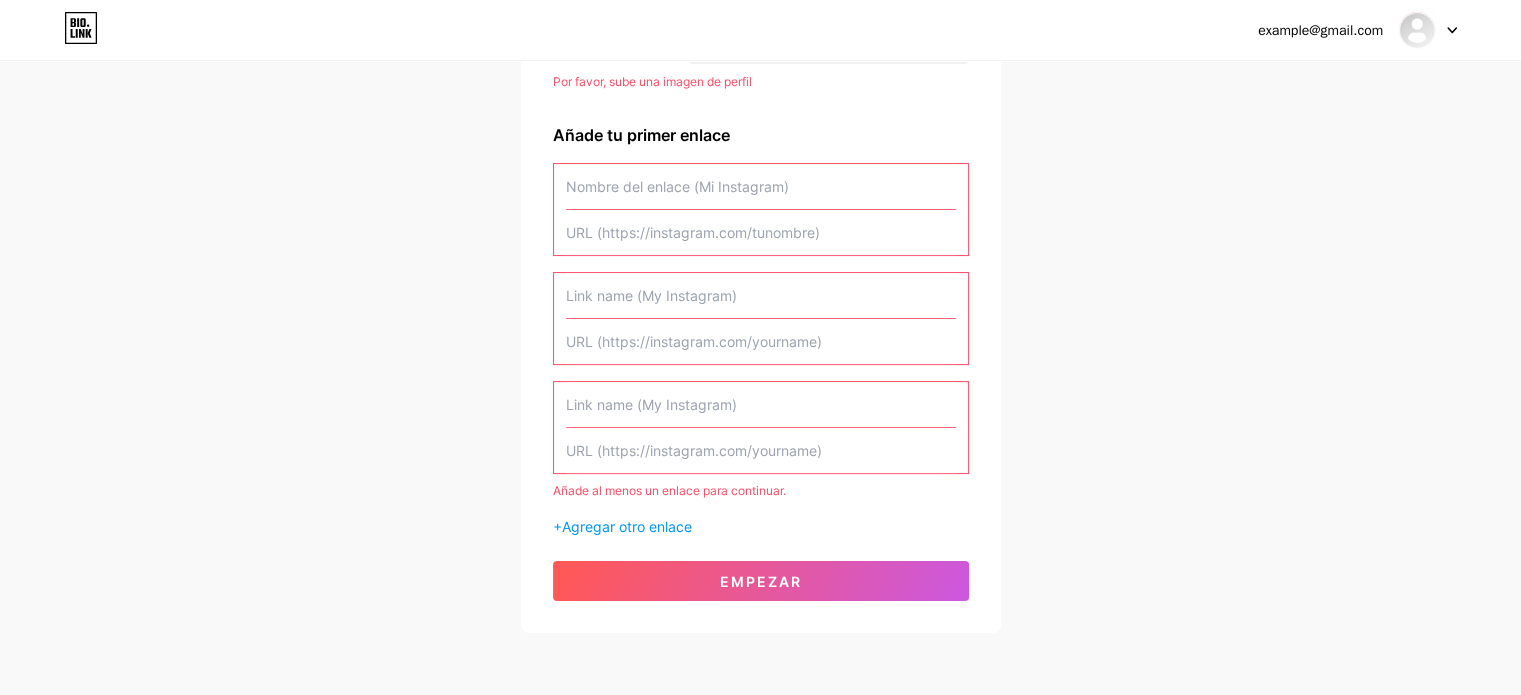 click at bounding box center [761, 295] 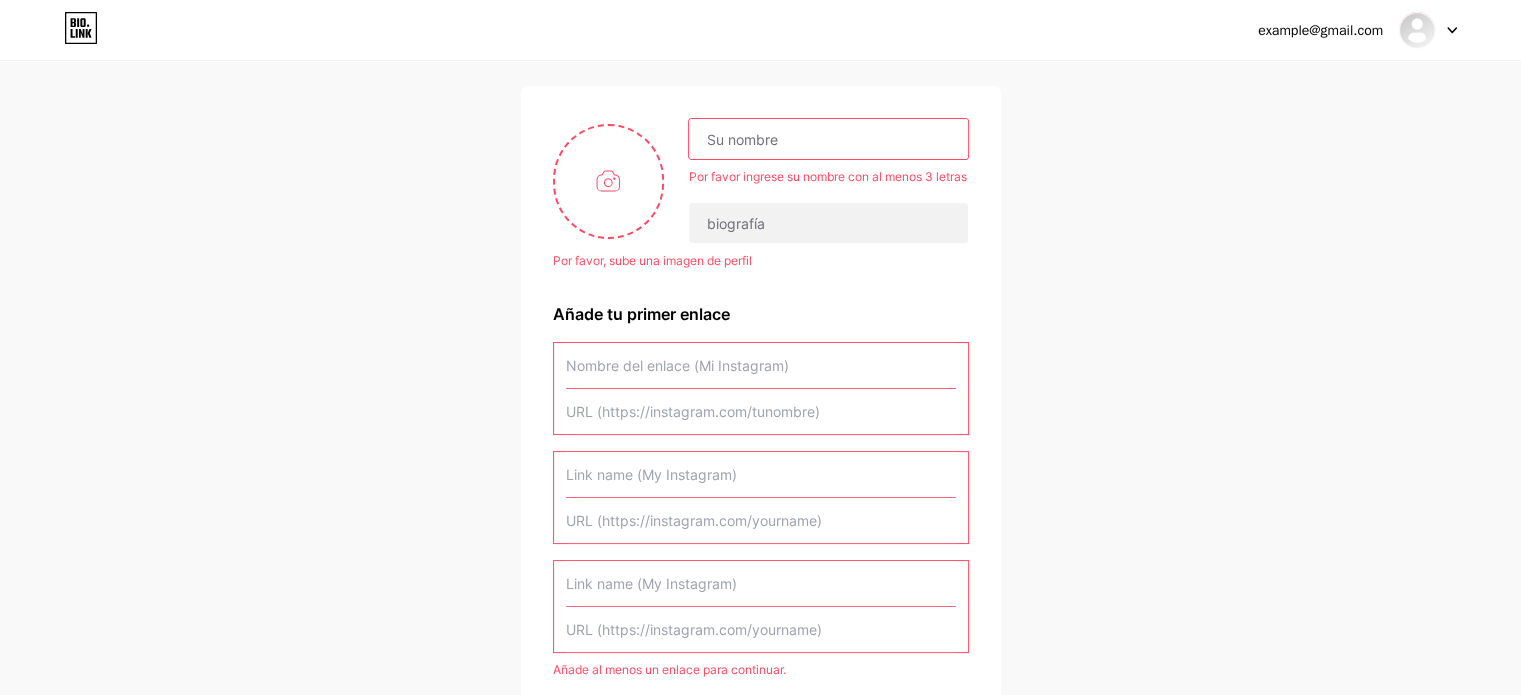 scroll, scrollTop: 97, scrollLeft: 0, axis: vertical 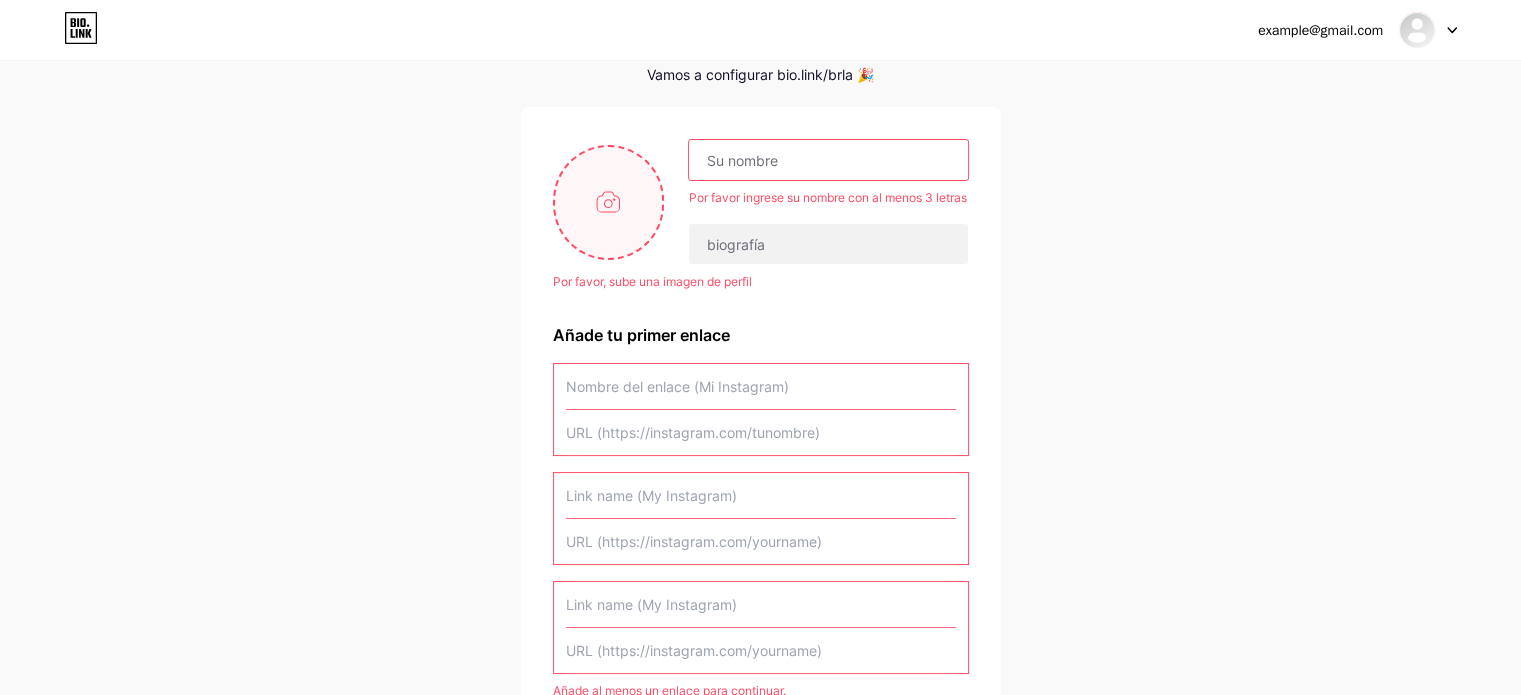 click at bounding box center (609, 202) 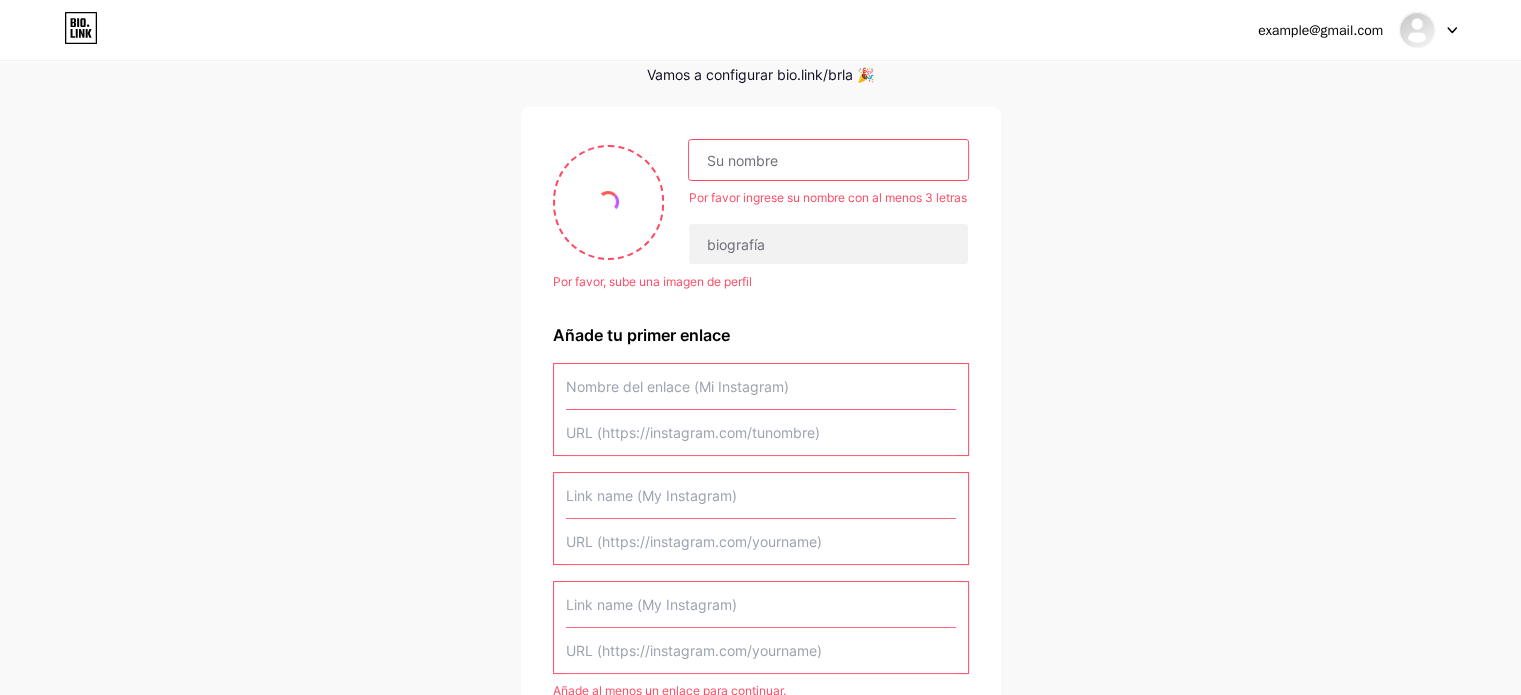 click at bounding box center (828, 160) 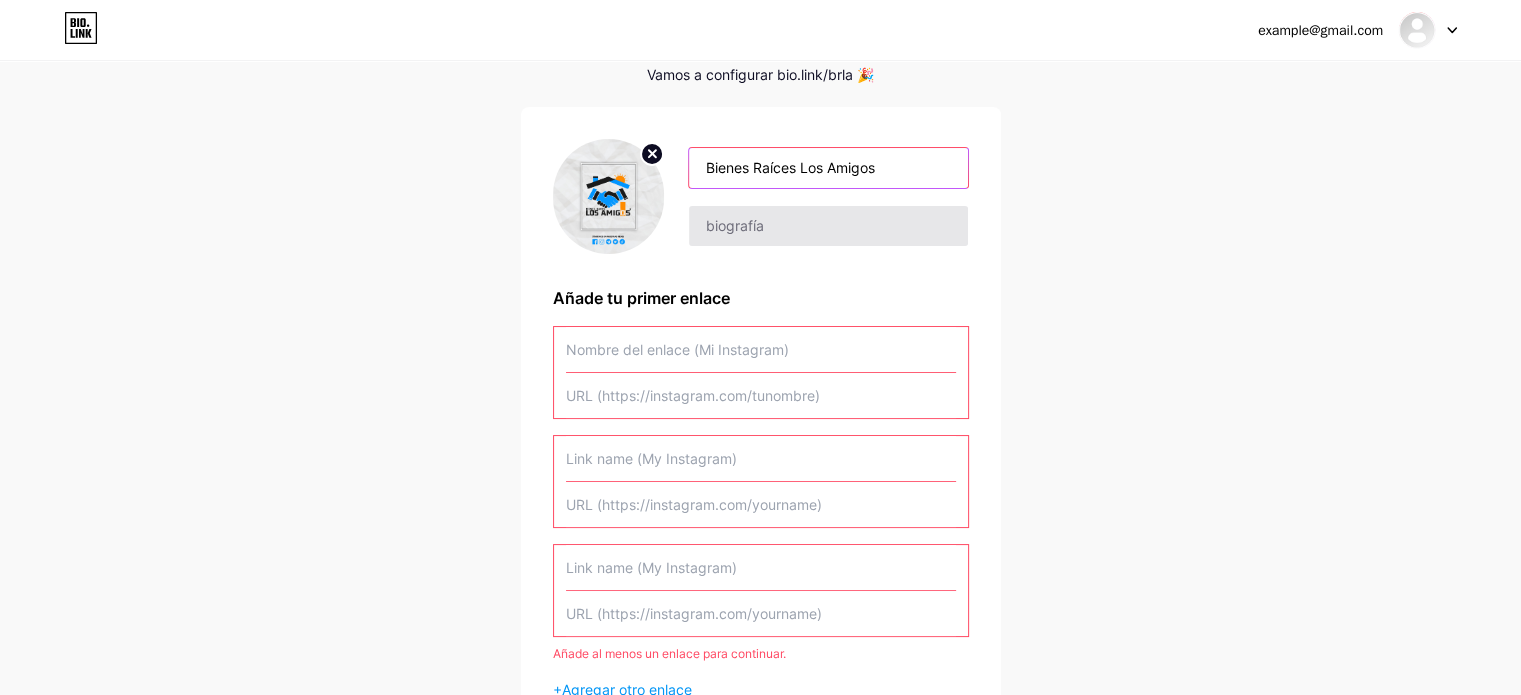type on "[BRAND_NAME]" 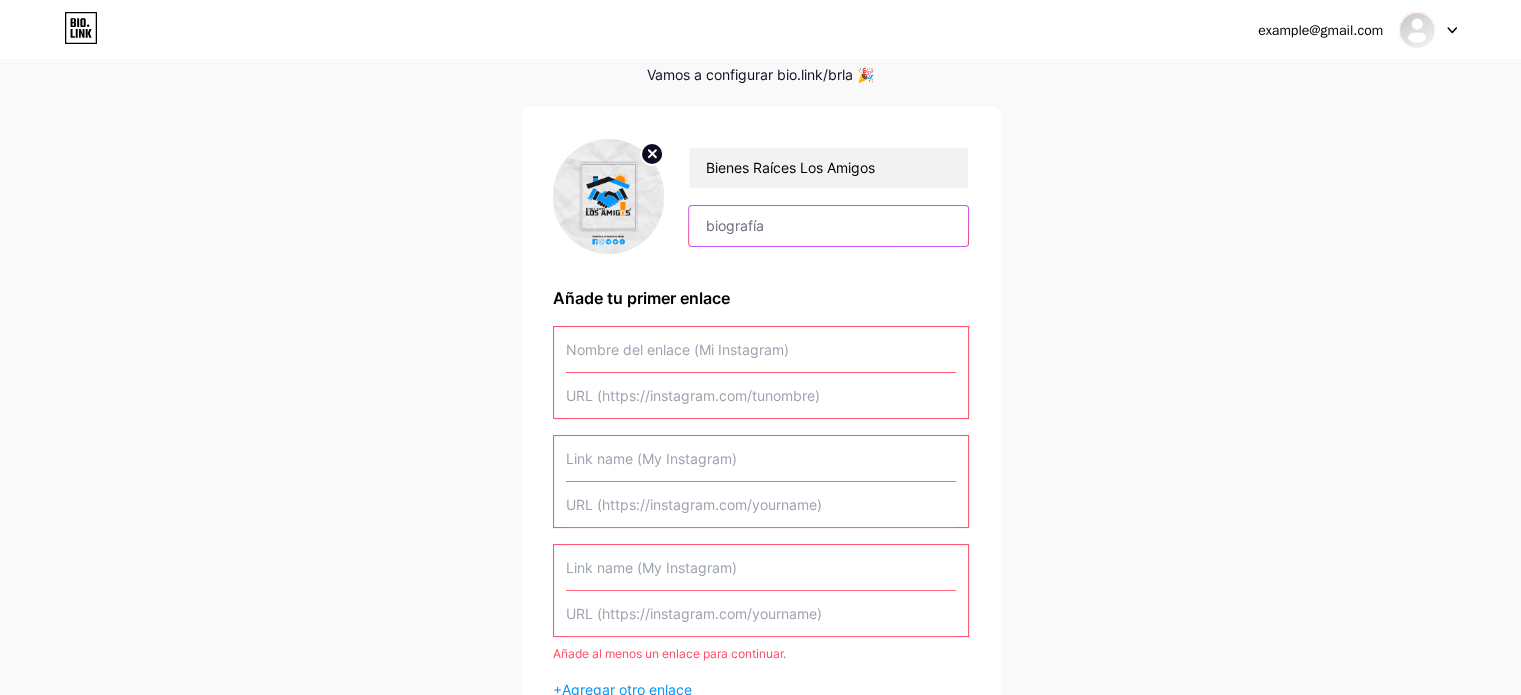 click at bounding box center (828, 226) 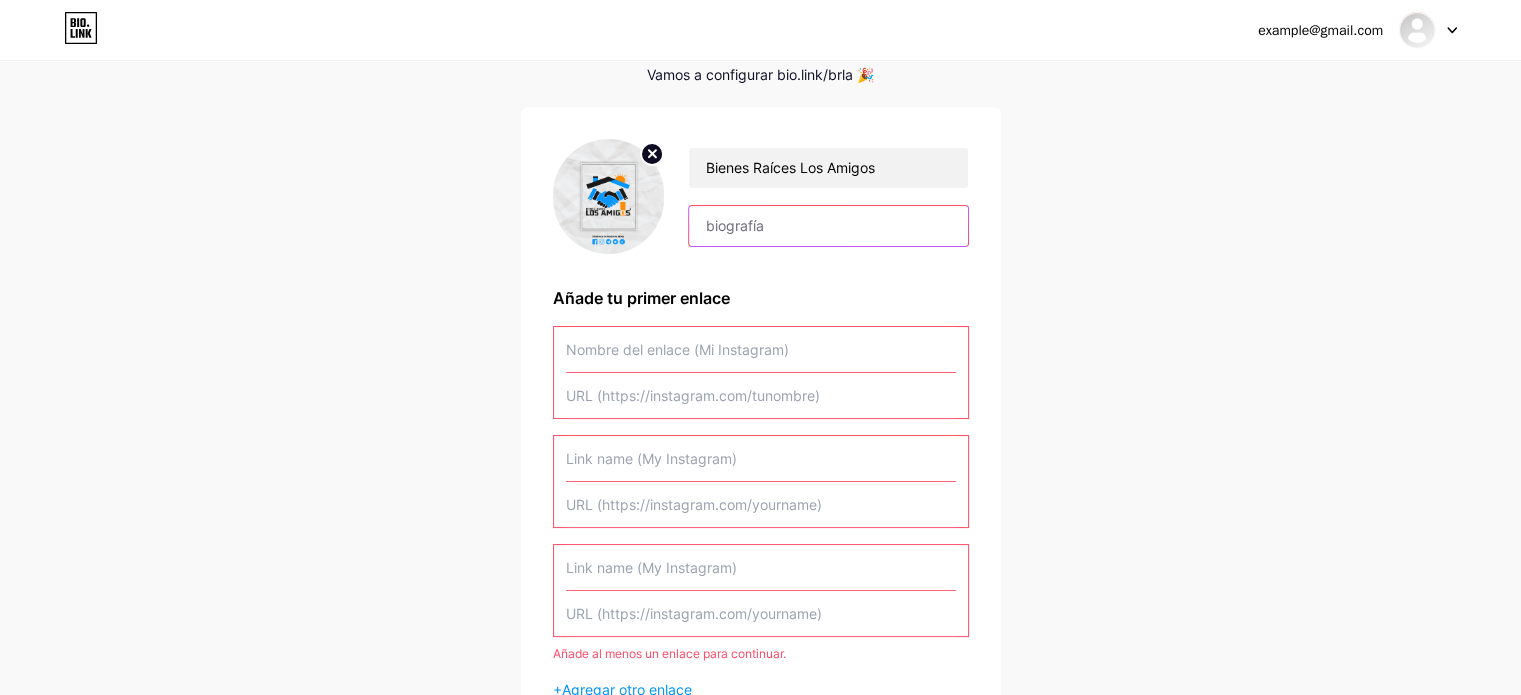 click at bounding box center (828, 226) 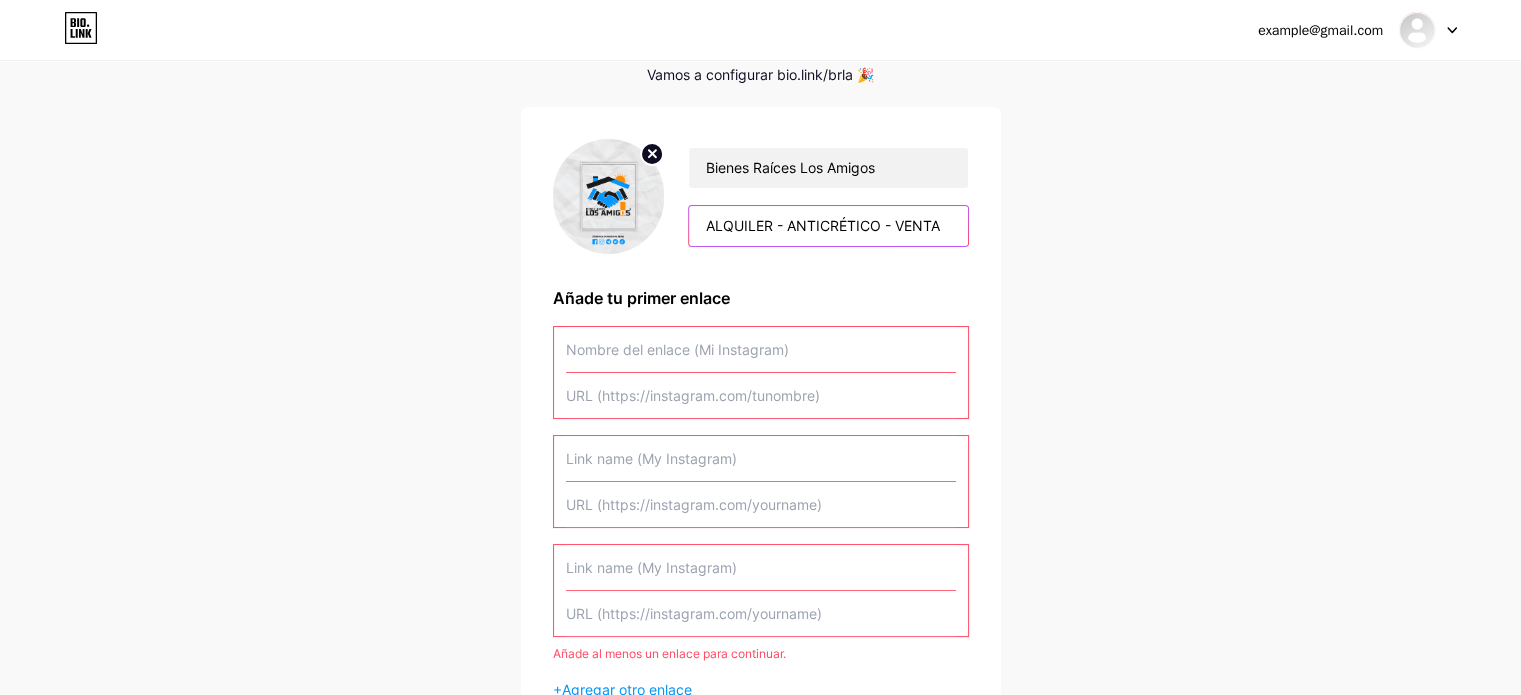 type on "ALQUILER - ANTICRÉTICO - VENTA" 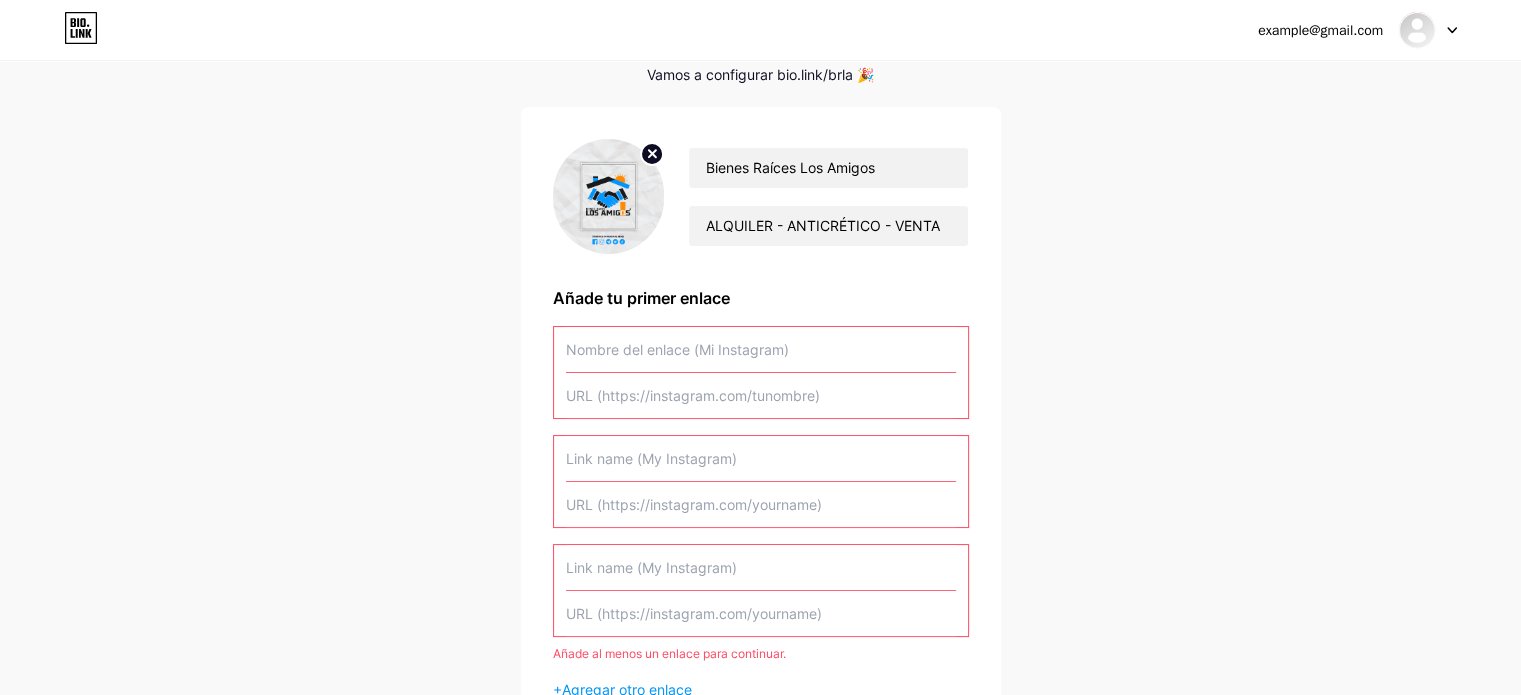 click on "Bienes Raíces Los Amigos     ALQUILER - ANTICRÉTICO - VENTA     Añade tu primer enlace                 Añade al menos un enlace para continuar.
+  Agregar otro enlace     Empezar" at bounding box center [761, 451] 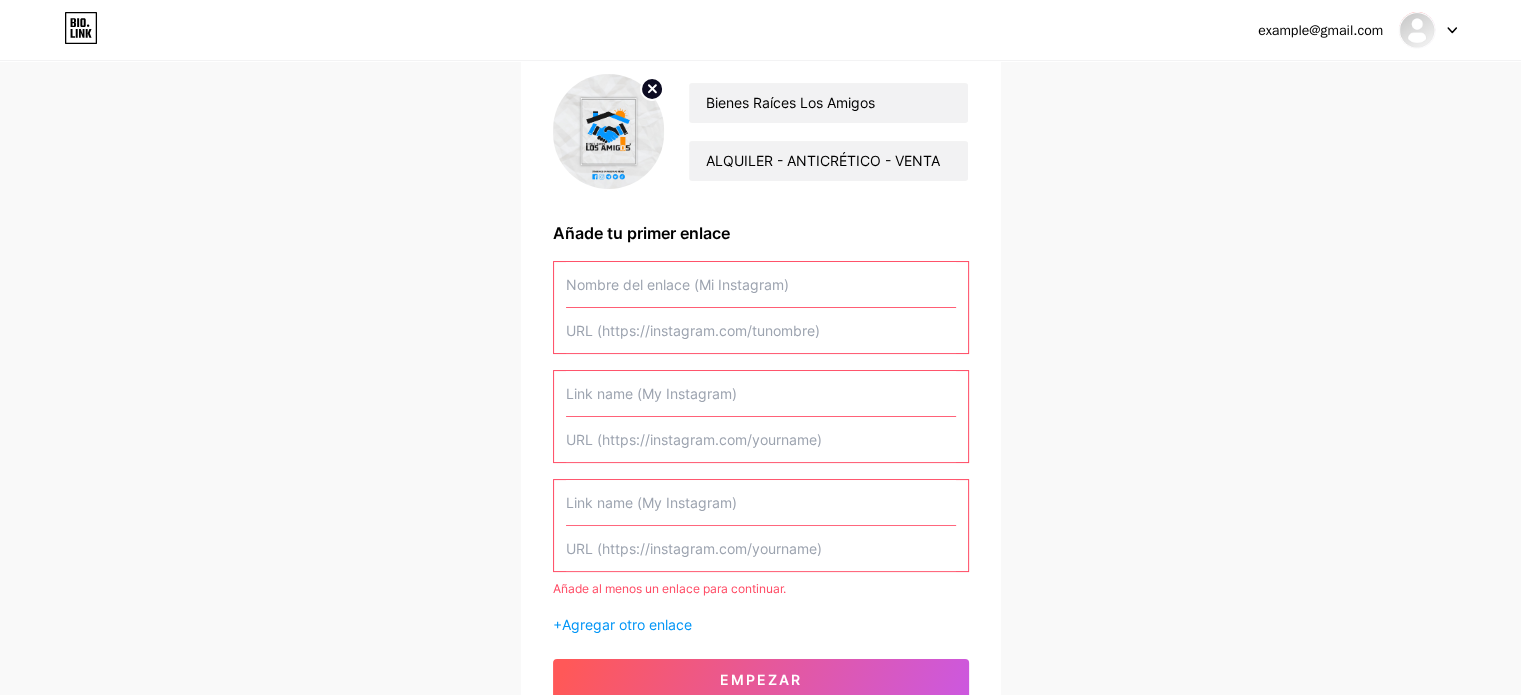 scroll, scrollTop: 297, scrollLeft: 0, axis: vertical 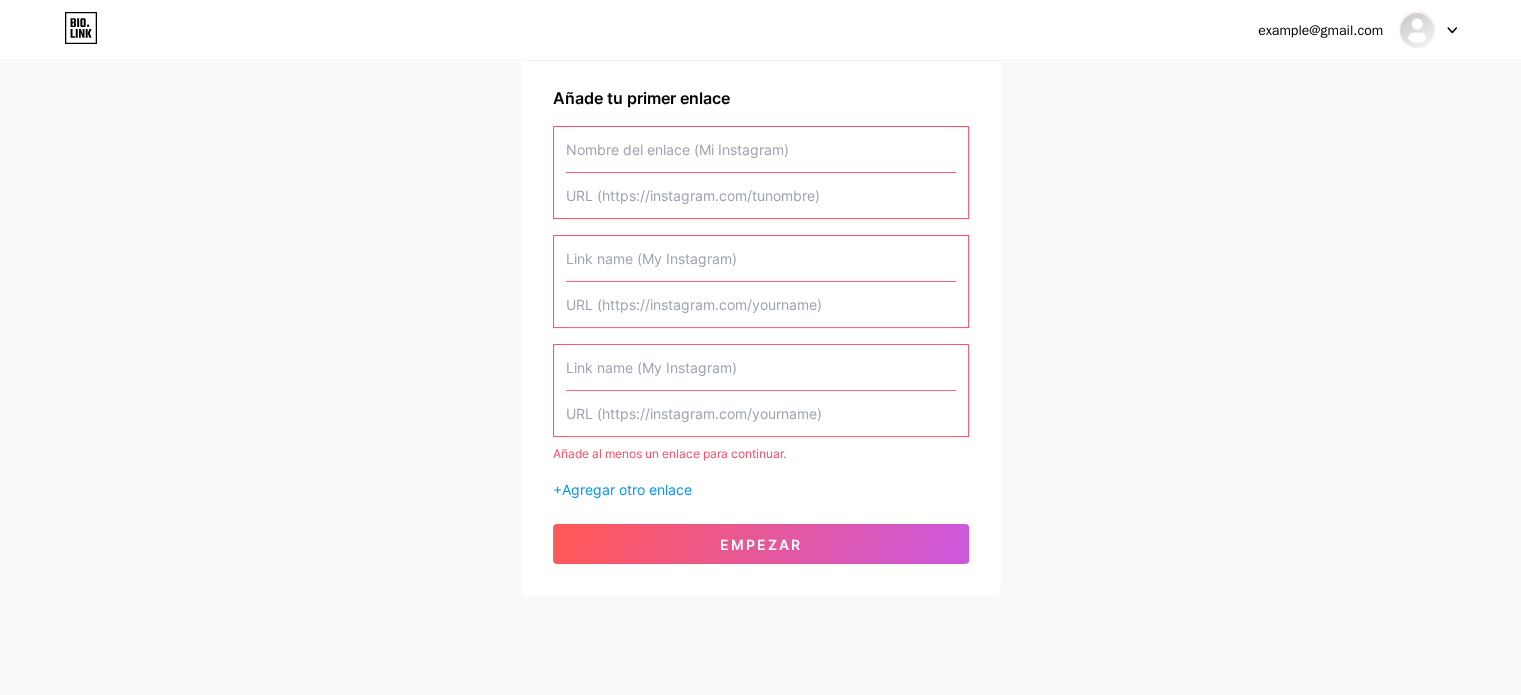 click at bounding box center [761, 149] 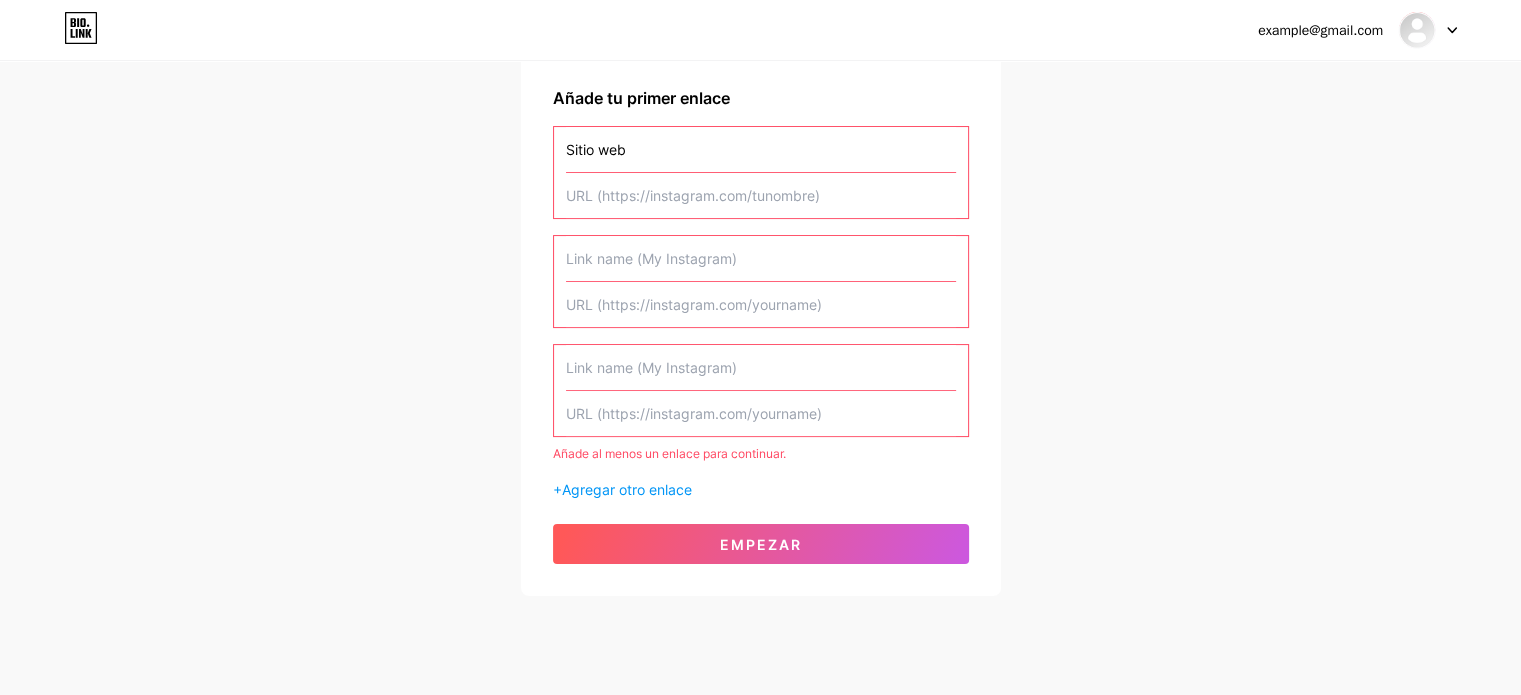 click on "Sitio web" at bounding box center (761, 149) 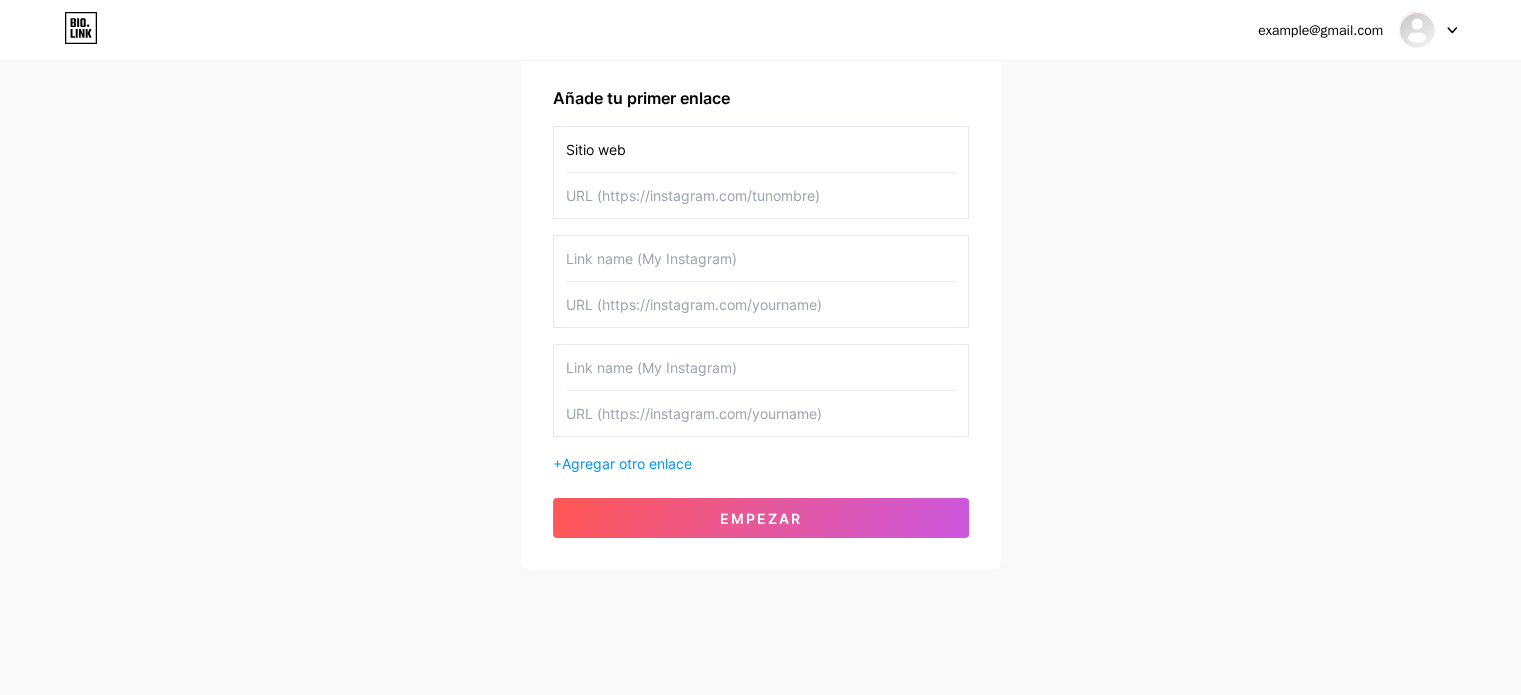 type on "Sitio web" 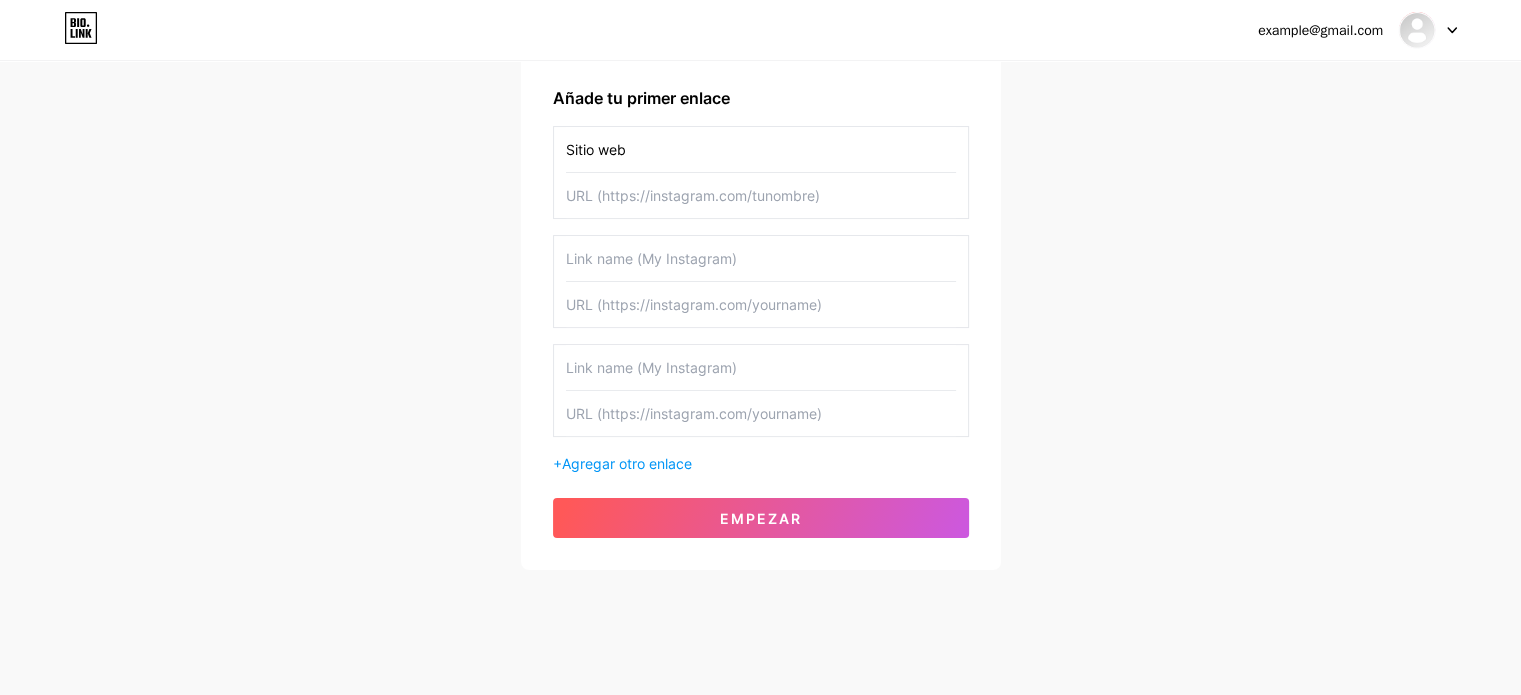click at bounding box center (761, 258) 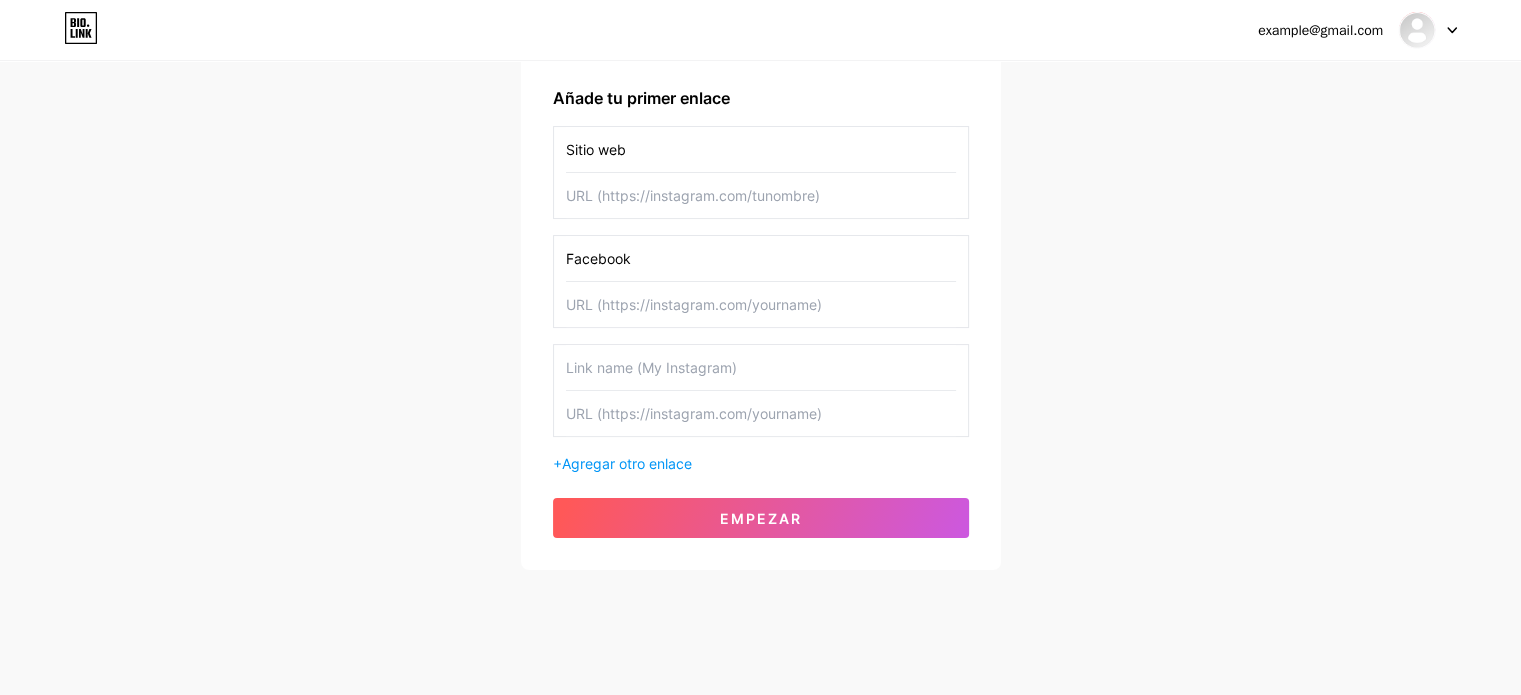 type on "Facebook" 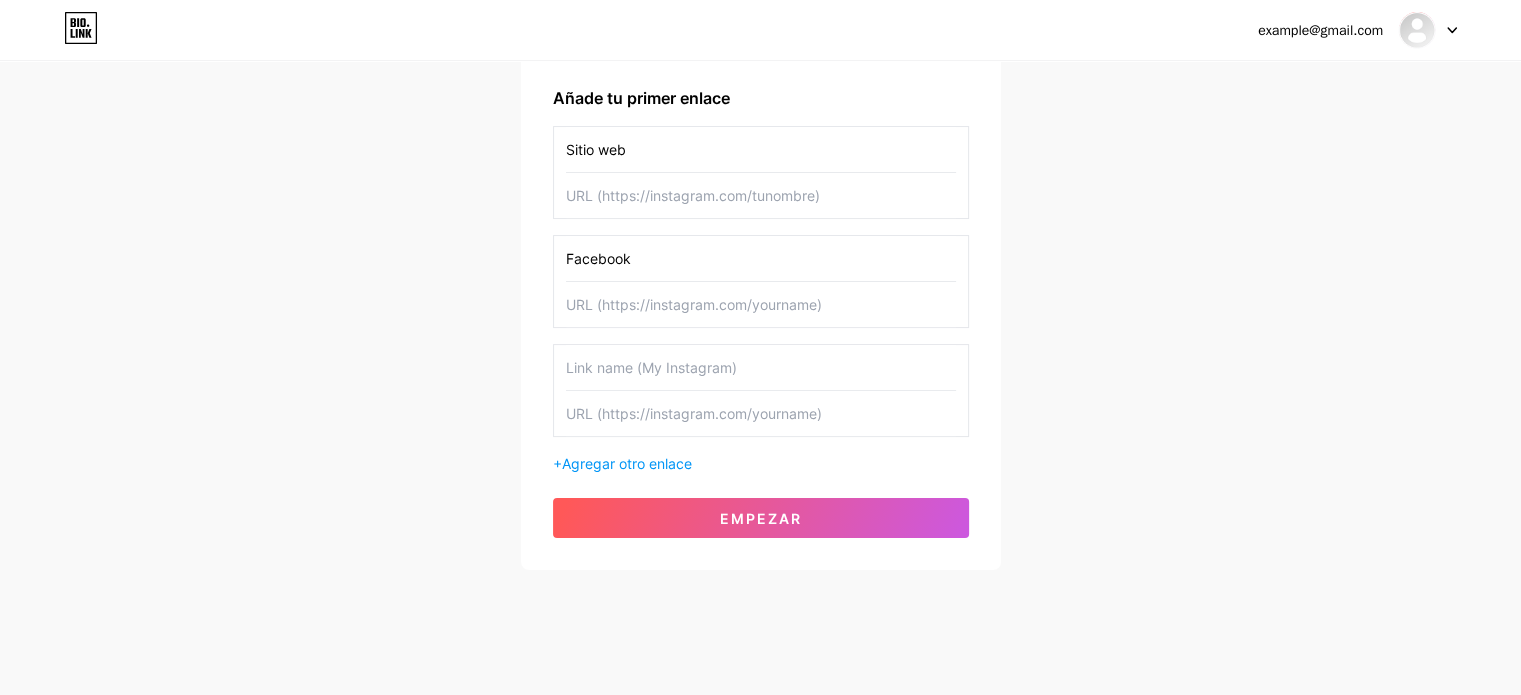 click at bounding box center [761, 367] 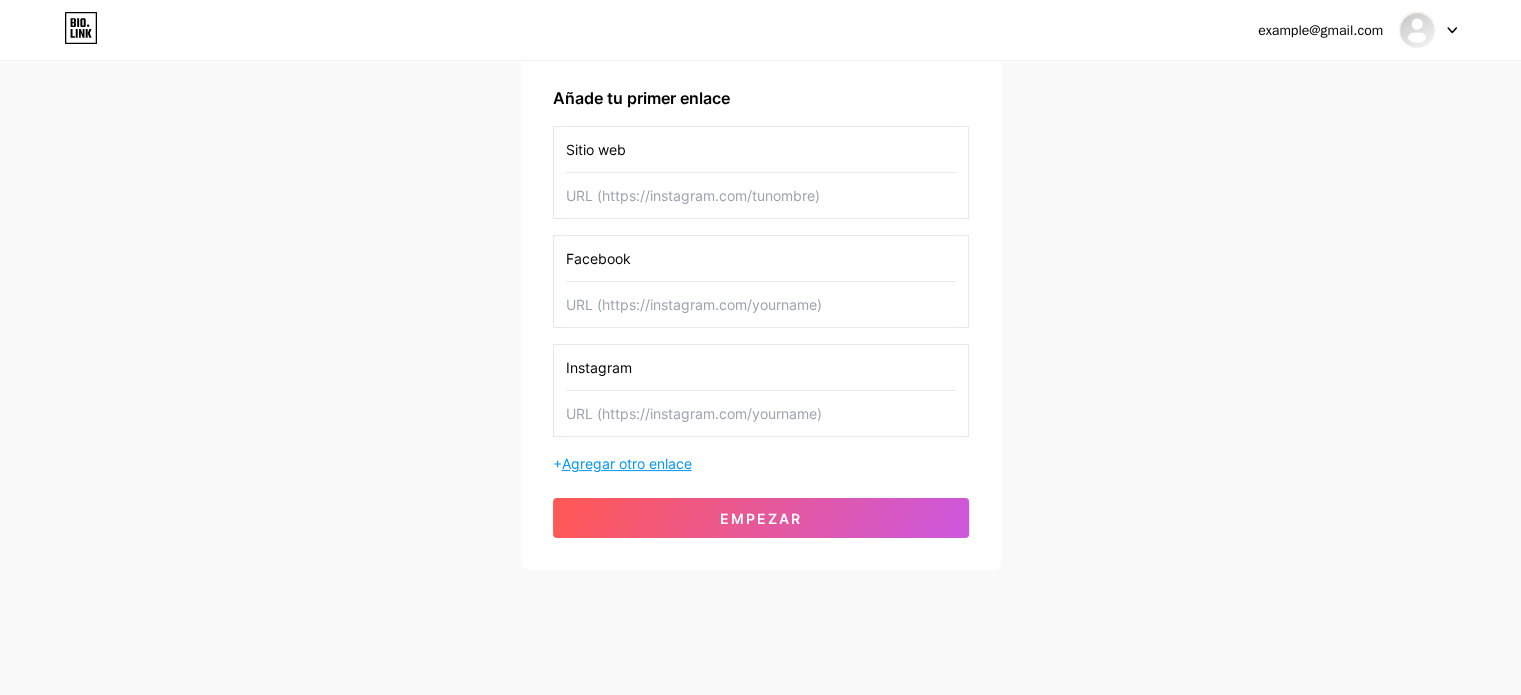type on "Instagram" 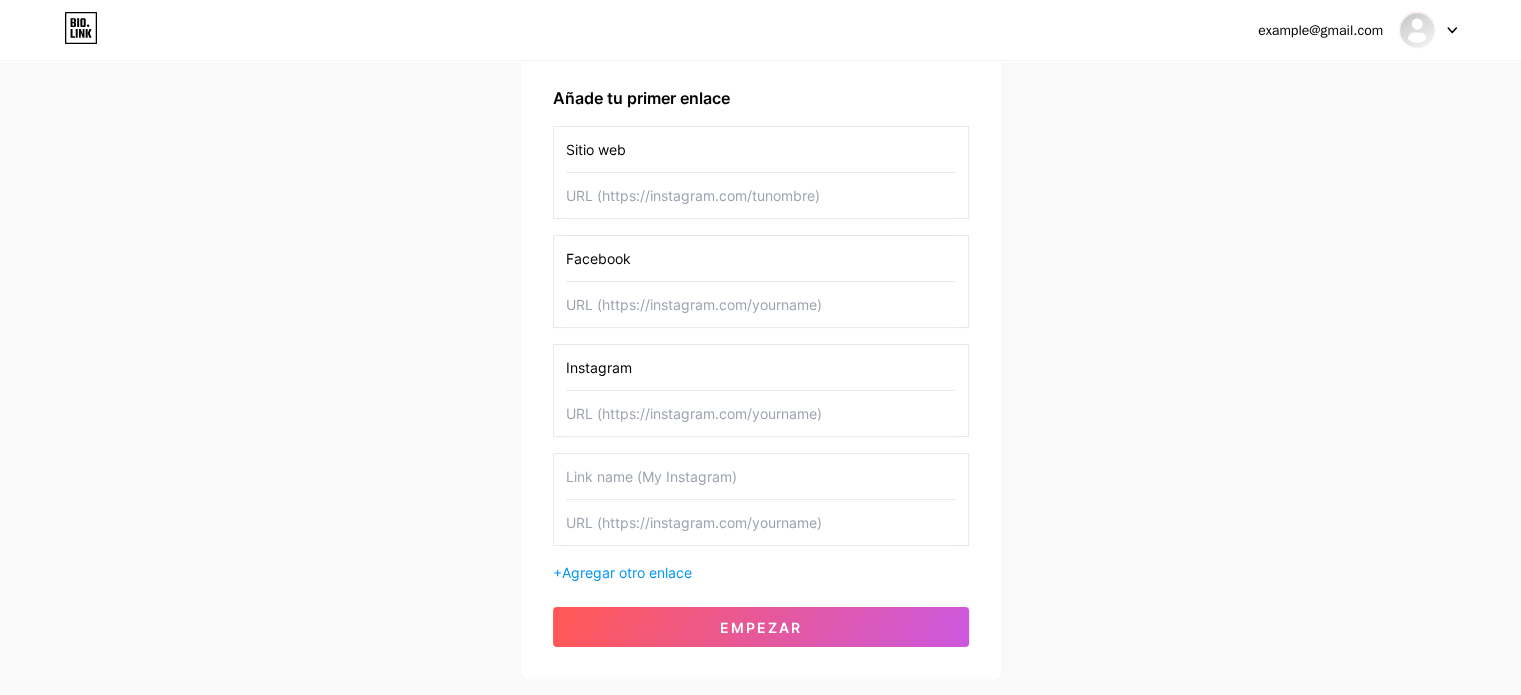 click at bounding box center (761, 476) 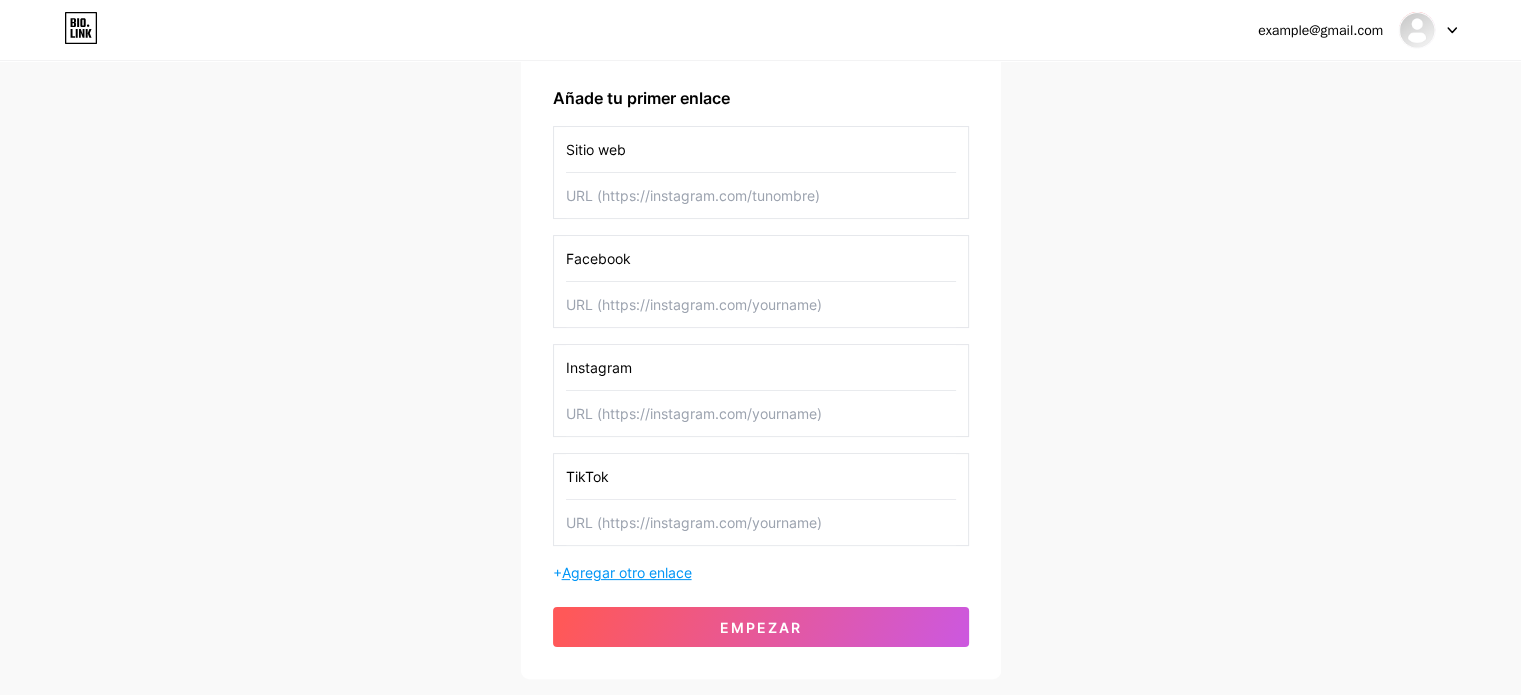 type on "TikTok" 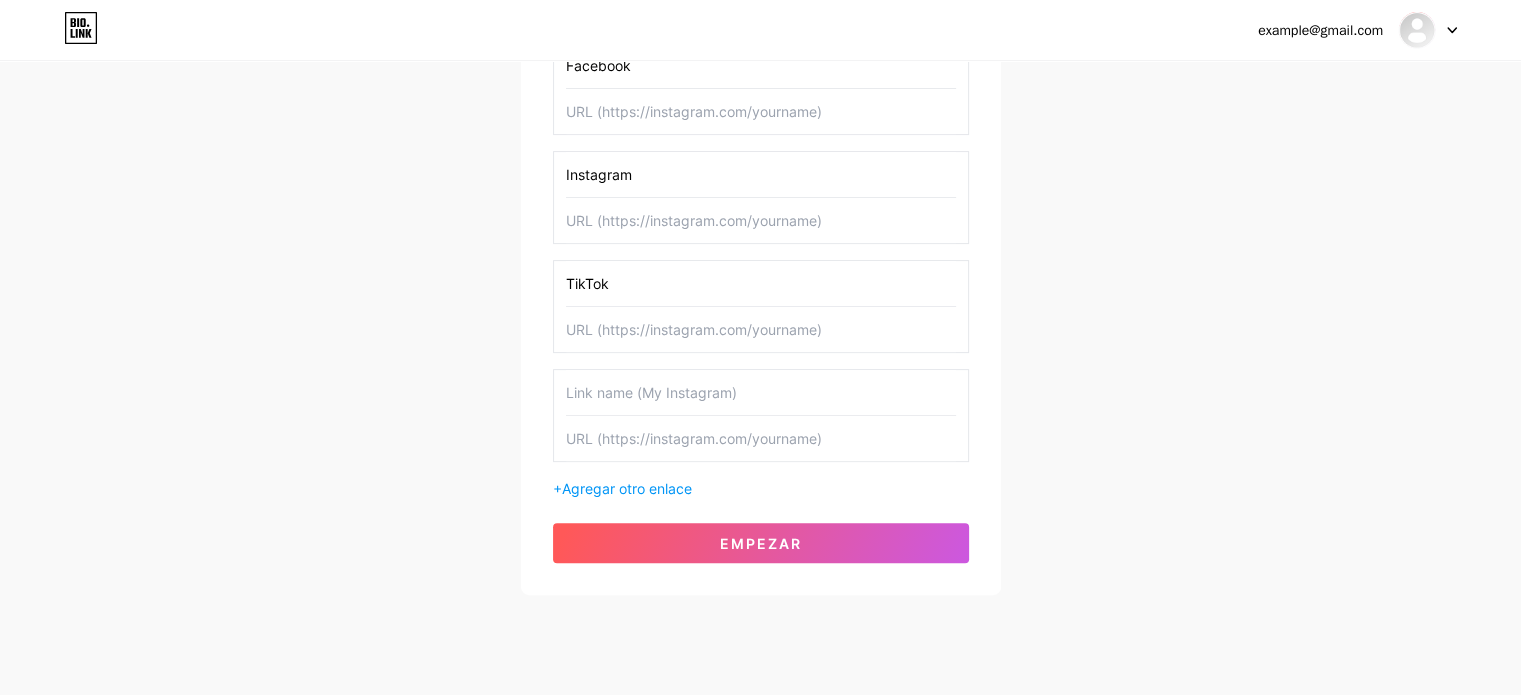 scroll, scrollTop: 497, scrollLeft: 0, axis: vertical 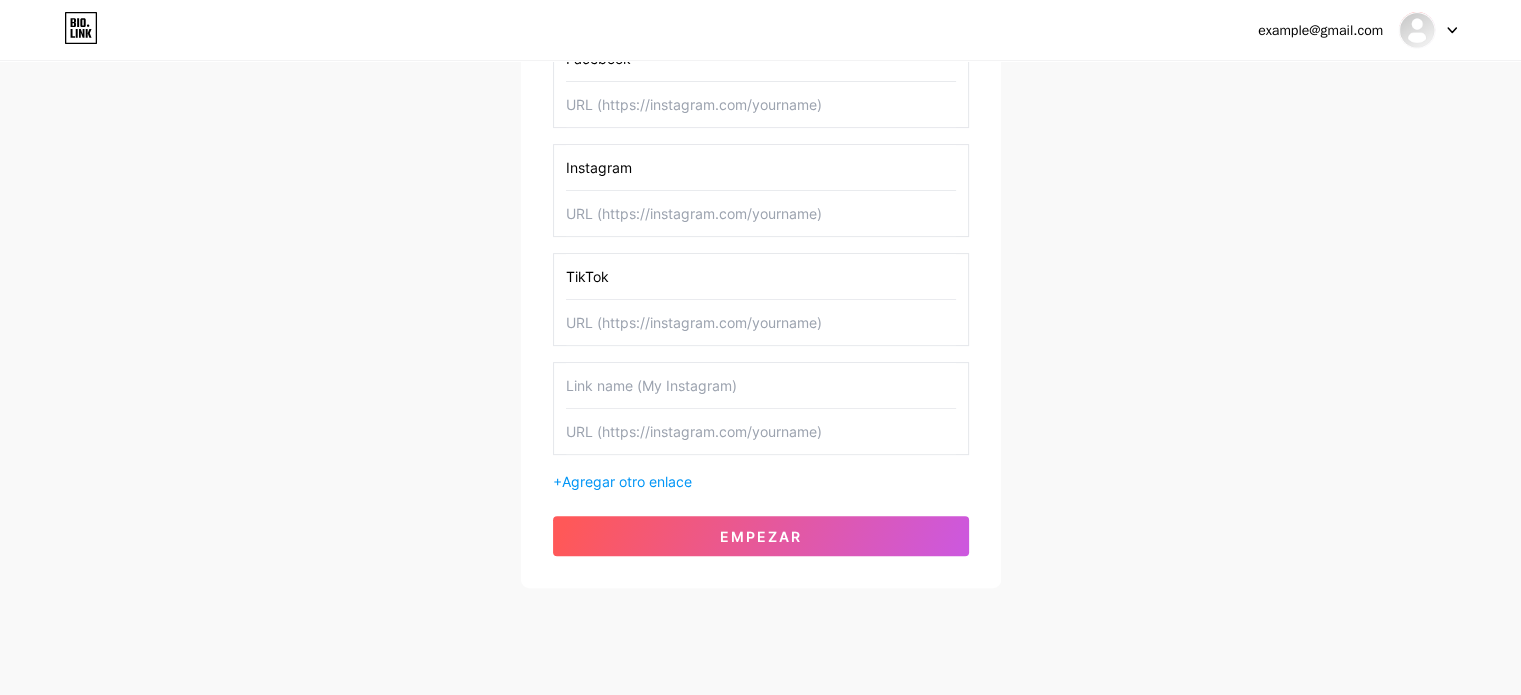 click at bounding box center (761, 385) 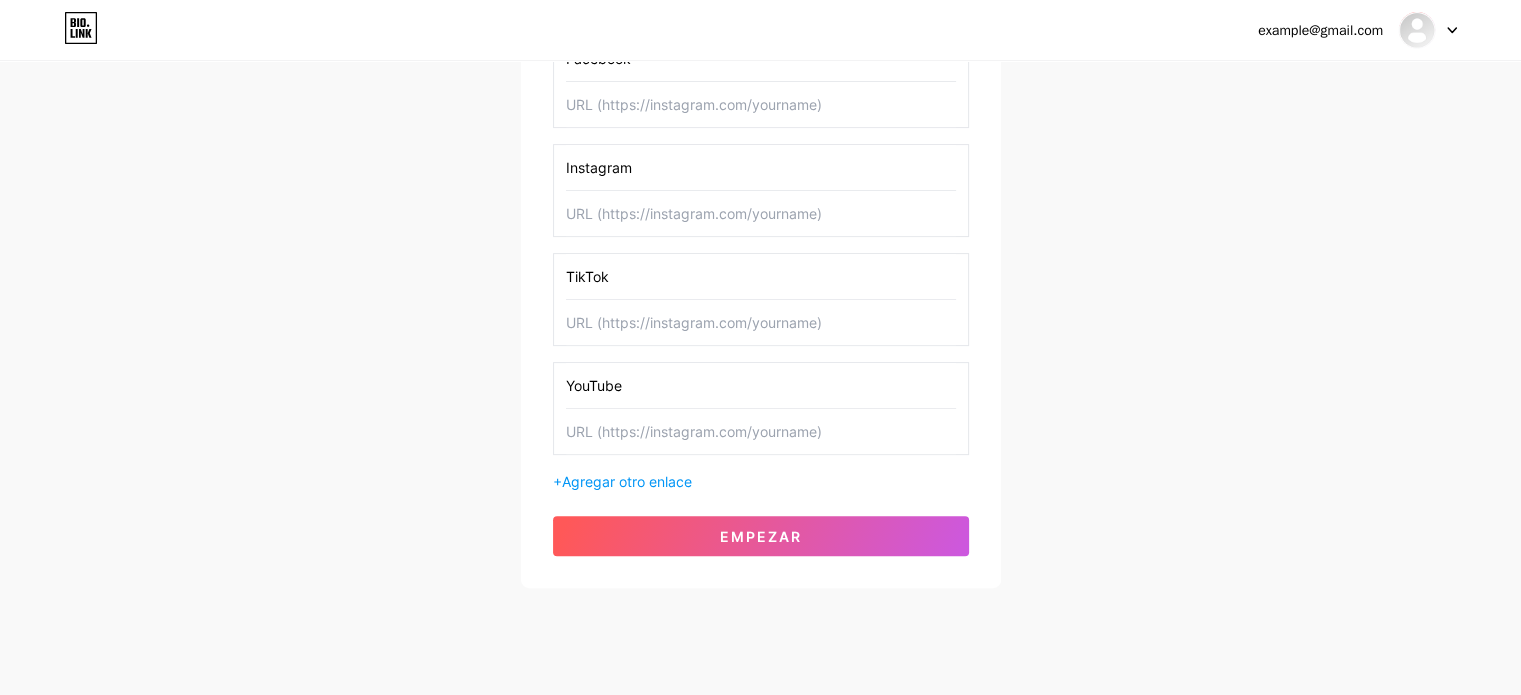 type on "YouTube" 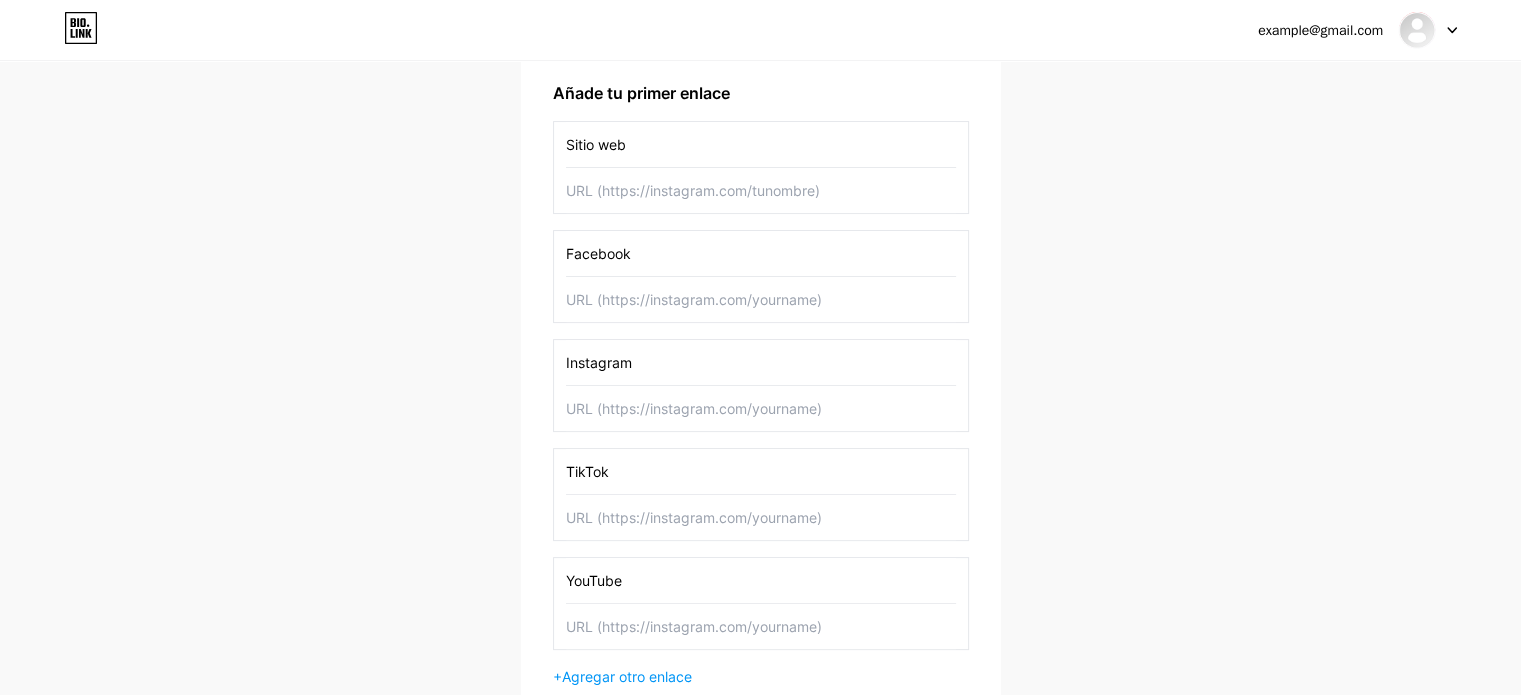 scroll, scrollTop: 297, scrollLeft: 0, axis: vertical 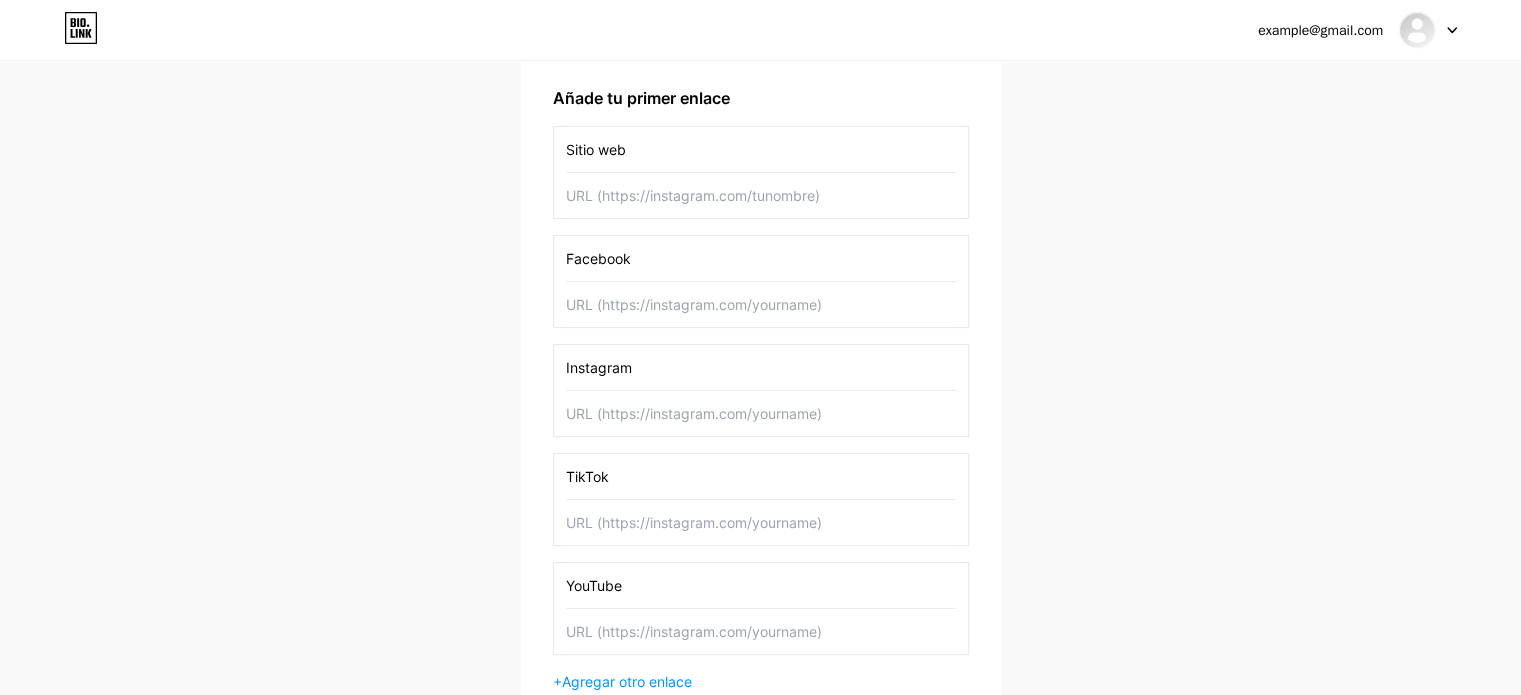 click at bounding box center (761, 195) 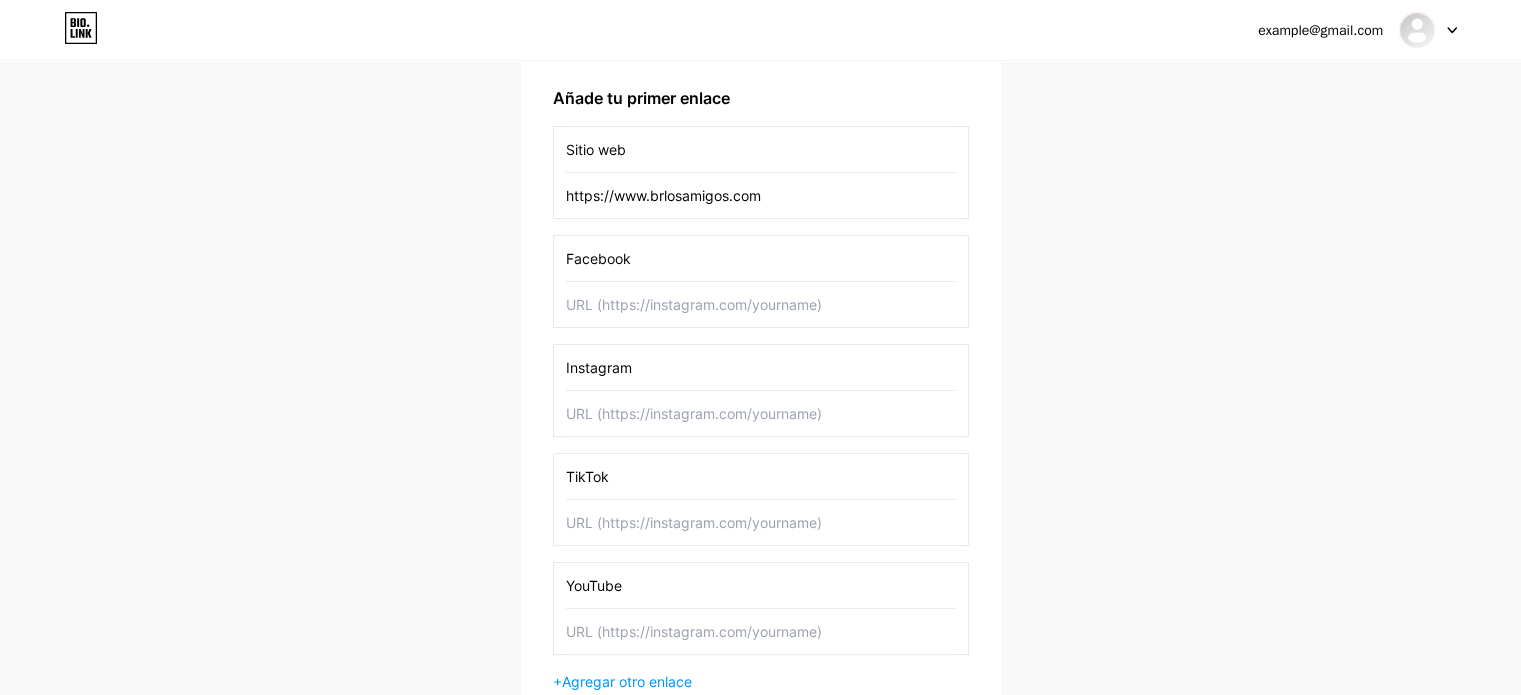 type on "https://www.brlosamigos.com" 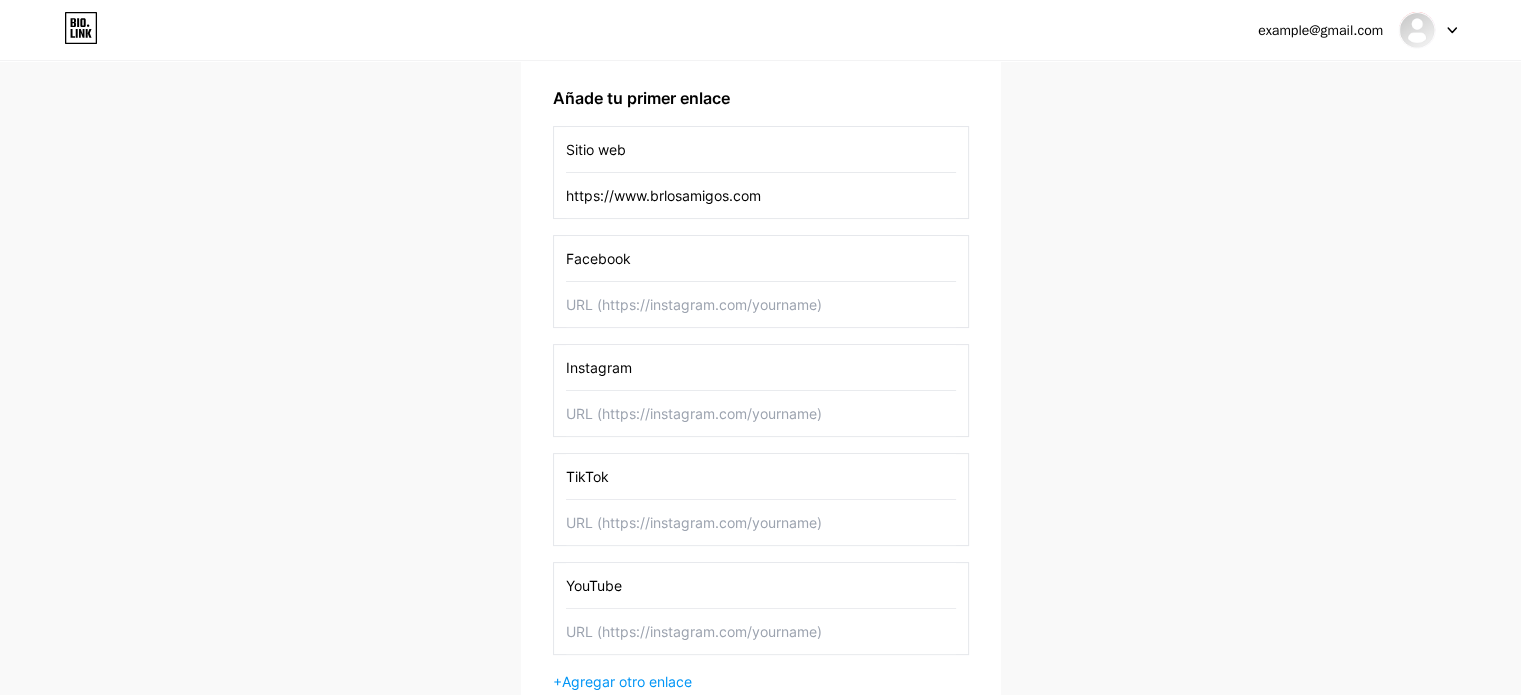 click at bounding box center (761, 304) 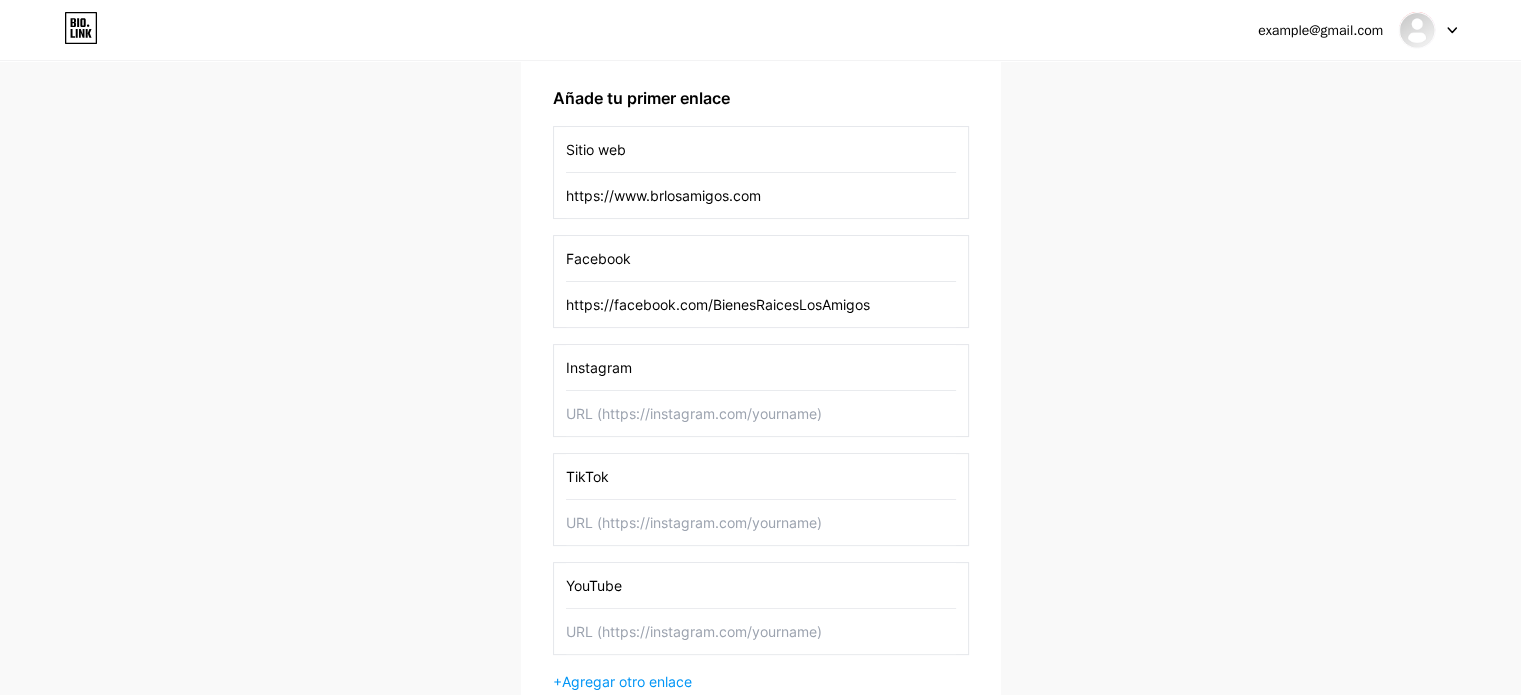 type on "https://facebook.com/[USERNAME]" 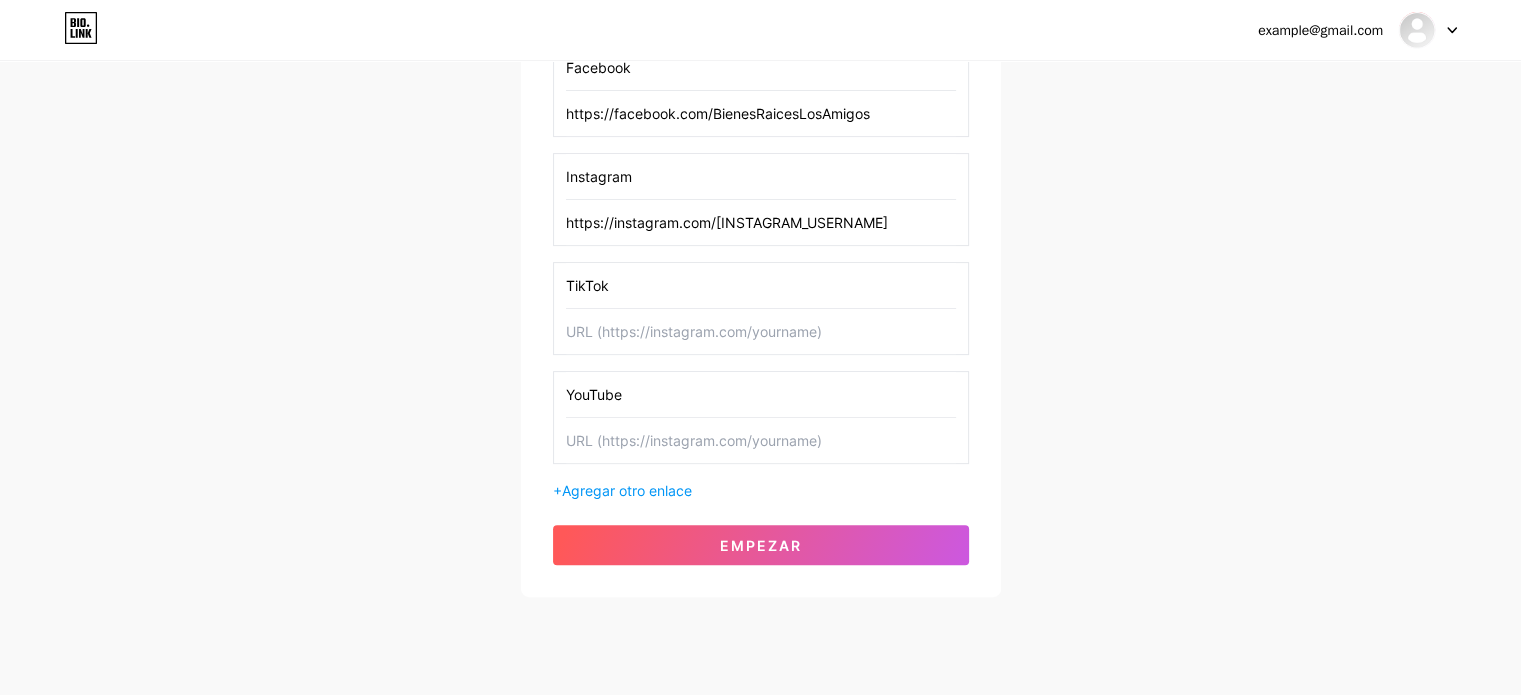 scroll, scrollTop: 497, scrollLeft: 0, axis: vertical 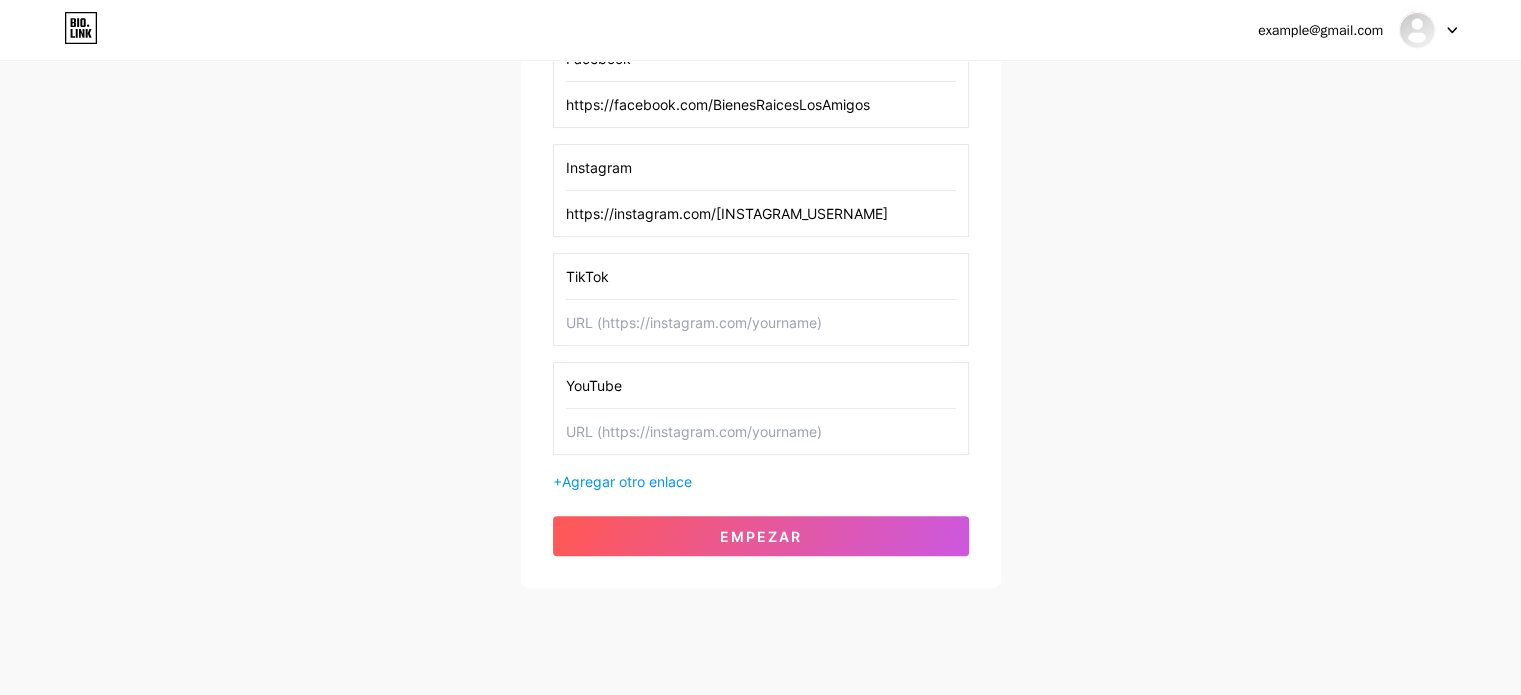 type on "https://instagram.com/[USERNAME]" 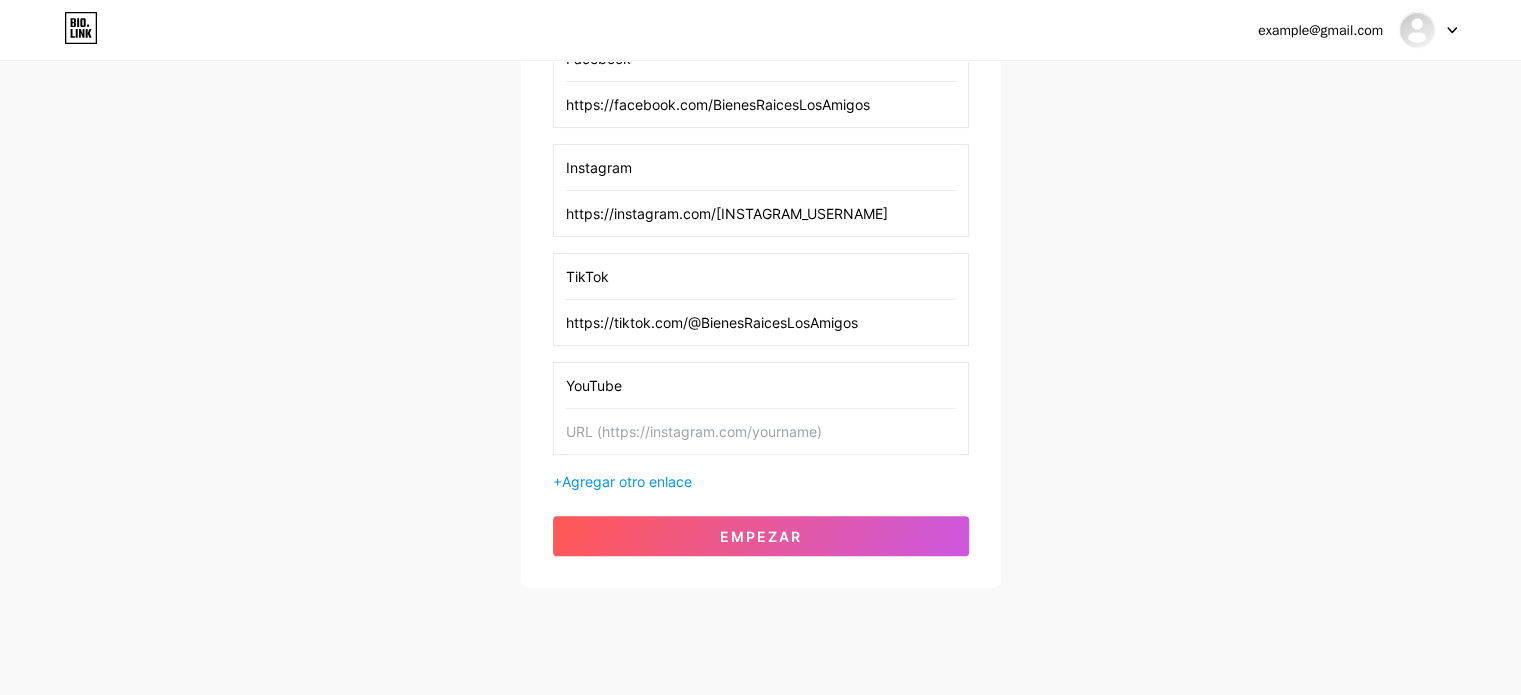 type on "https://tiktok.com/@[USERNAME]" 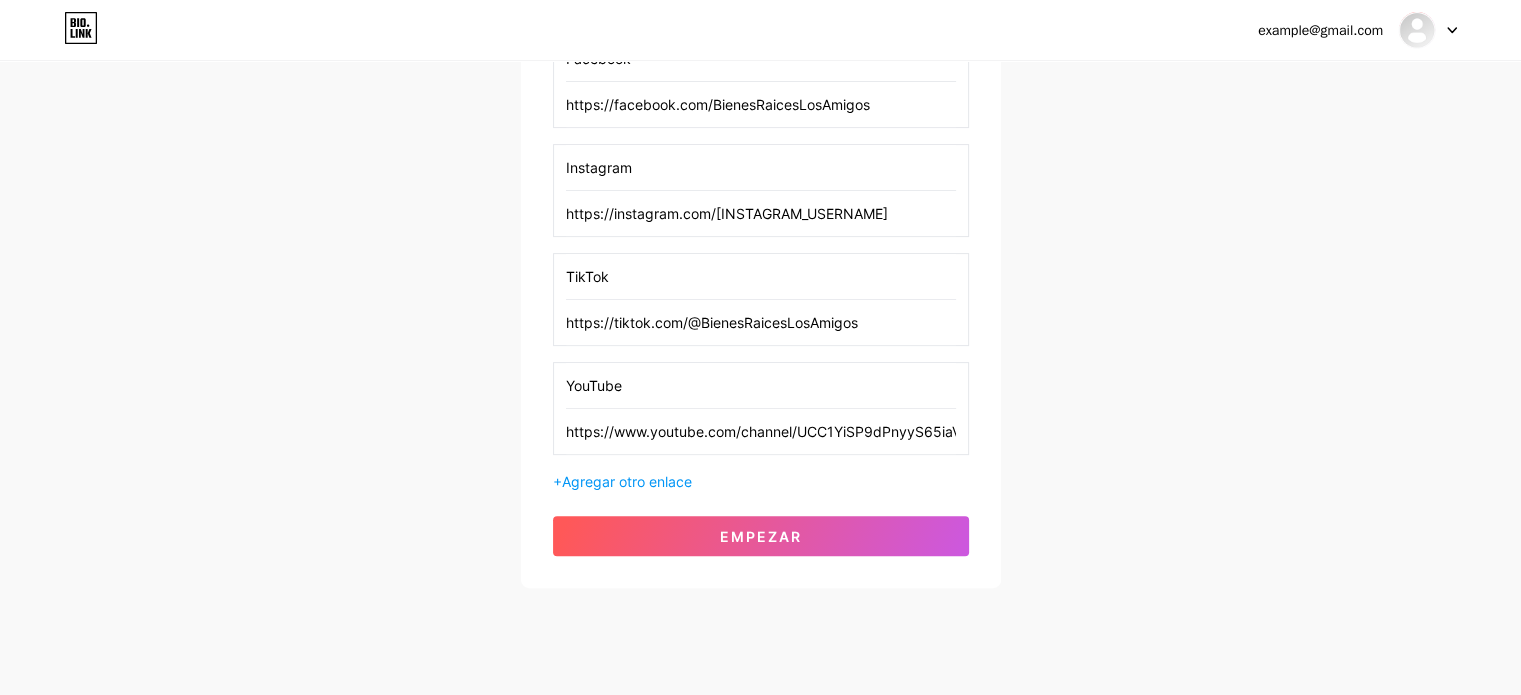 scroll, scrollTop: 0, scrollLeft: 40, axis: horizontal 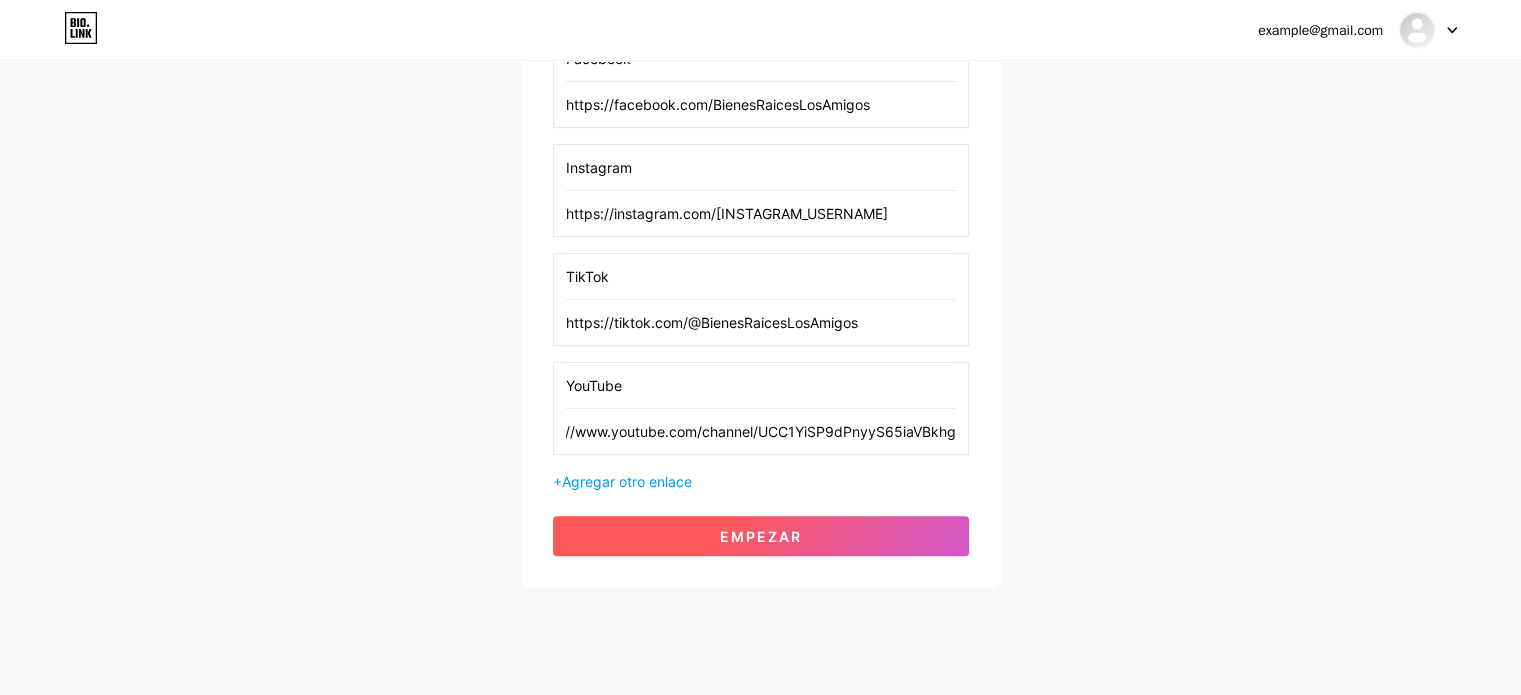 type on "https://www.youtube.com/channel/[CHANNEL_ID]" 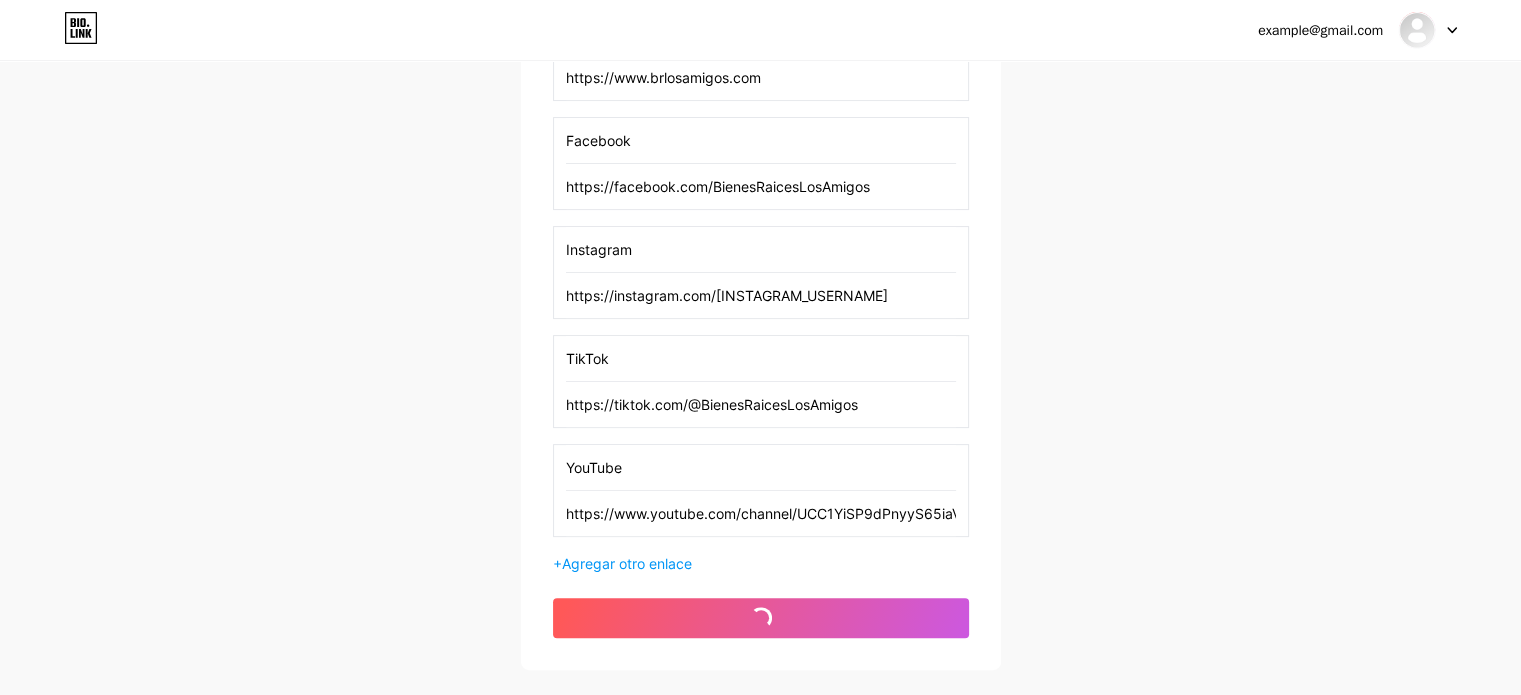 scroll, scrollTop: 297, scrollLeft: 0, axis: vertical 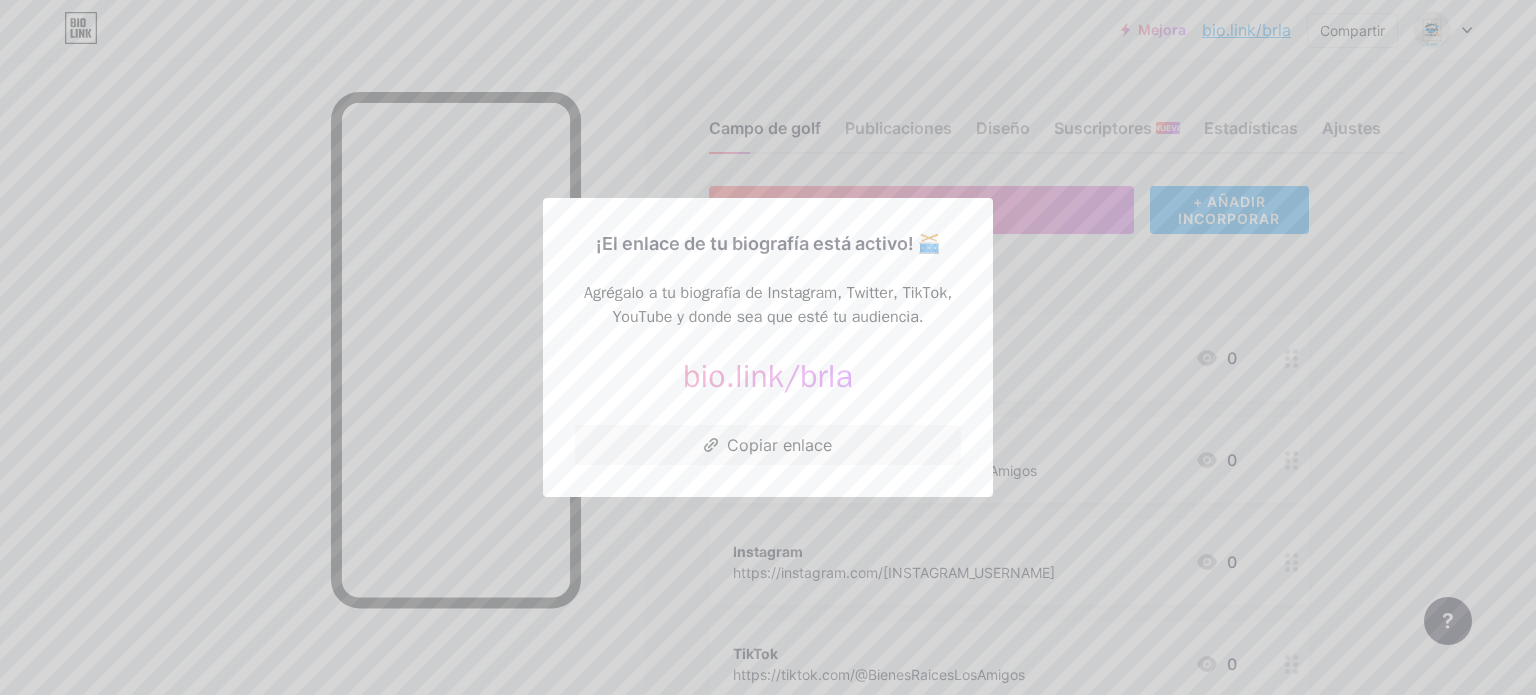 click at bounding box center [768, 347] 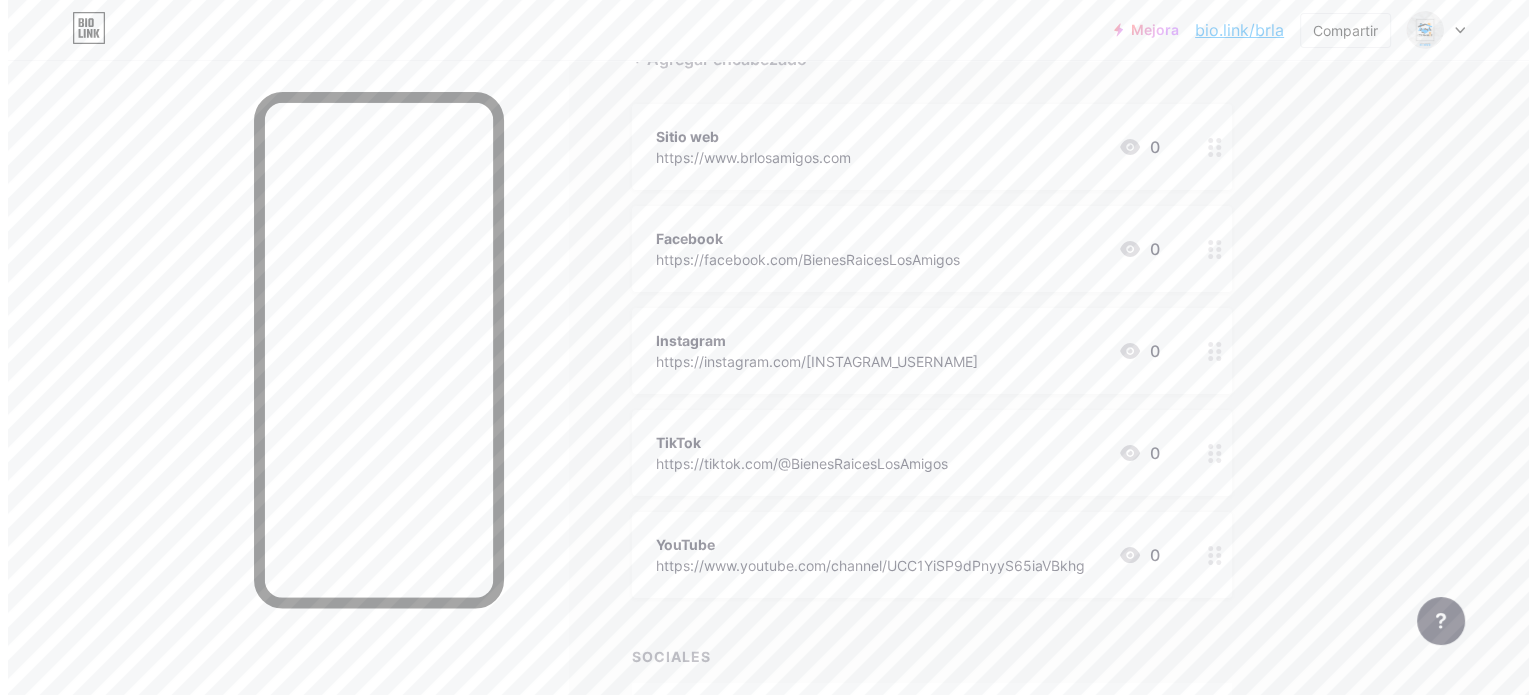 scroll, scrollTop: 0, scrollLeft: 0, axis: both 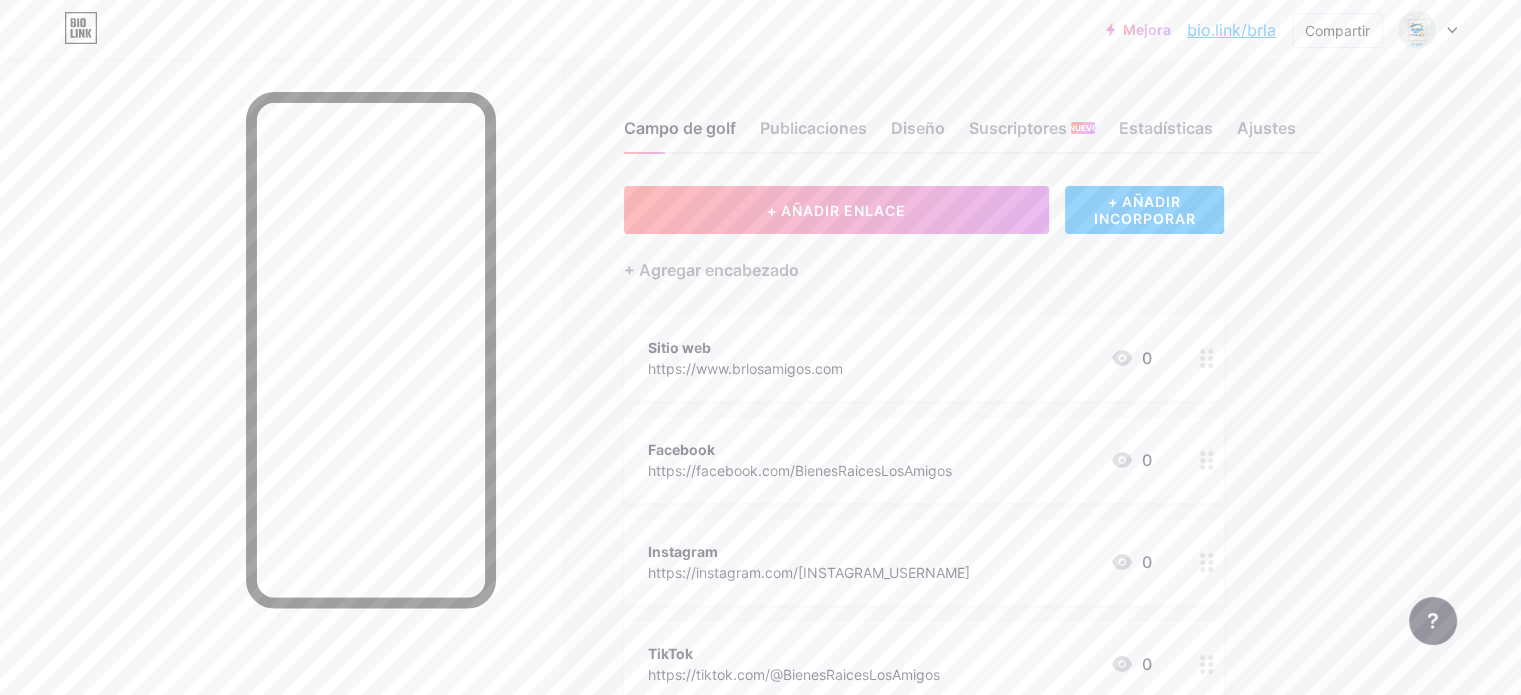 click on "Sitio web" at bounding box center [679, 347] 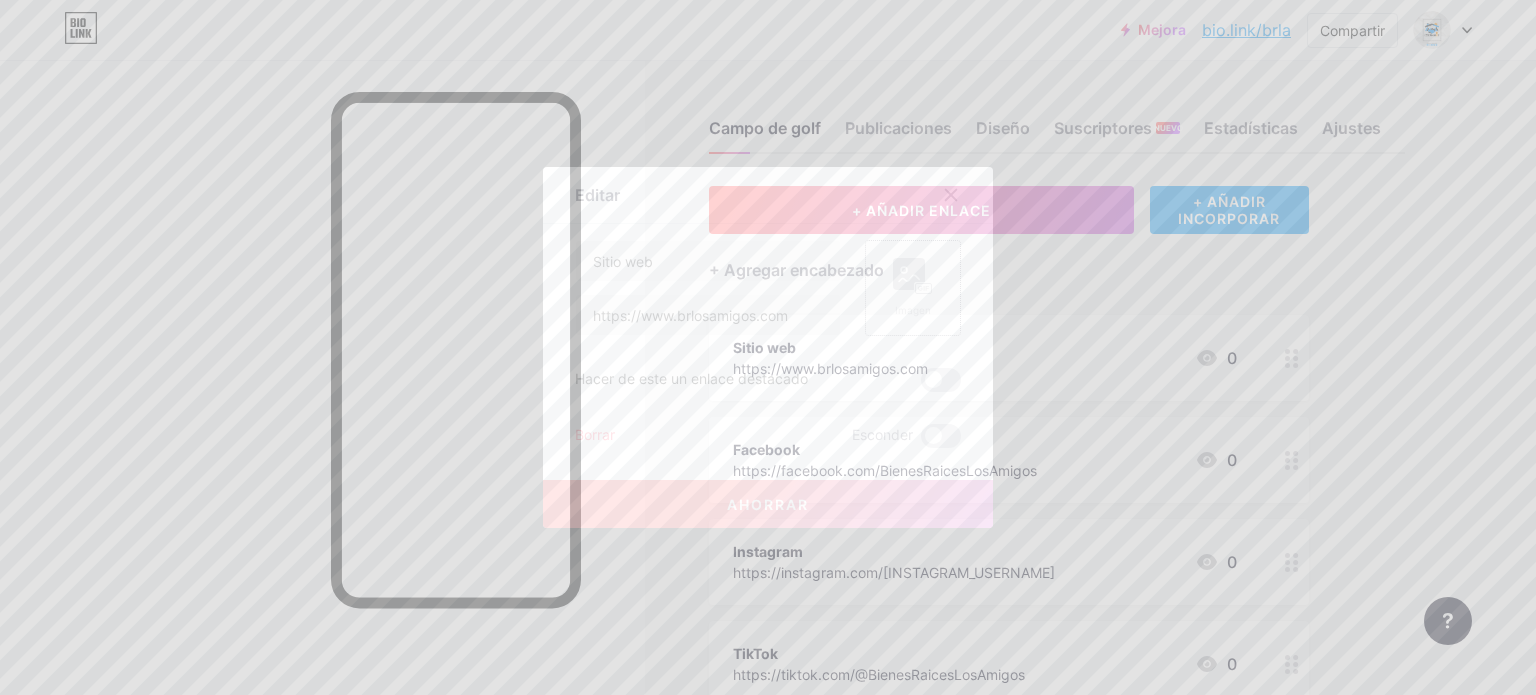 click on "Imagen" at bounding box center (913, 288) 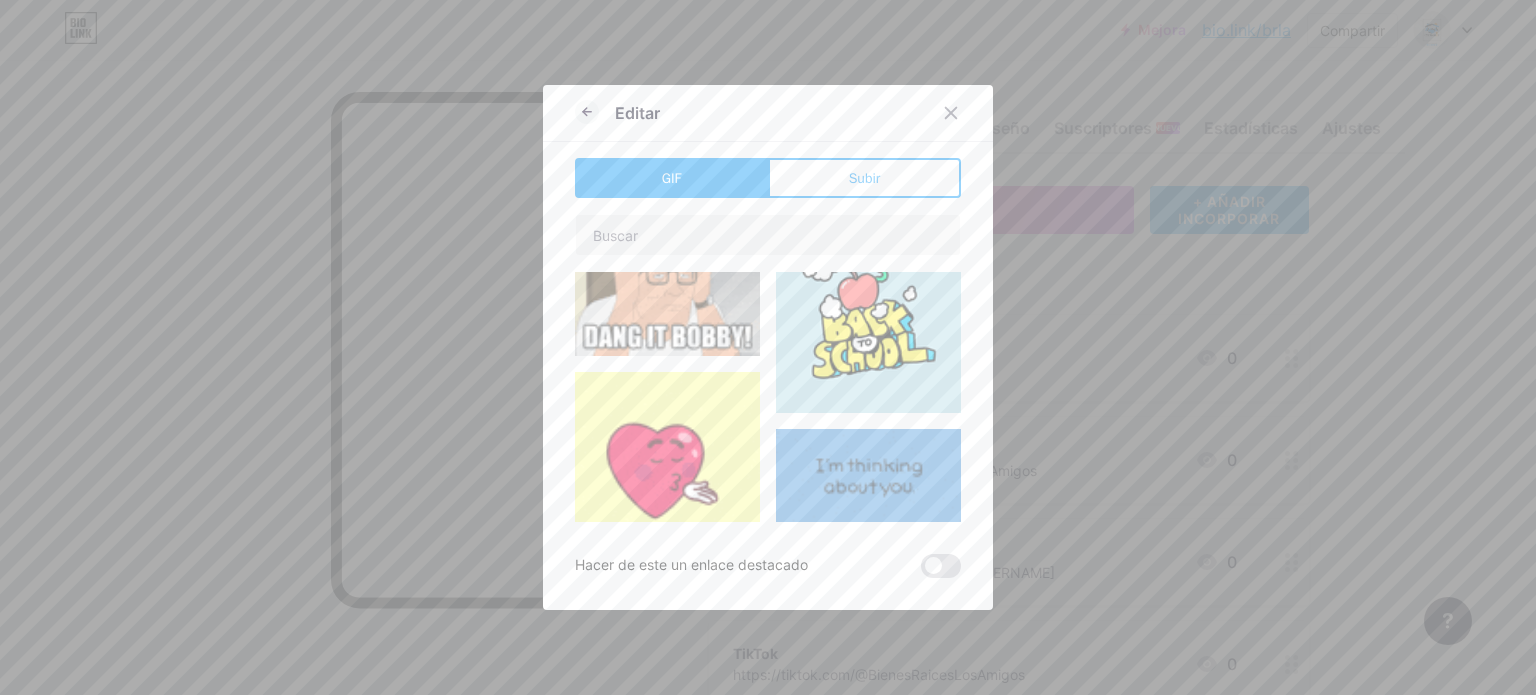type on "Sitio web" 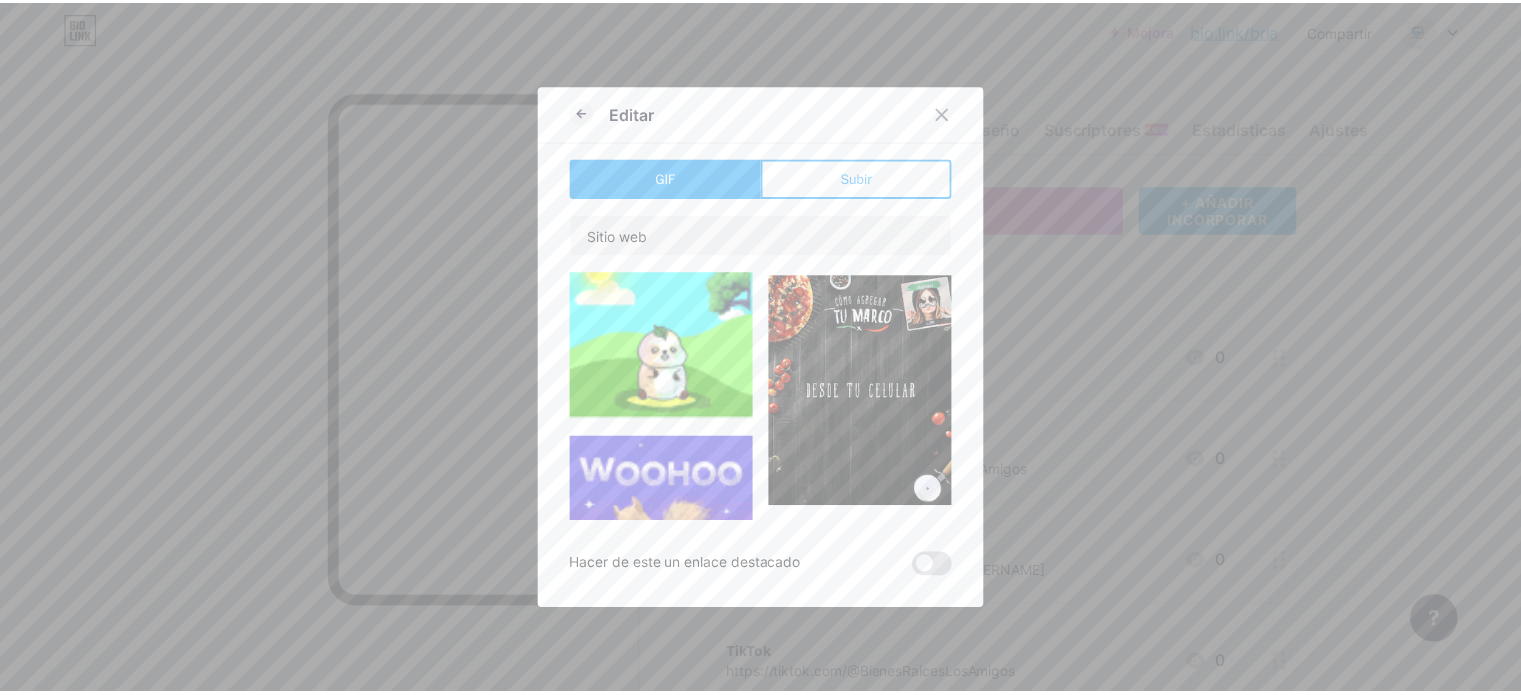 scroll, scrollTop: 4430, scrollLeft: 0, axis: vertical 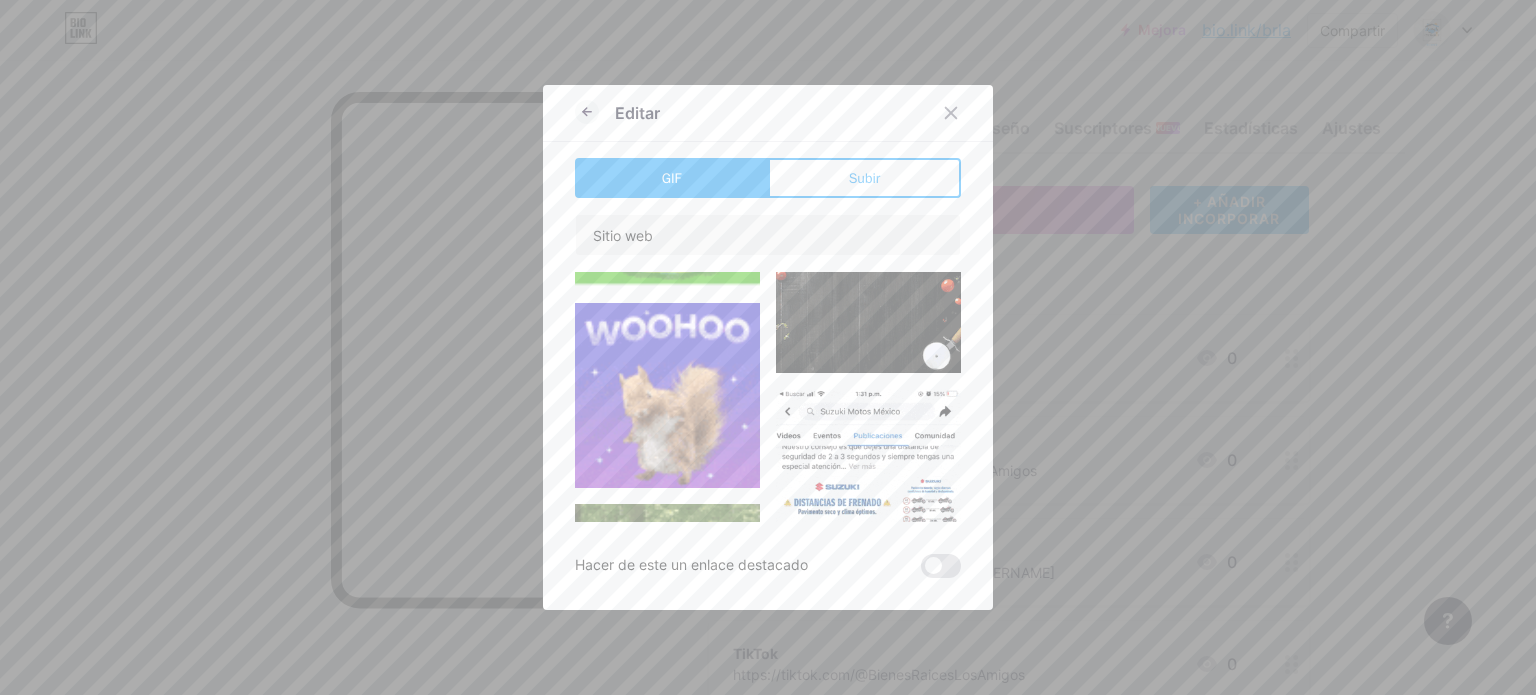 drag, startPoint x: 715, startPoint y: 181, endPoint x: 726, endPoint y: 179, distance: 11.18034 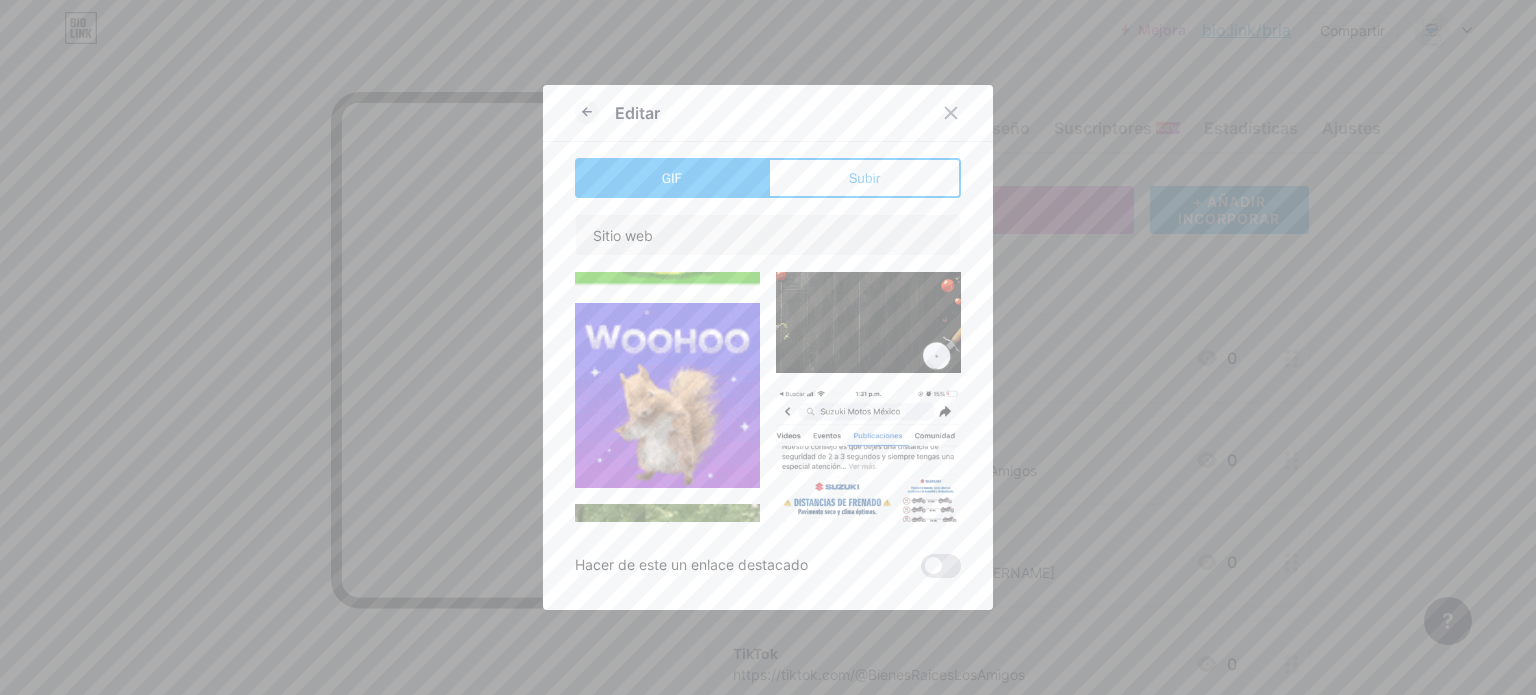 click on "GIF" at bounding box center [671, 178] 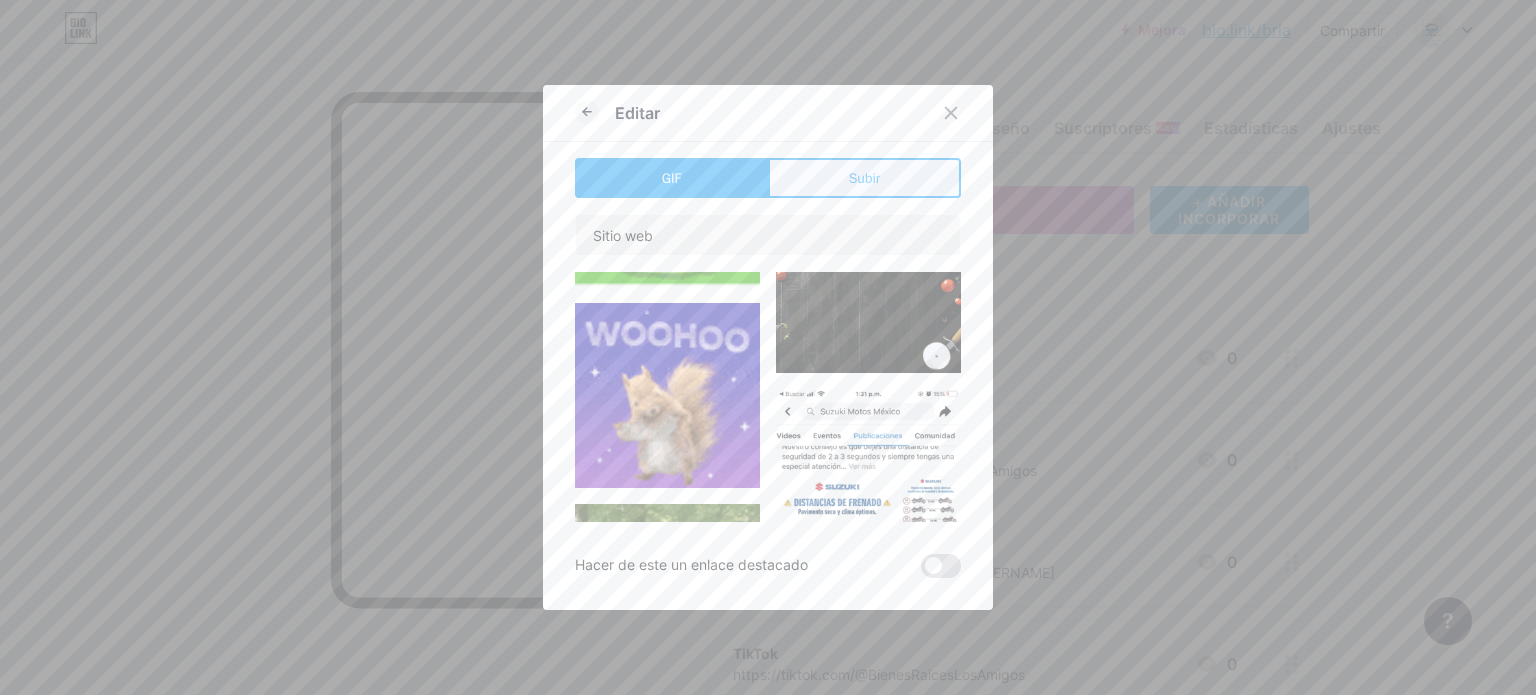 click on "Subir" at bounding box center [864, 178] 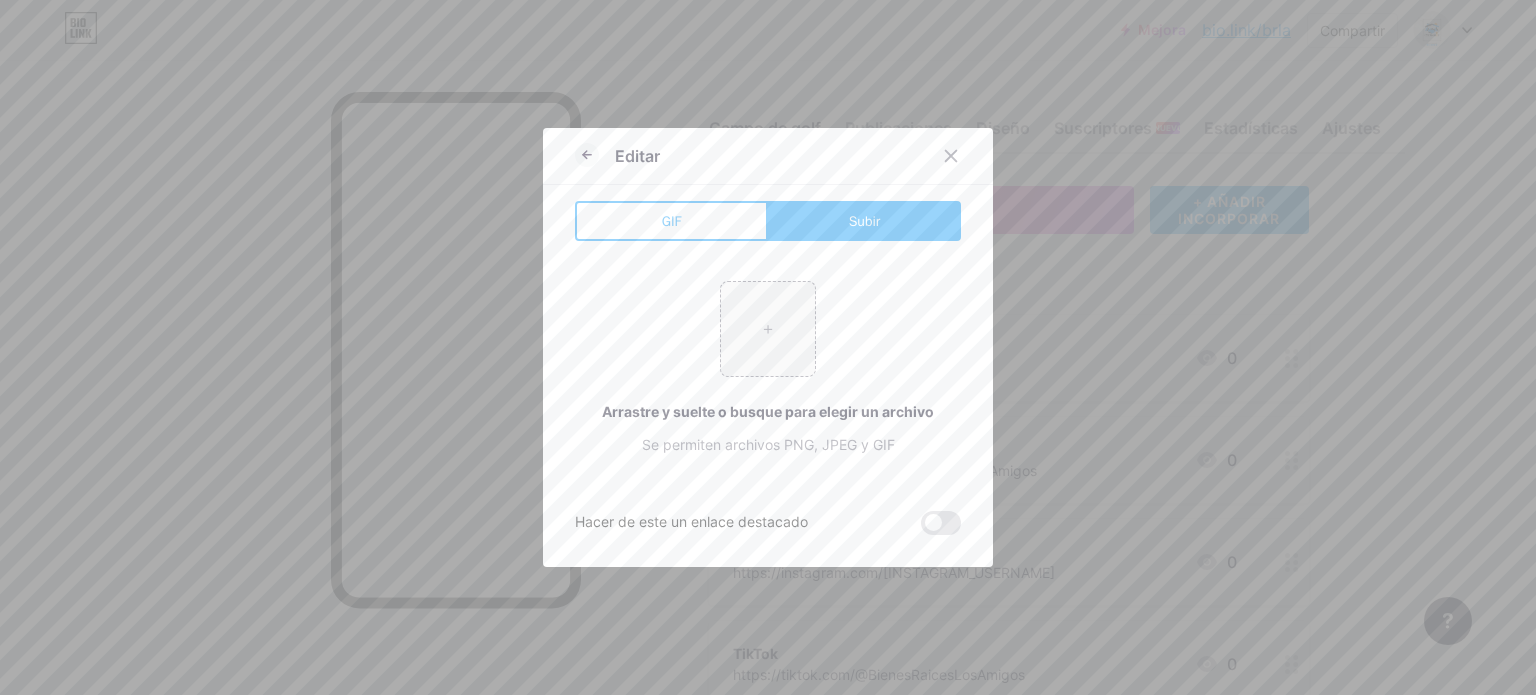 click on "+       Arrastre y suelte o busque para elegir un archivo   Se permiten archivos PNG, JPEG y GIF" at bounding box center (768, 368) 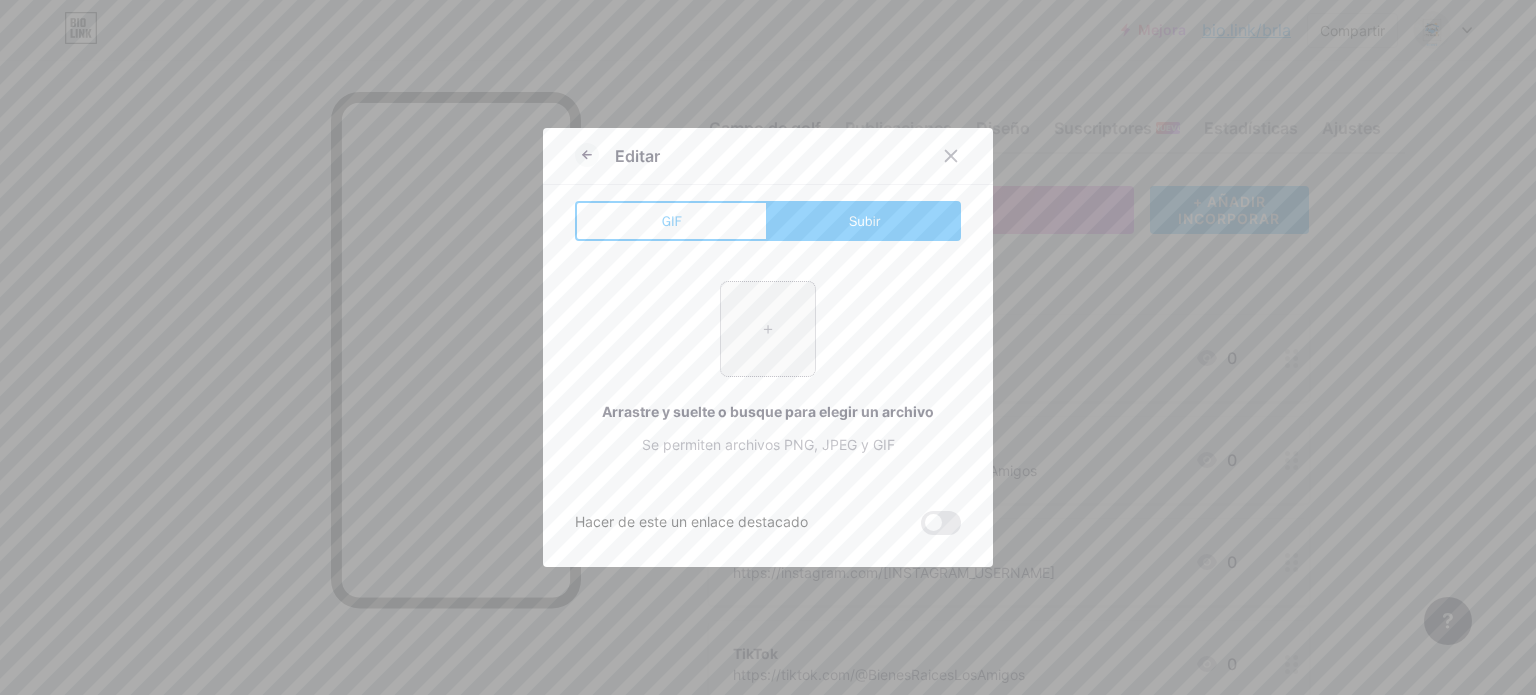 click at bounding box center (768, 329) 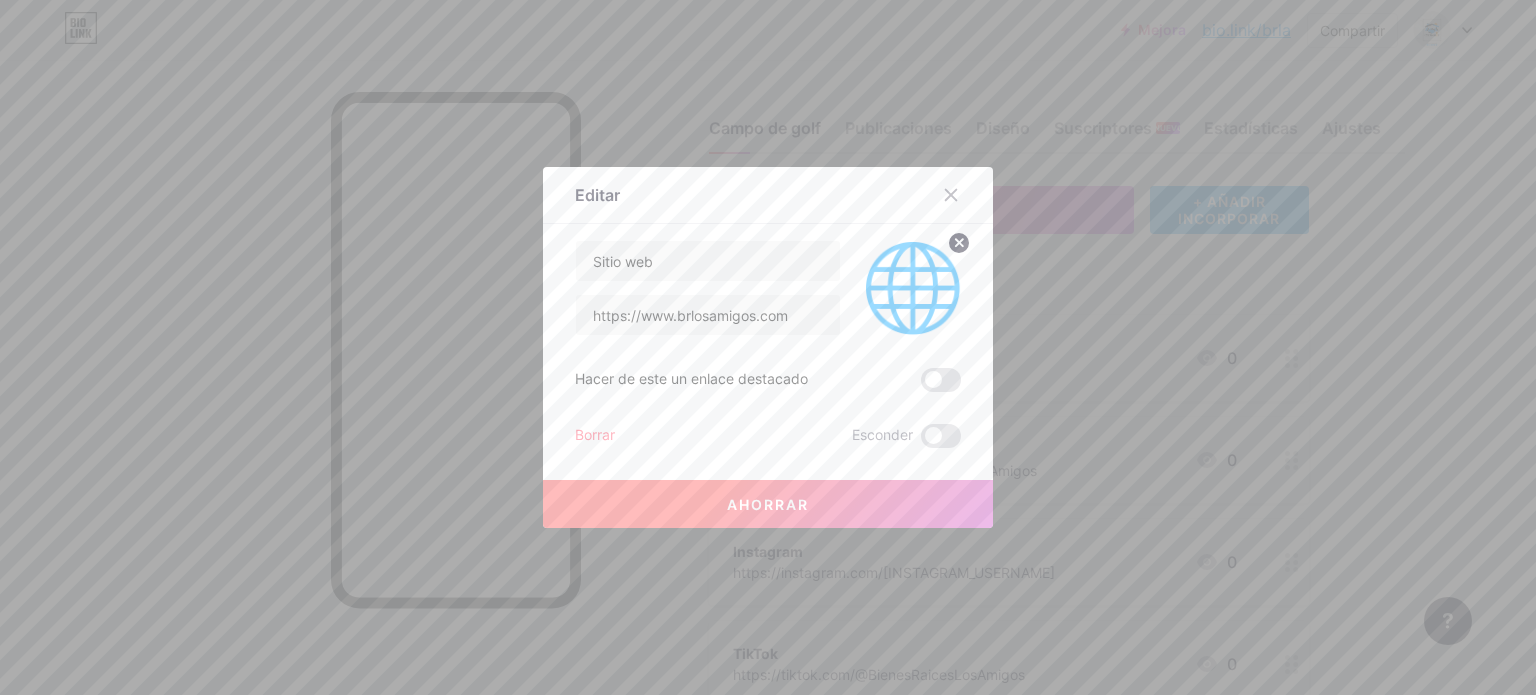 click on "Ahorrar" at bounding box center [768, 504] 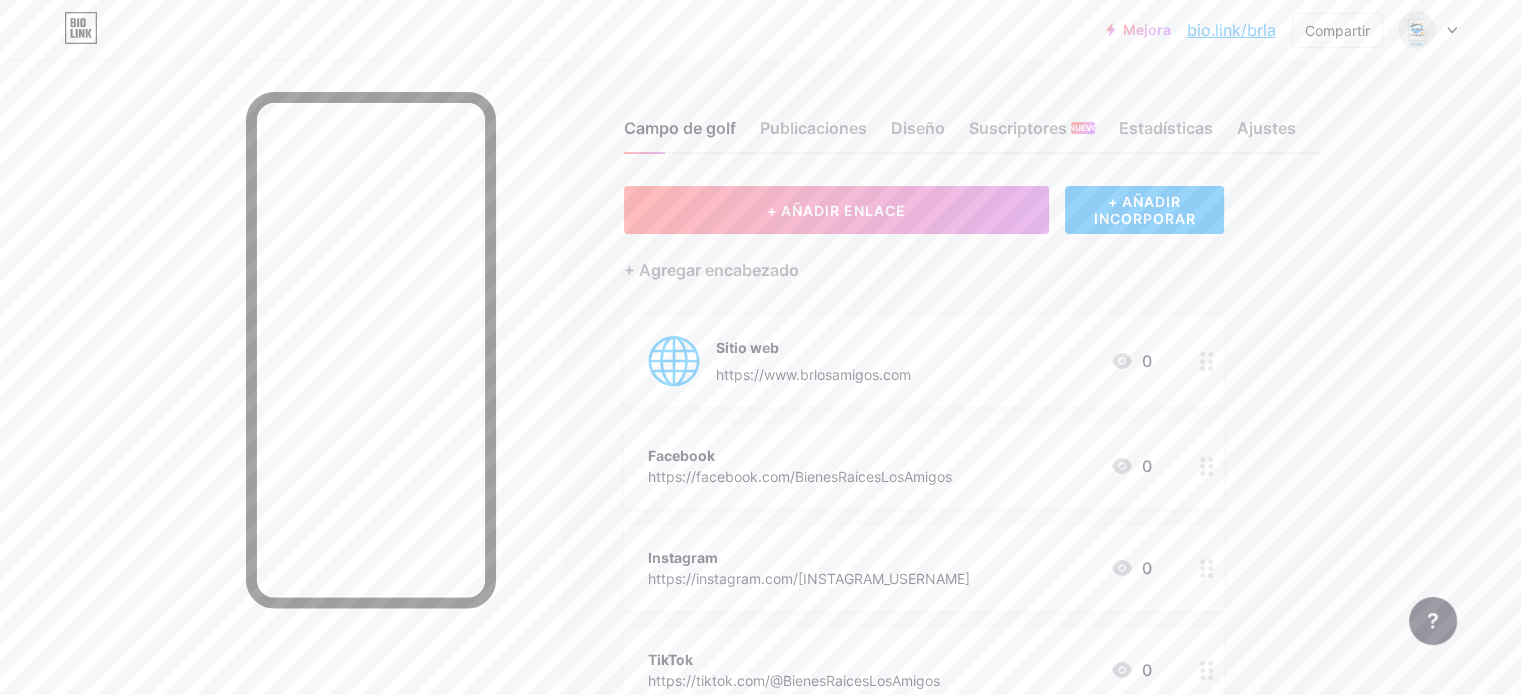 click 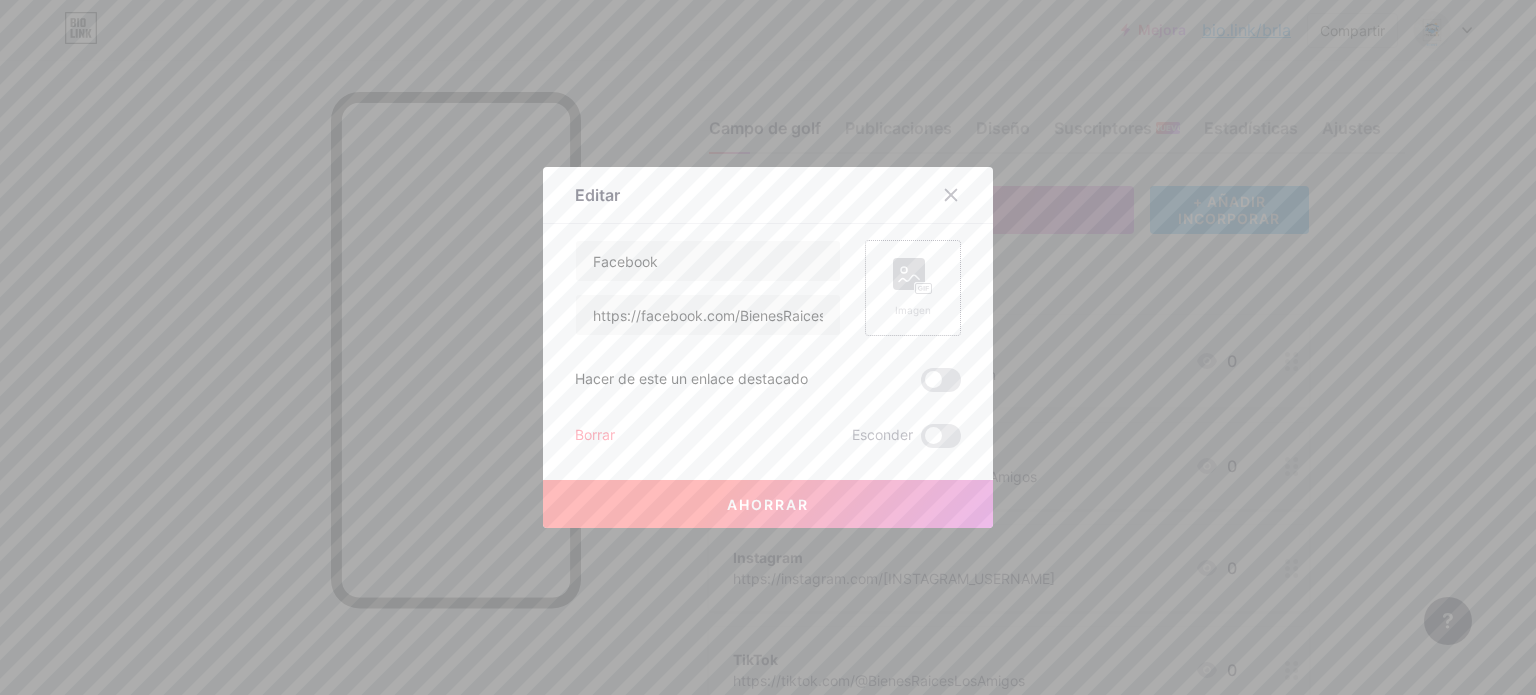 click on "Imagen" at bounding box center (913, 288) 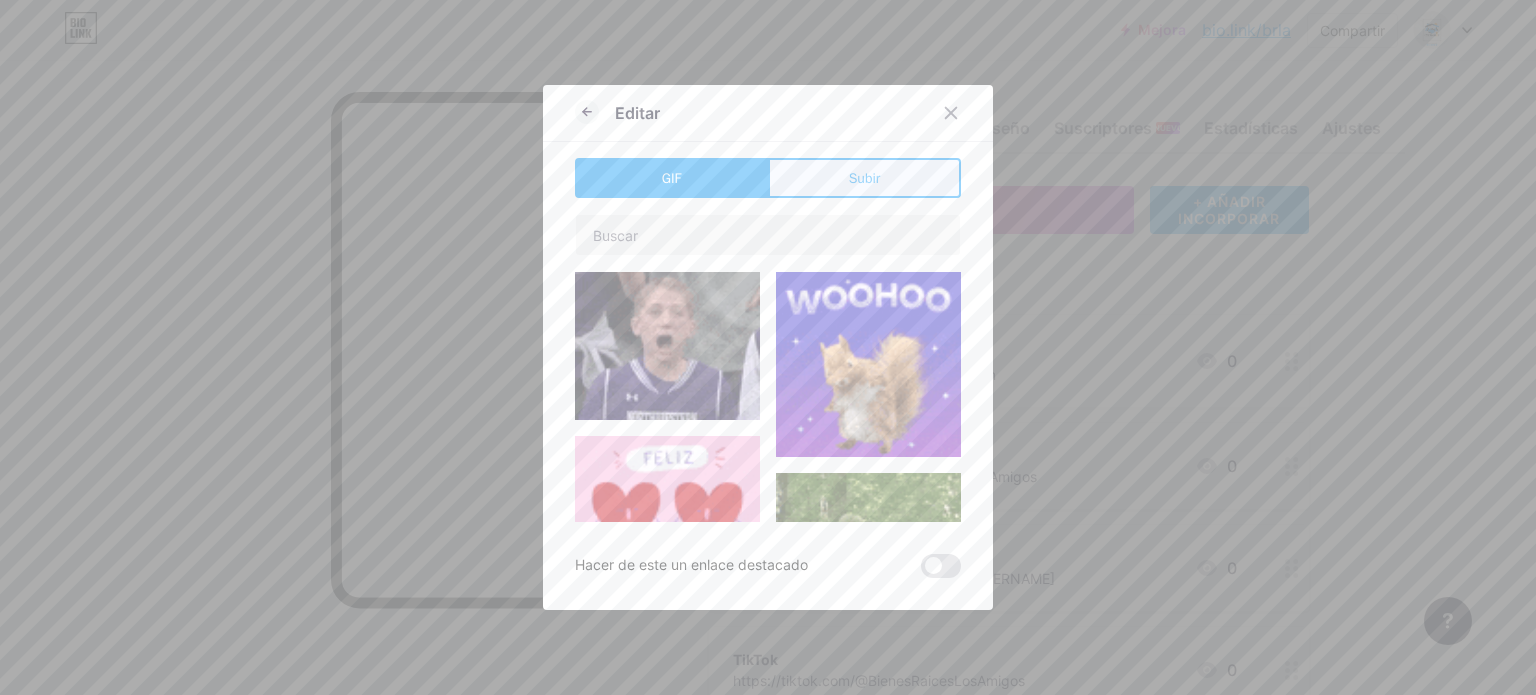 click on "Subir" at bounding box center [864, 178] 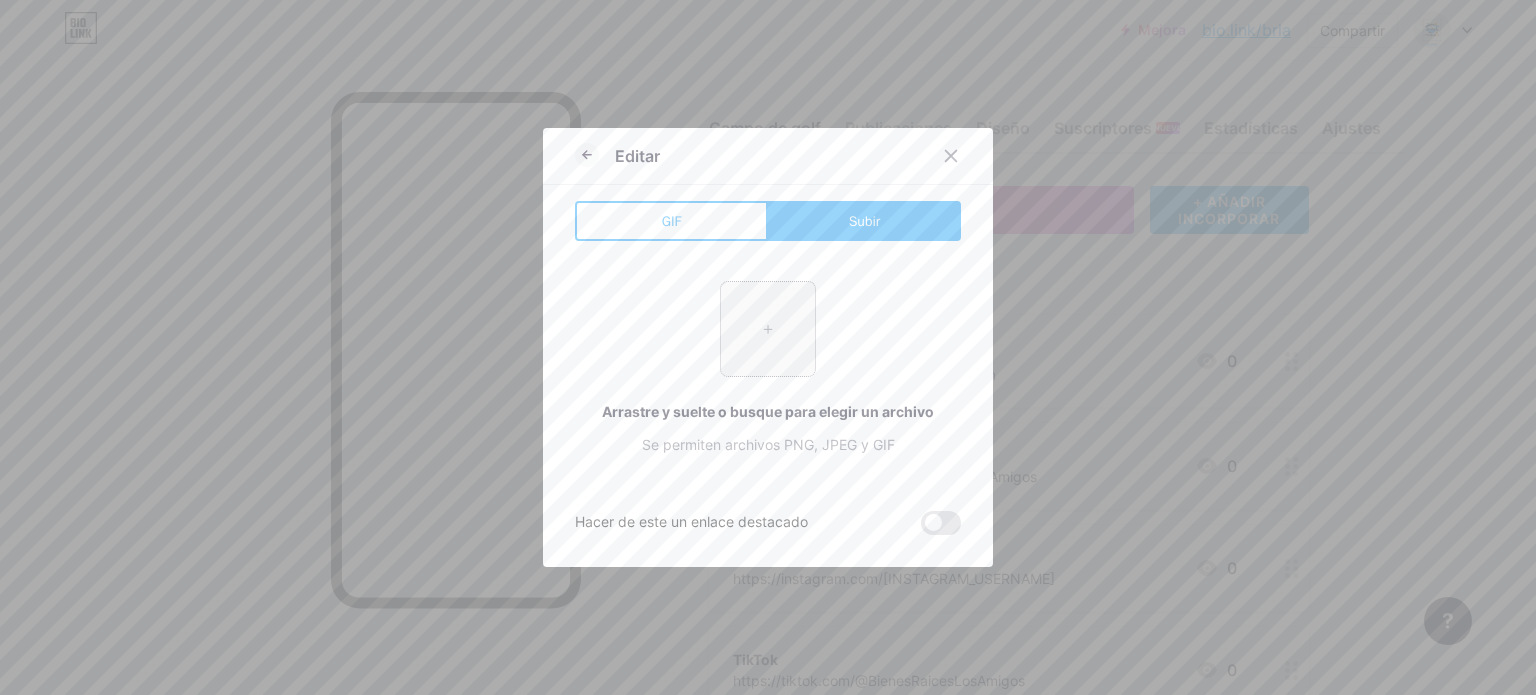 click at bounding box center (768, 329) 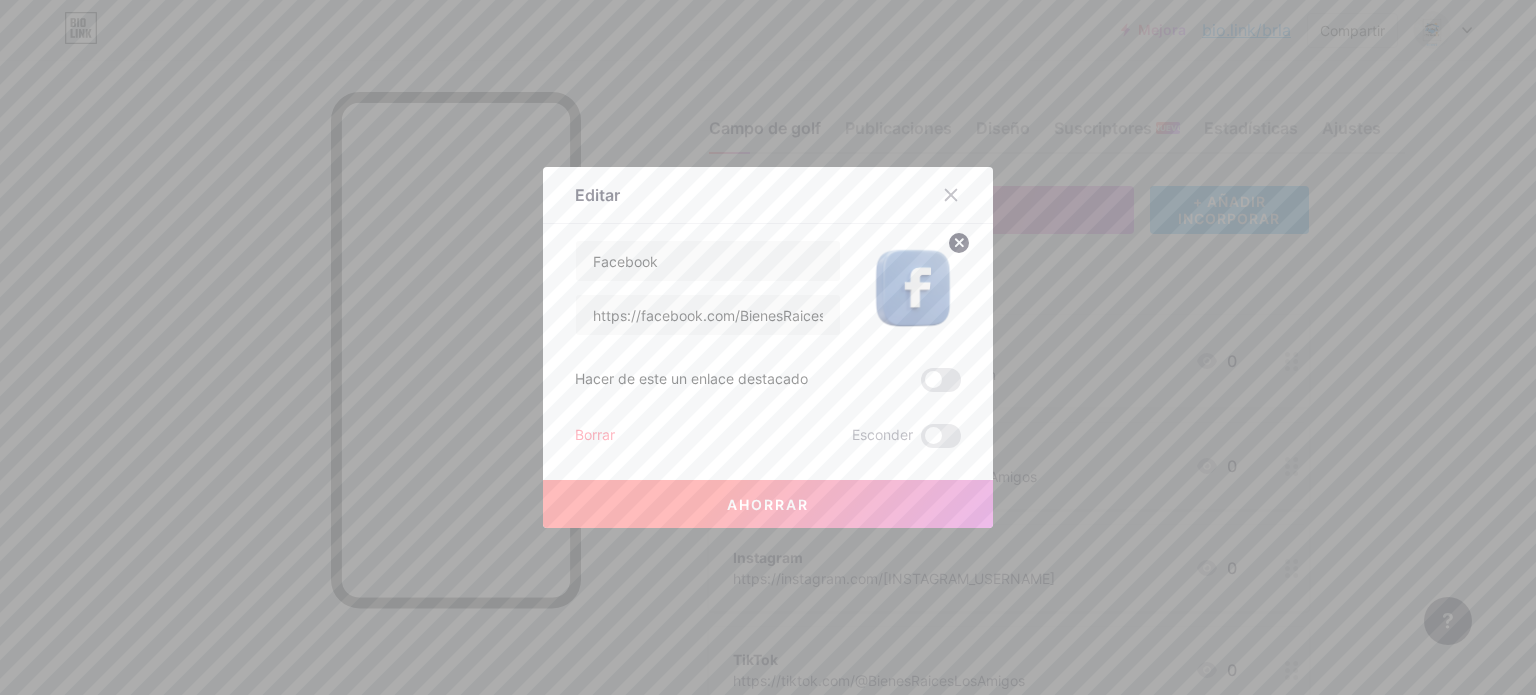 click on "Ahorrar" at bounding box center (768, 504) 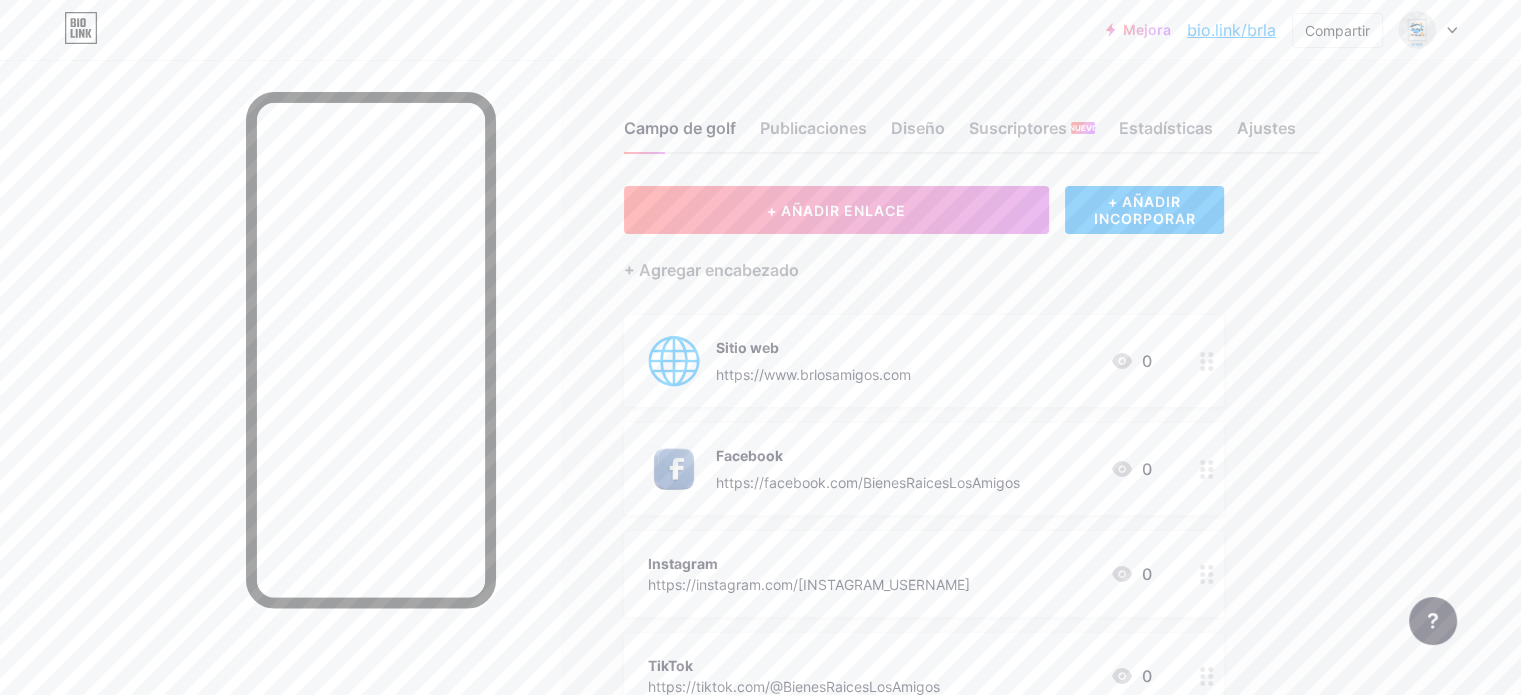 click at bounding box center [1207, 574] 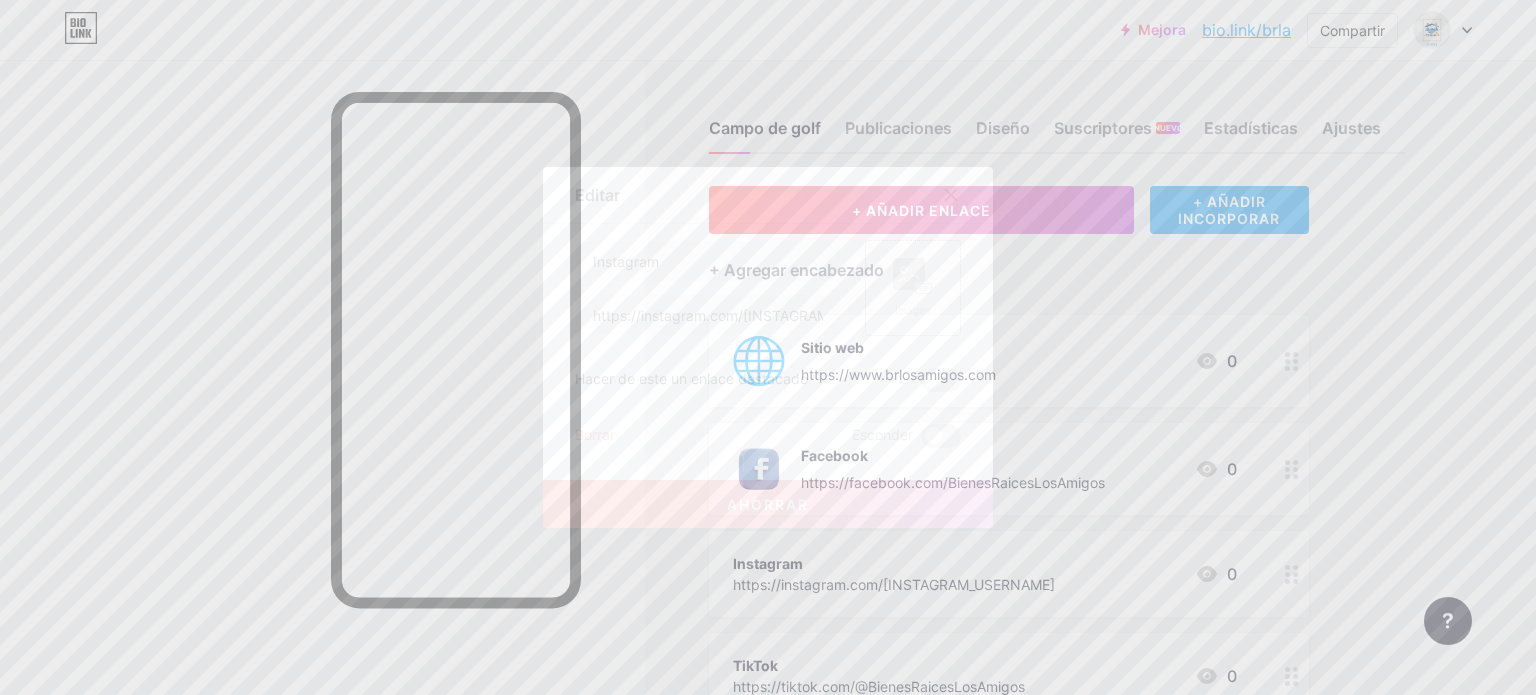 click on "Imagen" at bounding box center (913, 288) 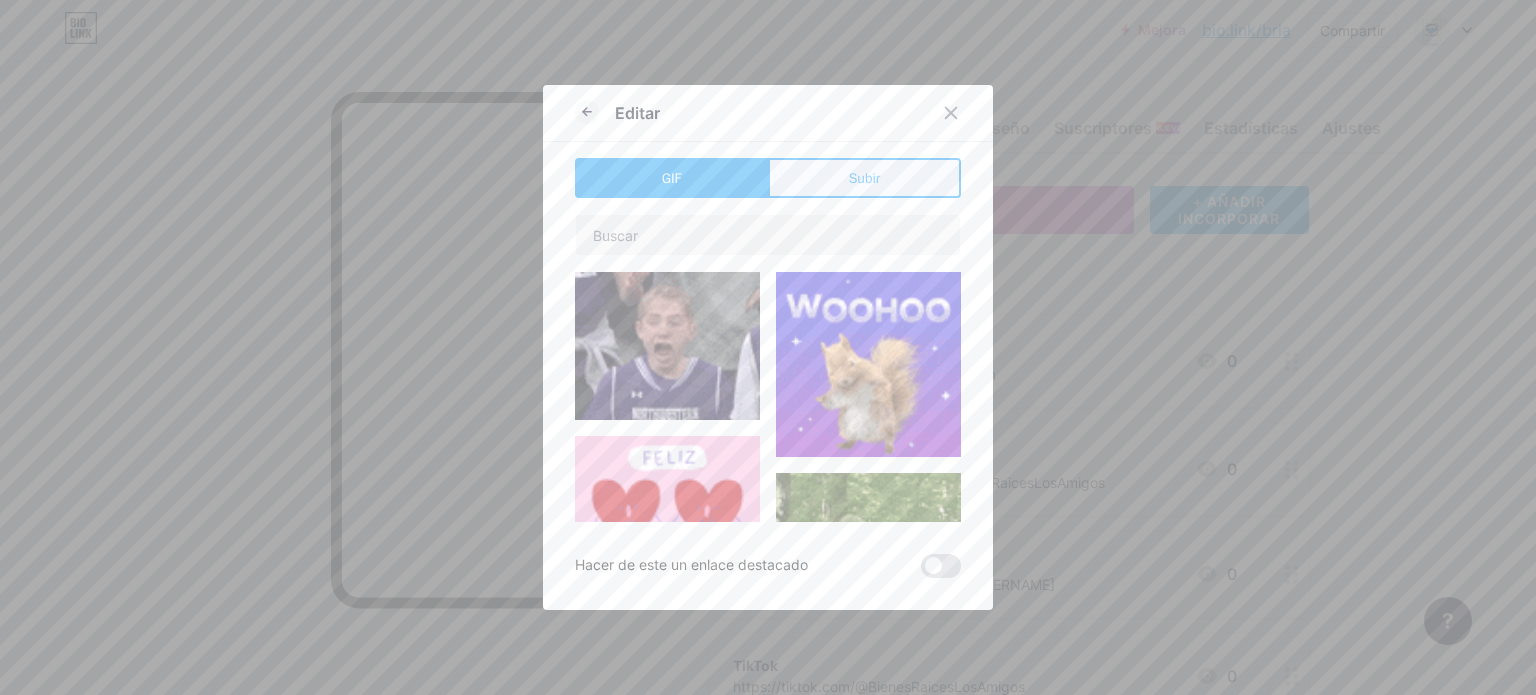 click on "Subir" at bounding box center (865, 178) 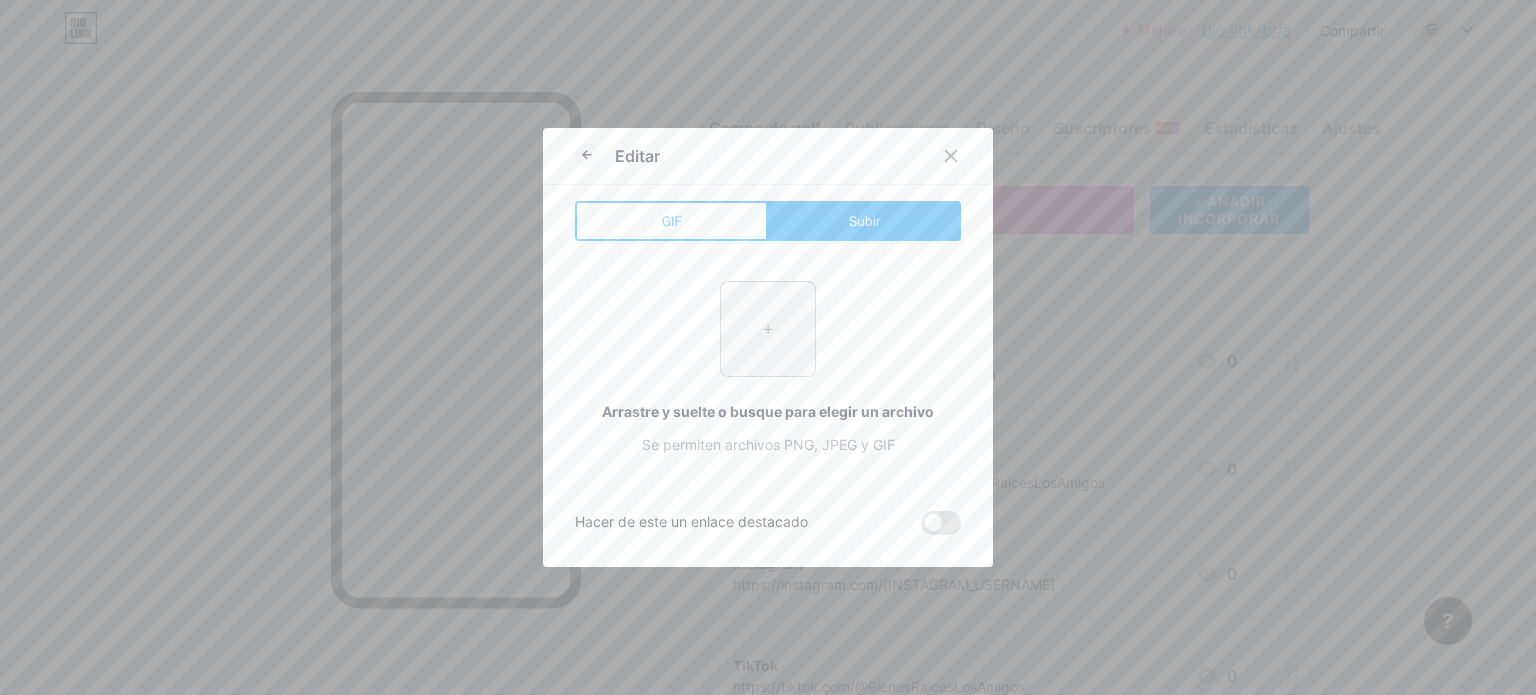 click at bounding box center [768, 329] 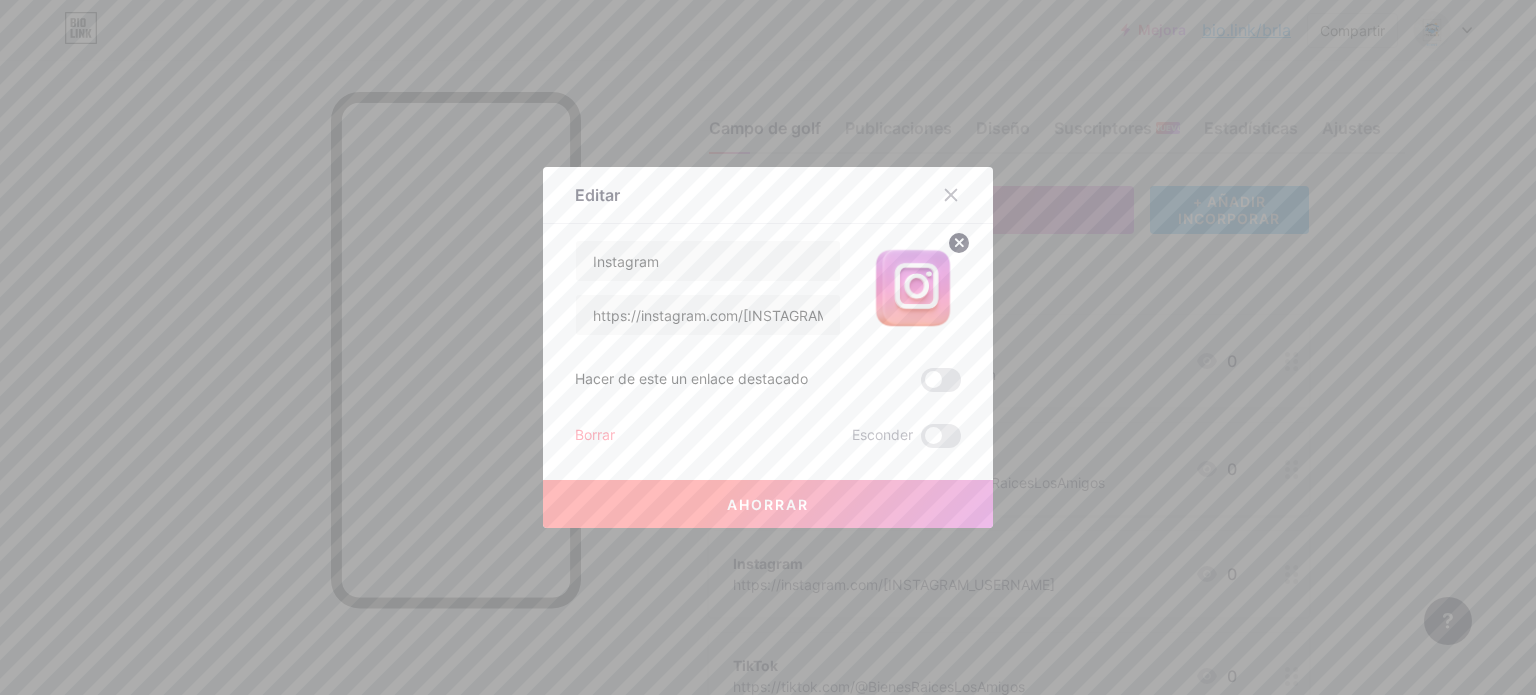 click at bounding box center [768, 347] 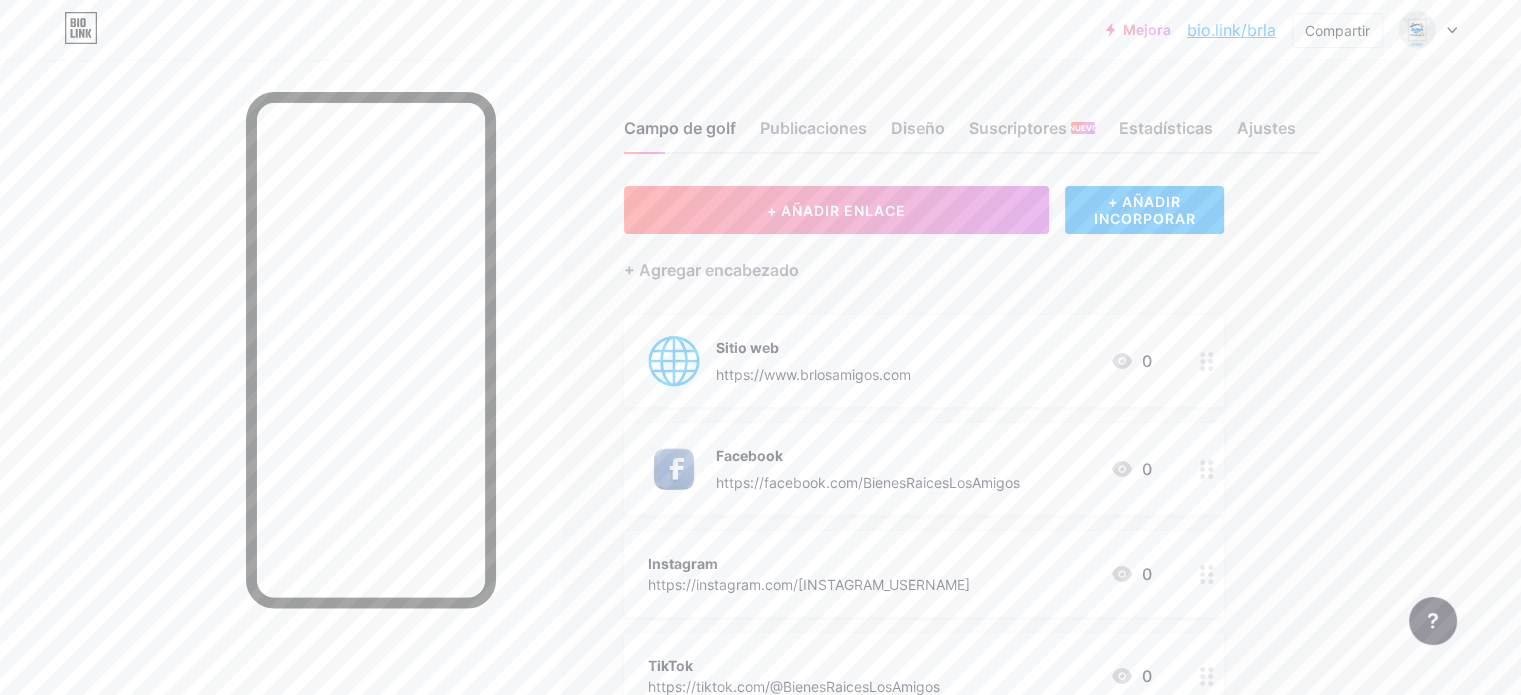 click 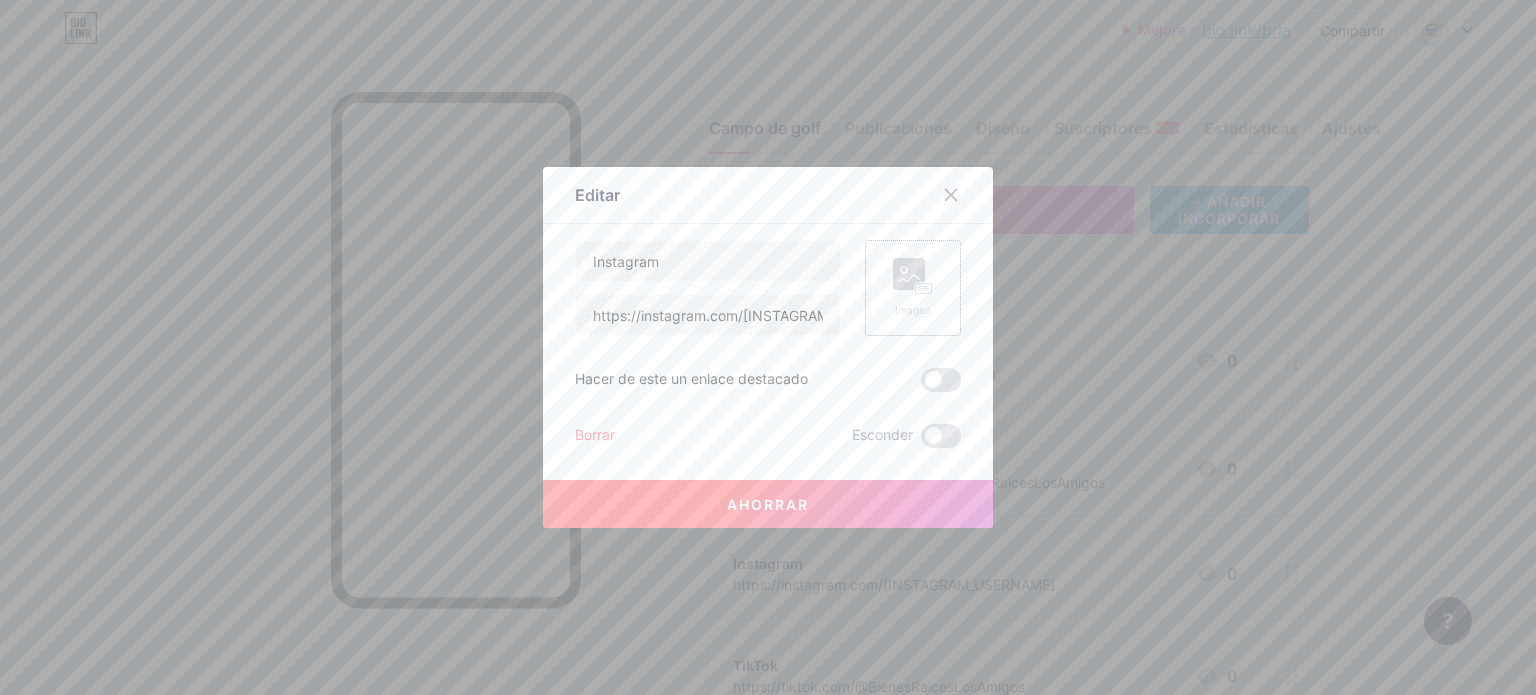 click on "Imagen" at bounding box center (913, 310) 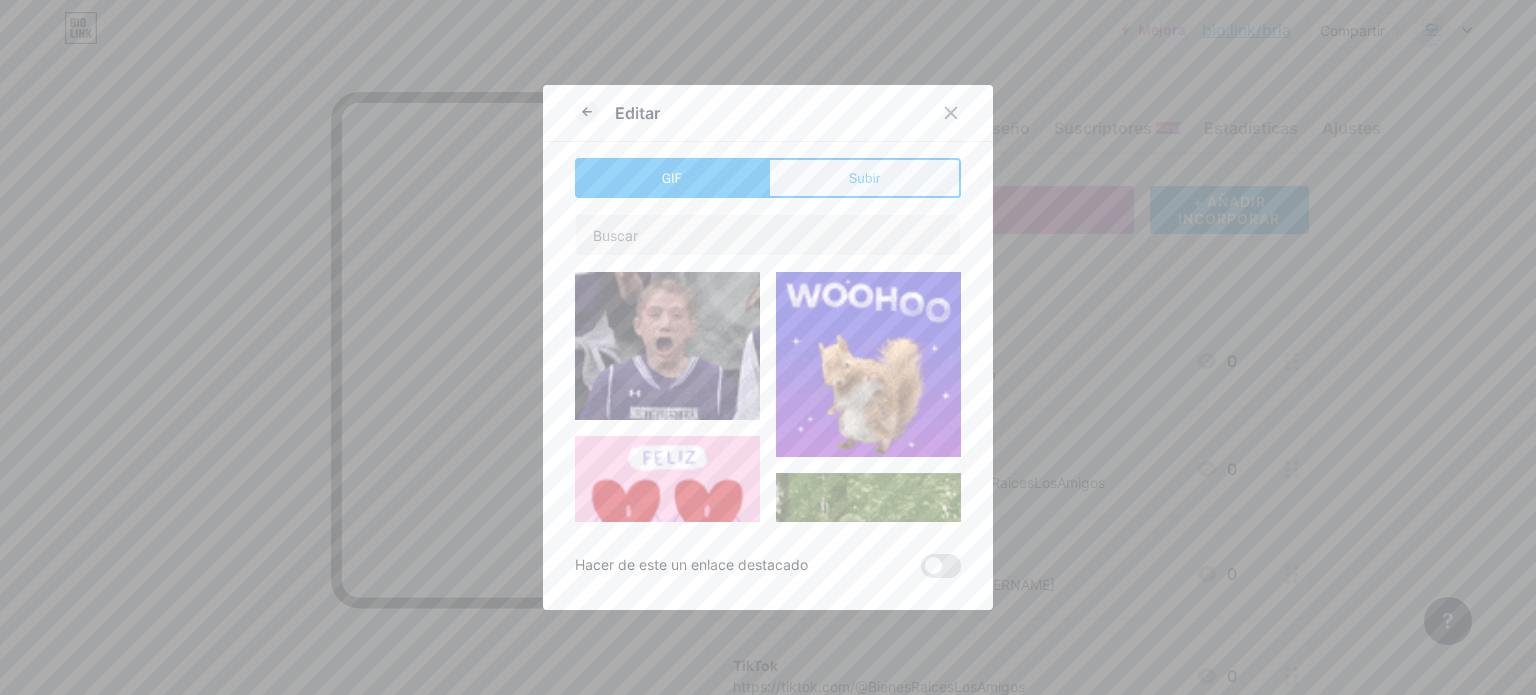 click on "Subir" at bounding box center (864, 178) 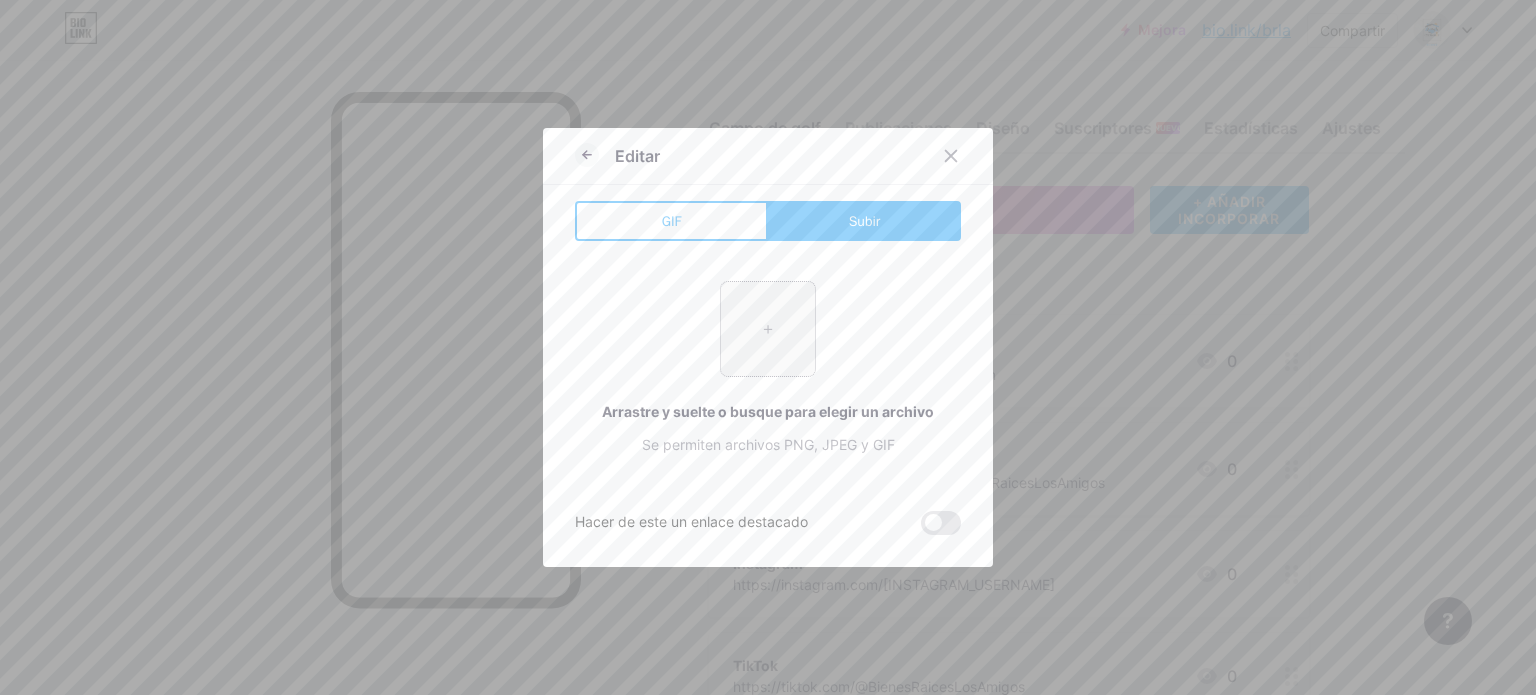 click at bounding box center (768, 329) 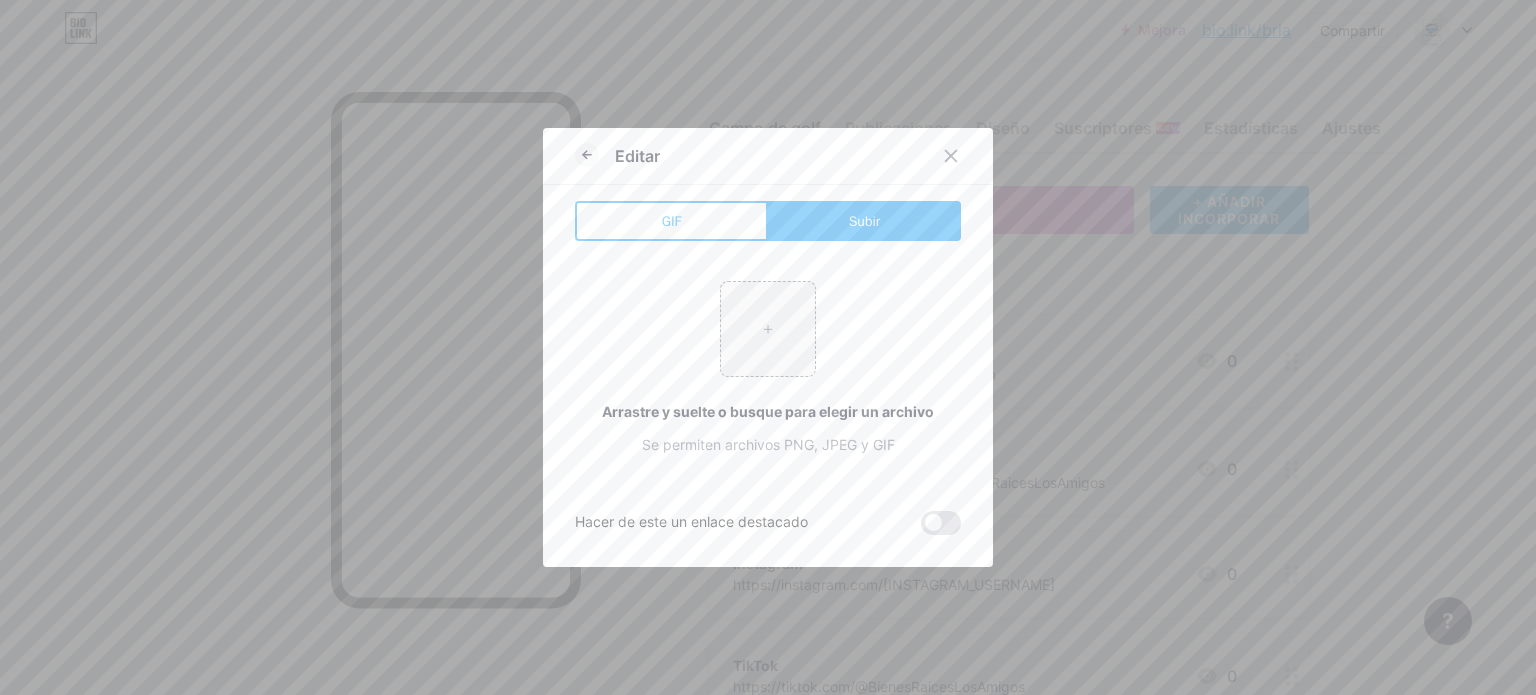 type on "C:\fakepath\Post de Facebook alienación de equipo de futbol deportivo fotográfico verde (5).png" 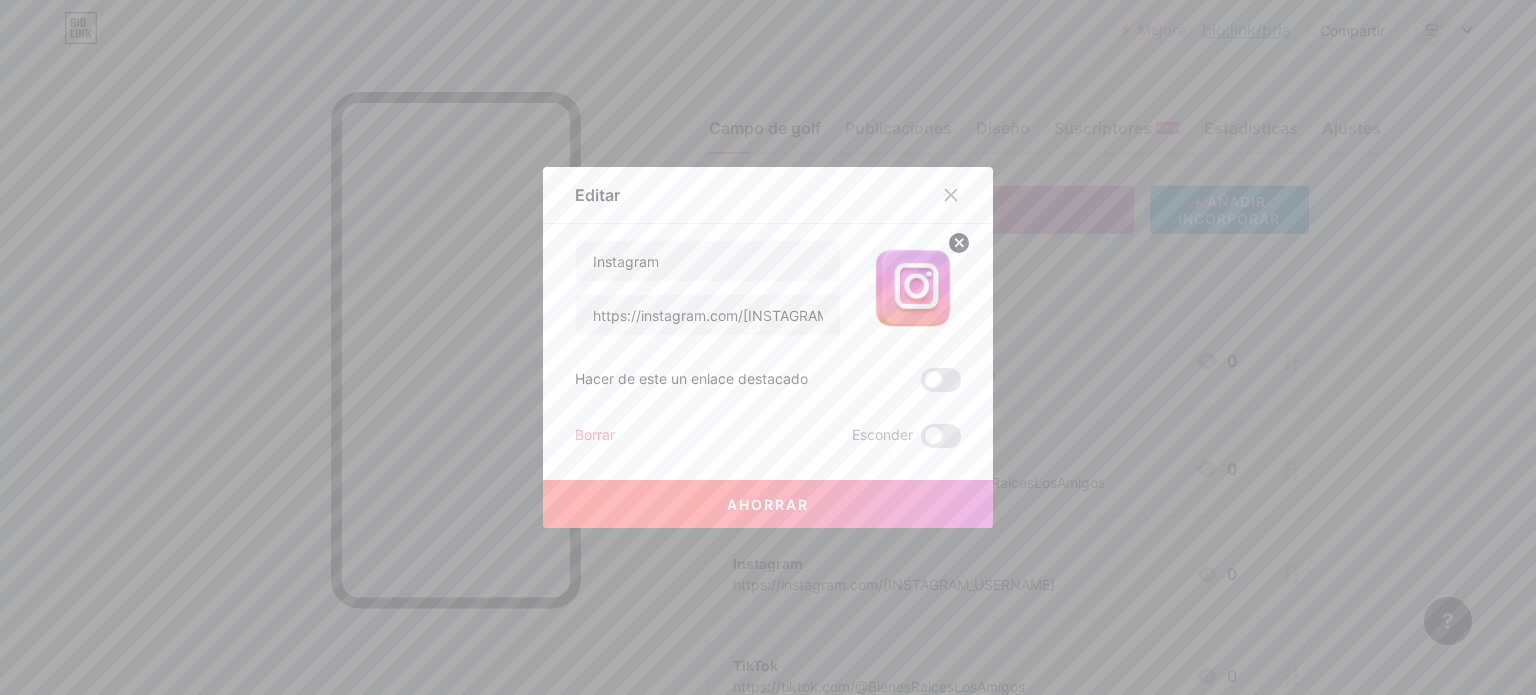 click on "Ahorrar" at bounding box center (768, 504) 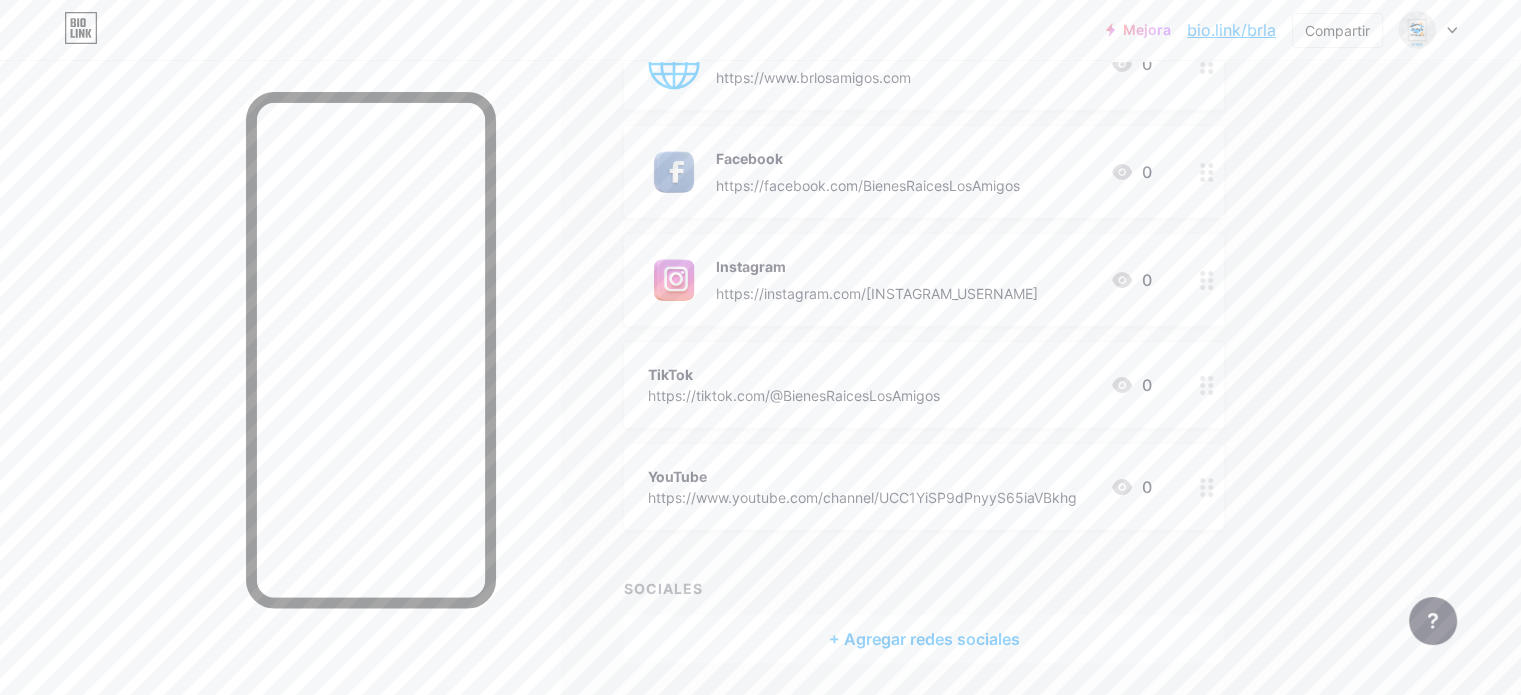 scroll, scrollTop: 300, scrollLeft: 0, axis: vertical 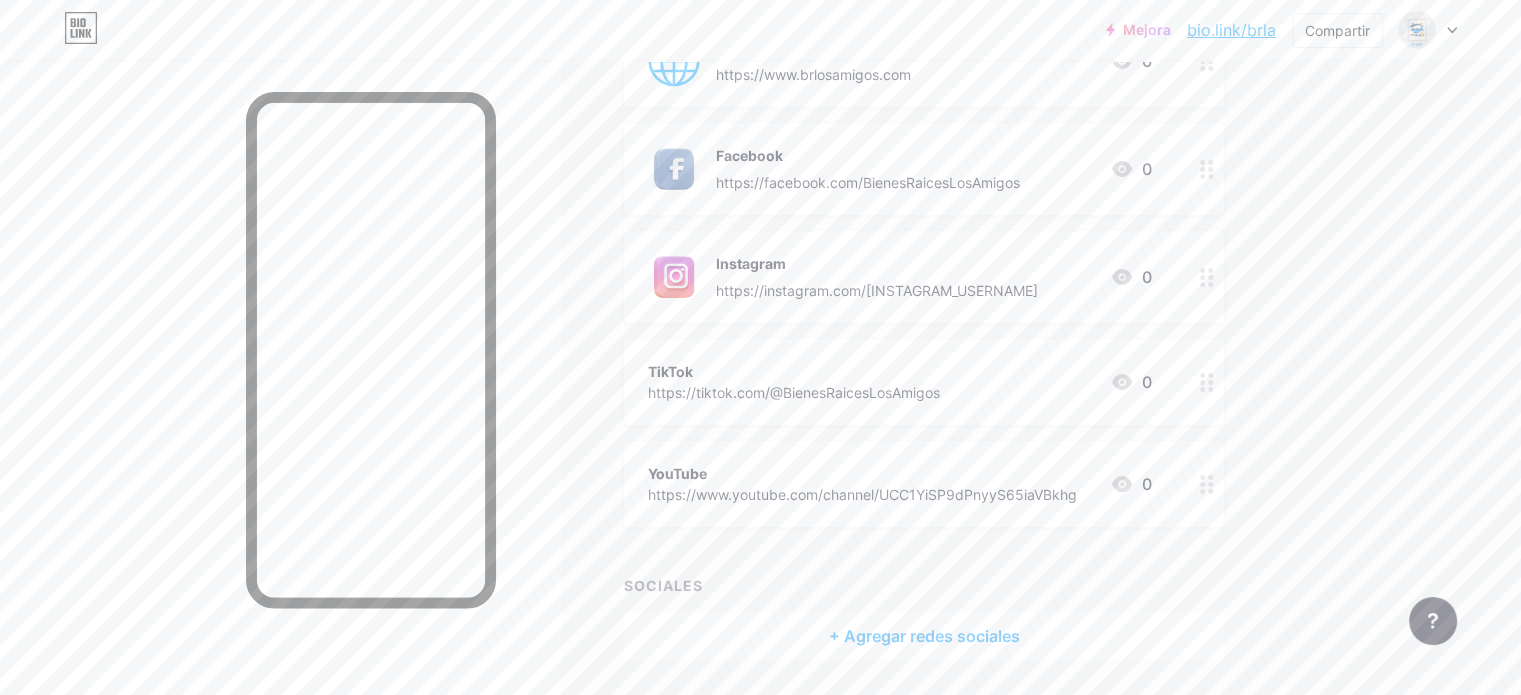 click 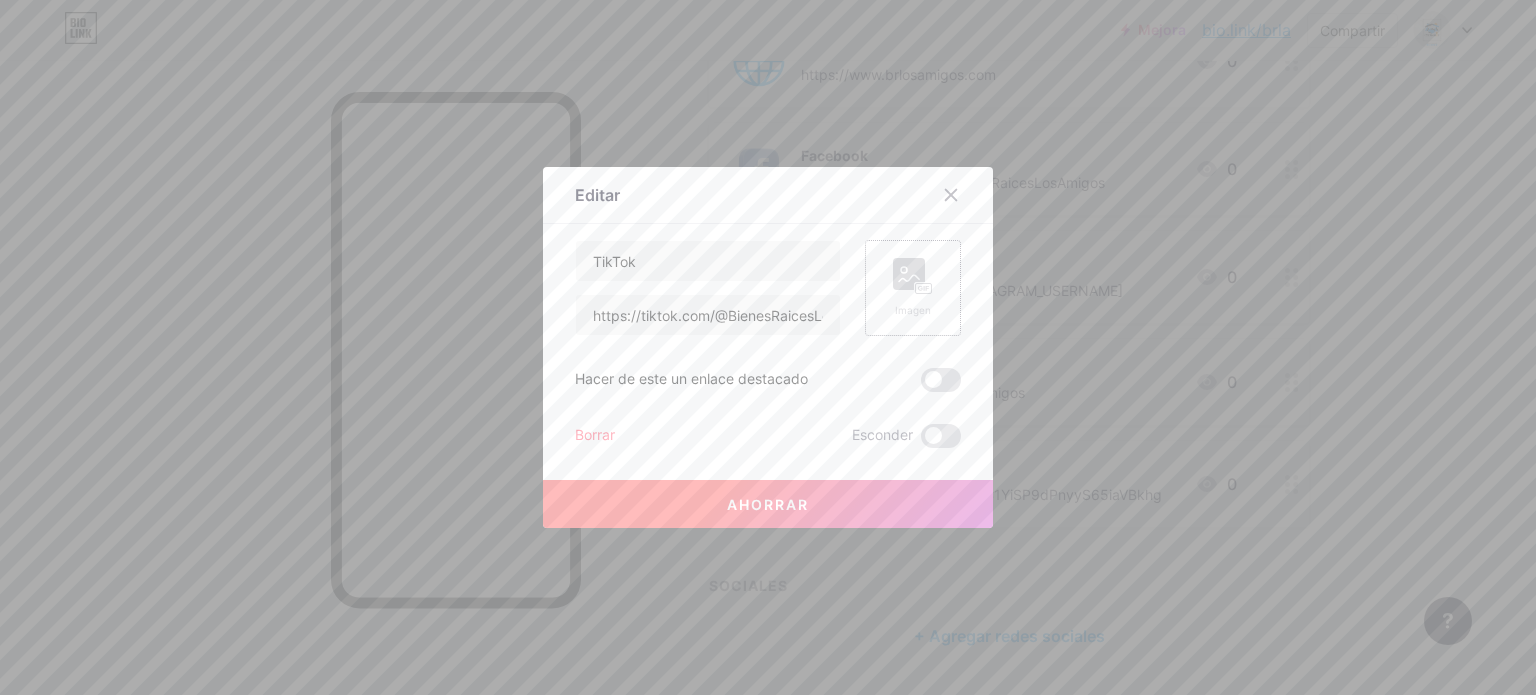 click 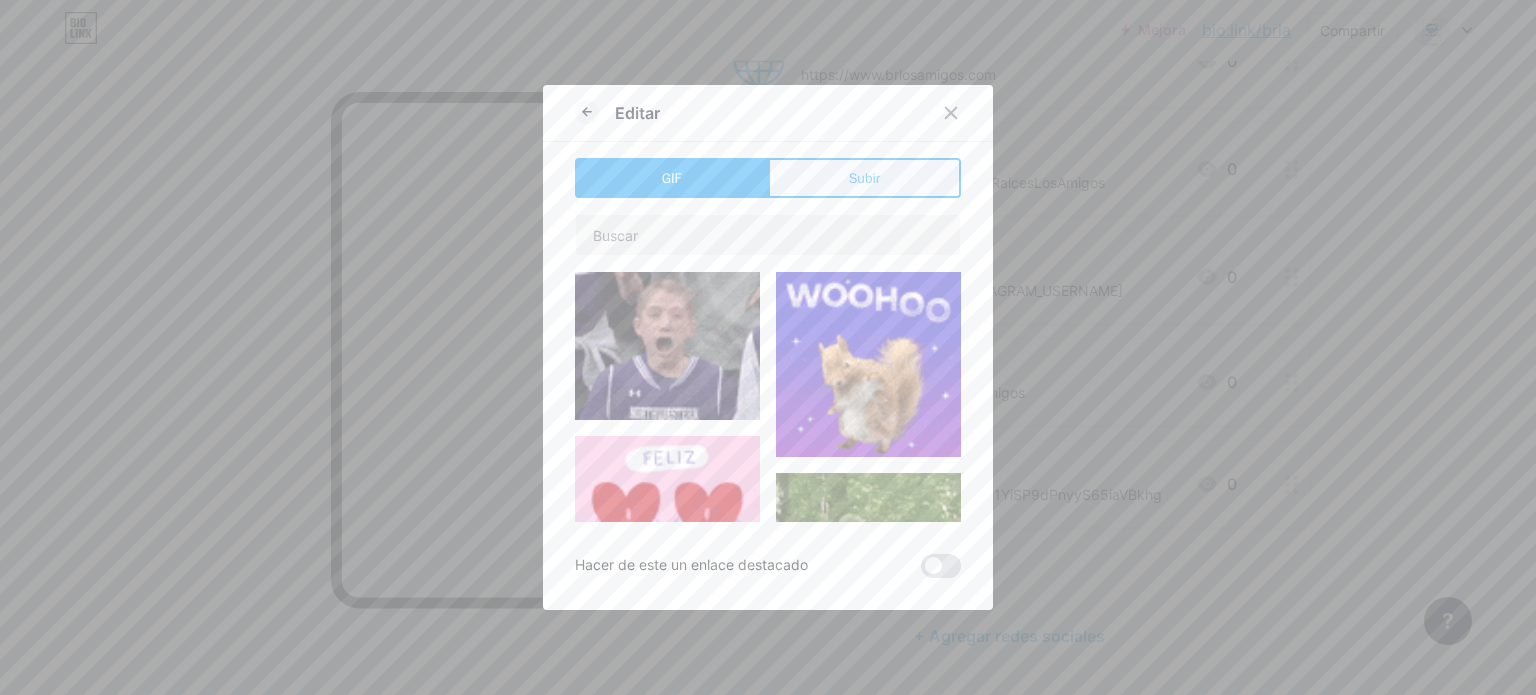 click on "Subir" at bounding box center (864, 178) 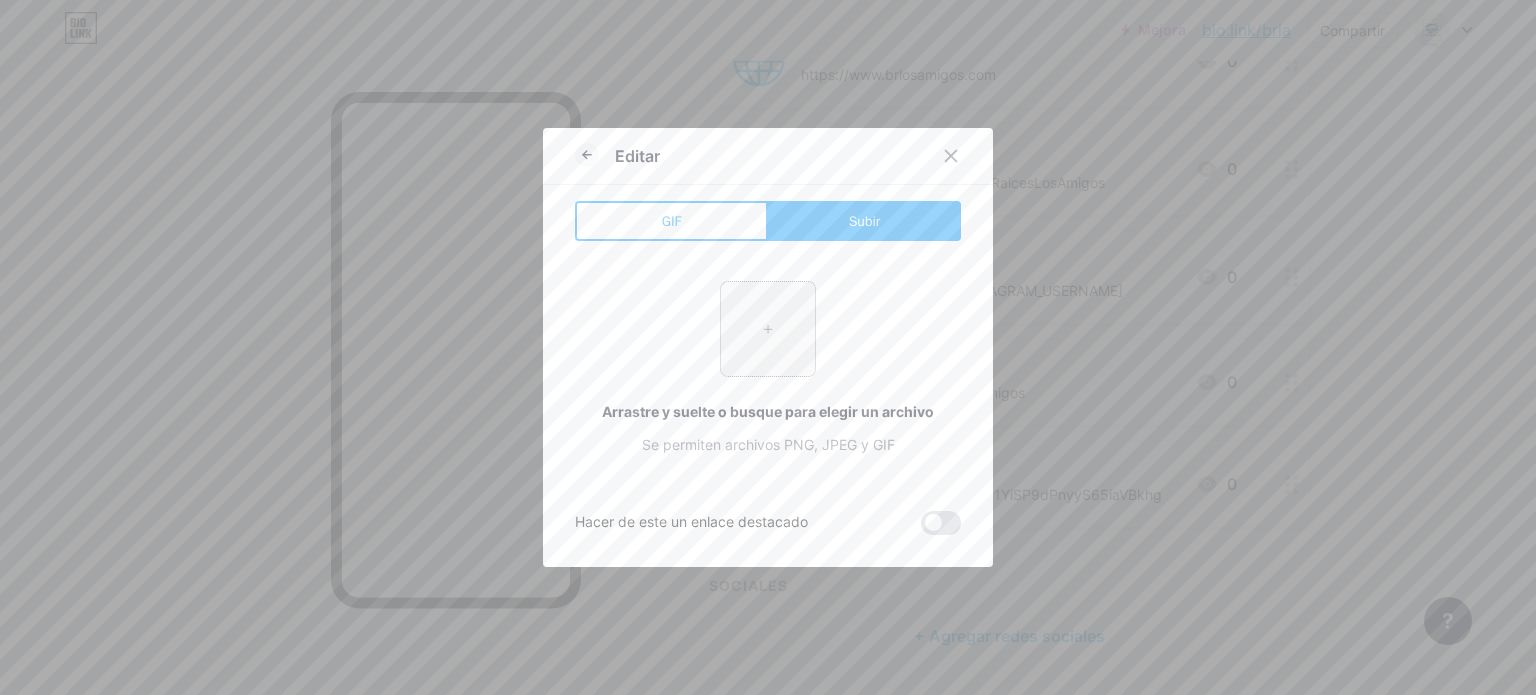 click at bounding box center [768, 329] 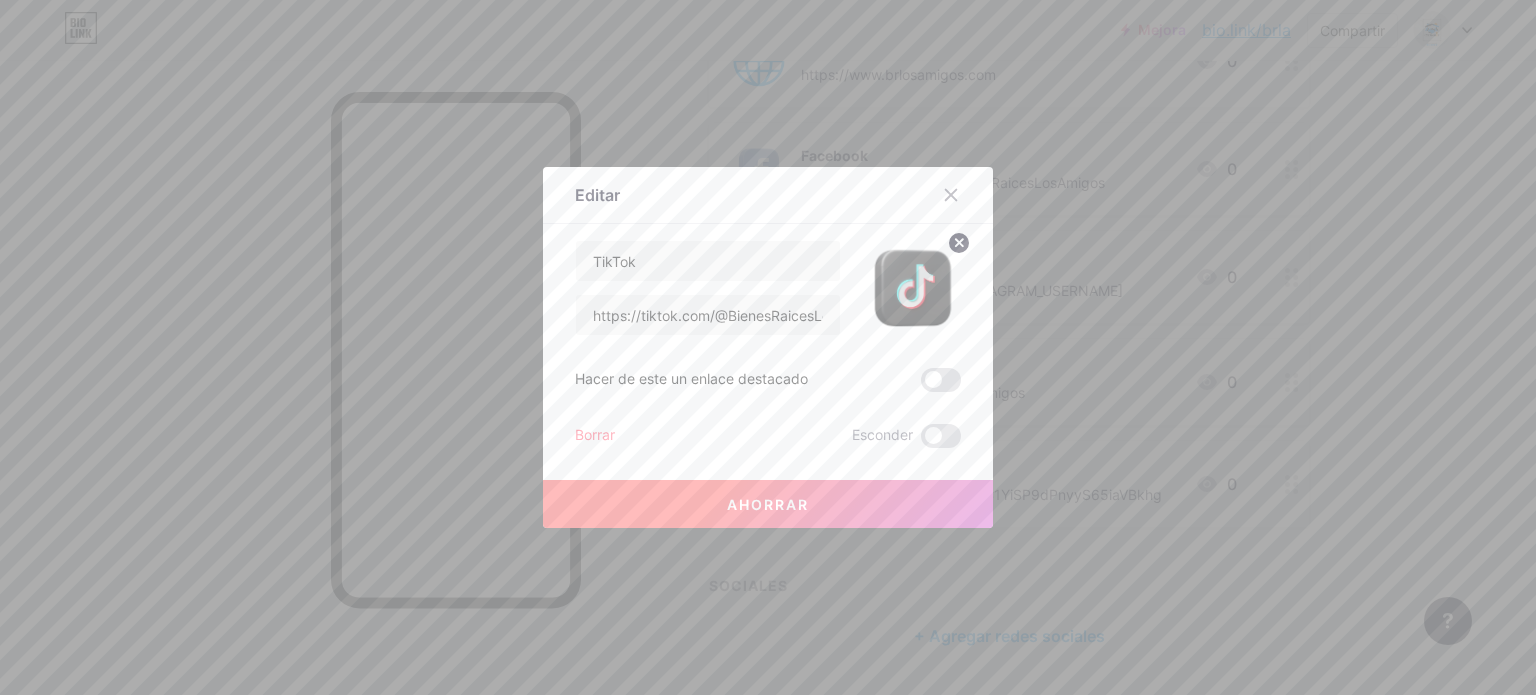 click on "Ahorrar" at bounding box center [768, 504] 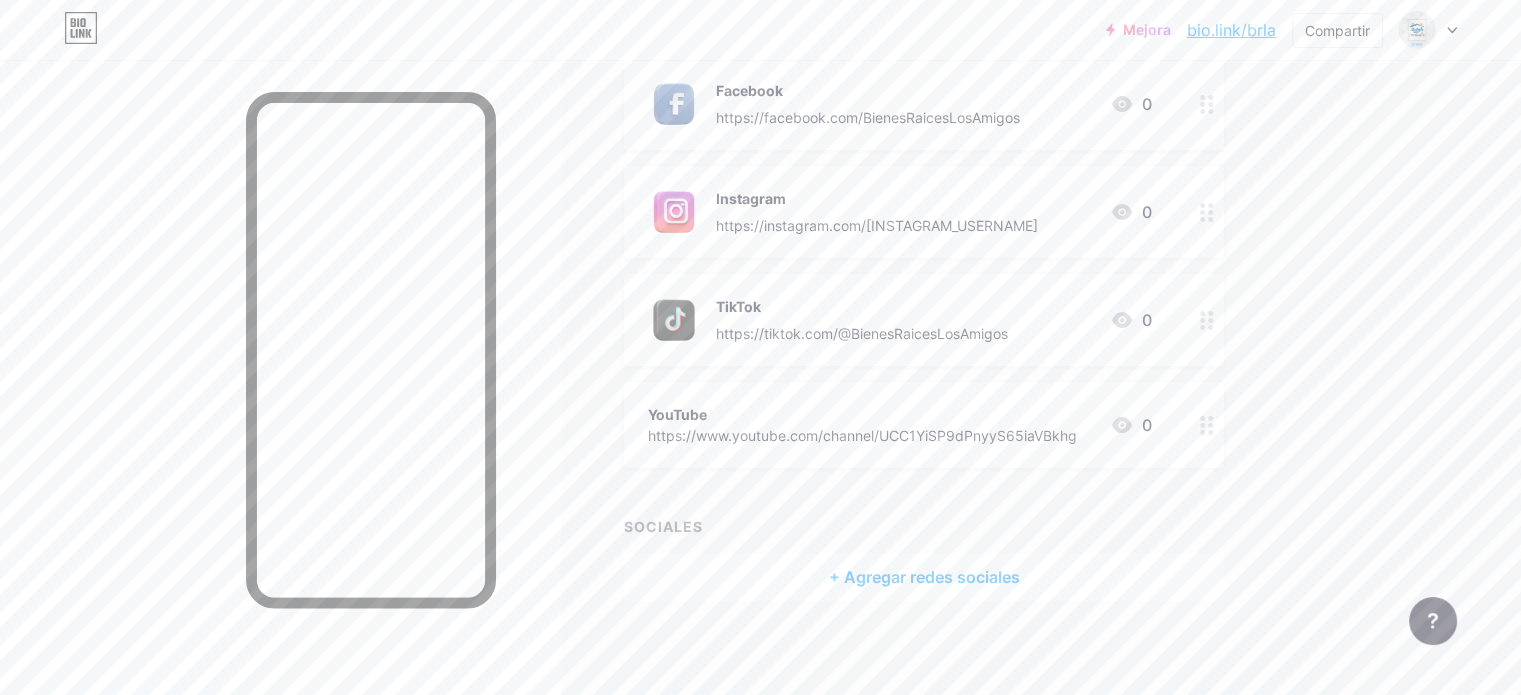 scroll, scrollTop: 369, scrollLeft: 0, axis: vertical 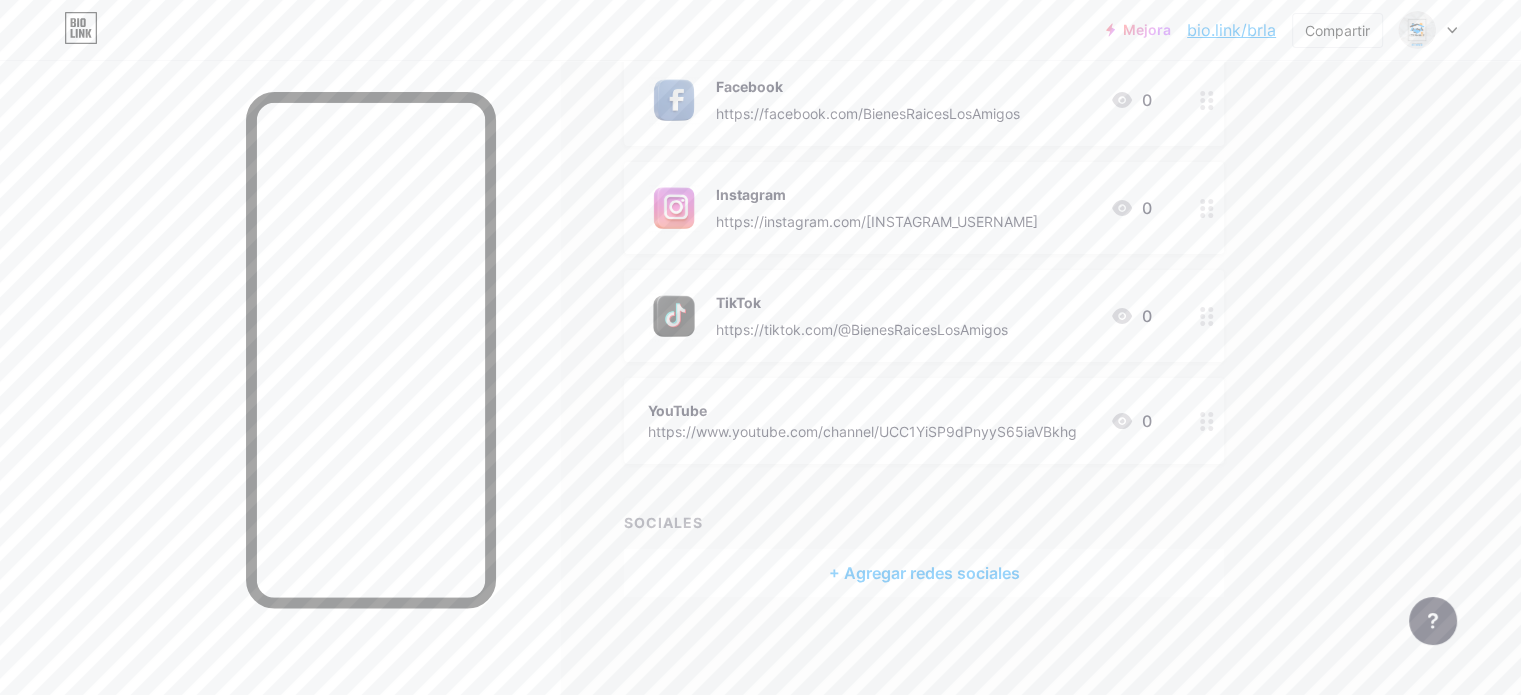 click at bounding box center (1207, 421) 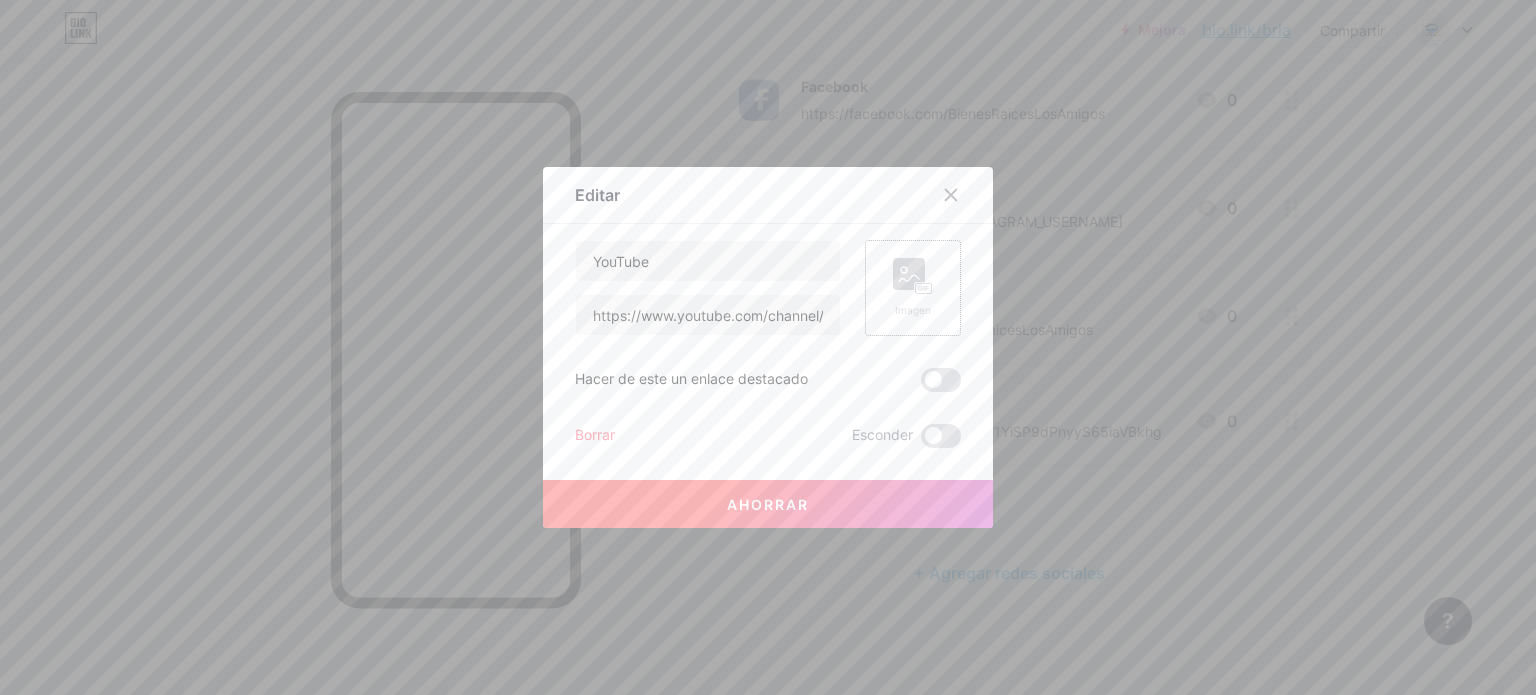 click on "Imagen" at bounding box center [913, 288] 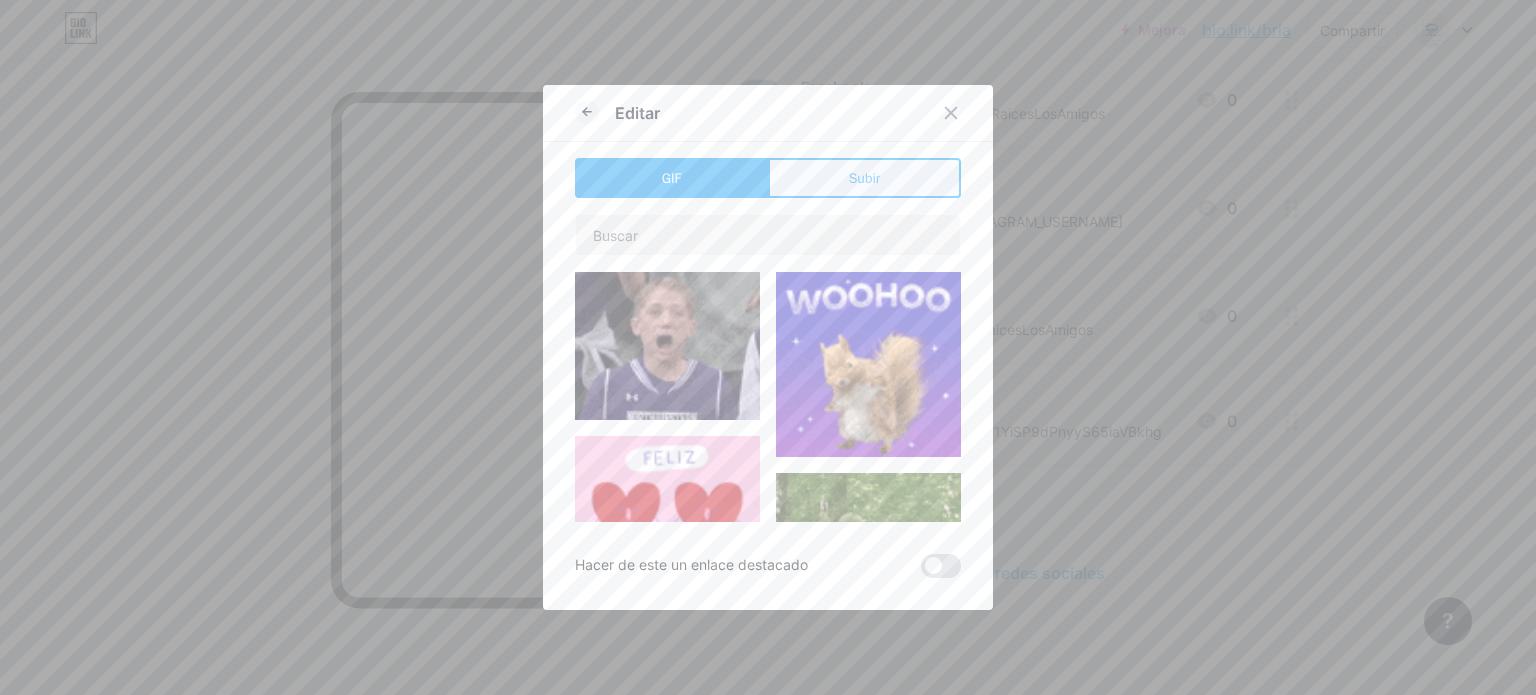 click on "Subir" at bounding box center [865, 178] 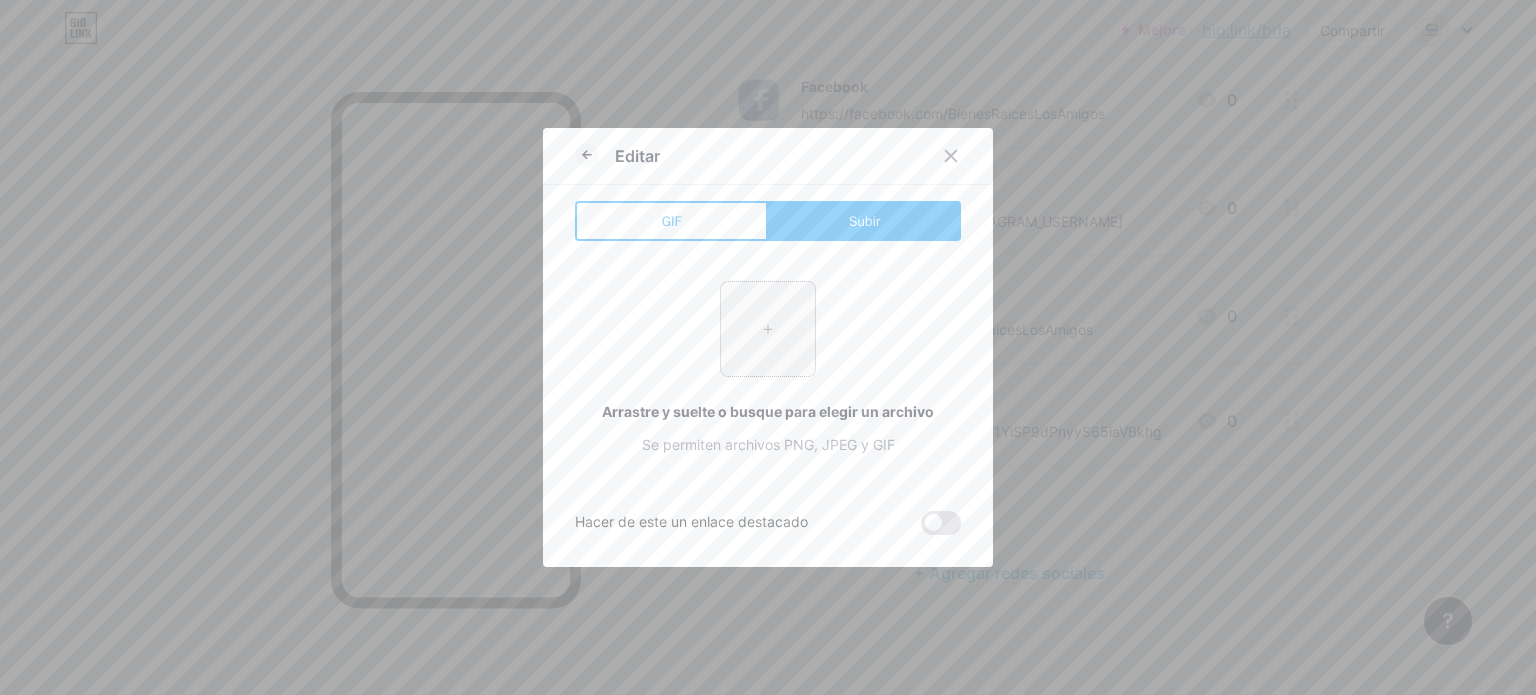 click at bounding box center [768, 329] 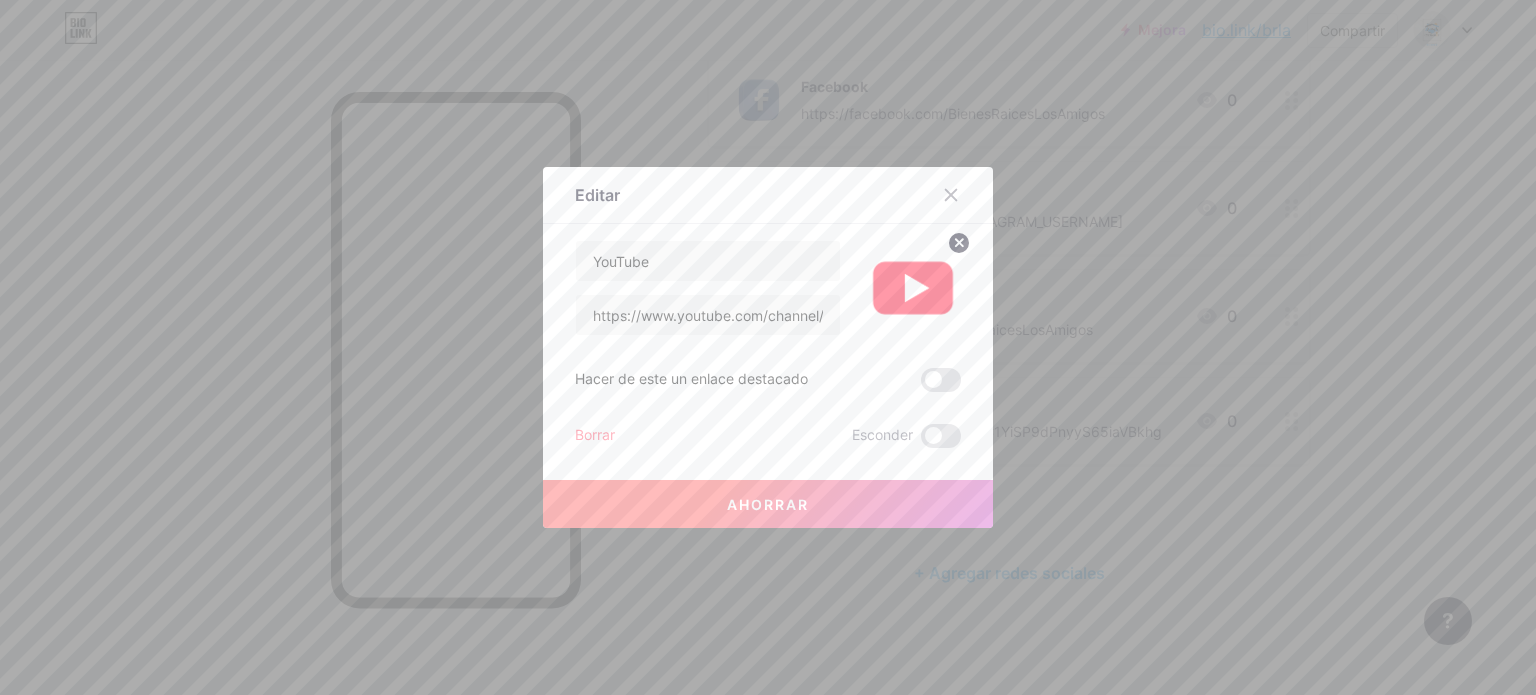 click on "Ahorrar" at bounding box center [768, 504] 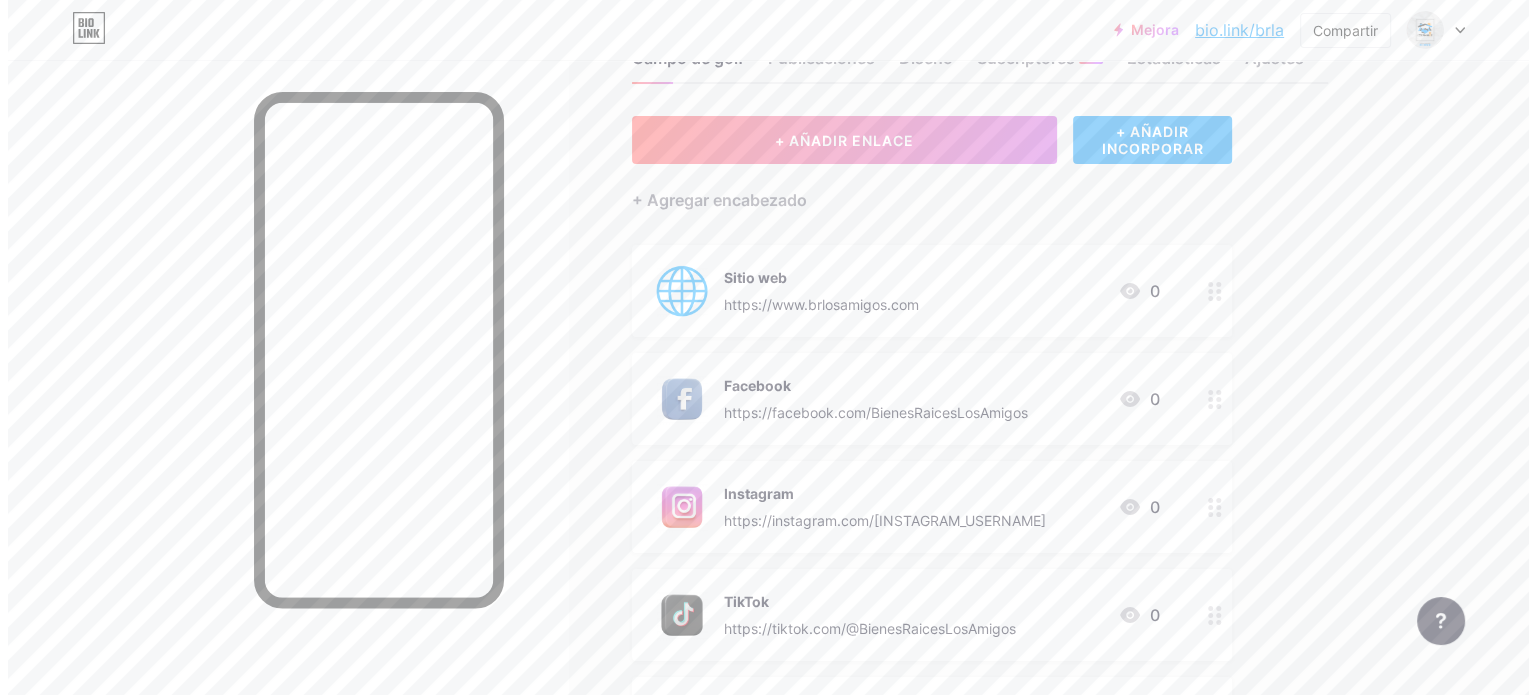 scroll, scrollTop: 69, scrollLeft: 0, axis: vertical 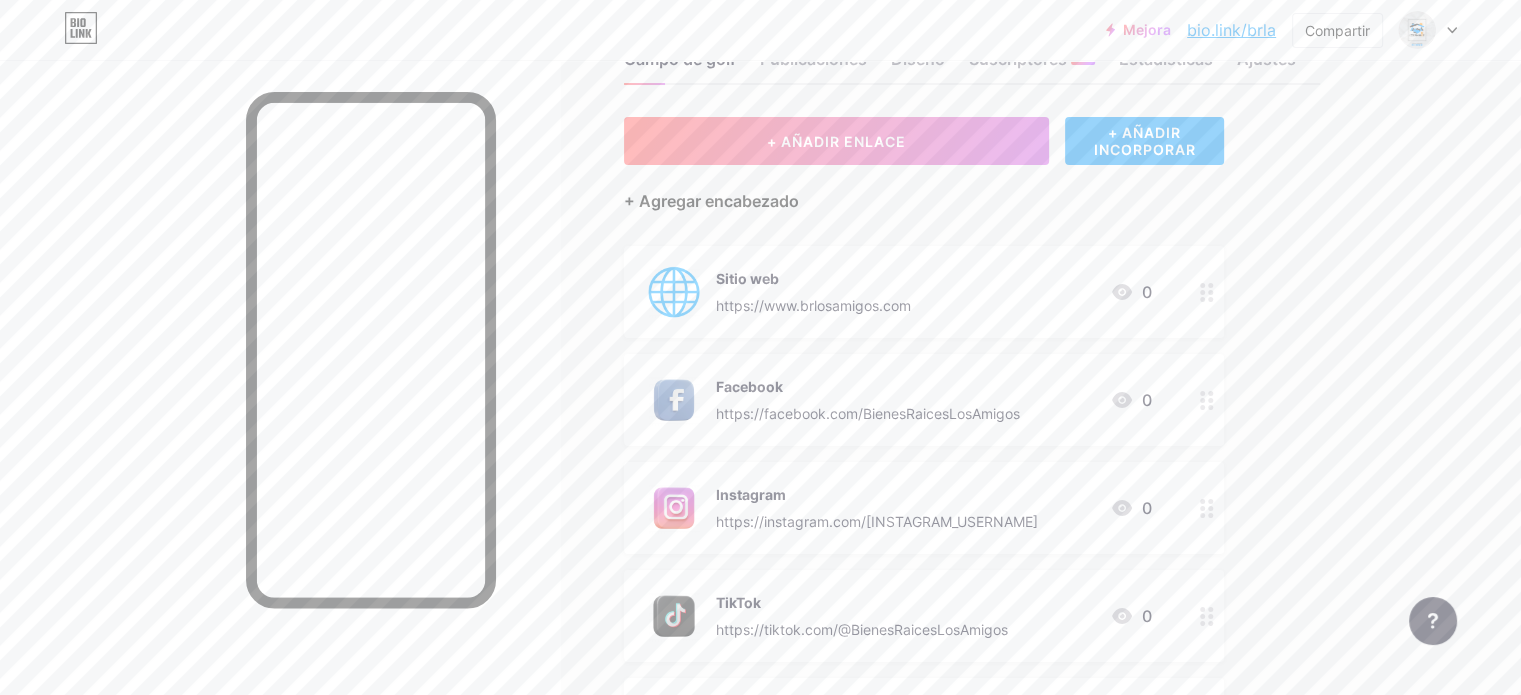 click on "+ Agregar encabezado" at bounding box center [711, 201] 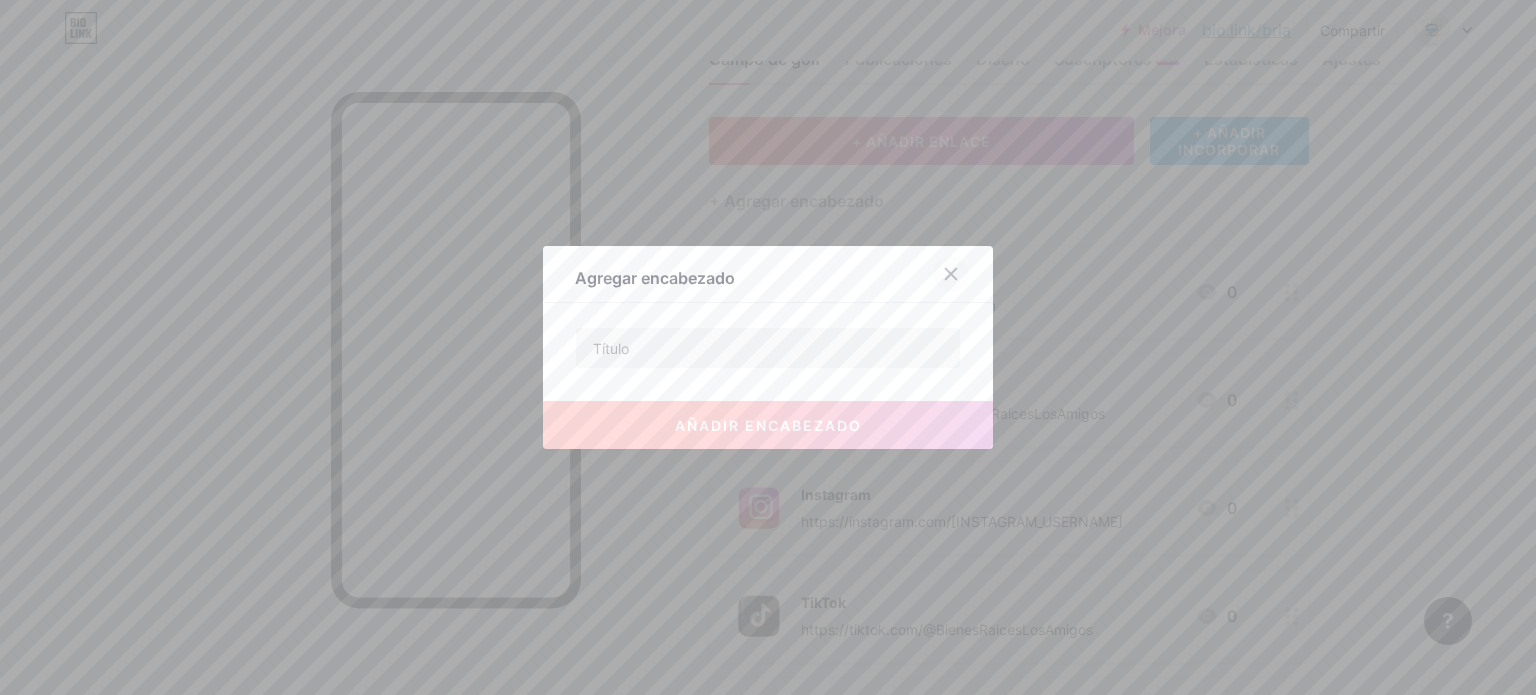 click 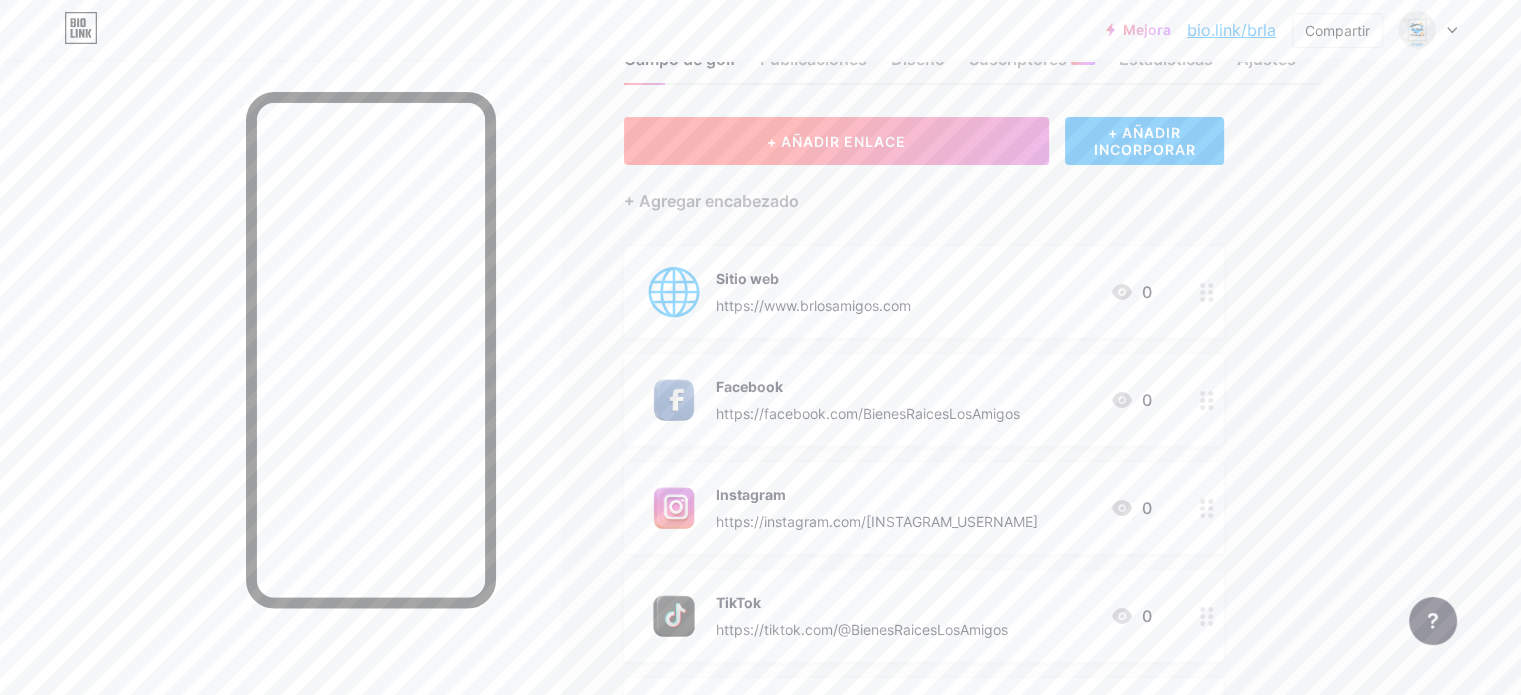 click on "+ AÑADIR ENLACE" at bounding box center [836, 141] 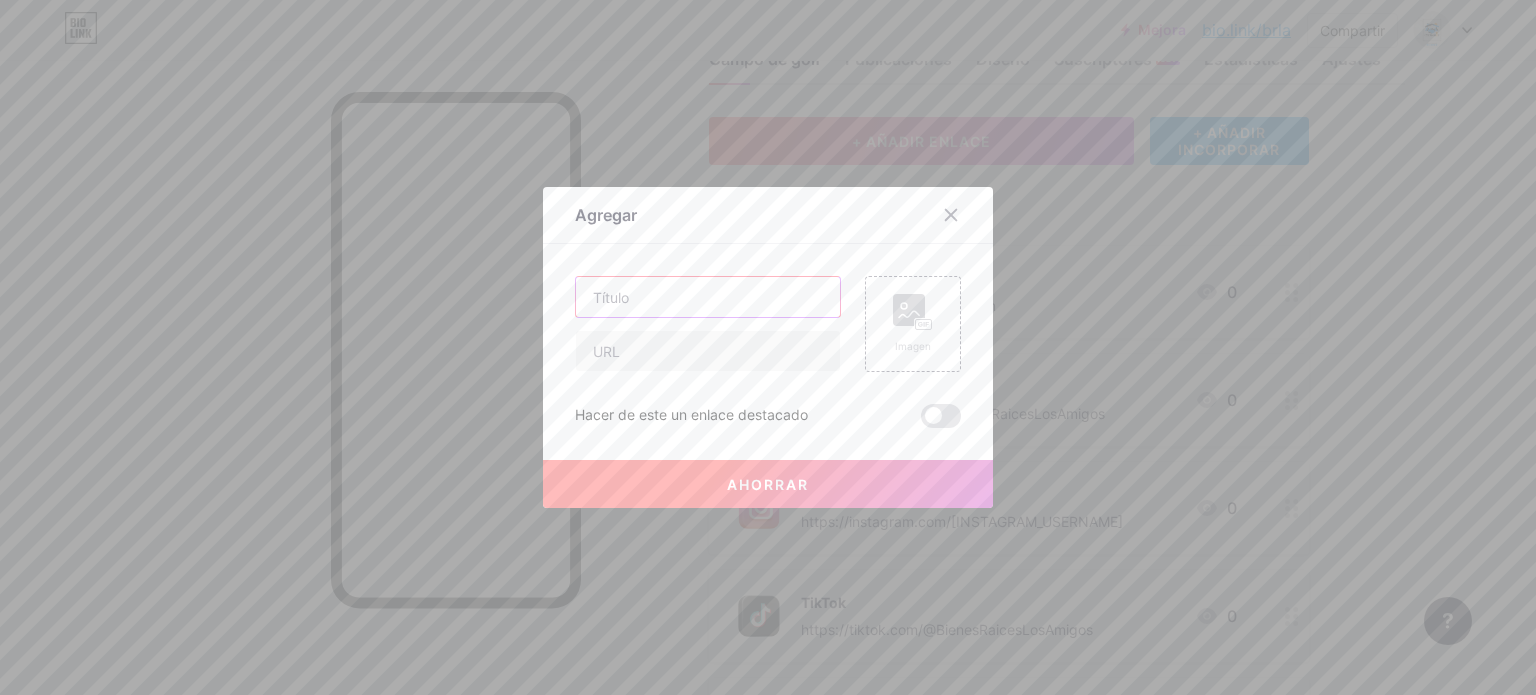 click at bounding box center (708, 297) 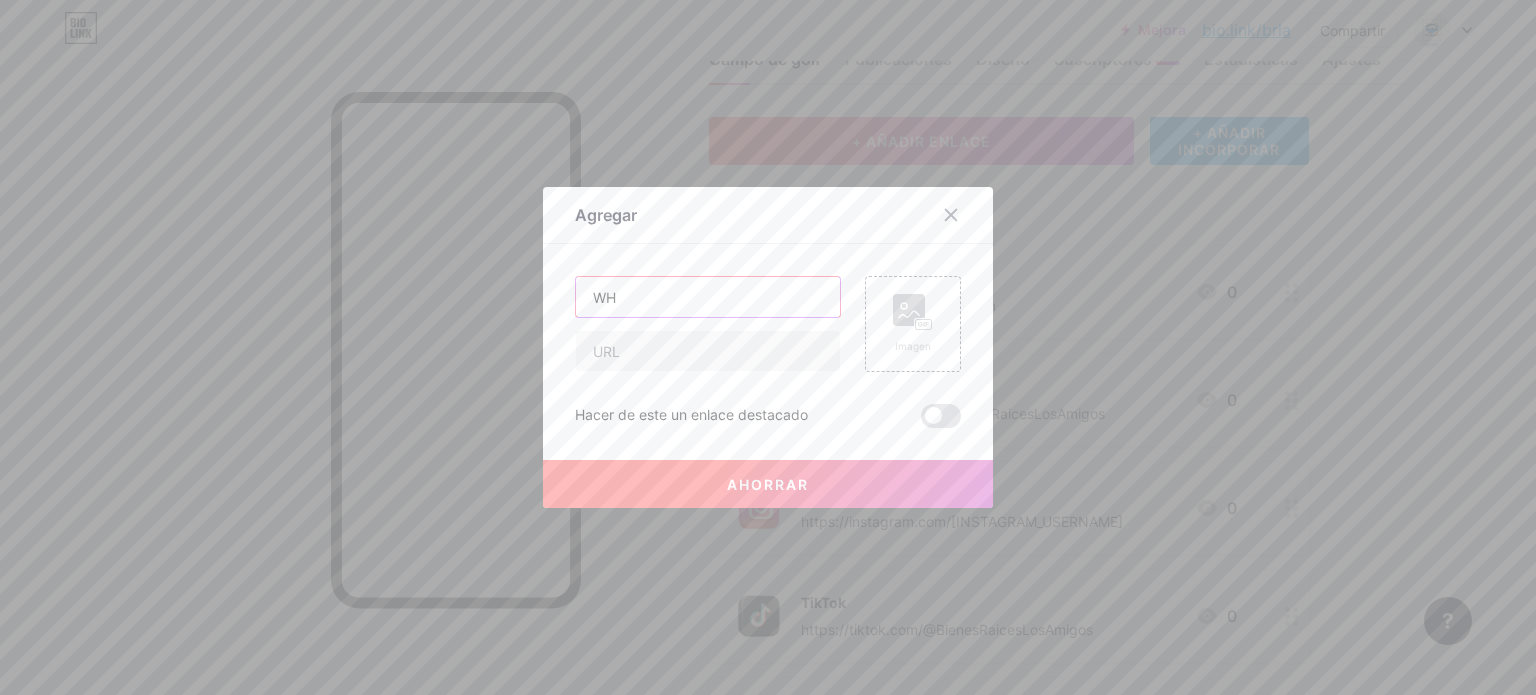 type on "W" 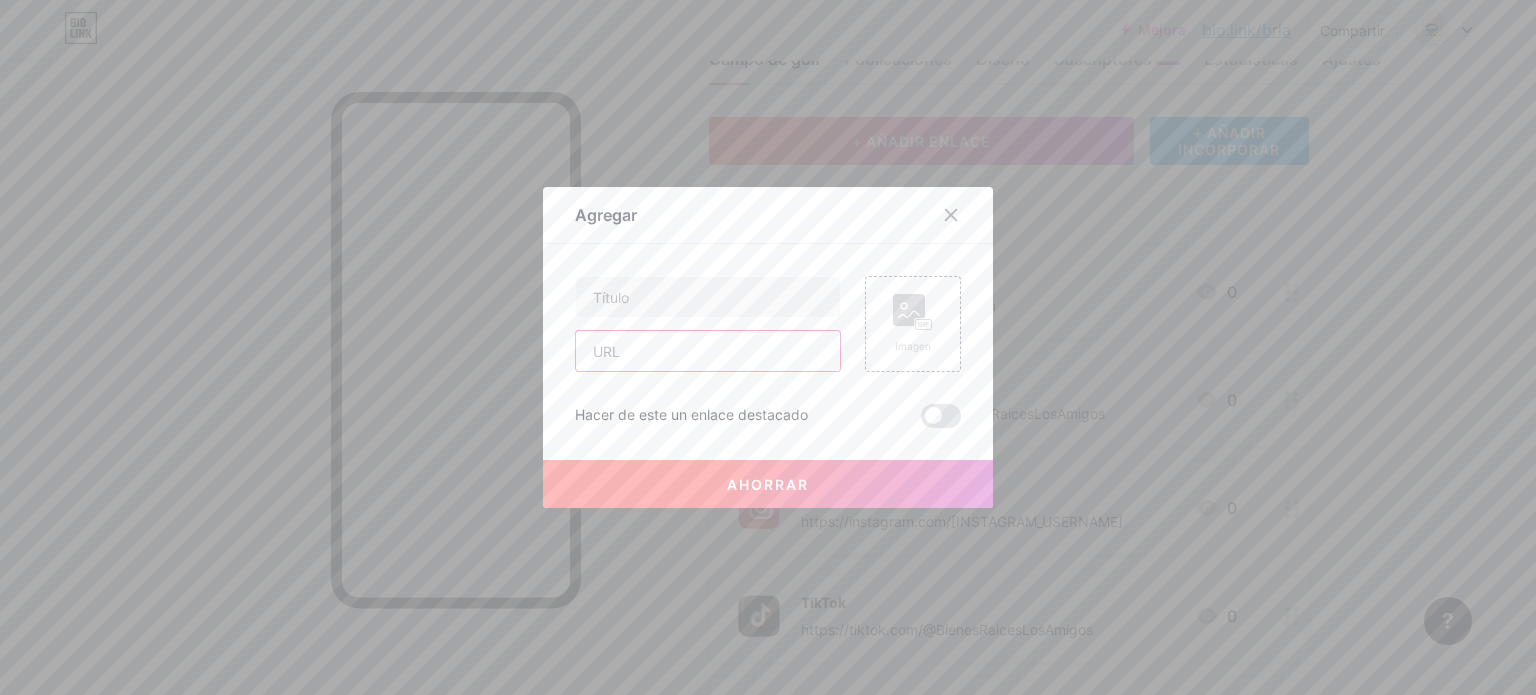 click at bounding box center [708, 351] 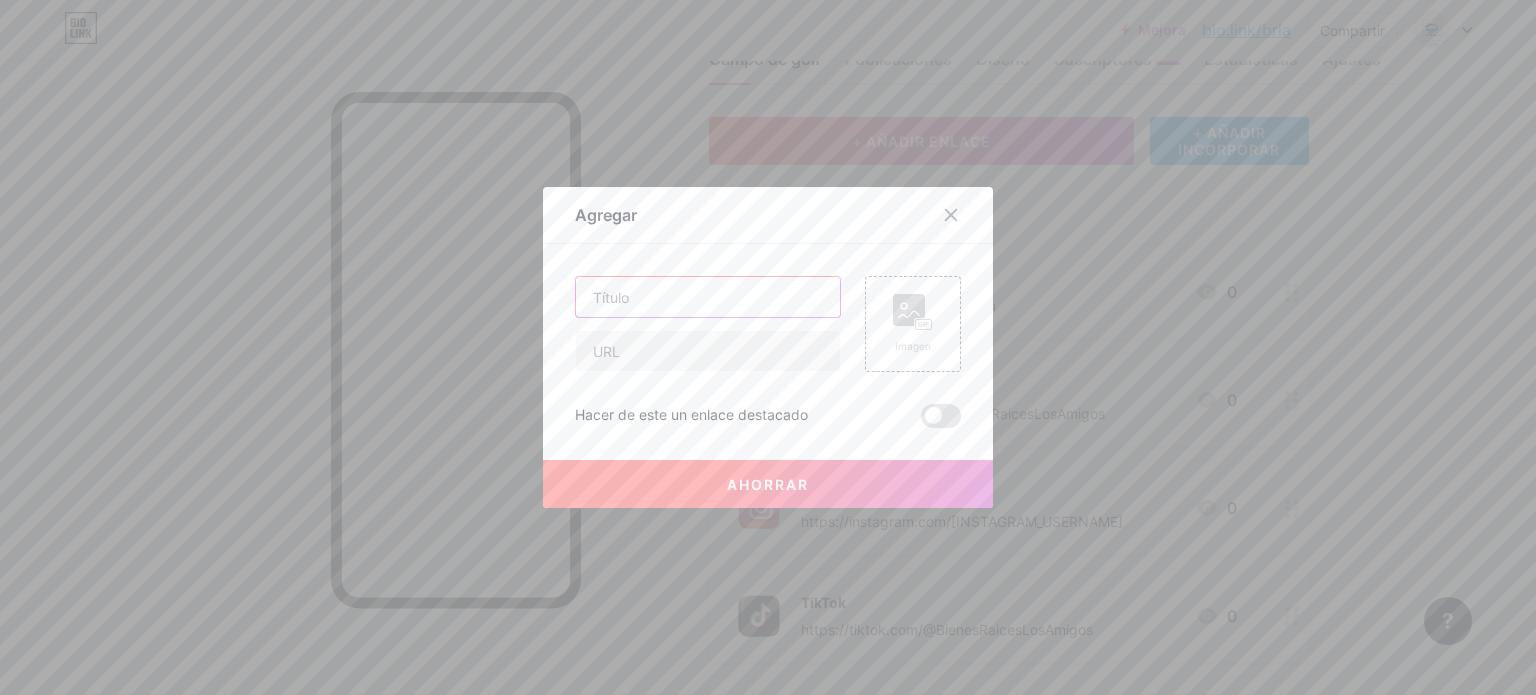 click at bounding box center [708, 297] 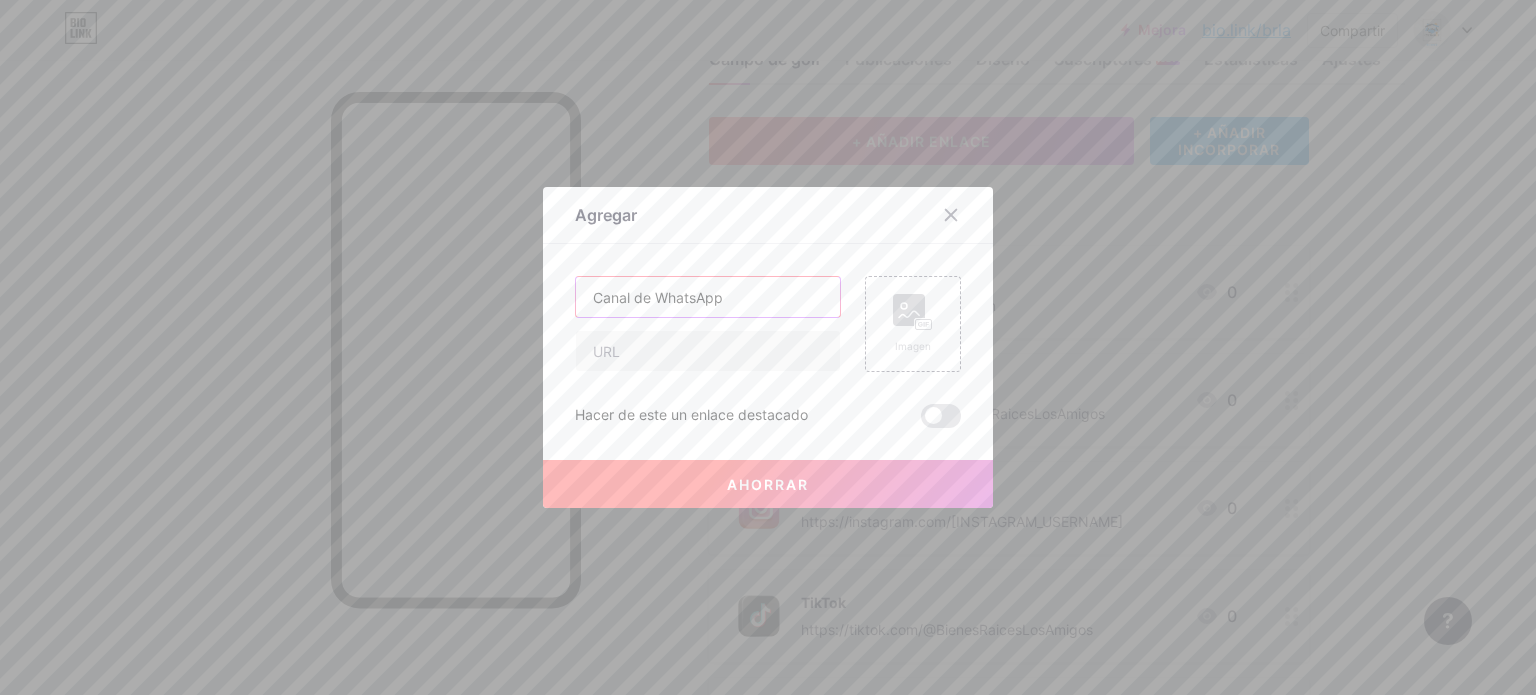 type on "Canal de WhatsApp" 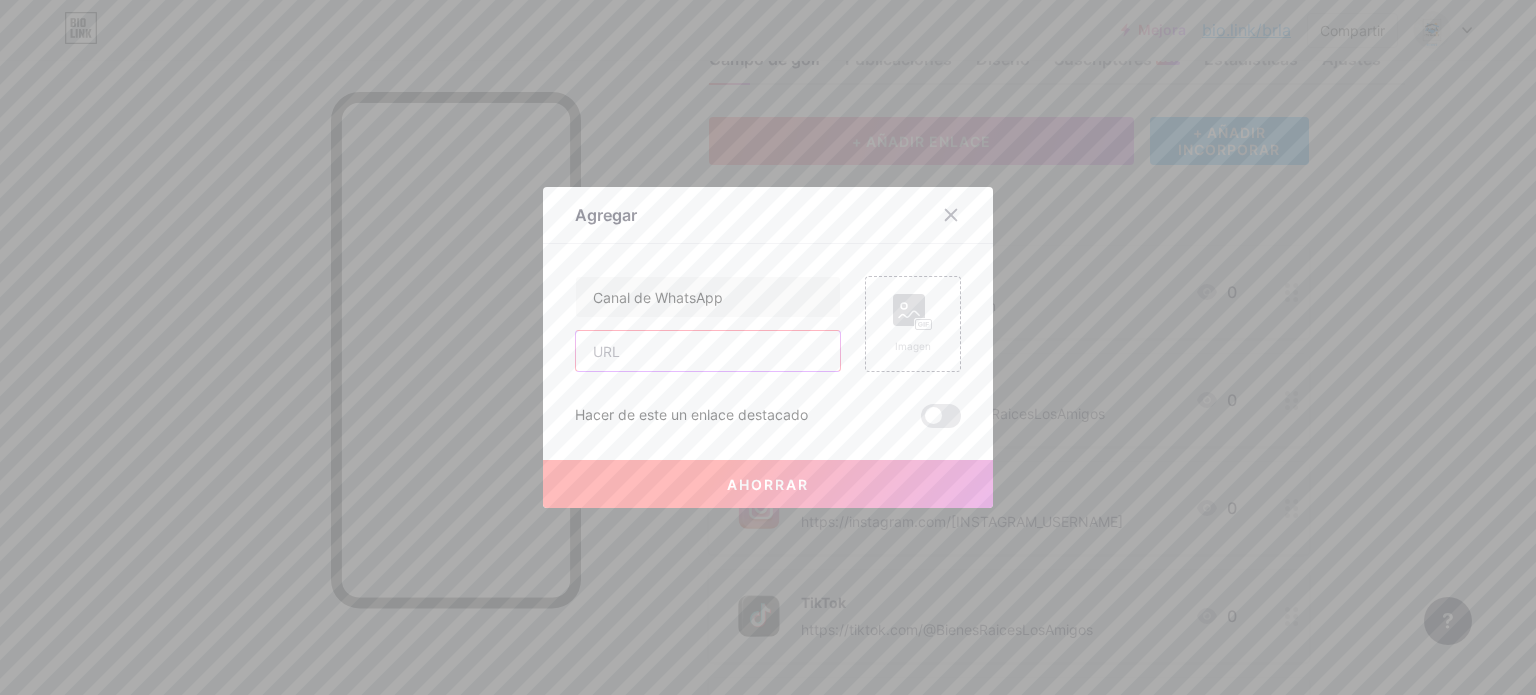 click at bounding box center [708, 351] 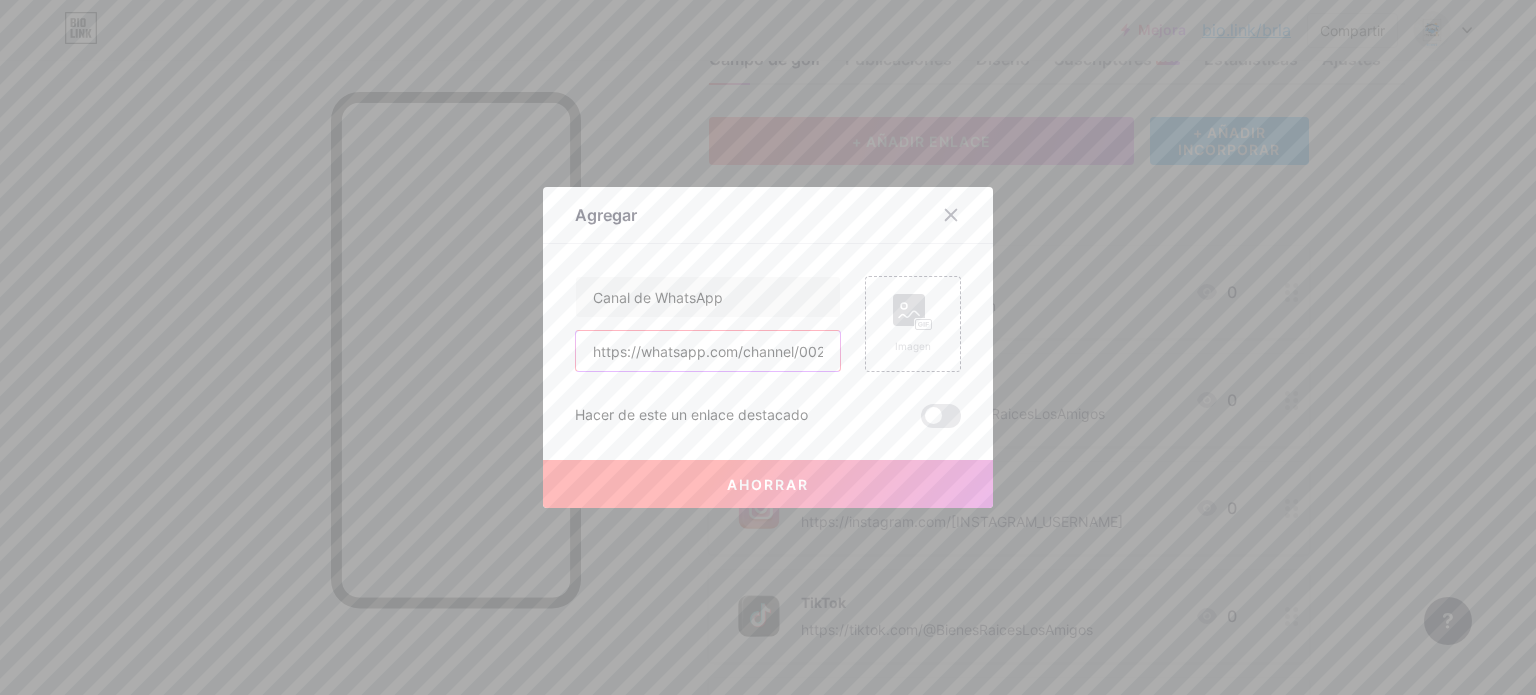 scroll, scrollTop: 0, scrollLeft: 182, axis: horizontal 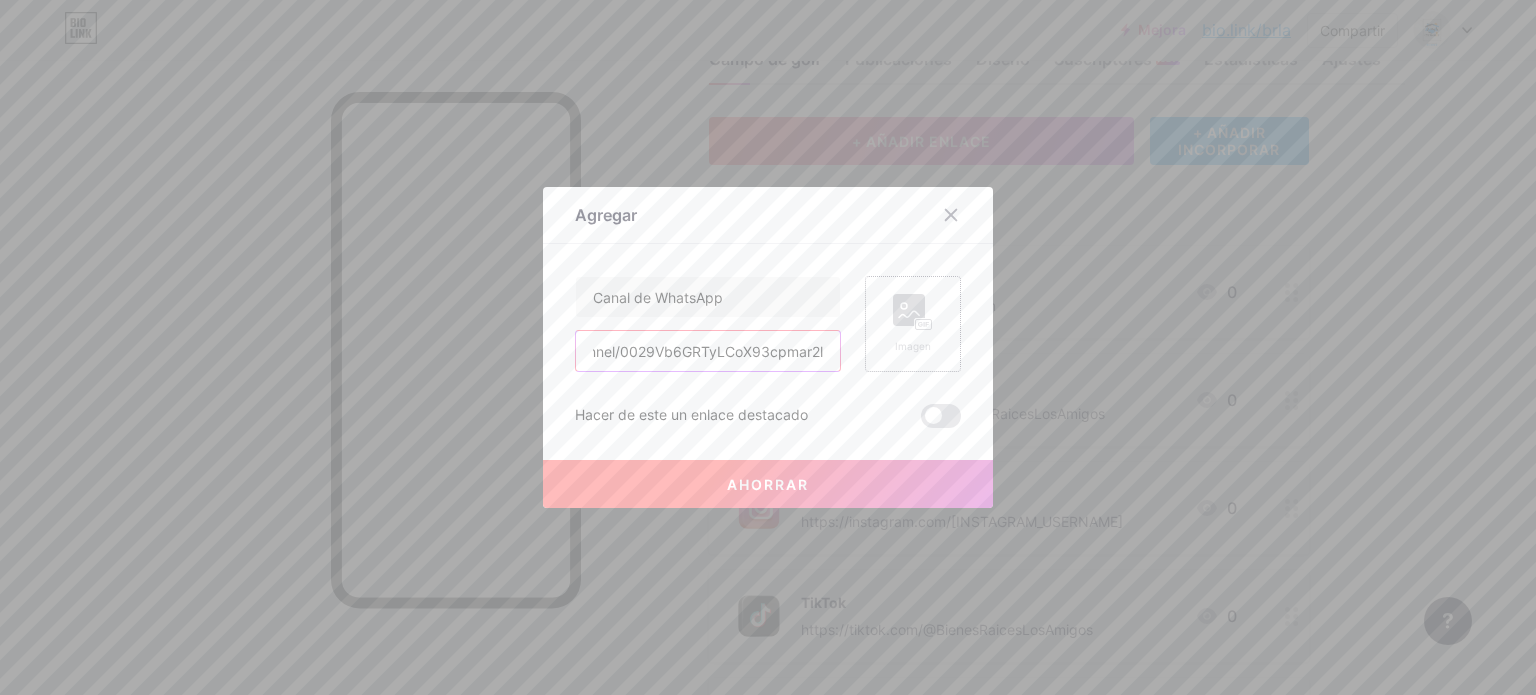 type on "https://whatsapp.com/channel/[CHANNEL_ID]" 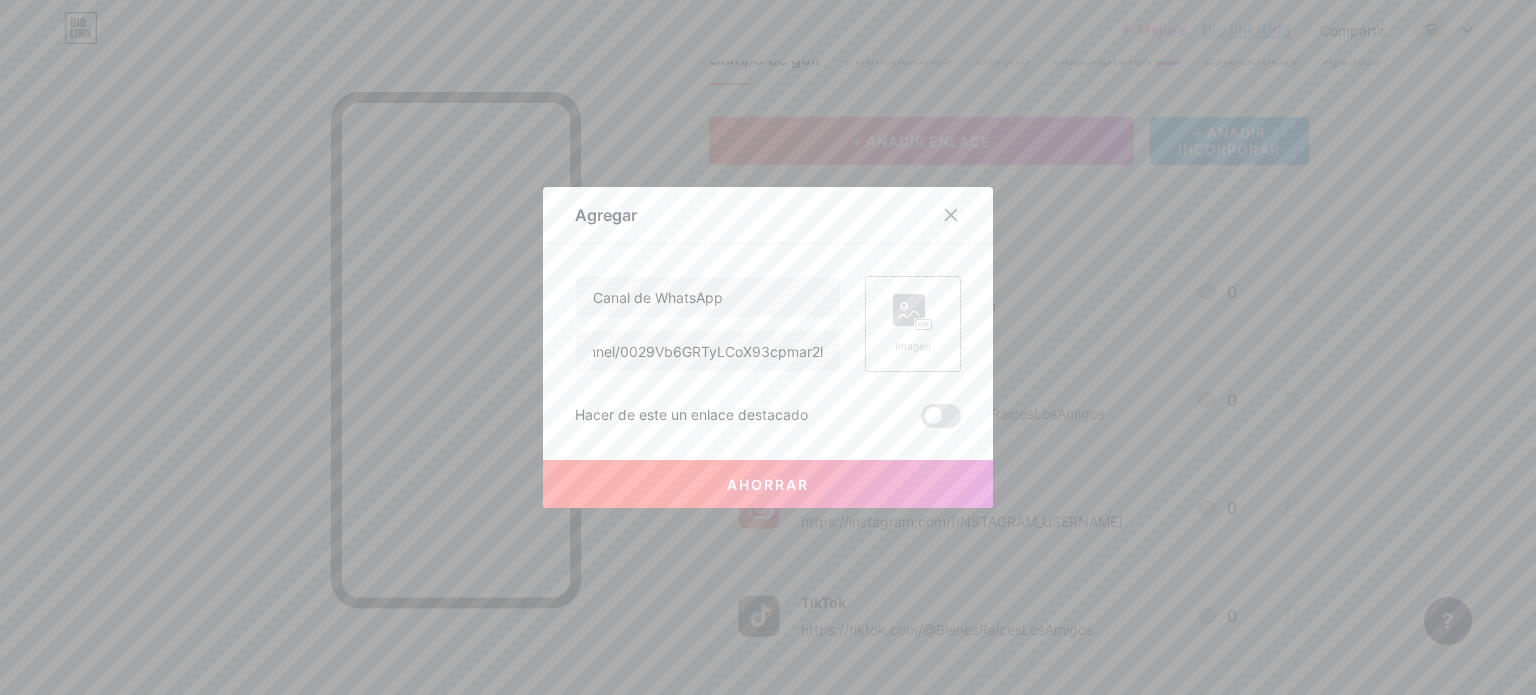 click 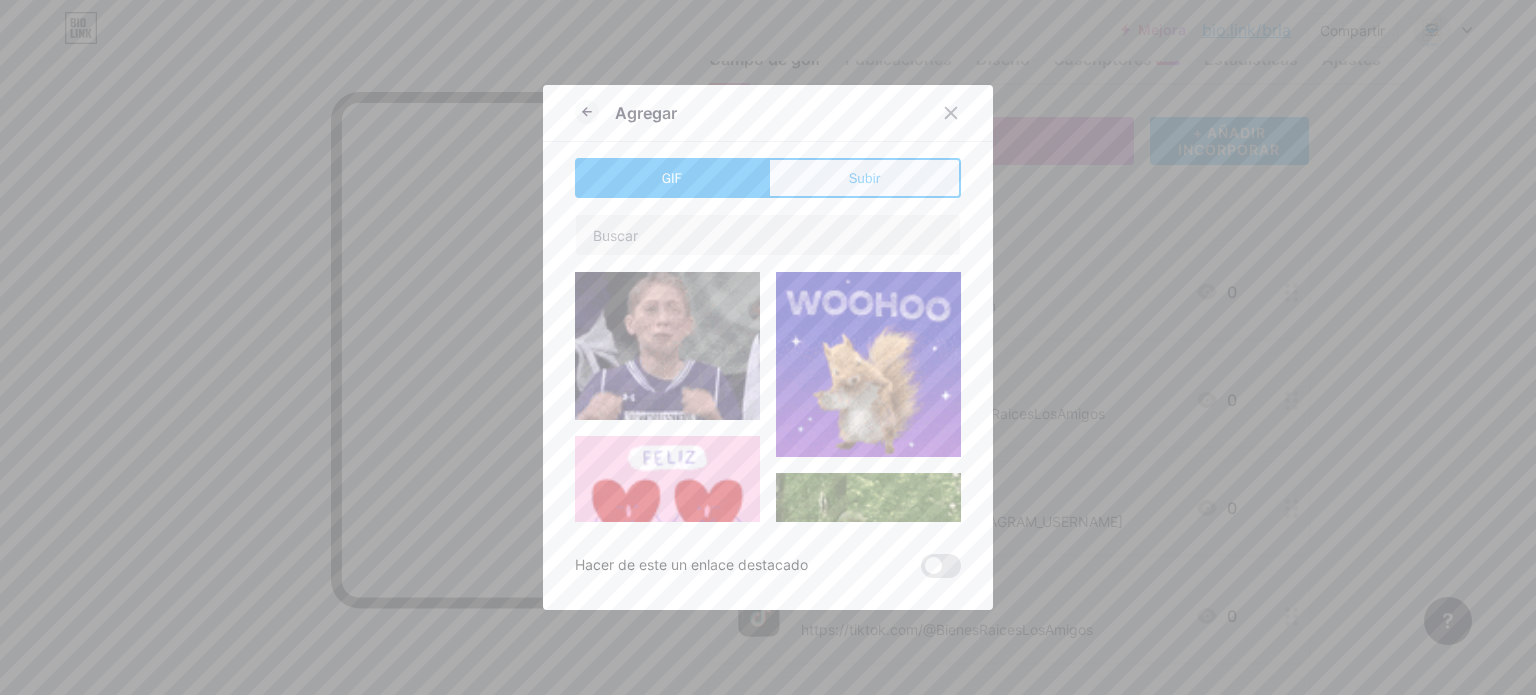 click on "Subir" at bounding box center [865, 178] 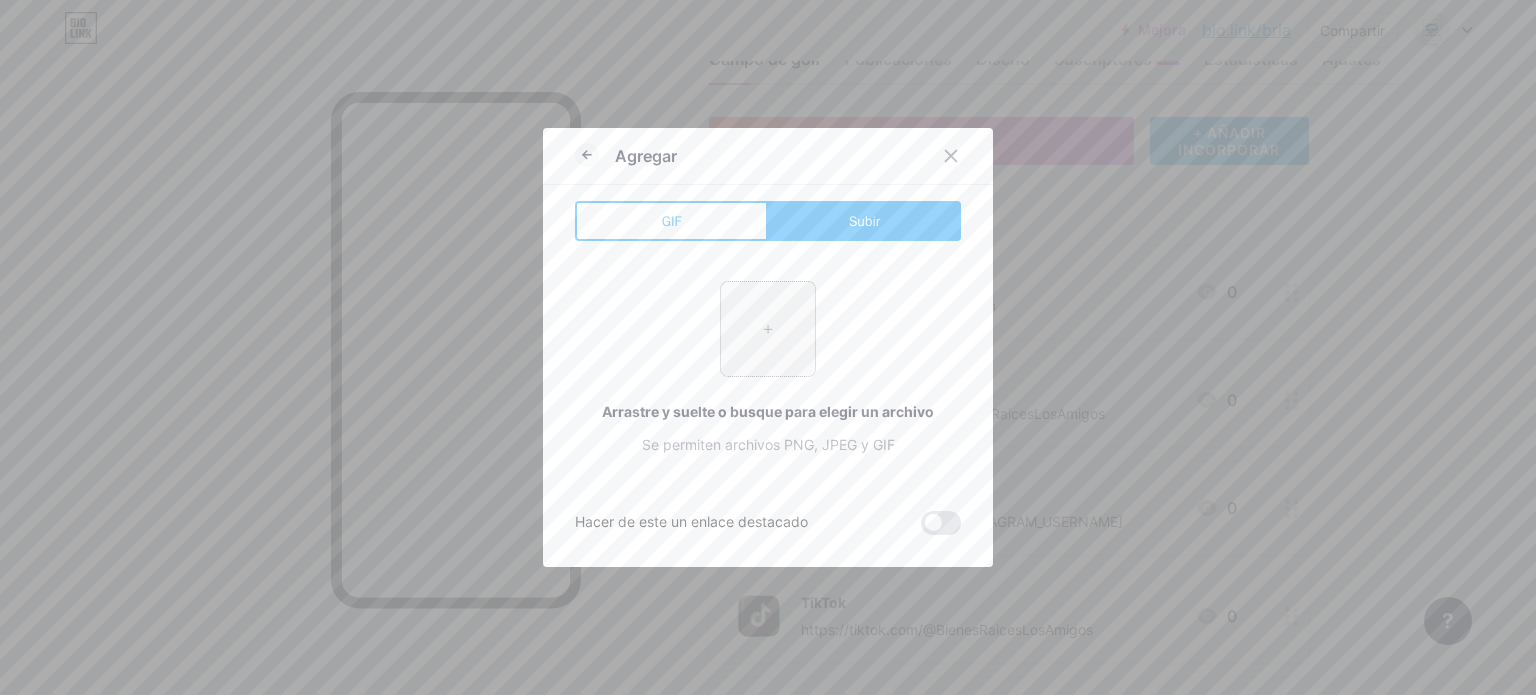 click at bounding box center (768, 329) 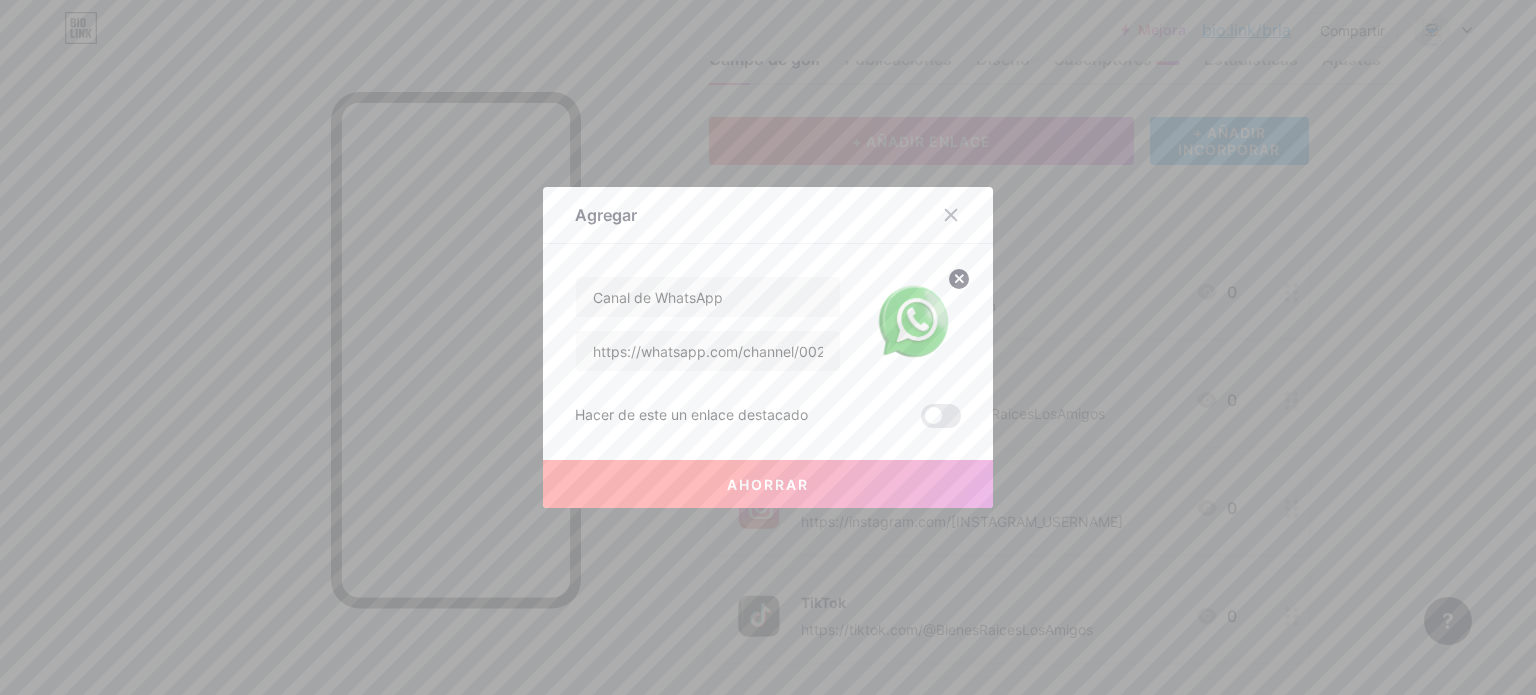 click on "Ahorrar" at bounding box center (768, 484) 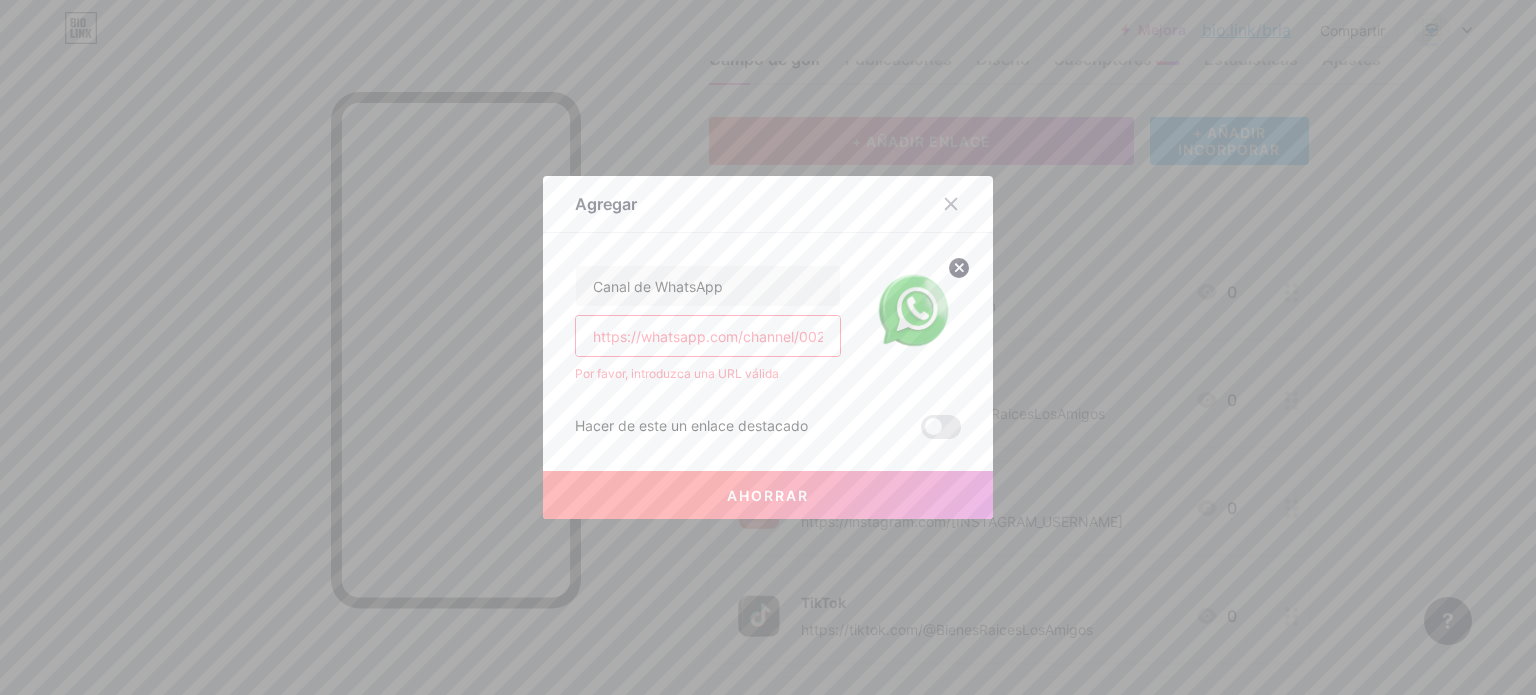 click on "Ahorrar" at bounding box center [768, 495] 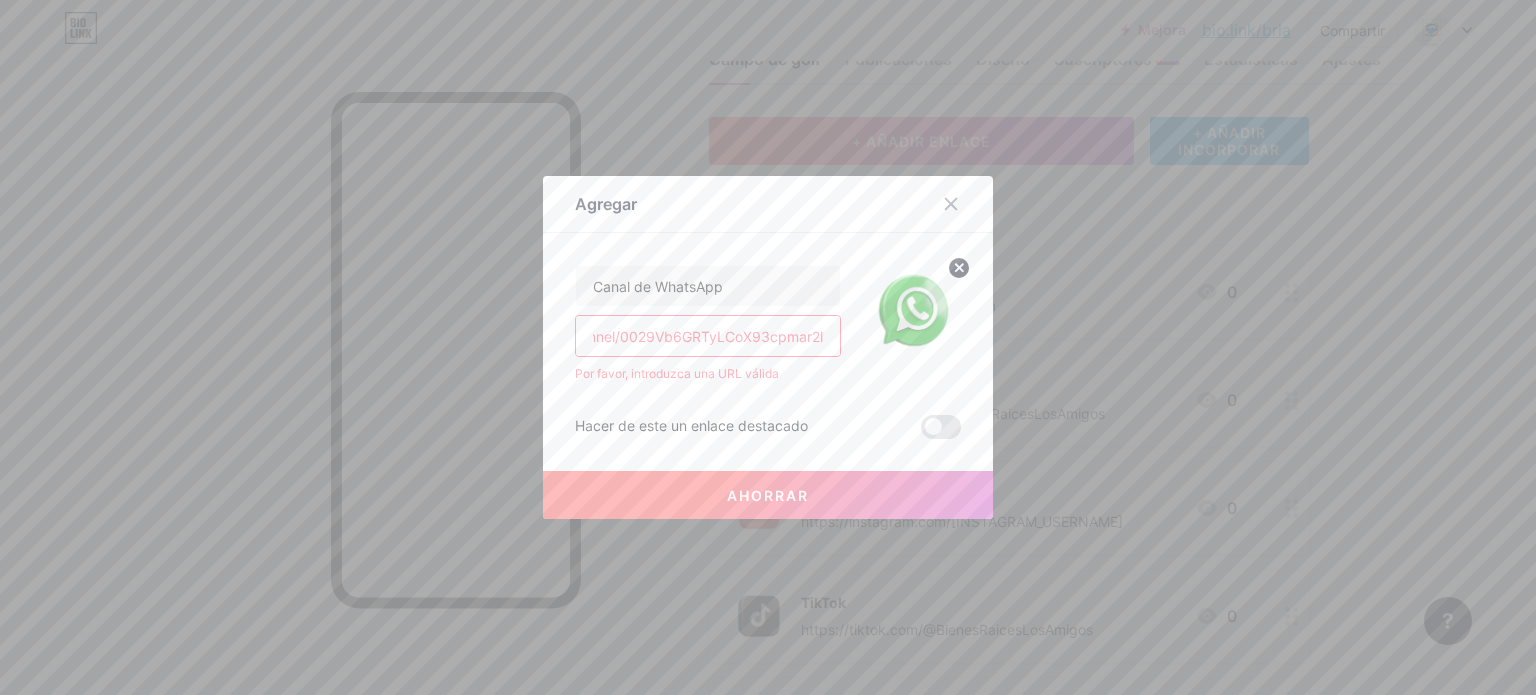 drag, startPoint x: 772, startPoint y: 335, endPoint x: 837, endPoint y: 411, distance: 100.005 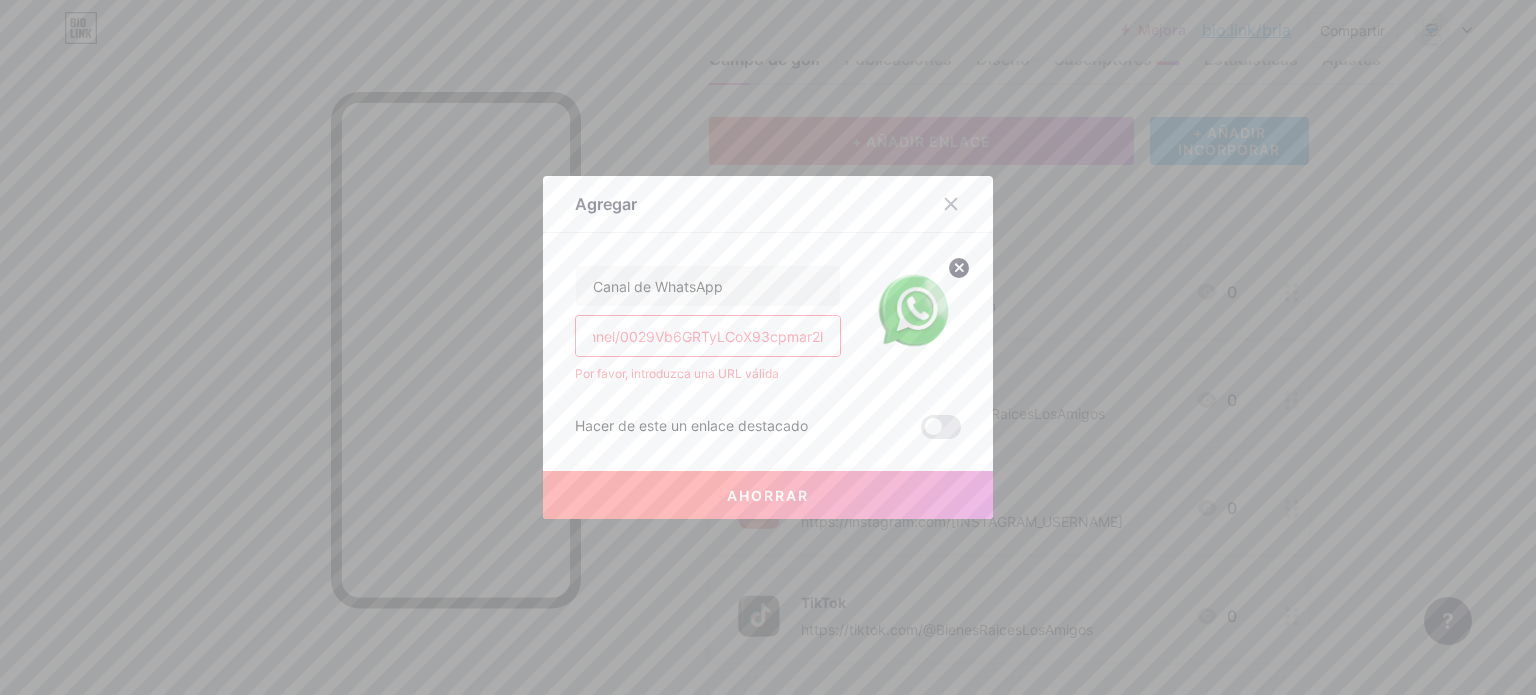 scroll, scrollTop: 0, scrollLeft: 0, axis: both 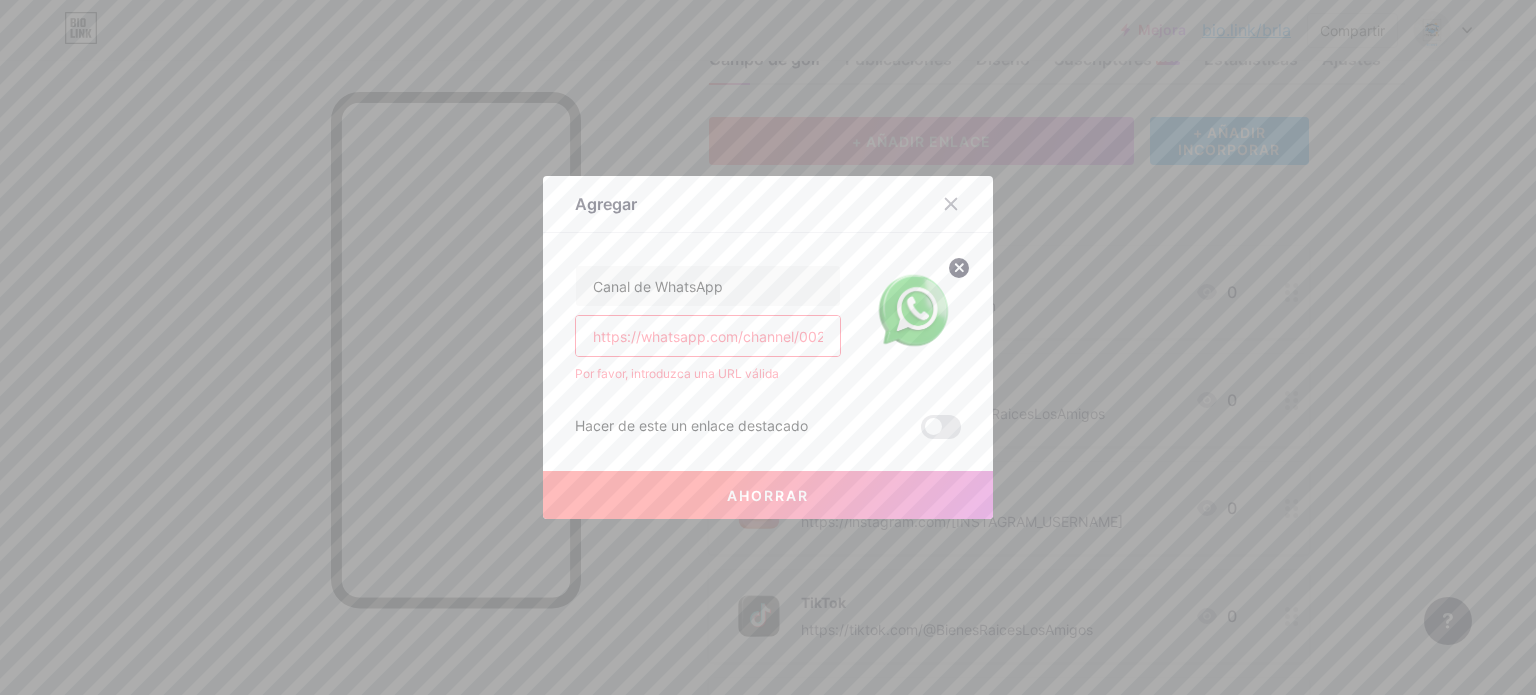 click on "Hacer de este un enlace destacado" at bounding box center [768, 427] 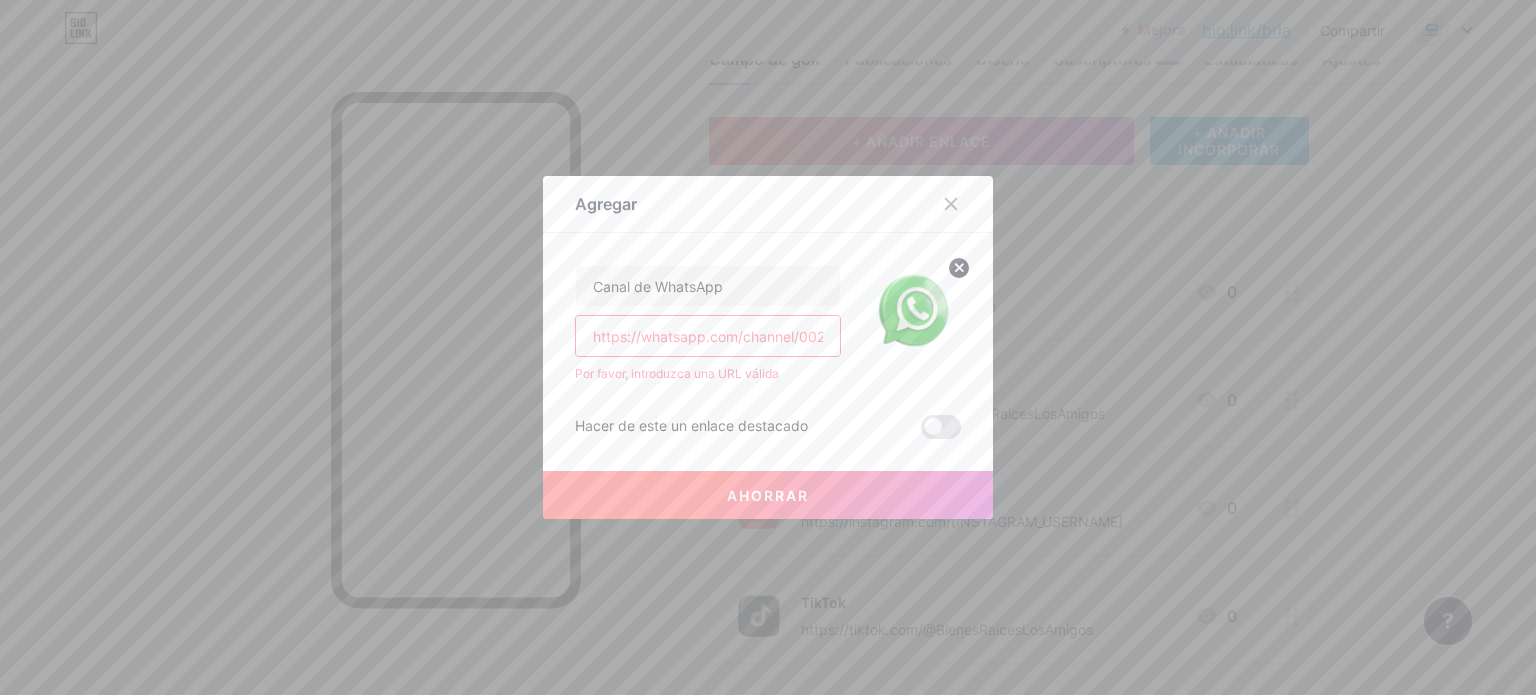 click on "https://whatsapp.com/channel/[CHANNEL_ID]" at bounding box center (708, 336) 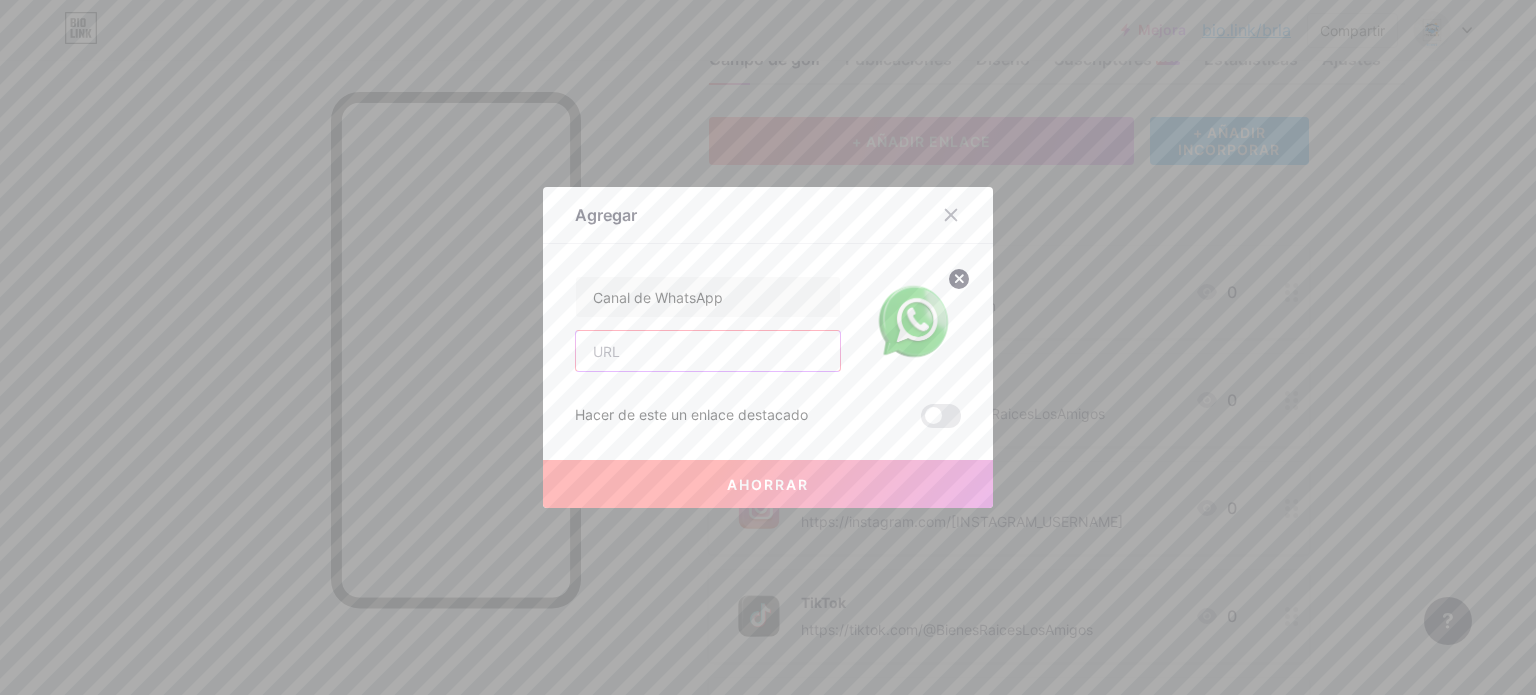 paste on "https://whatsapp.com/channel/[CHANNEL_ID]" 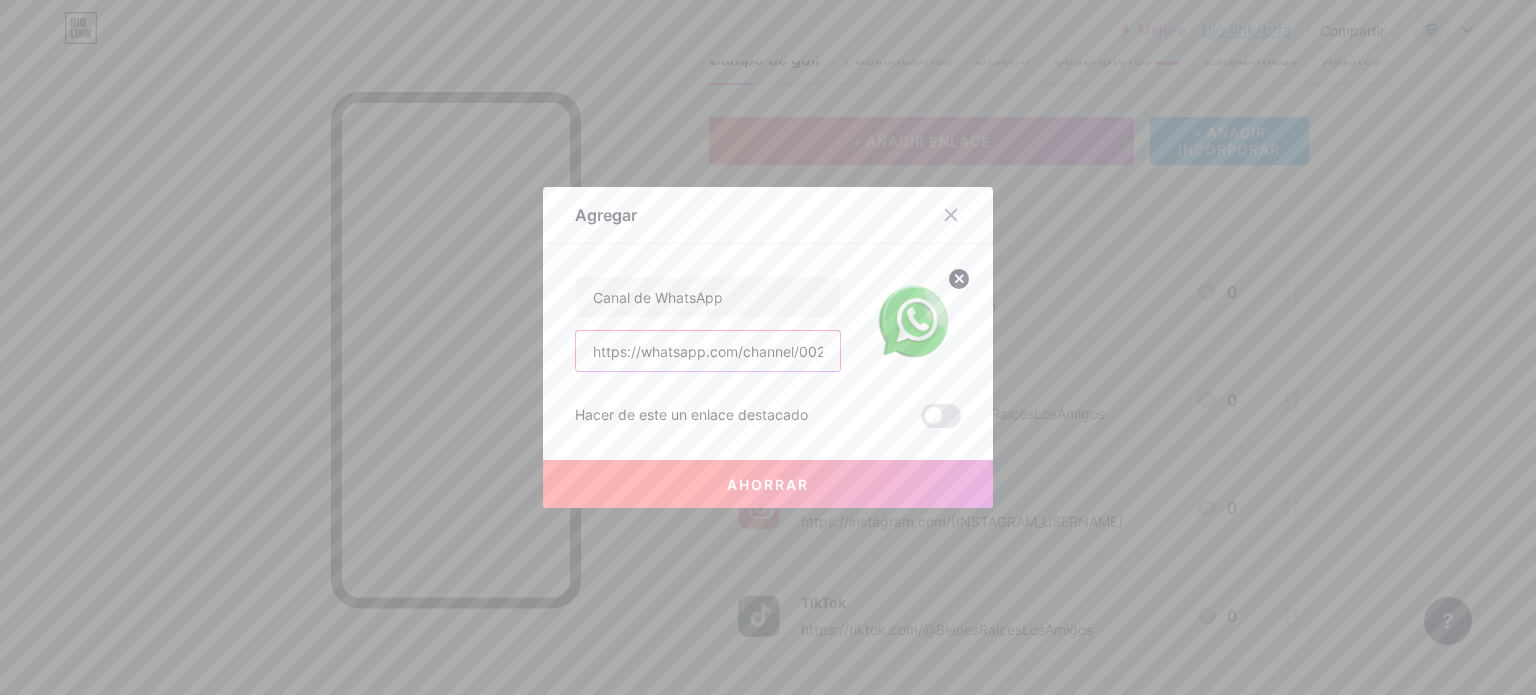 scroll, scrollTop: 0, scrollLeft: 182, axis: horizontal 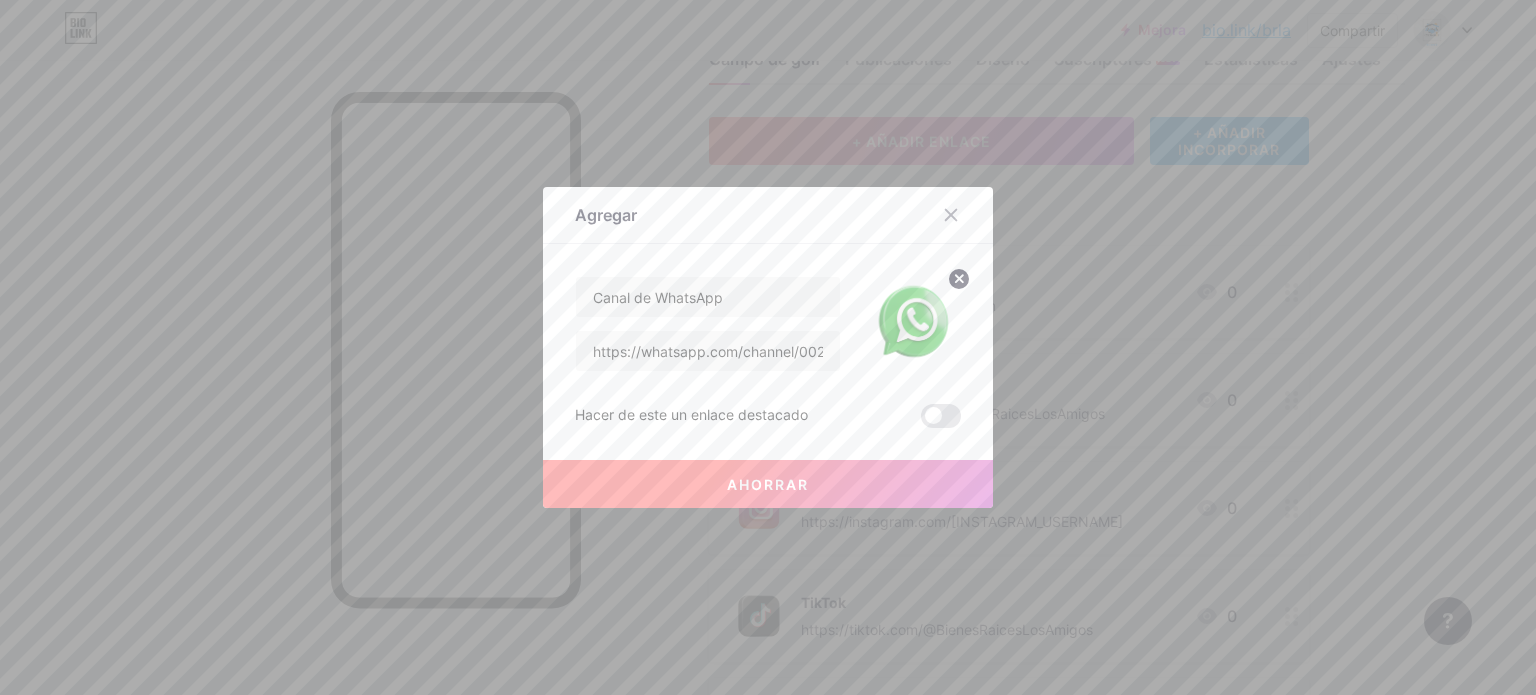 click on "Ahorrar" at bounding box center [768, 484] 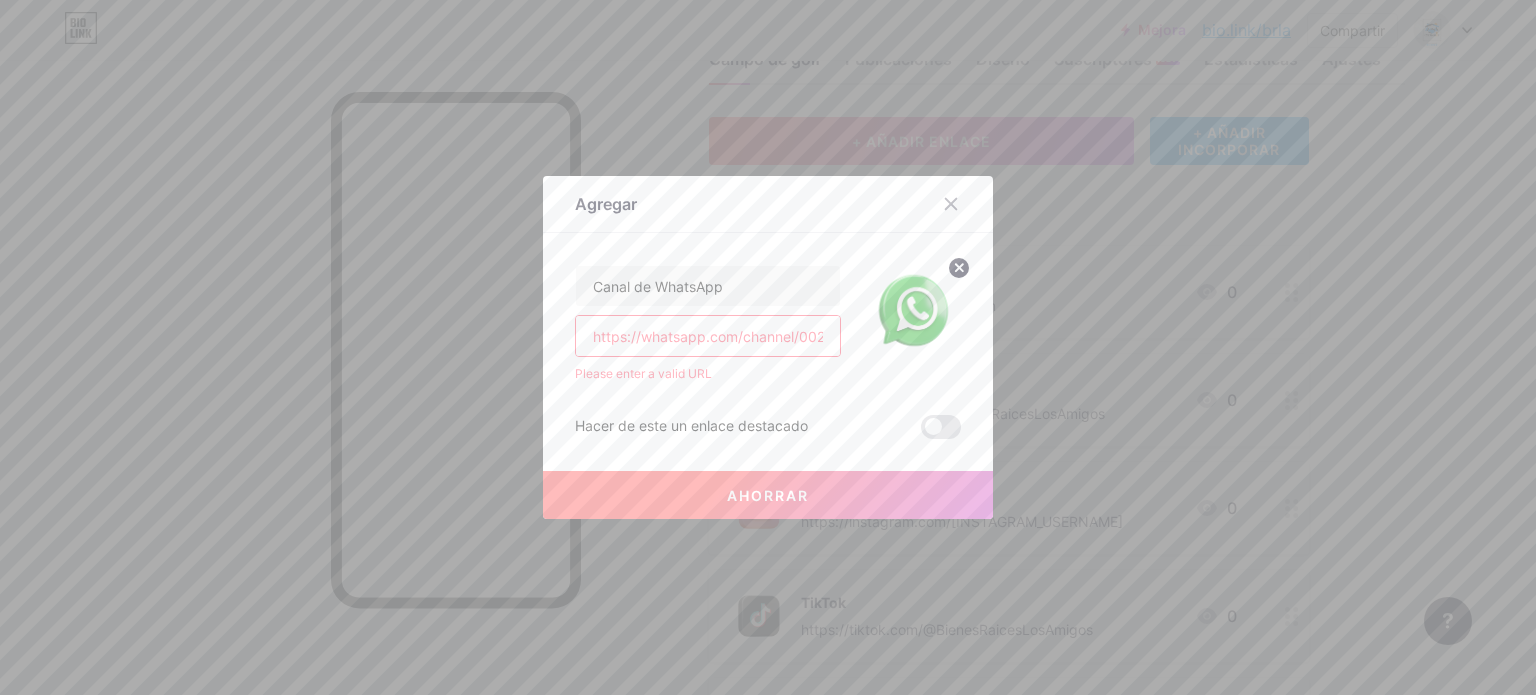 click on "Ahorrar" at bounding box center (768, 495) 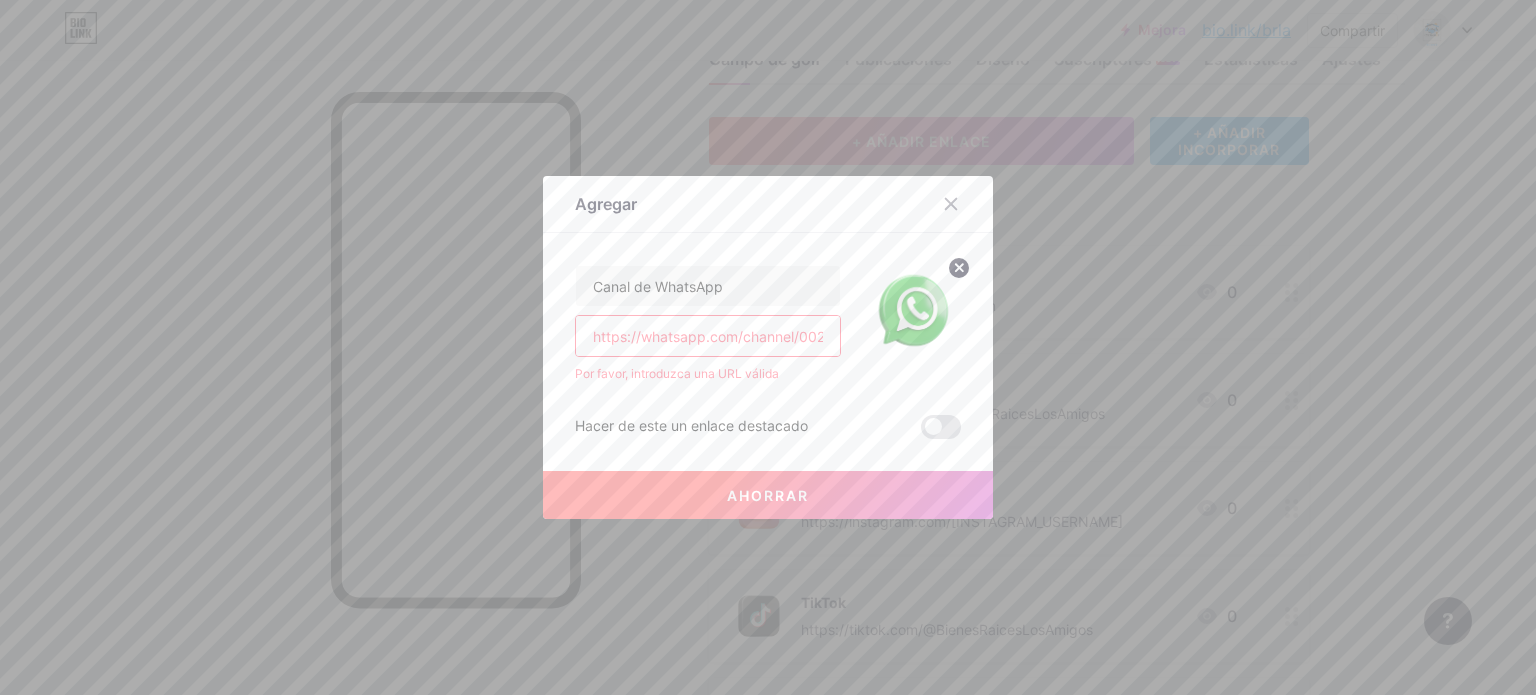 click on "https://whatsapp.com/channel/[CHANNEL_ID]" at bounding box center [708, 336] 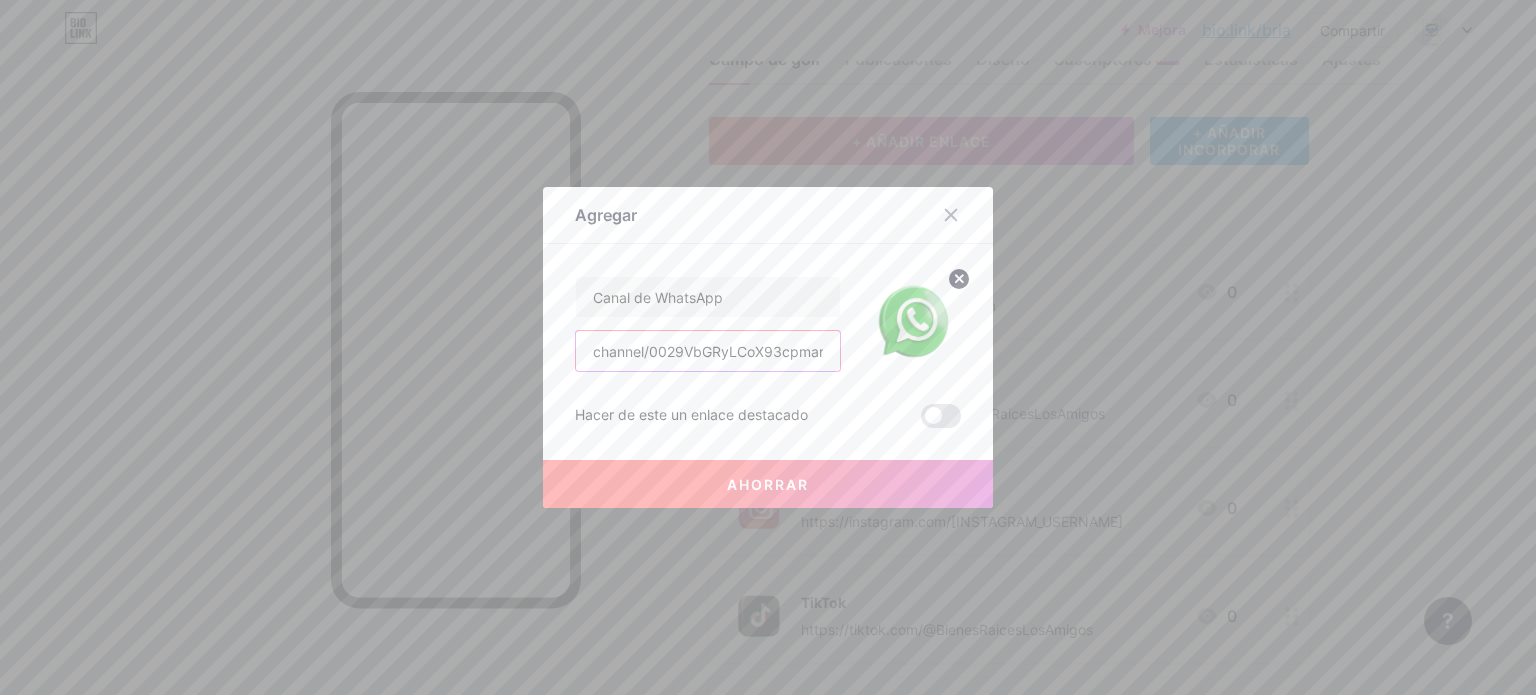 drag, startPoint x: 731, startPoint y: 345, endPoint x: 699, endPoint y: 368, distance: 39.40812 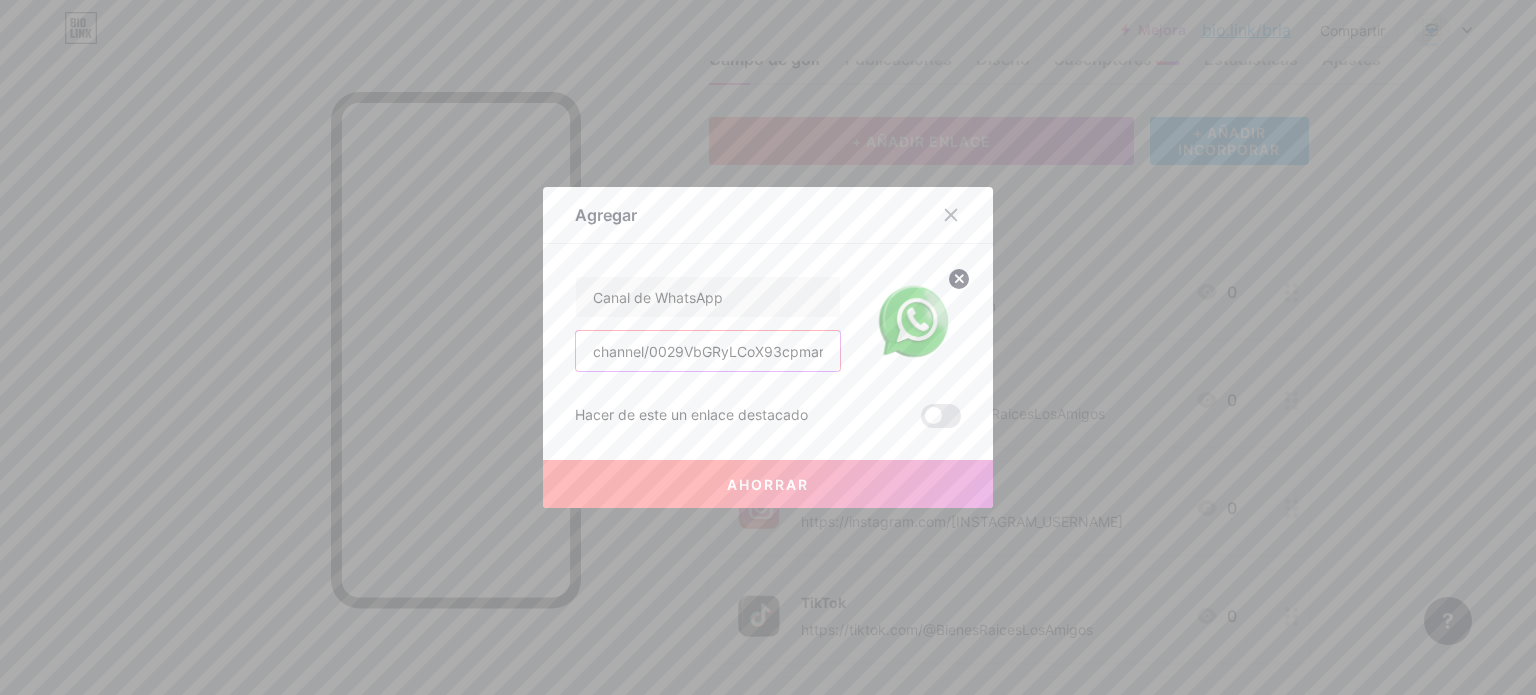 click on "channel/0029VbGRyLCoX93cpmar2l" at bounding box center [708, 351] 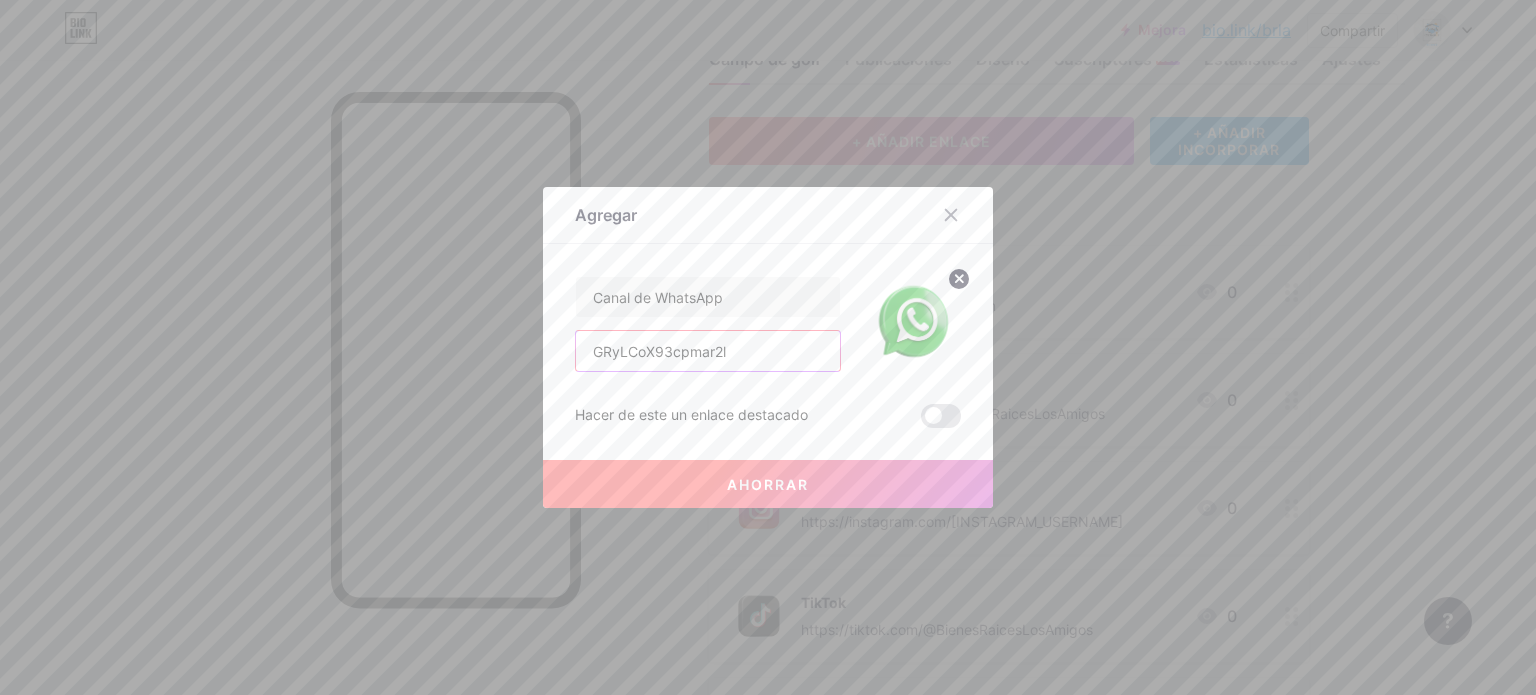 type on "GRyLCoX93cpmar2l" 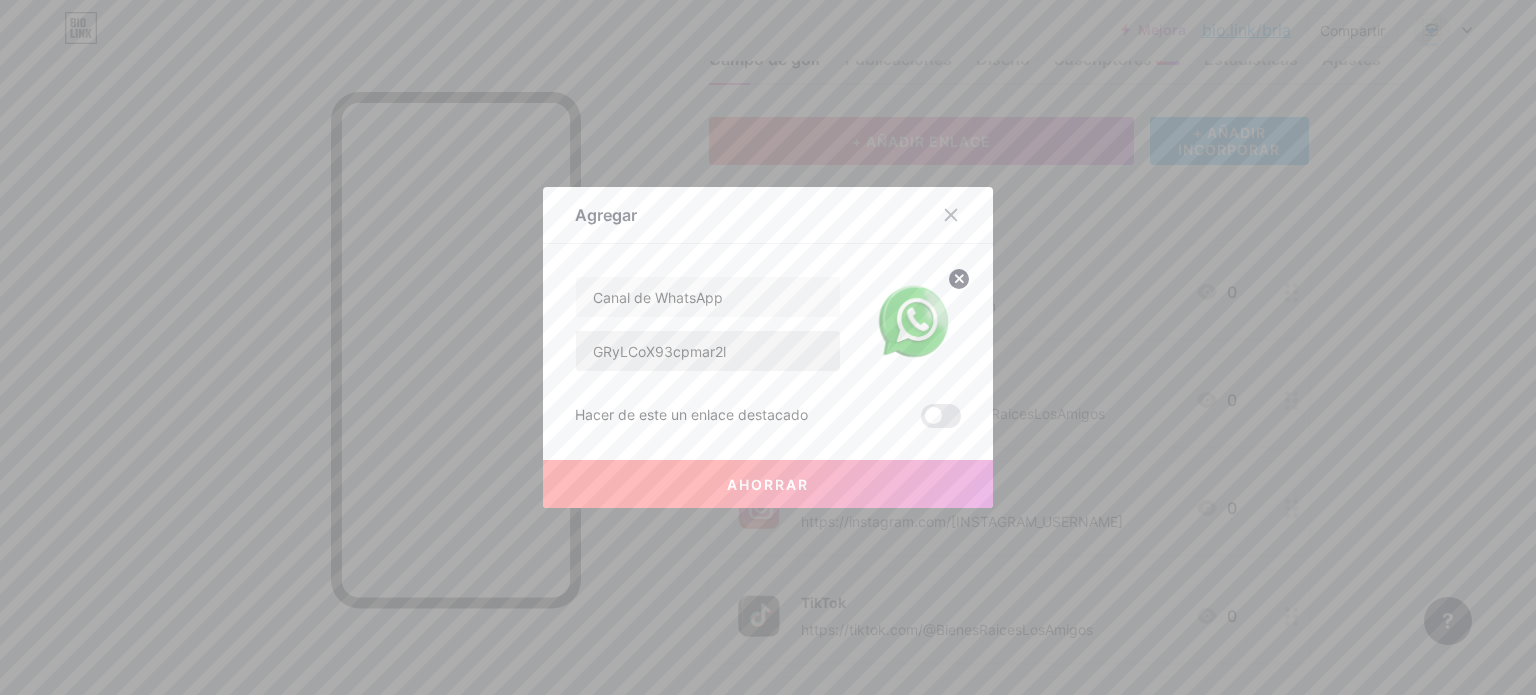 click on "GRyLCoX93cpmar2l" at bounding box center [708, 351] 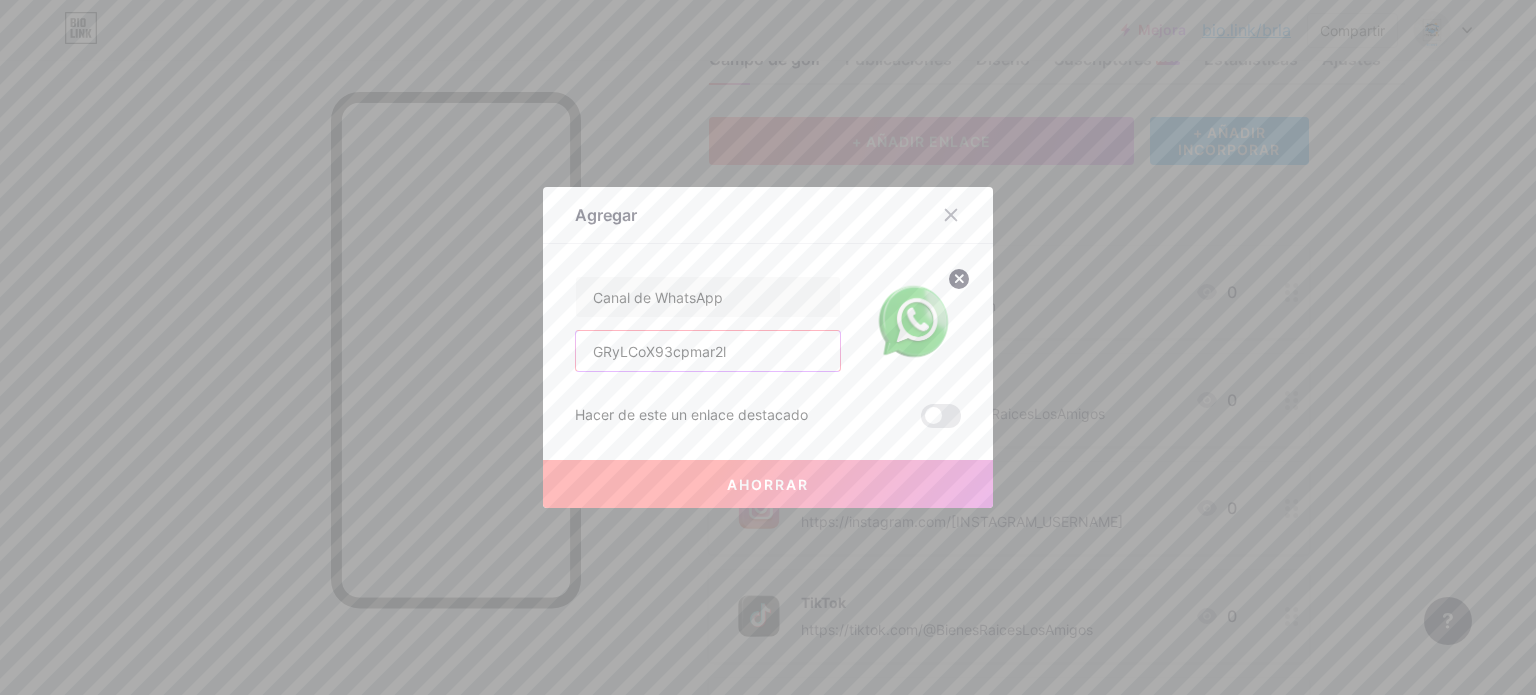 click on "GRyLCoX93cpmar2l" at bounding box center [708, 351] 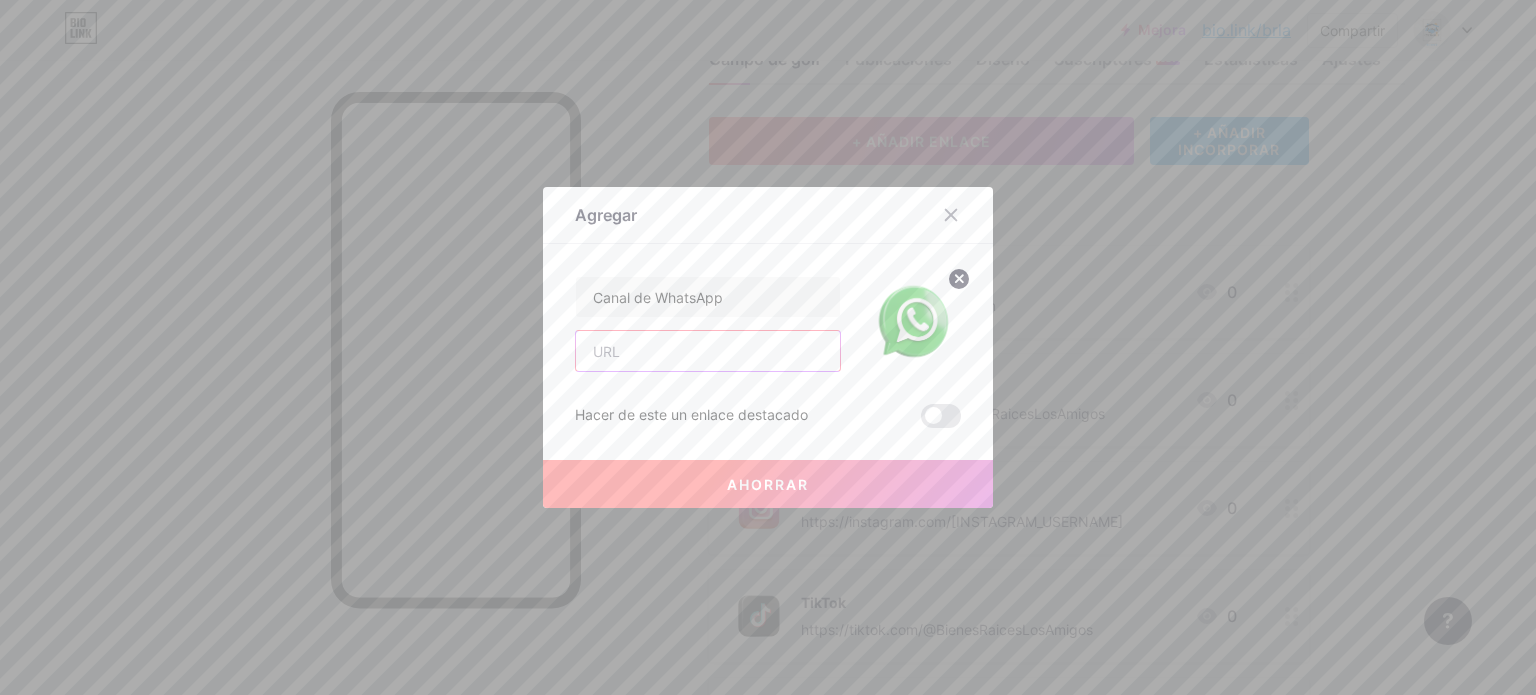 paste on "https://whatsapp.com/channel/[CHANNEL_ID]" 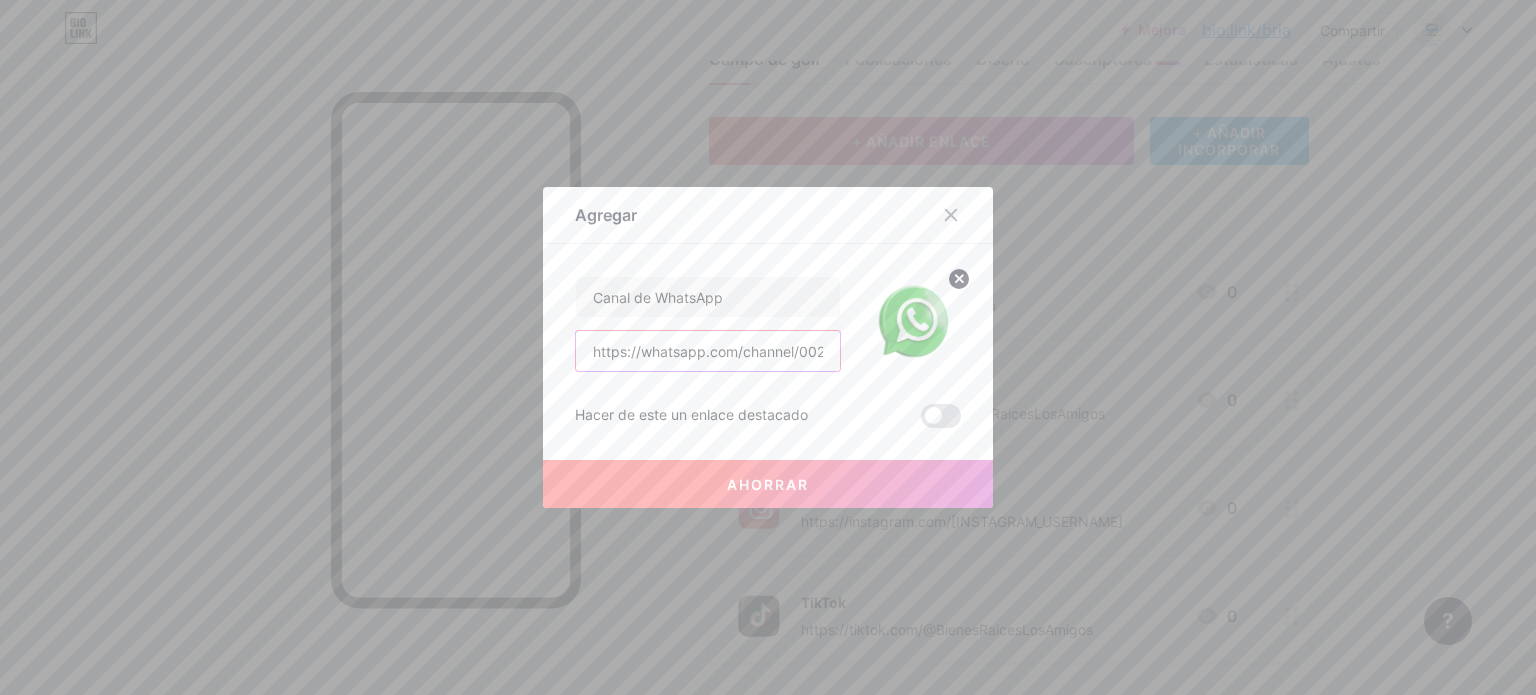 scroll, scrollTop: 0, scrollLeft: 182, axis: horizontal 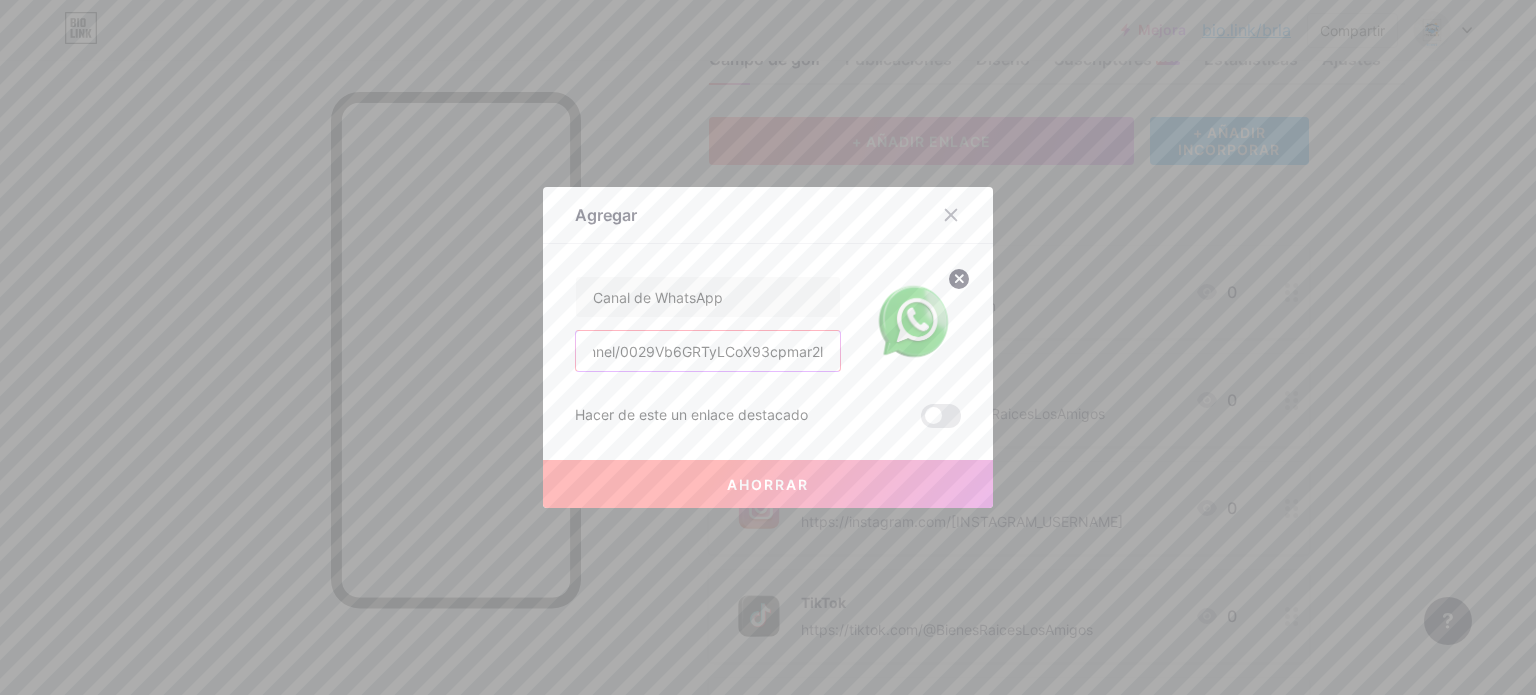 drag, startPoint x: 828, startPoint y: 360, endPoint x: 804, endPoint y: 349, distance: 26.400757 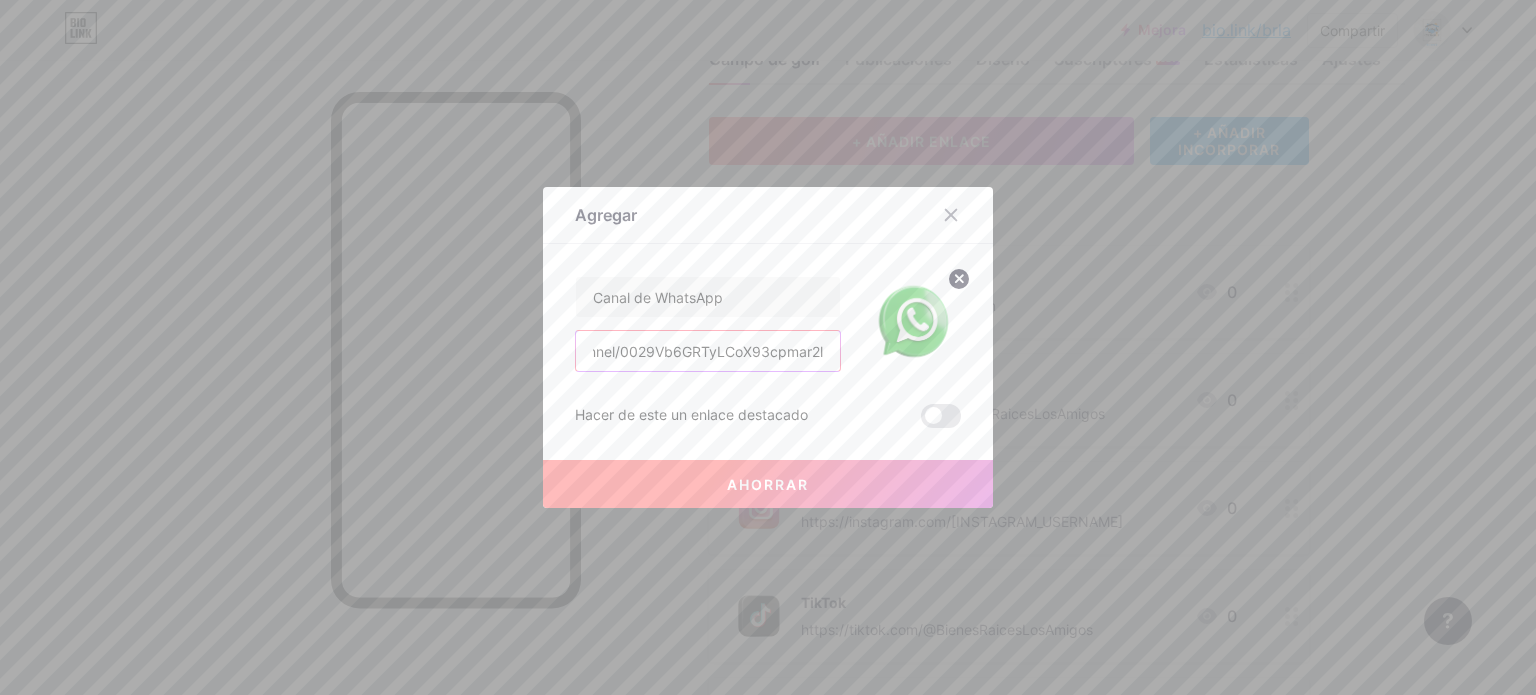 click on "https://whatsapp.com/channel/[CHANNEL_ID]" at bounding box center [708, 351] 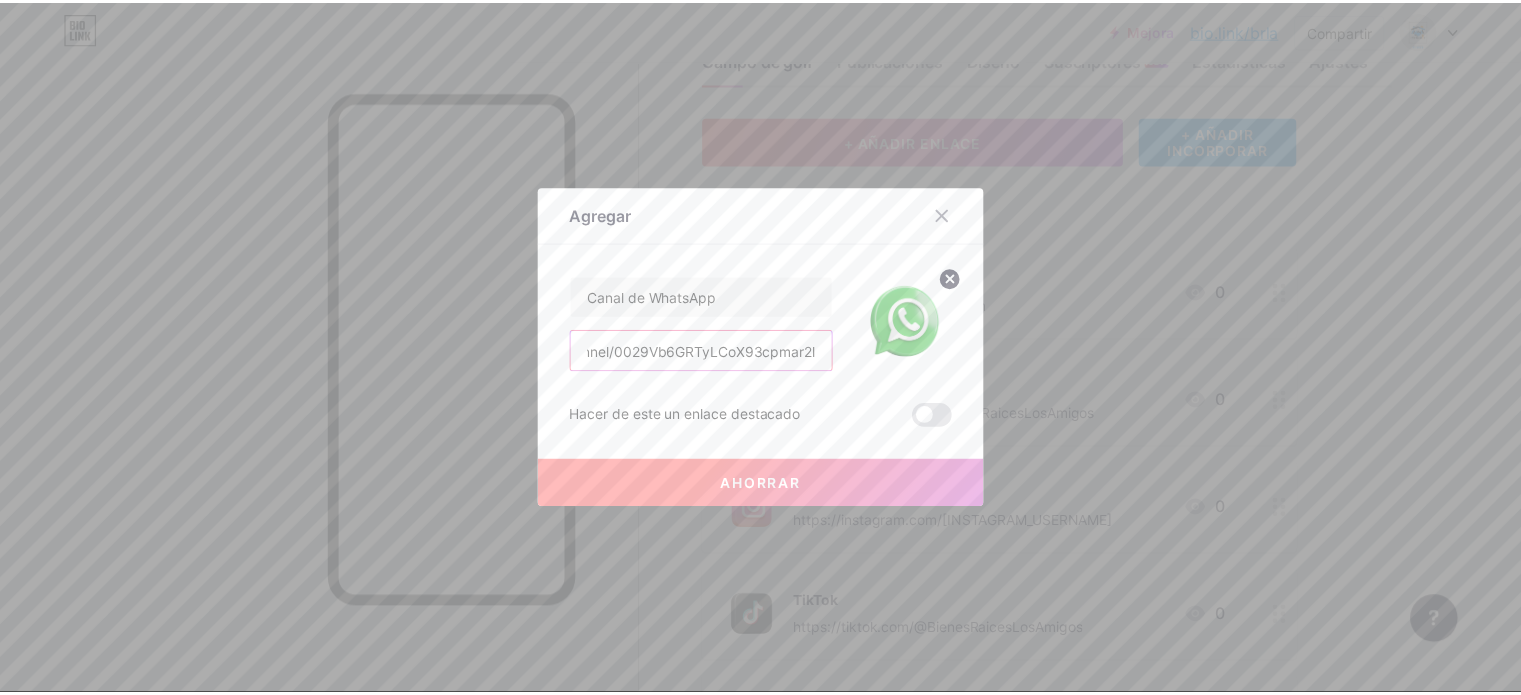 scroll, scrollTop: 0, scrollLeft: 0, axis: both 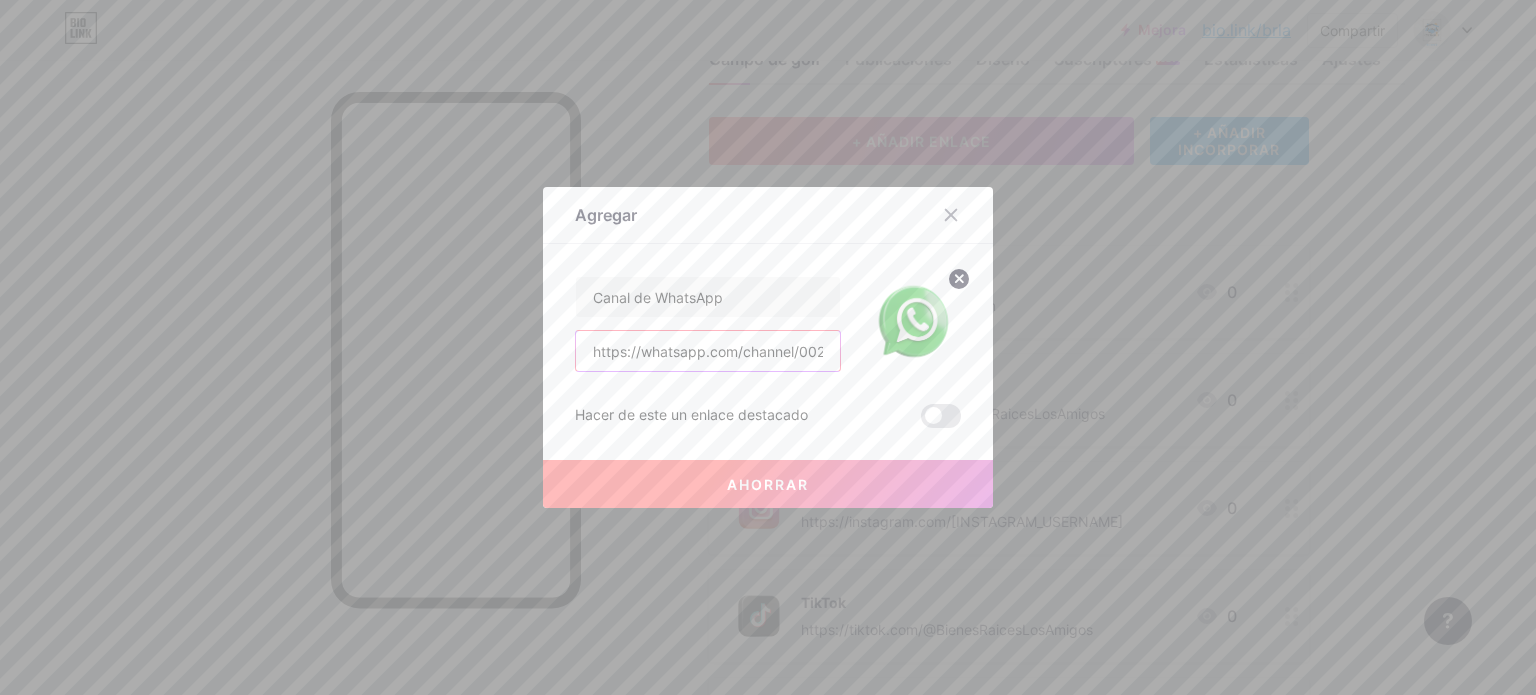 drag, startPoint x: 784, startPoint y: 348, endPoint x: 526, endPoint y: 355, distance: 258.09494 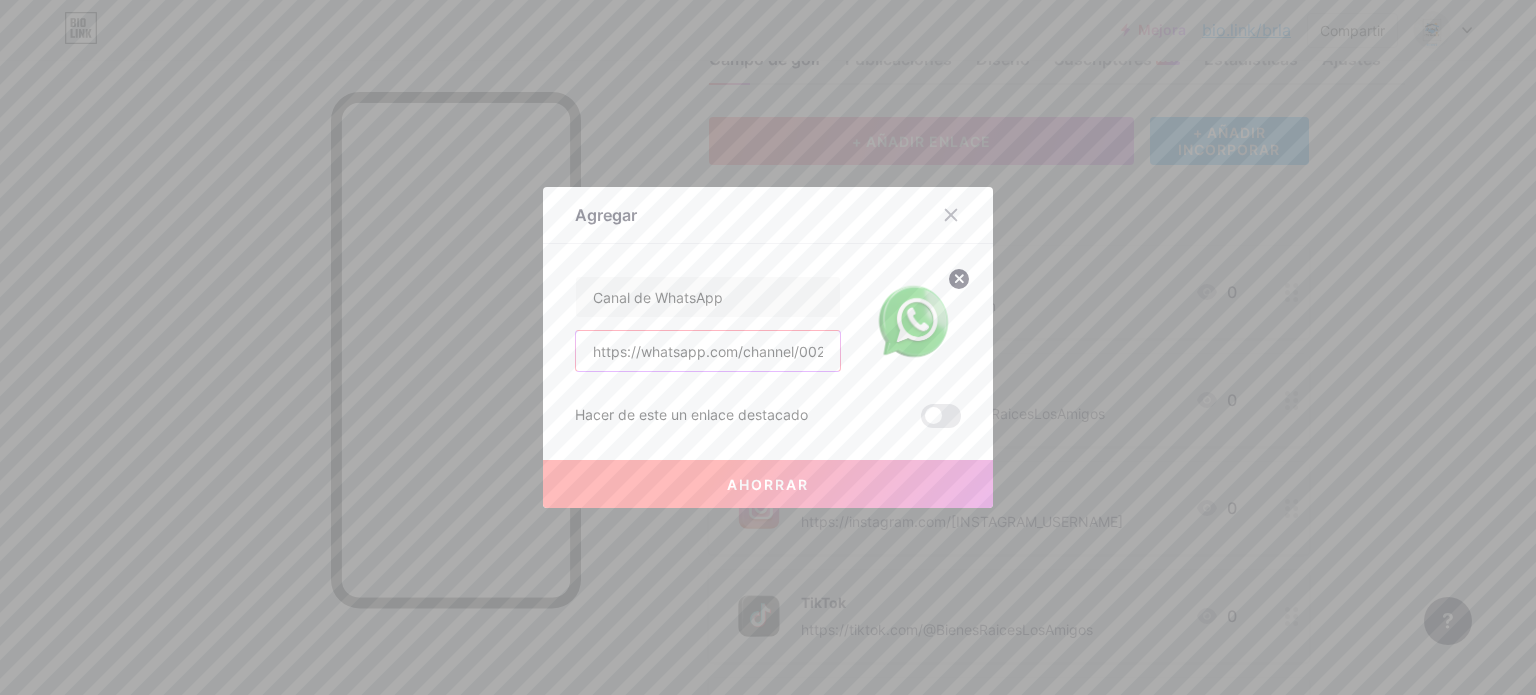 click on "Agregar           Contenido
YouTube
Reproduce videos de YouTube sin salir de tu página.
AGREGAR
Vimeo
Reproduce videos de Vimeo sin salir de tu página.
AGREGAR
TikTok
Aumenta tus seguidores en TikTok
AGREGAR
Piar
Incrustar un tweet.
AGREGAR
Reddit
Muestra tu perfil de Reddit
AGREGAR
Spotify
Incruste Spotify para reproducir la vista previa de una pista.
AGREGAR
Contracción nerviosa
AGREGAR
AGREGAR" at bounding box center [768, 347] 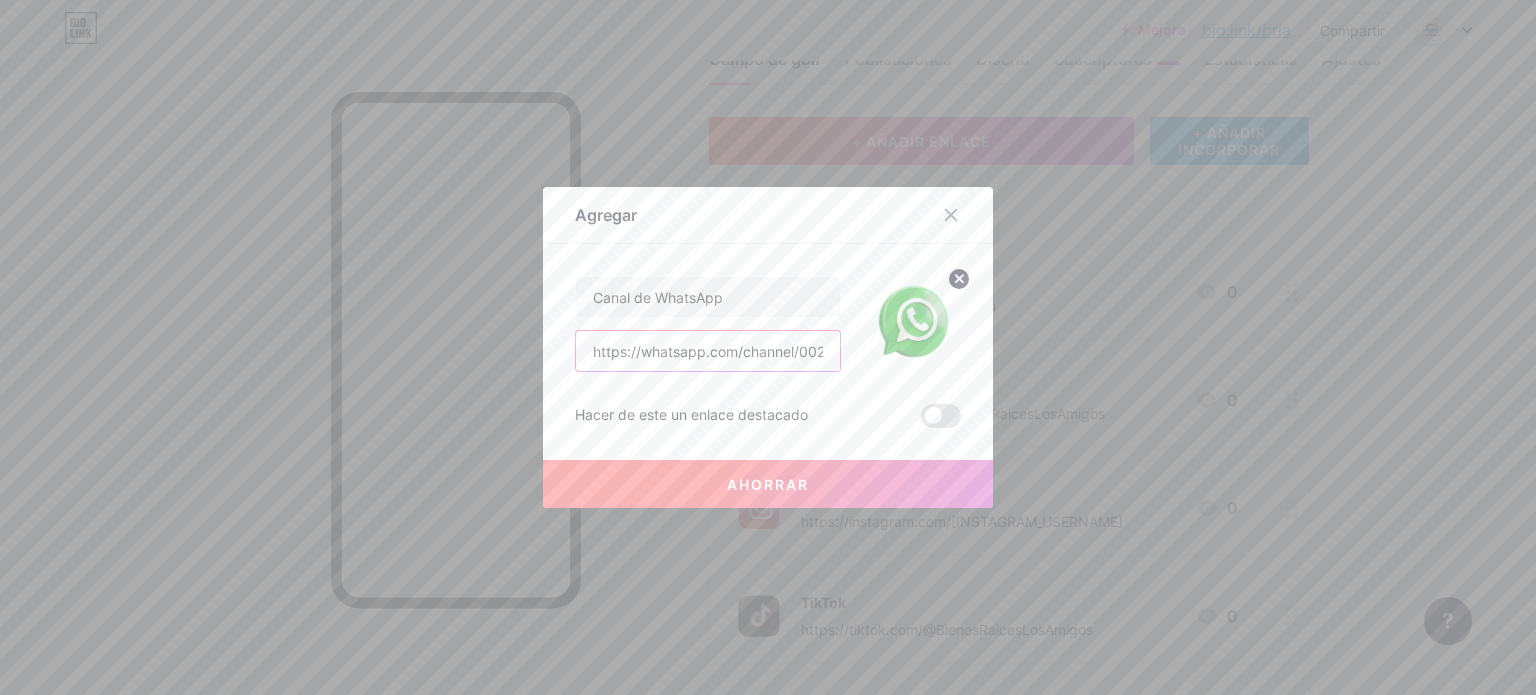 type on "https://whatsapp.com/channel/[CHANNEL_ID]" 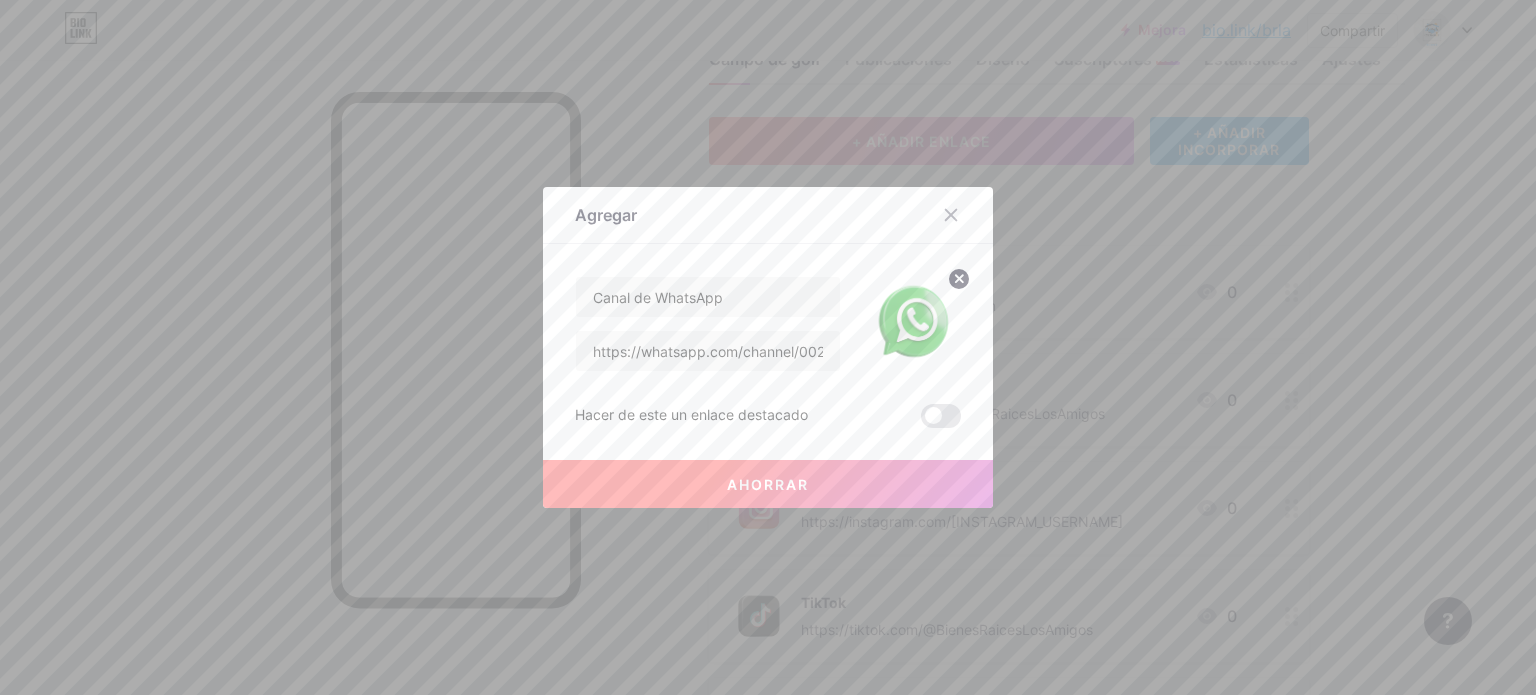 click on "Ahorrar" at bounding box center [768, 484] 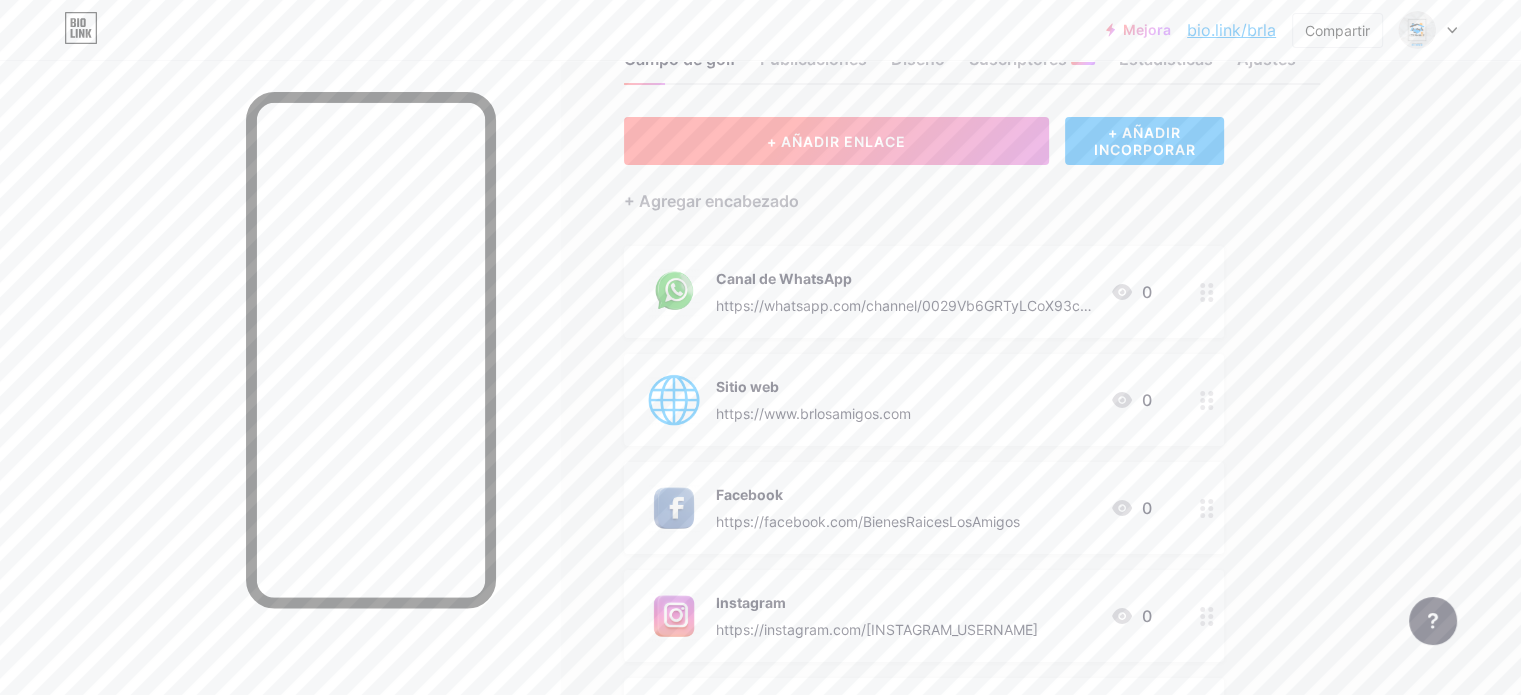 click on "+ AÑADIR ENLACE" at bounding box center [836, 141] 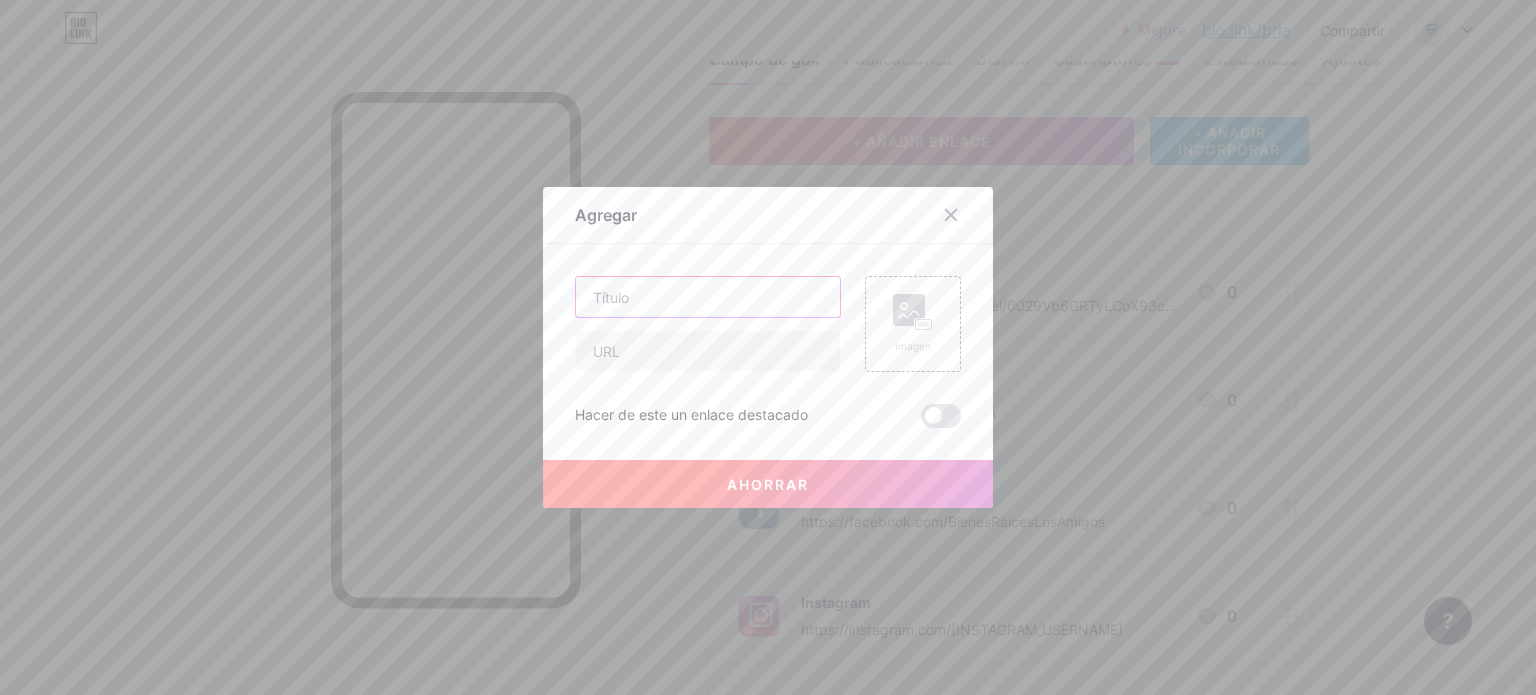 click at bounding box center (708, 297) 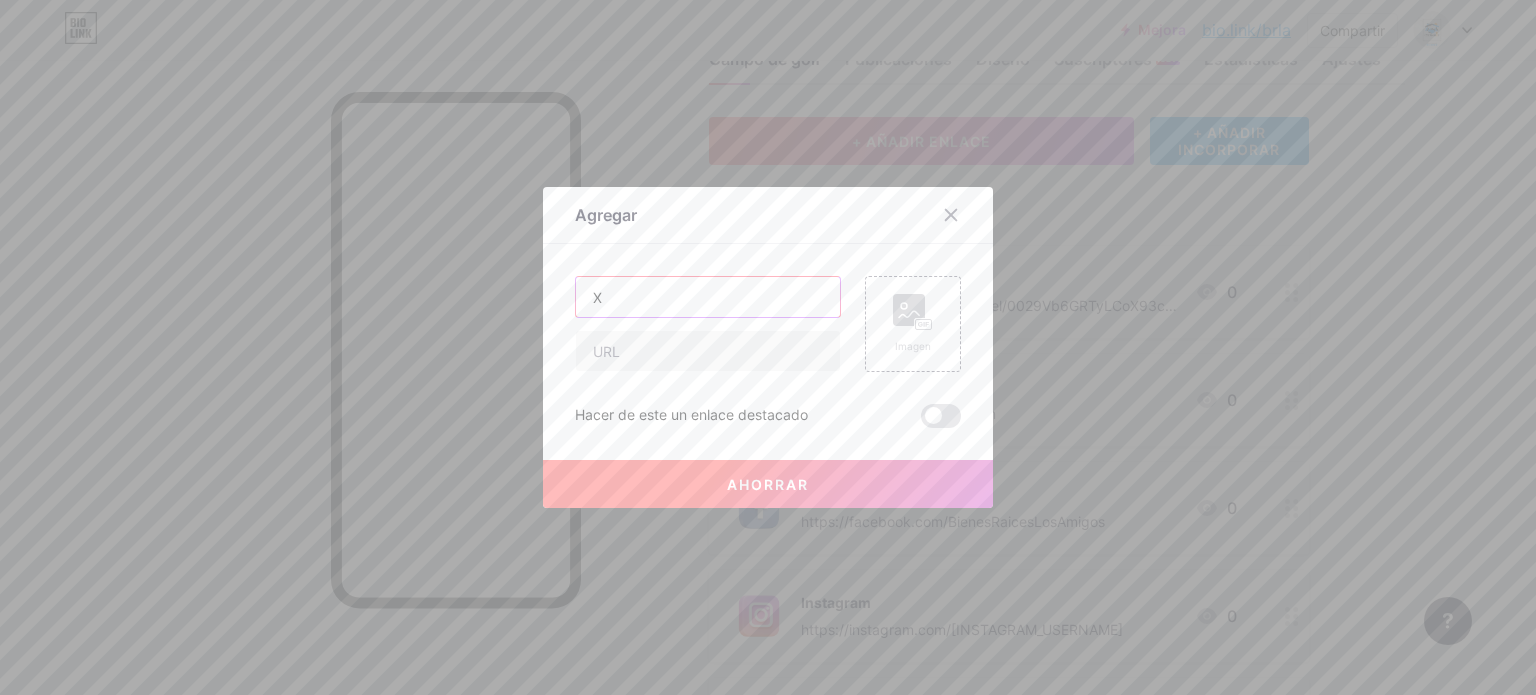 type on "X" 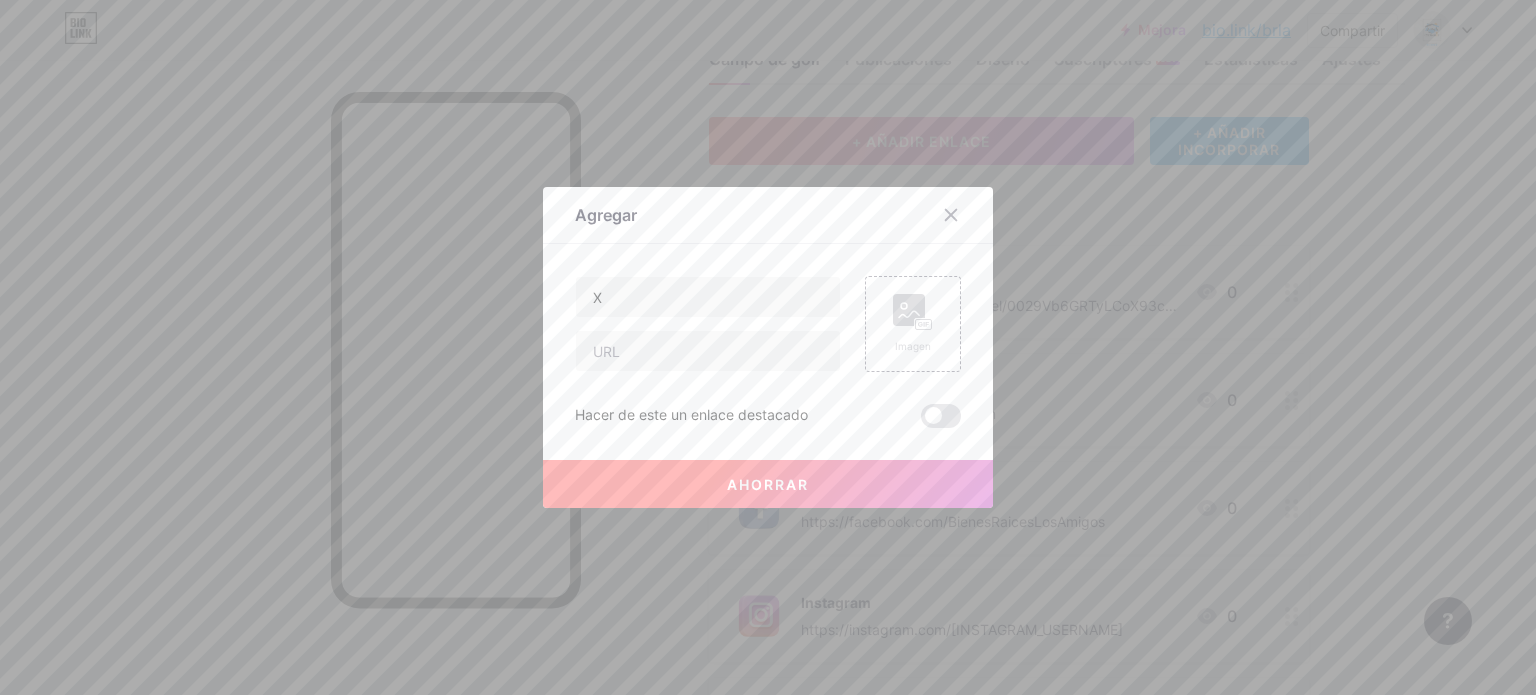 click at bounding box center [768, 347] 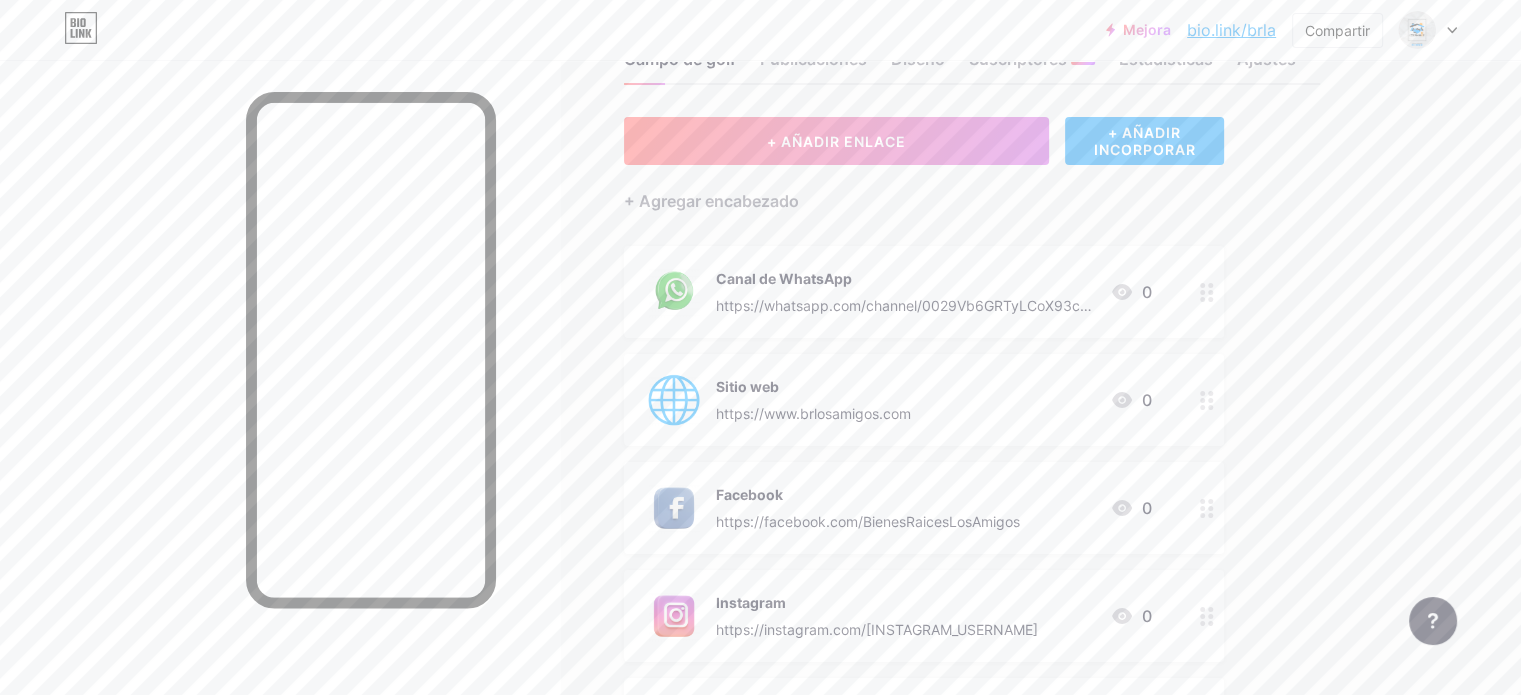 scroll, scrollTop: 483, scrollLeft: 0, axis: vertical 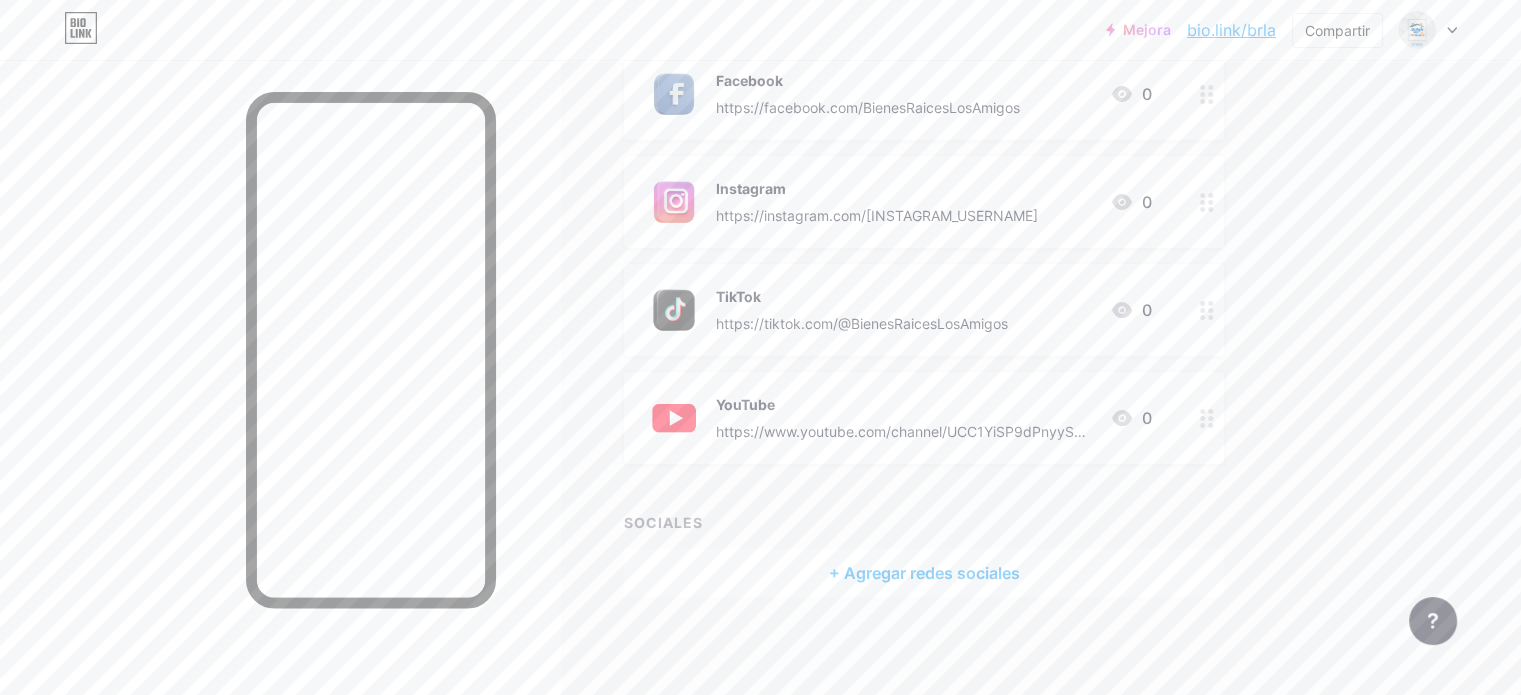 click on "+ AÑADIR ENLACE     + AÑADIR INCORPORAR
+ Agregar encabezado
Canal de WhatsApp
https://whatsapp.com/channel/0029Vb6GRTyLCoX93cpmar2l
0
Sitio web
https://www.brlosamigos.com
0
Facebook
https://facebook.com/BienesRaicesLosAmigos
0
Instagram
https://instagram.com/BienesRaicesLosAmigos
0
TikTok
https://tiktok.com/@BienesRaicesLosAmigos
0
YouTube
https://www.youtube.com/channel/UCC1YiSP9dPnyyS65iaVBkhg
0
SOCIALES     + Agregar redes sociales" at bounding box center [924, 150] 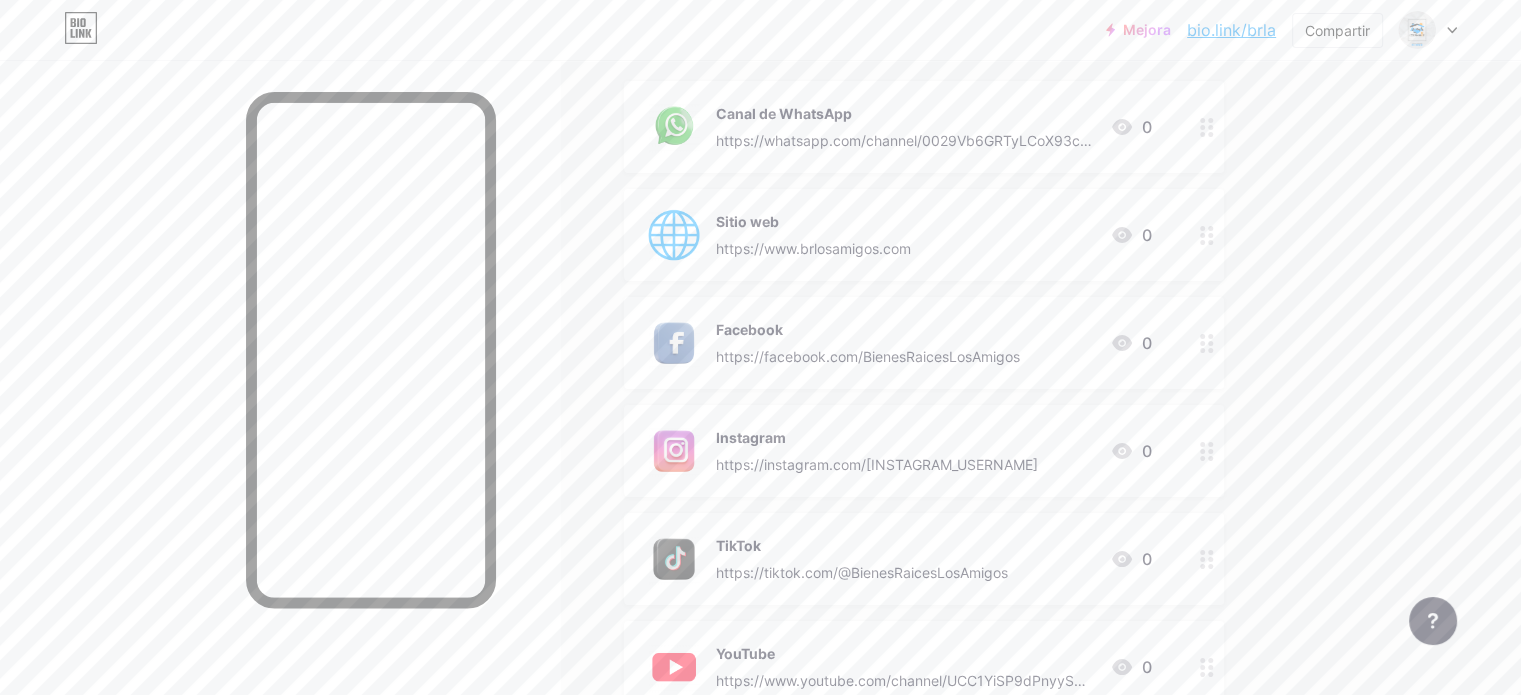 scroll, scrollTop: 0, scrollLeft: 0, axis: both 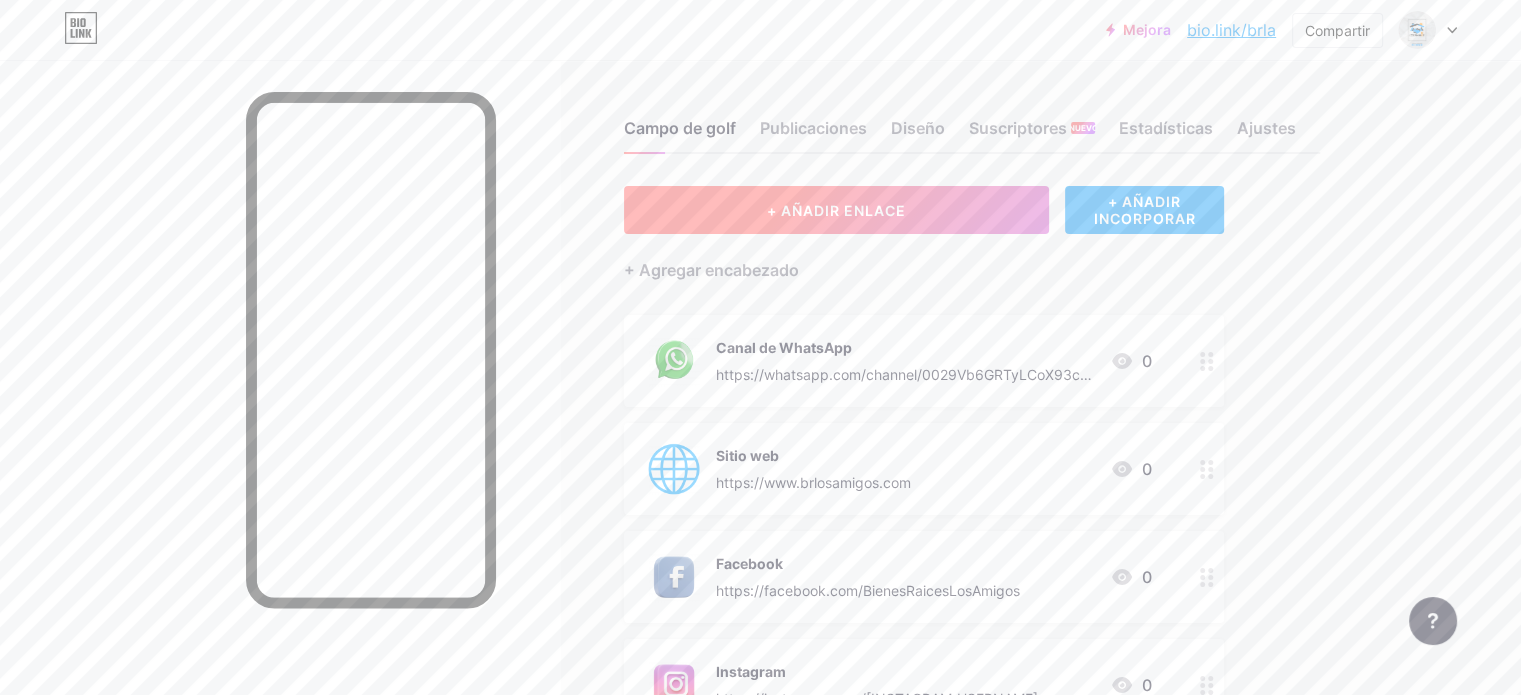 click on "+ AÑADIR ENLACE" at bounding box center (836, 210) 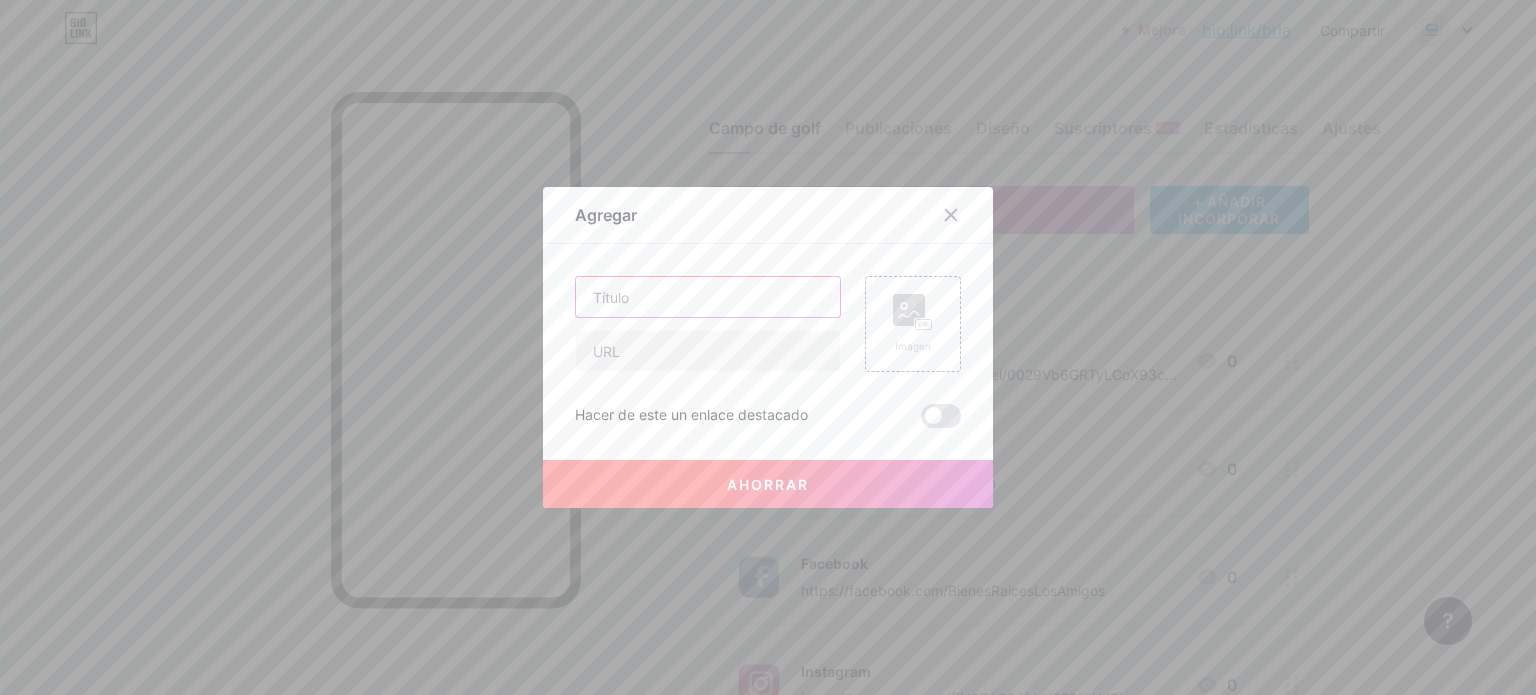 click at bounding box center (708, 297) 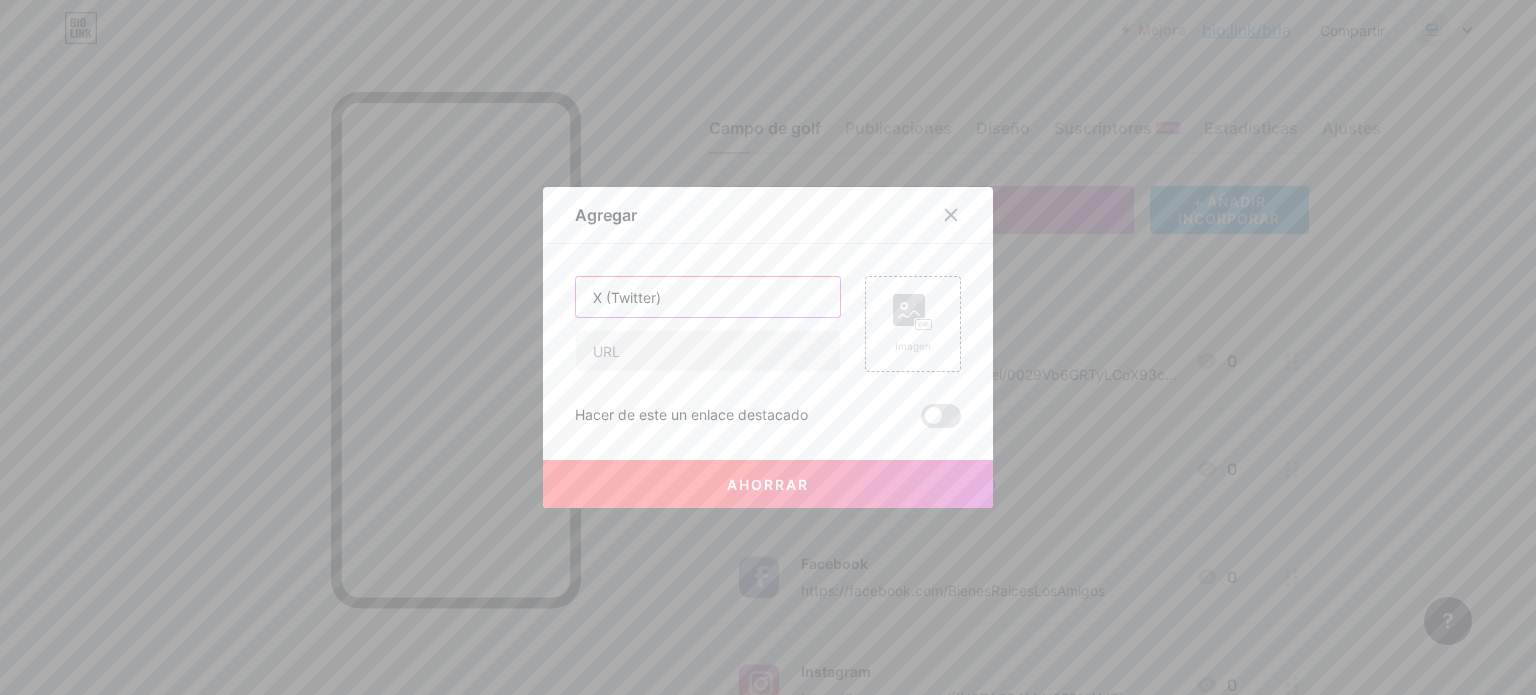 type on "X (Twitter)" 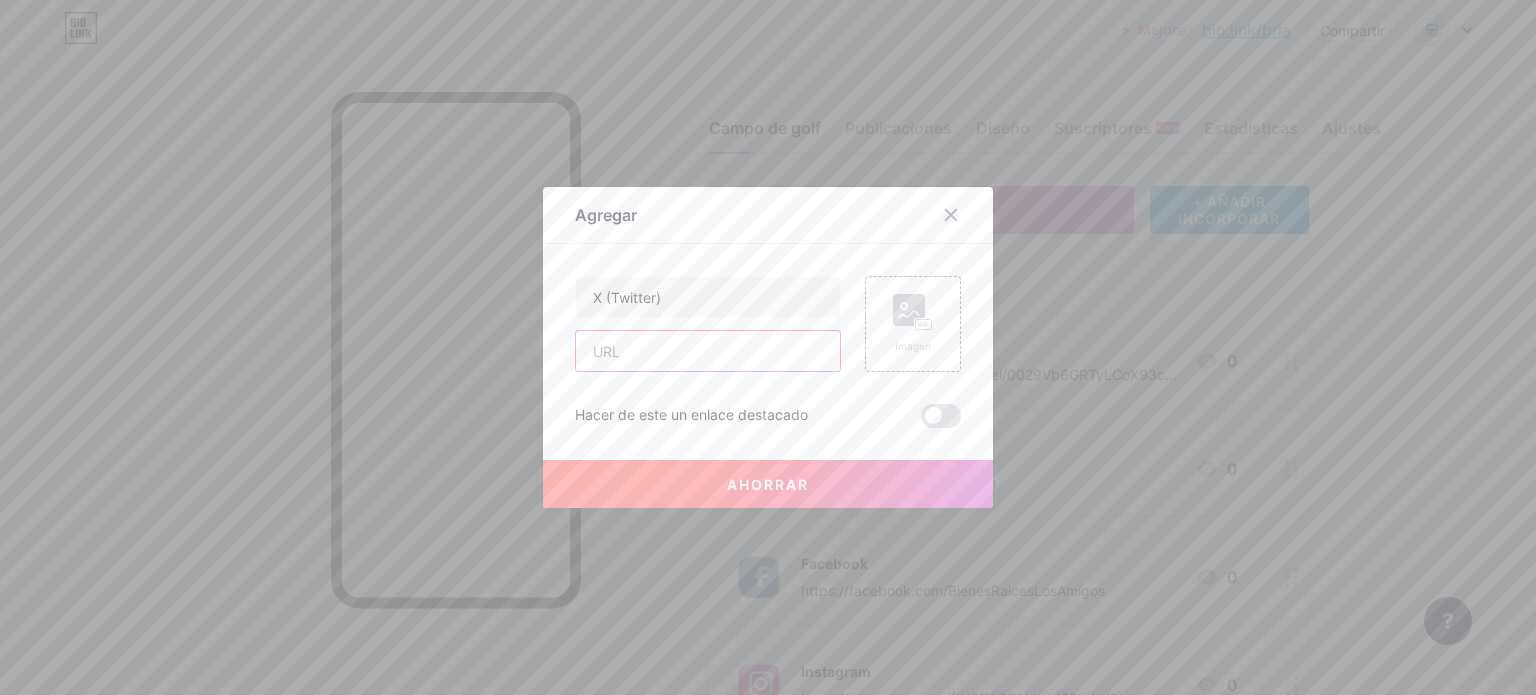 click at bounding box center [708, 351] 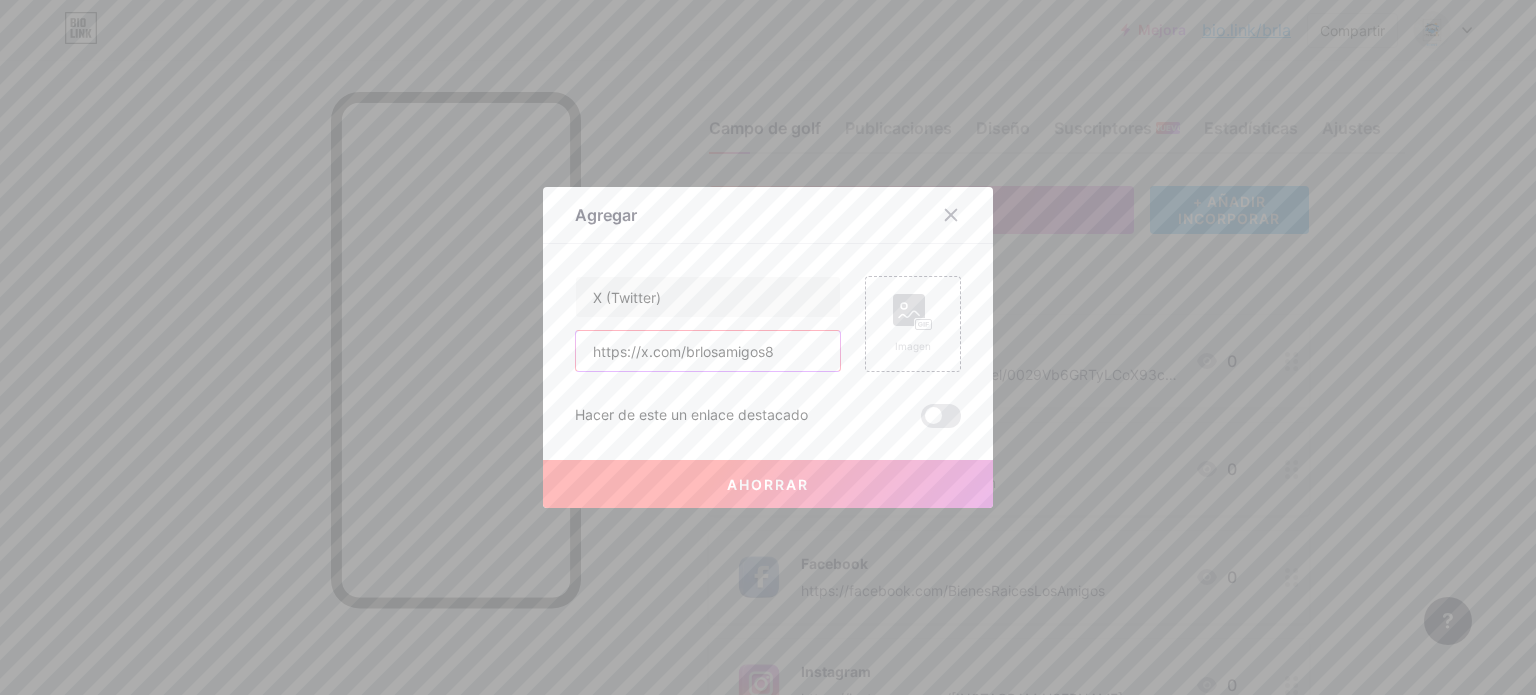 drag, startPoint x: 748, startPoint y: 339, endPoint x: 689, endPoint y: 359, distance: 62.297672 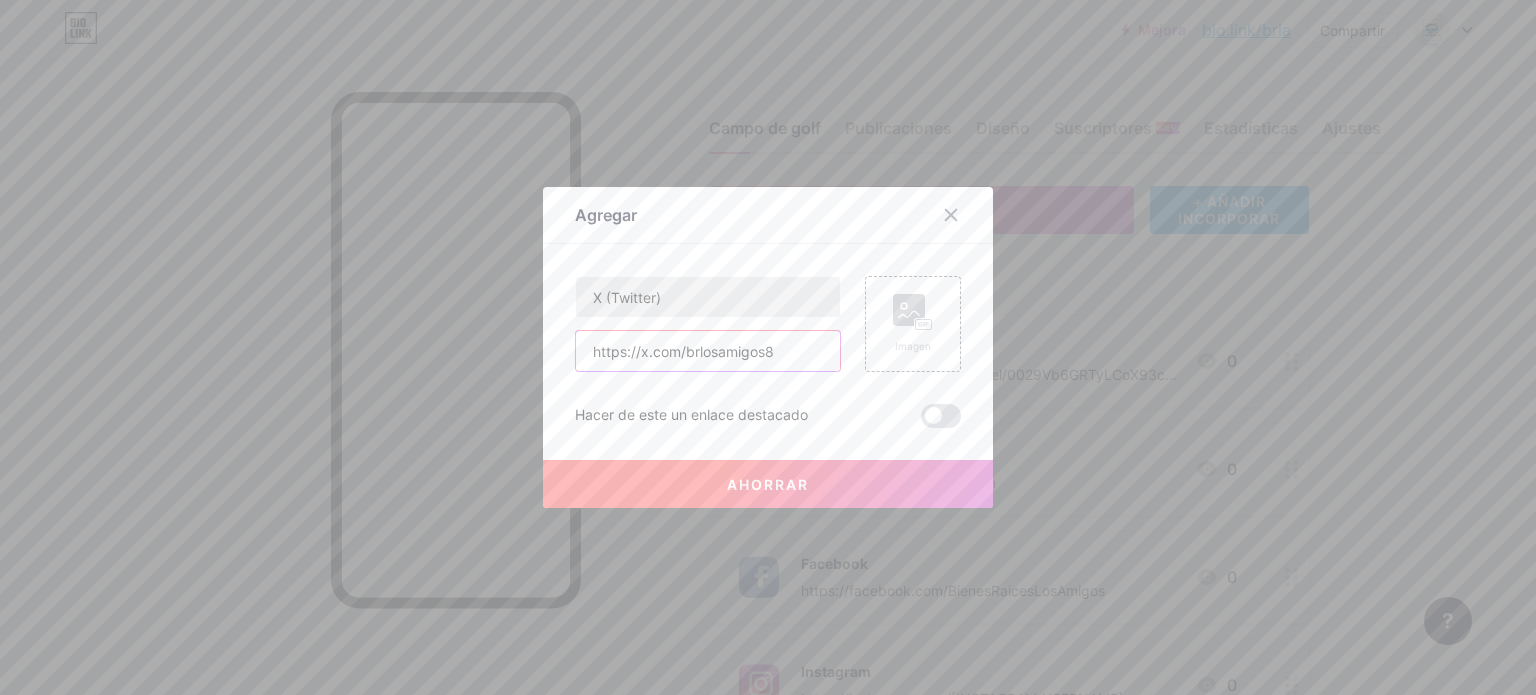 type on "https://x.com/[USERNAME]" 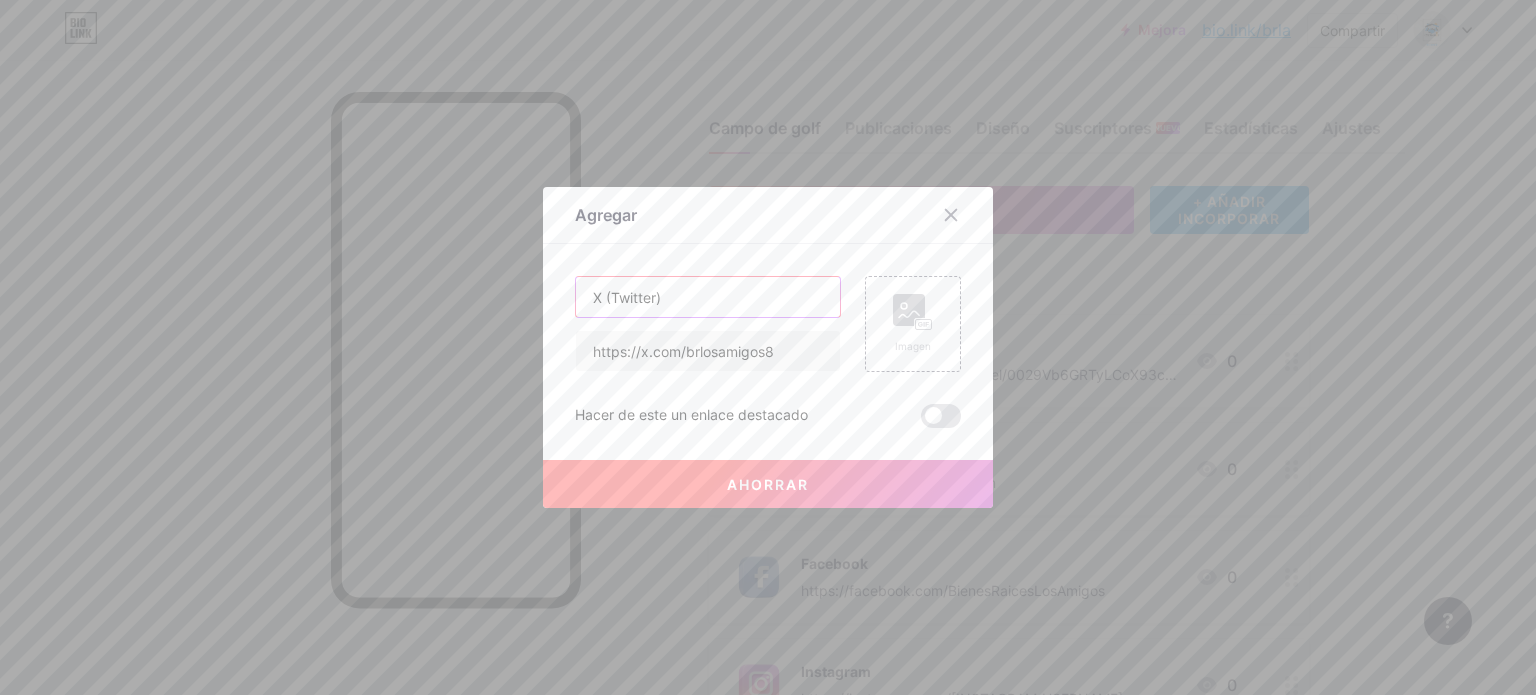 drag, startPoint x: 687, startPoint y: 287, endPoint x: 768, endPoint y: 423, distance: 158.29404 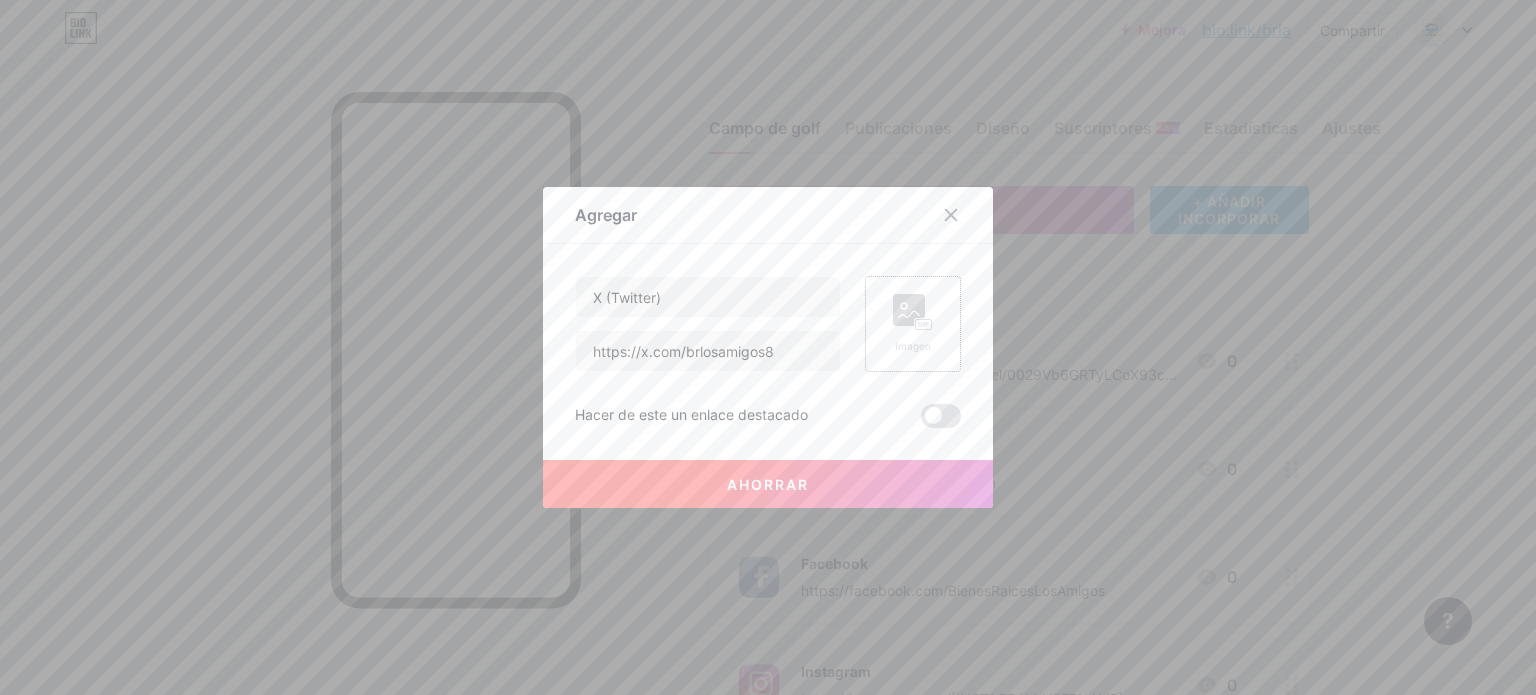 click on "Imagen" at bounding box center (913, 346) 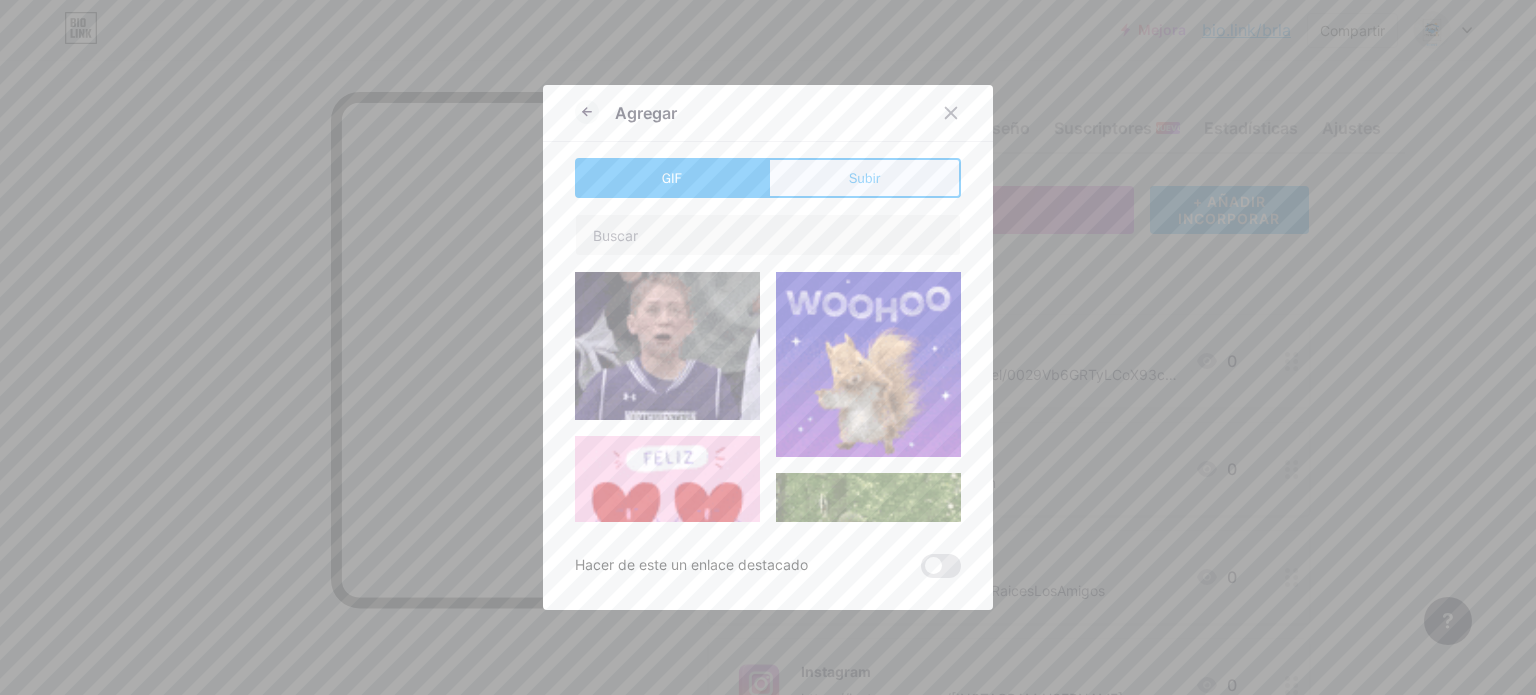 click on "Subir" at bounding box center [864, 178] 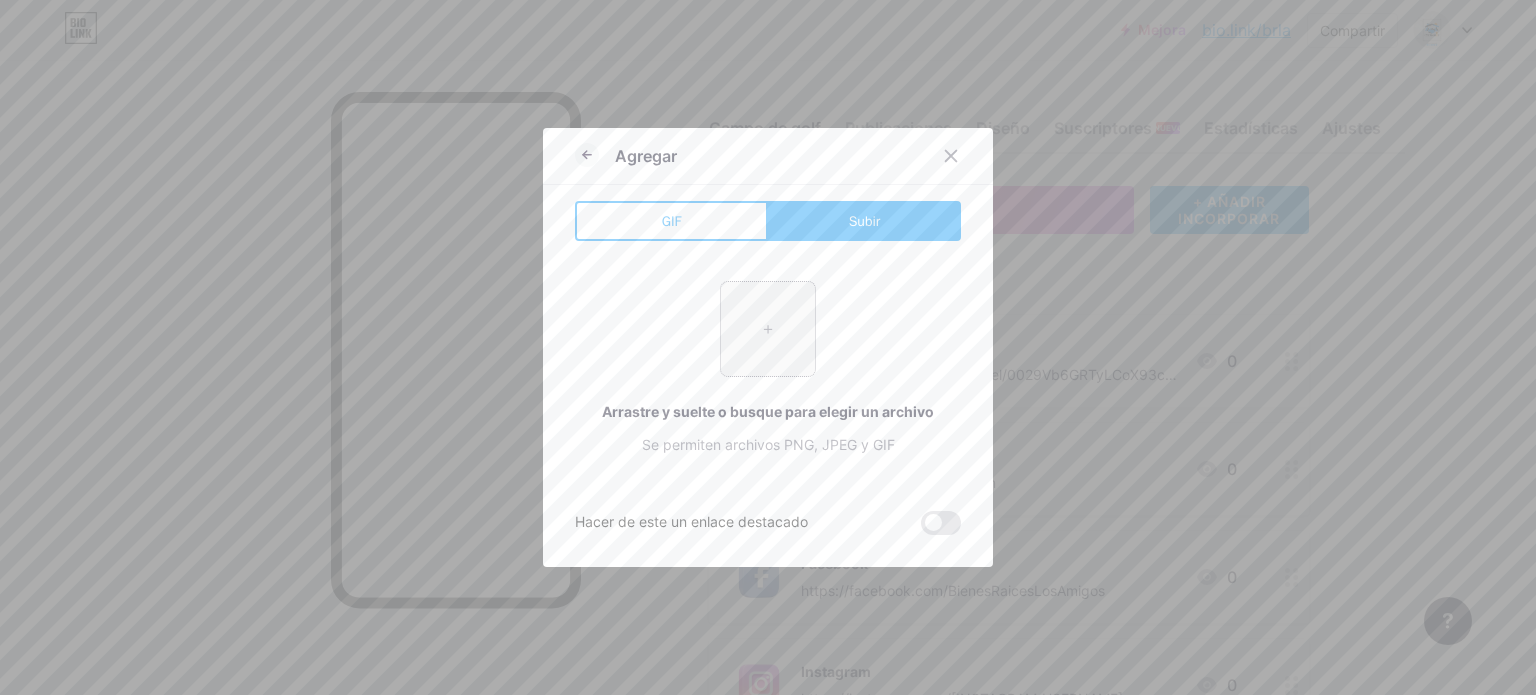 click at bounding box center [768, 329] 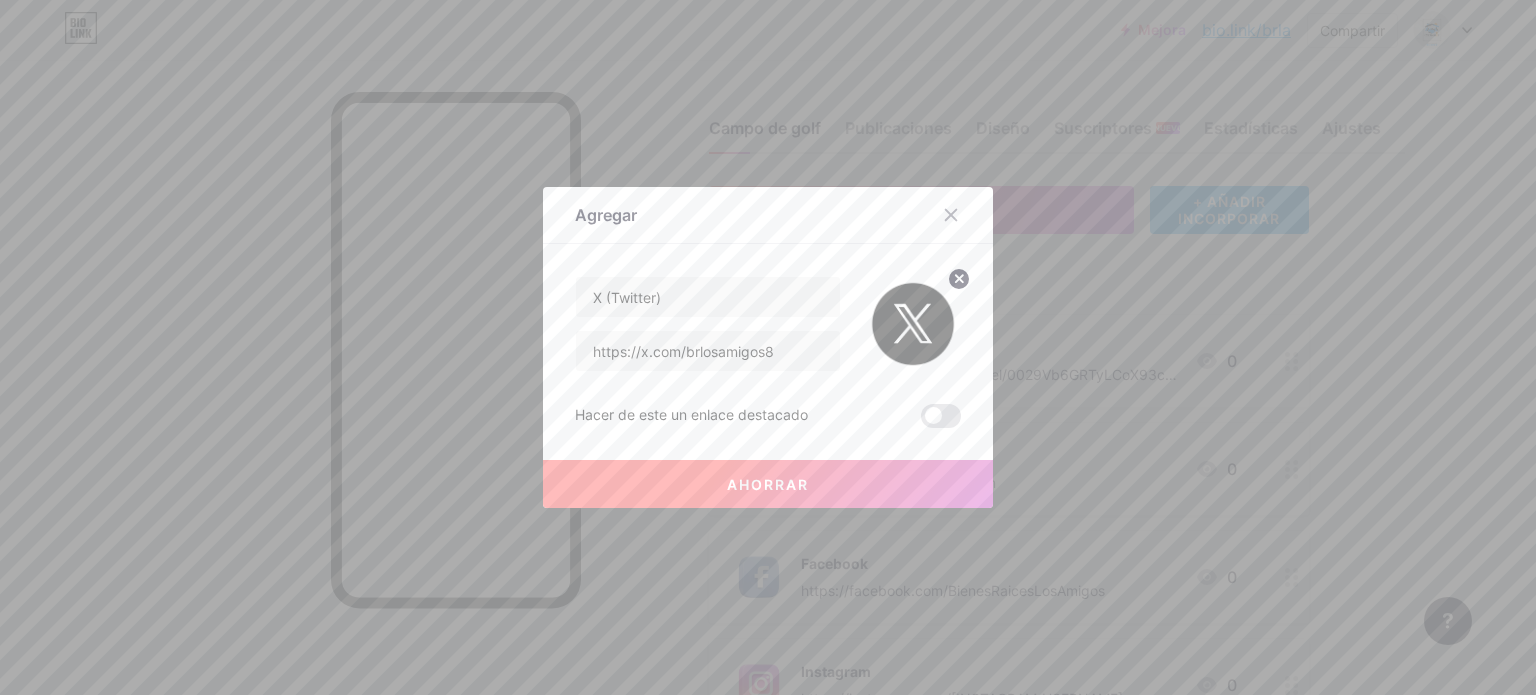 click on "Ahorrar" at bounding box center [768, 484] 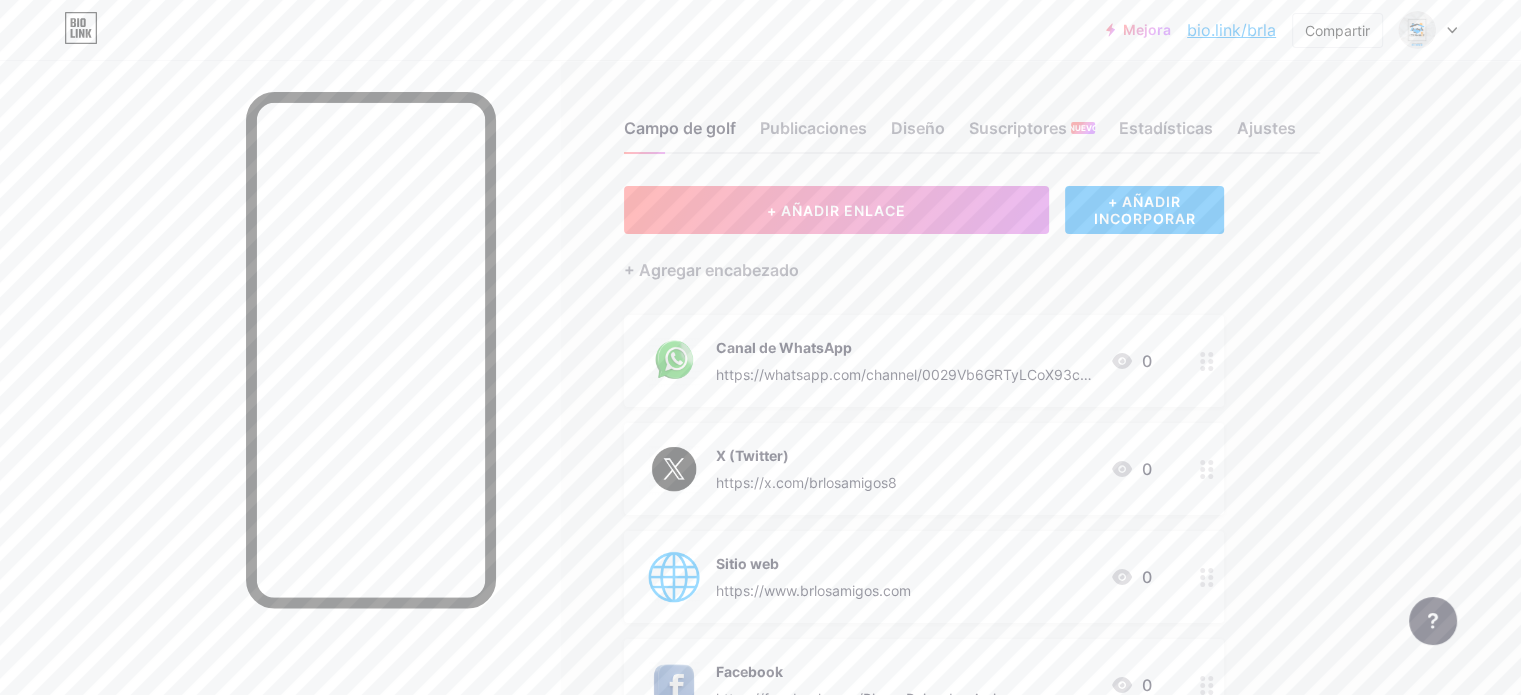 click at bounding box center (280, 407) 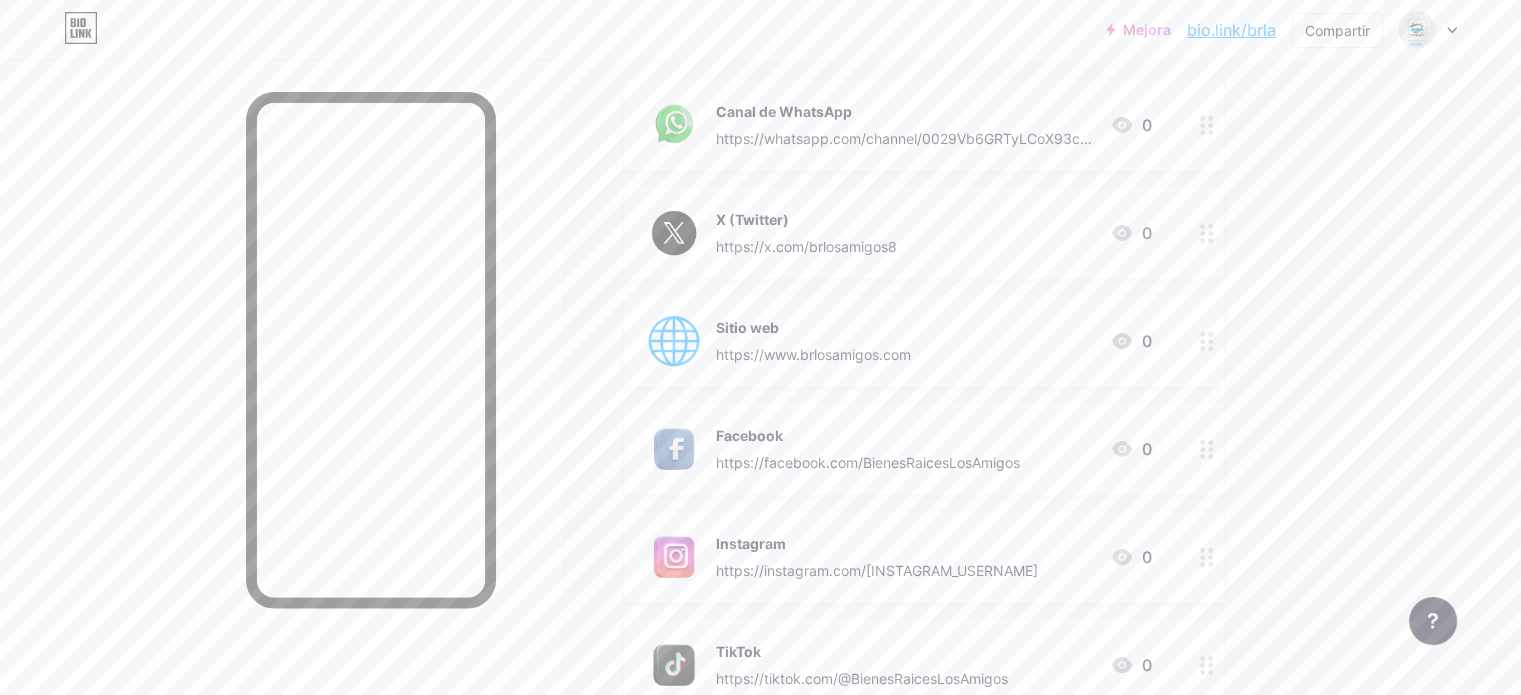 scroll, scrollTop: 300, scrollLeft: 0, axis: vertical 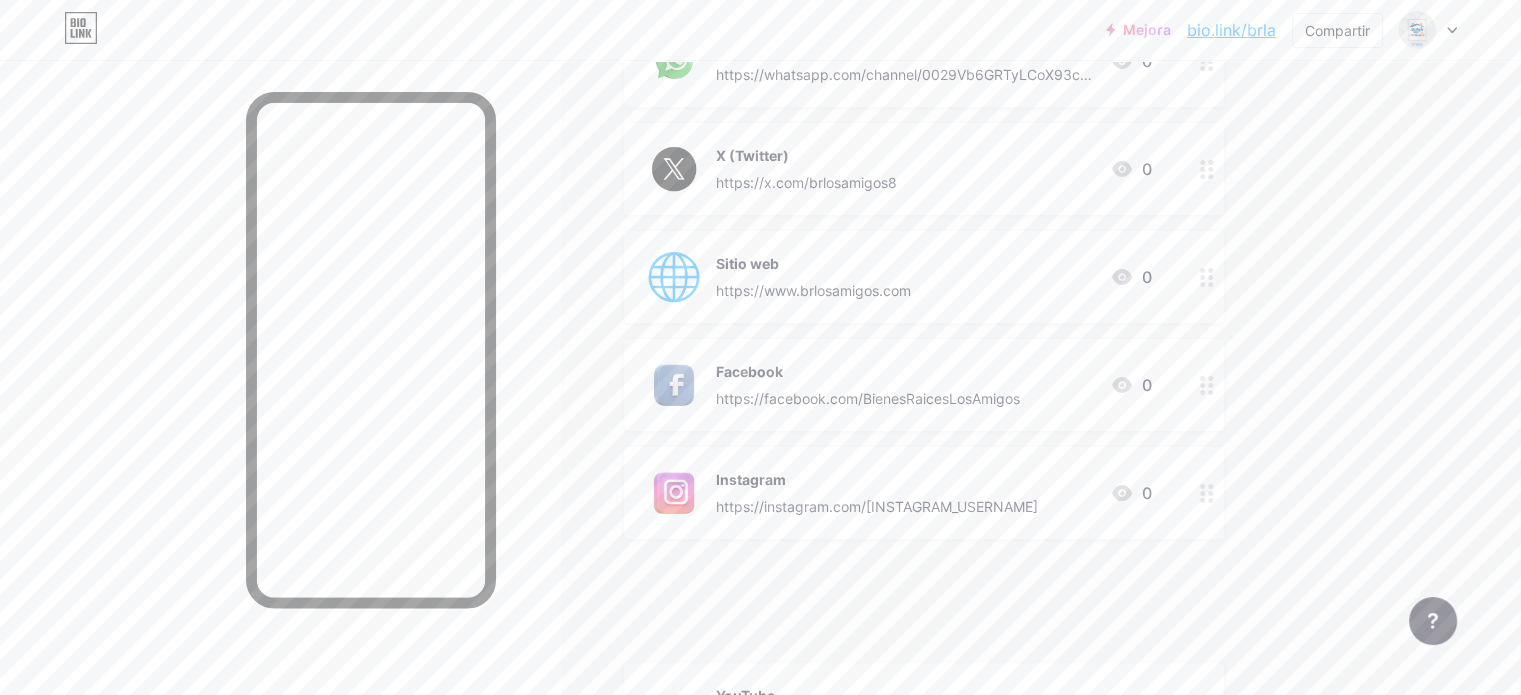 type 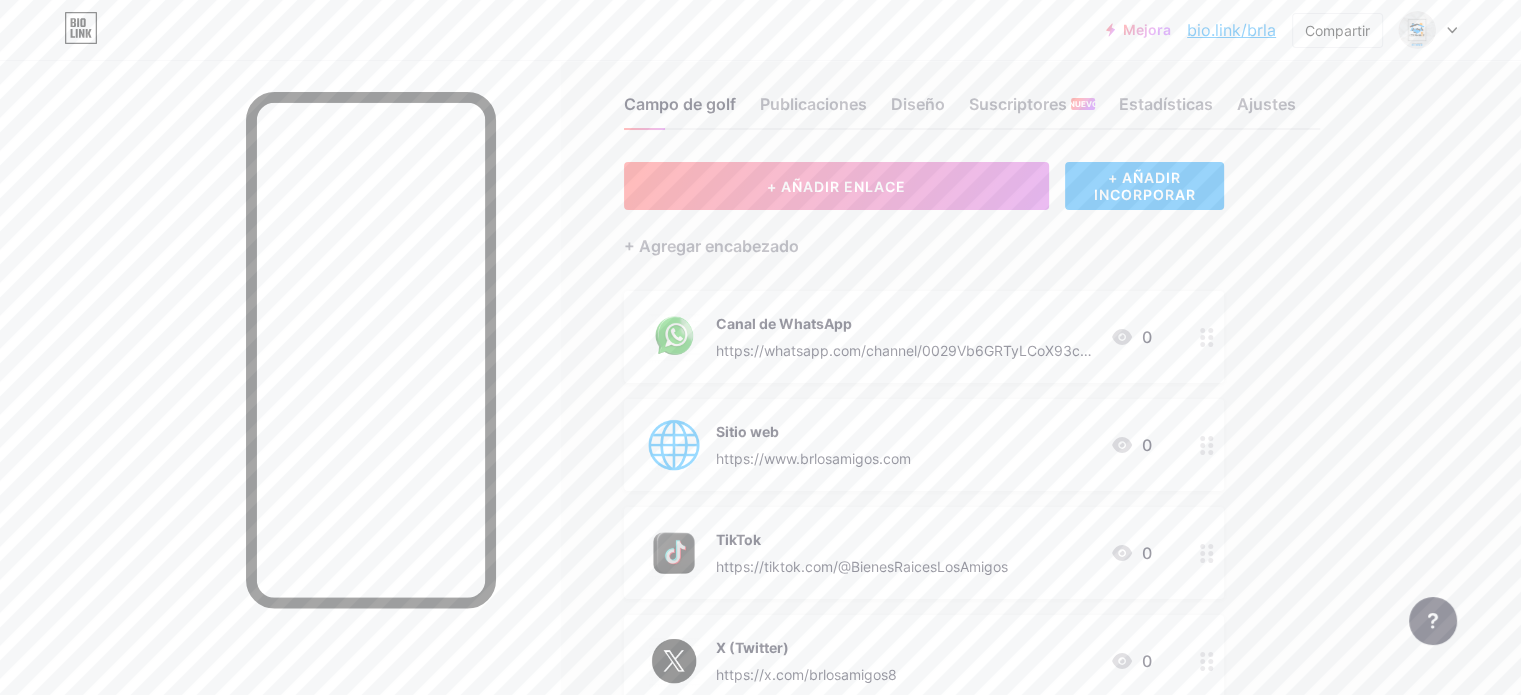 scroll, scrollTop: 8, scrollLeft: 0, axis: vertical 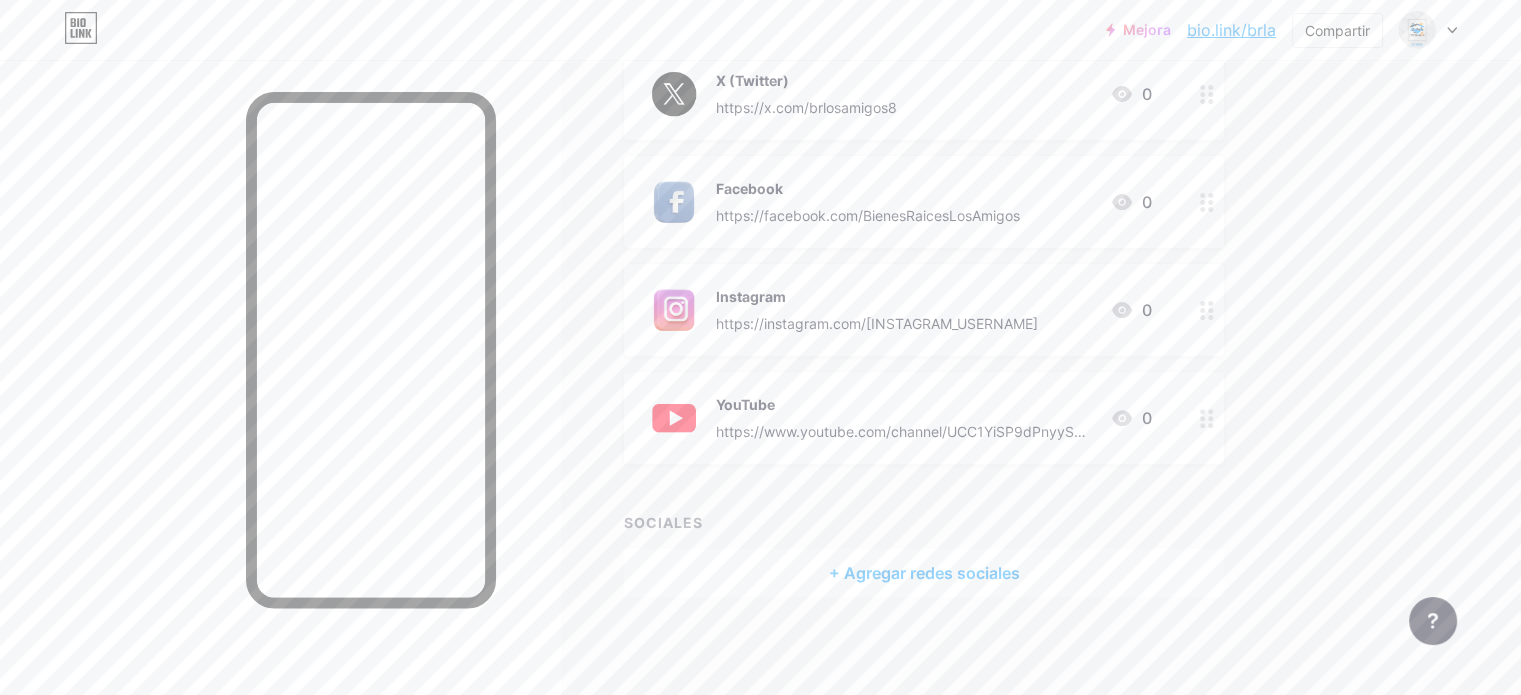 click on "+ AÑADIR ENLACE     + AÑADIR INCORPORAR
+ Agregar encabezado
Sitio web
https://www.brlosamigos.com
0
Canal de WhatsApp
https://whatsapp.com/channel/0029Vb6GRTyLCoX93cpmar2l
0
TikTok
https://tiktok.com/@BienesRaicesLosAmigos
0
X (Twitter)
https://x.com/brlosamigos8
0
Facebook
https://facebook.com/BienesRaicesLosAmigos
0
Instagram
https://instagram.com/BienesRaicesLosAmigos
0
YouTube
0
SOCIALES" at bounding box center (924, 96) 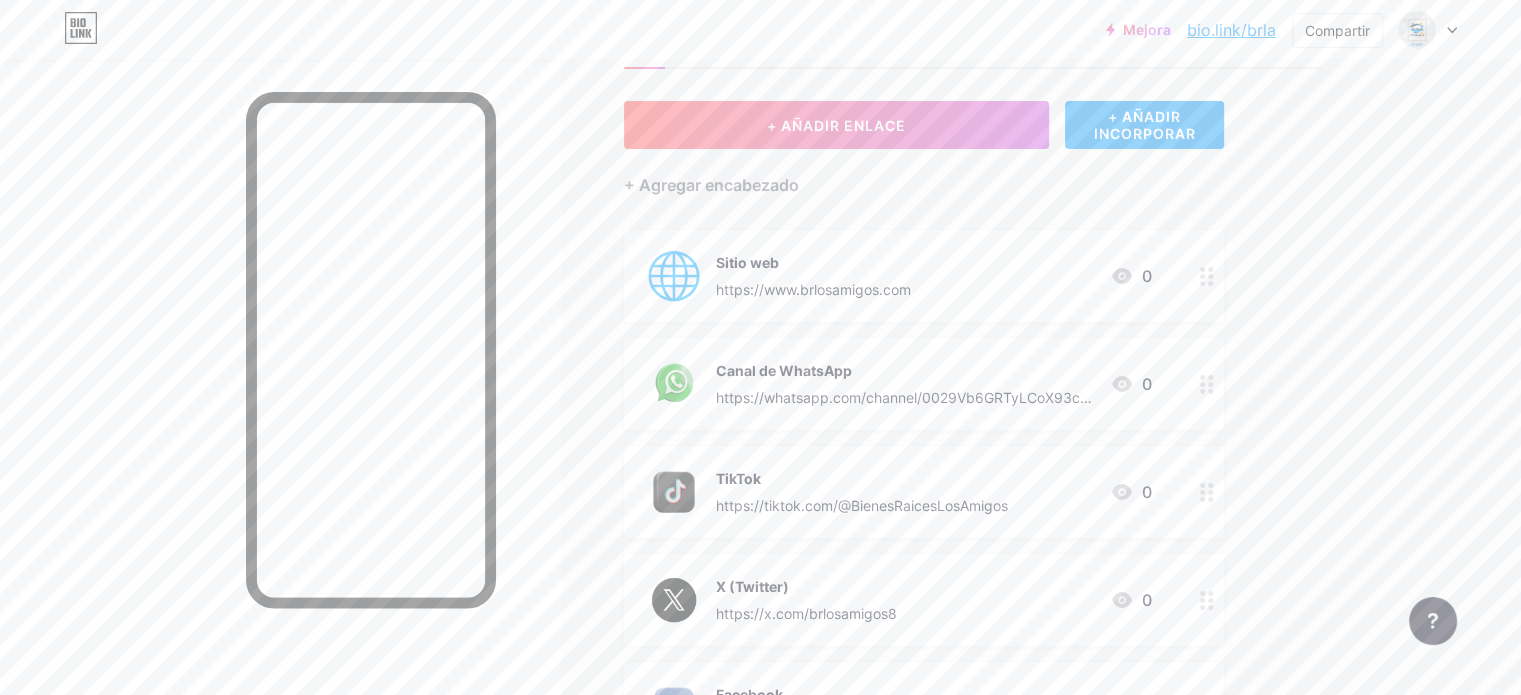 scroll, scrollTop: 0, scrollLeft: 0, axis: both 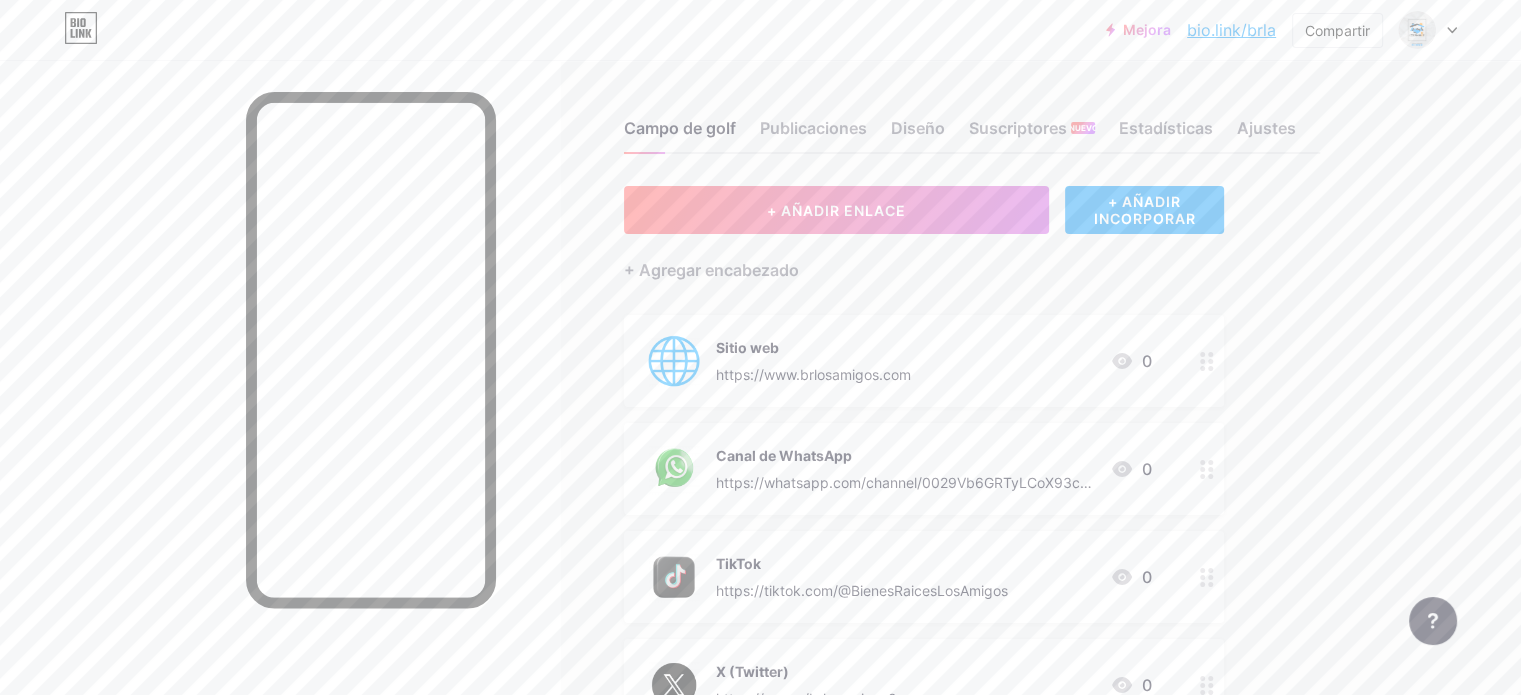 click on "+ Agregar encabezado" at bounding box center (924, 258) 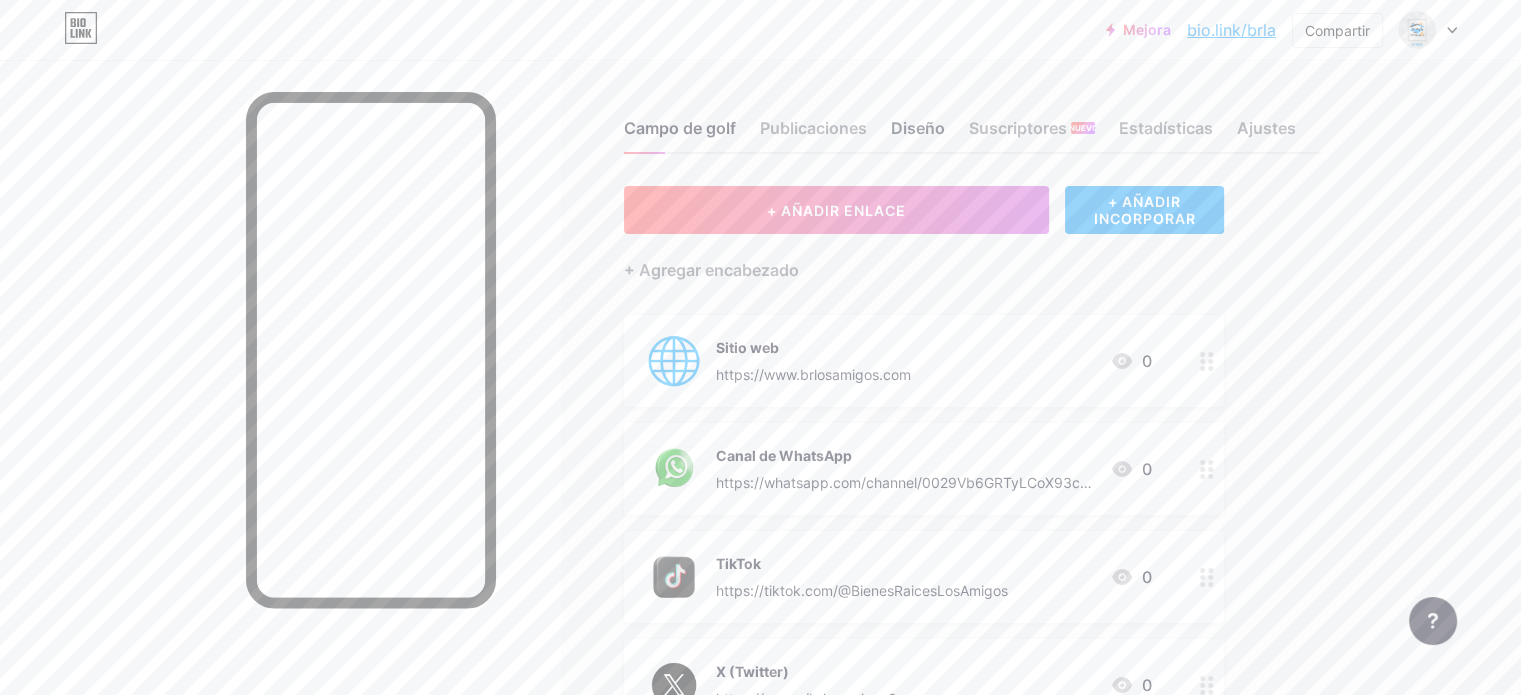 click on "Diseño" at bounding box center [918, 128] 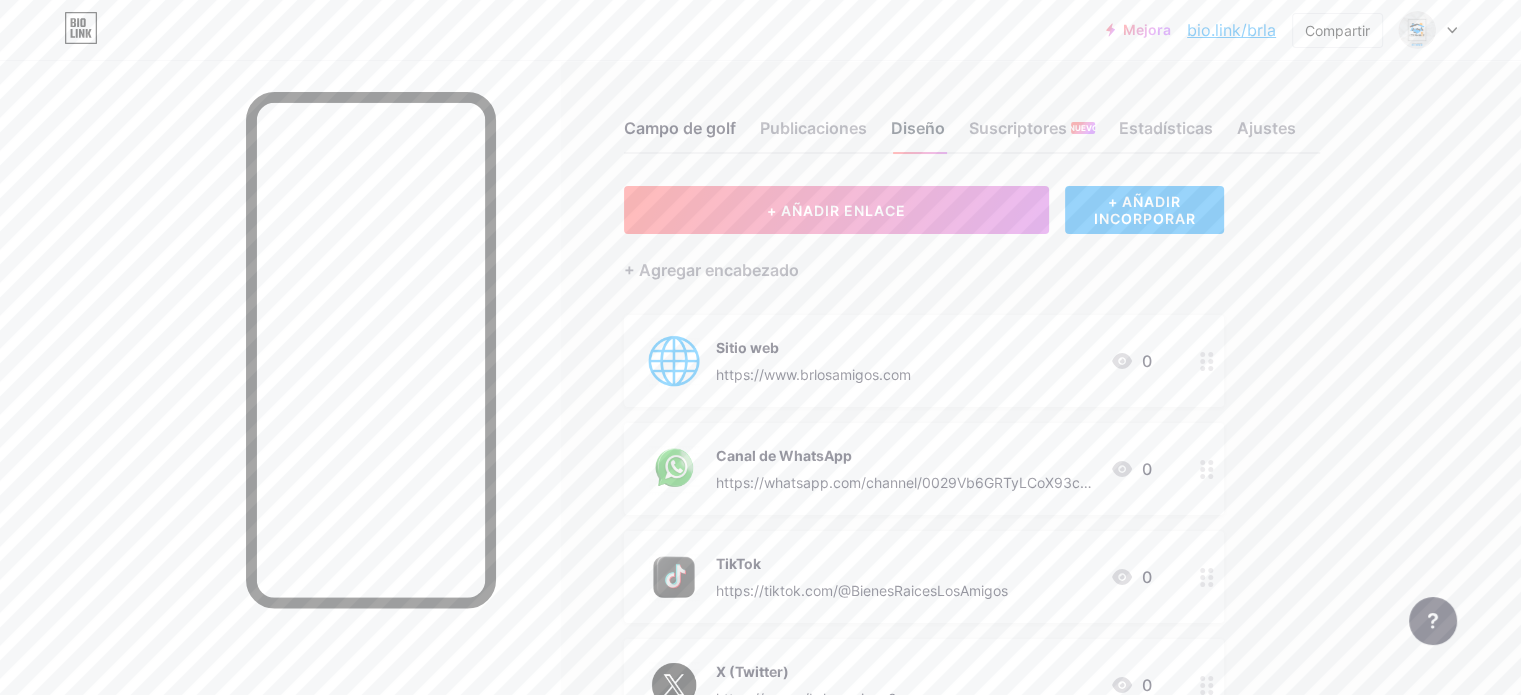 click on "Diseño" at bounding box center [918, 128] 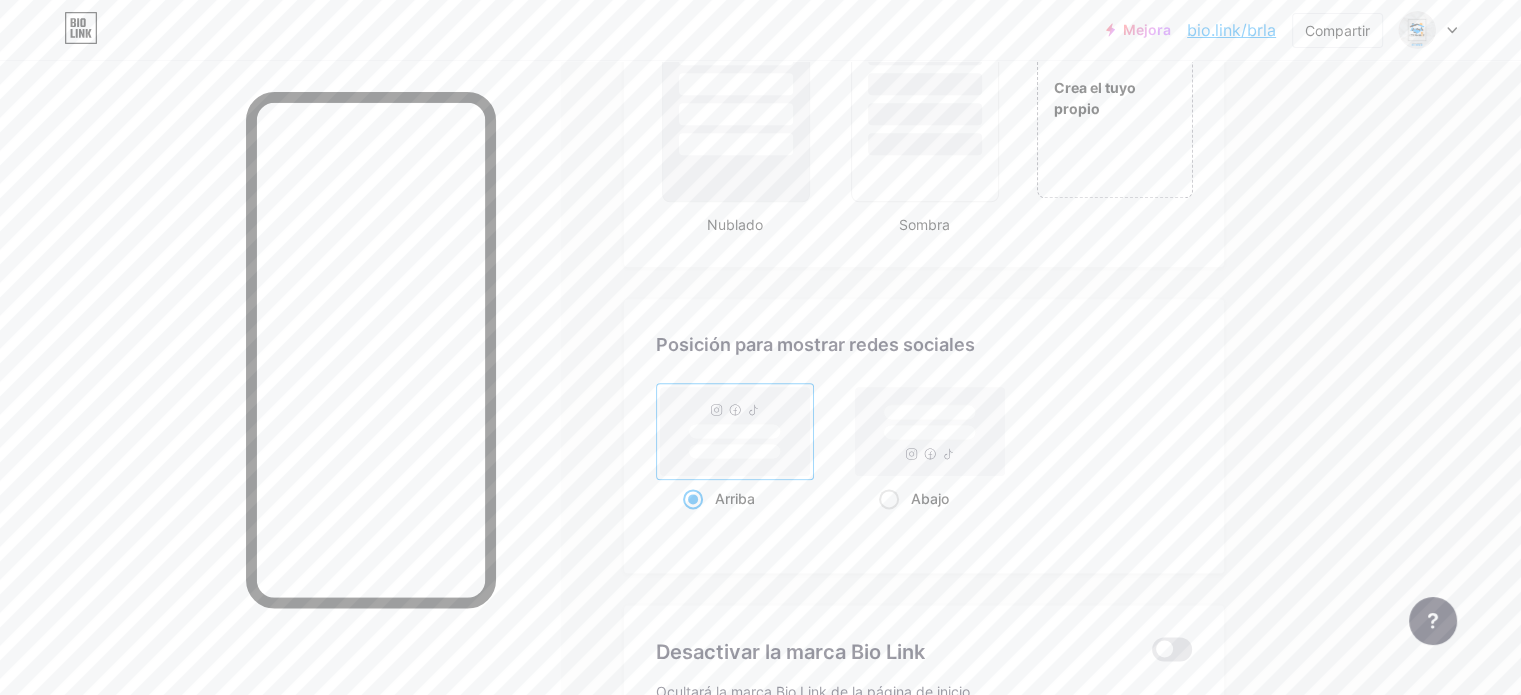 scroll, scrollTop: 2500, scrollLeft: 0, axis: vertical 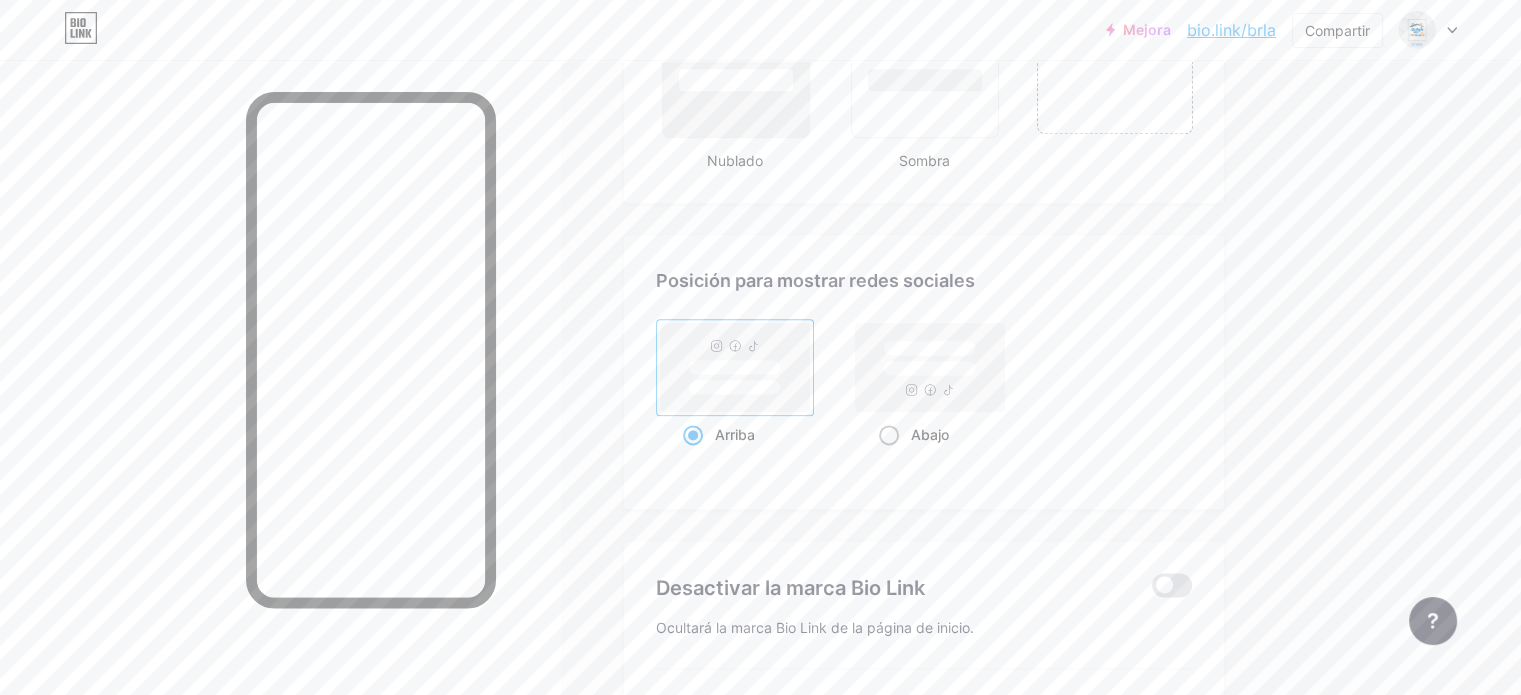 click at bounding box center [889, 435] 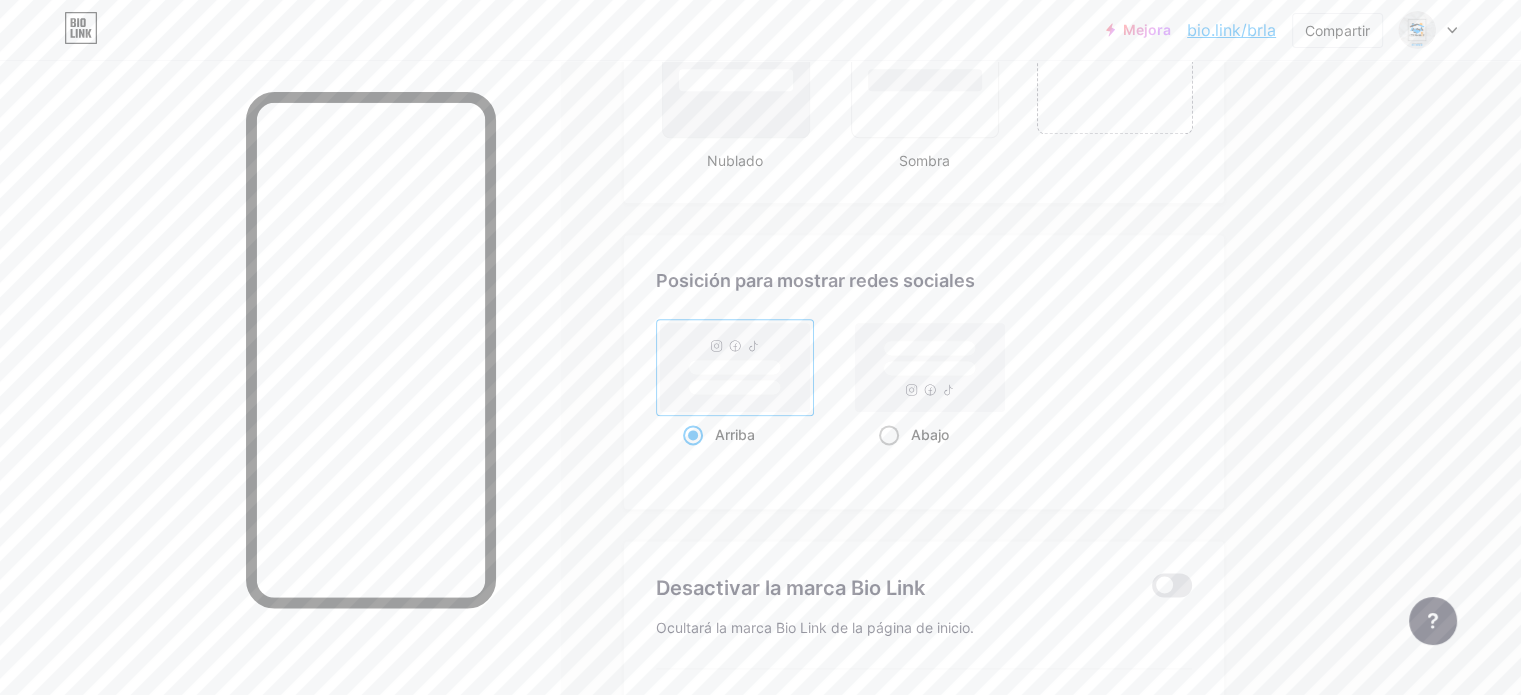 click on "Abajo" at bounding box center [885, 459] 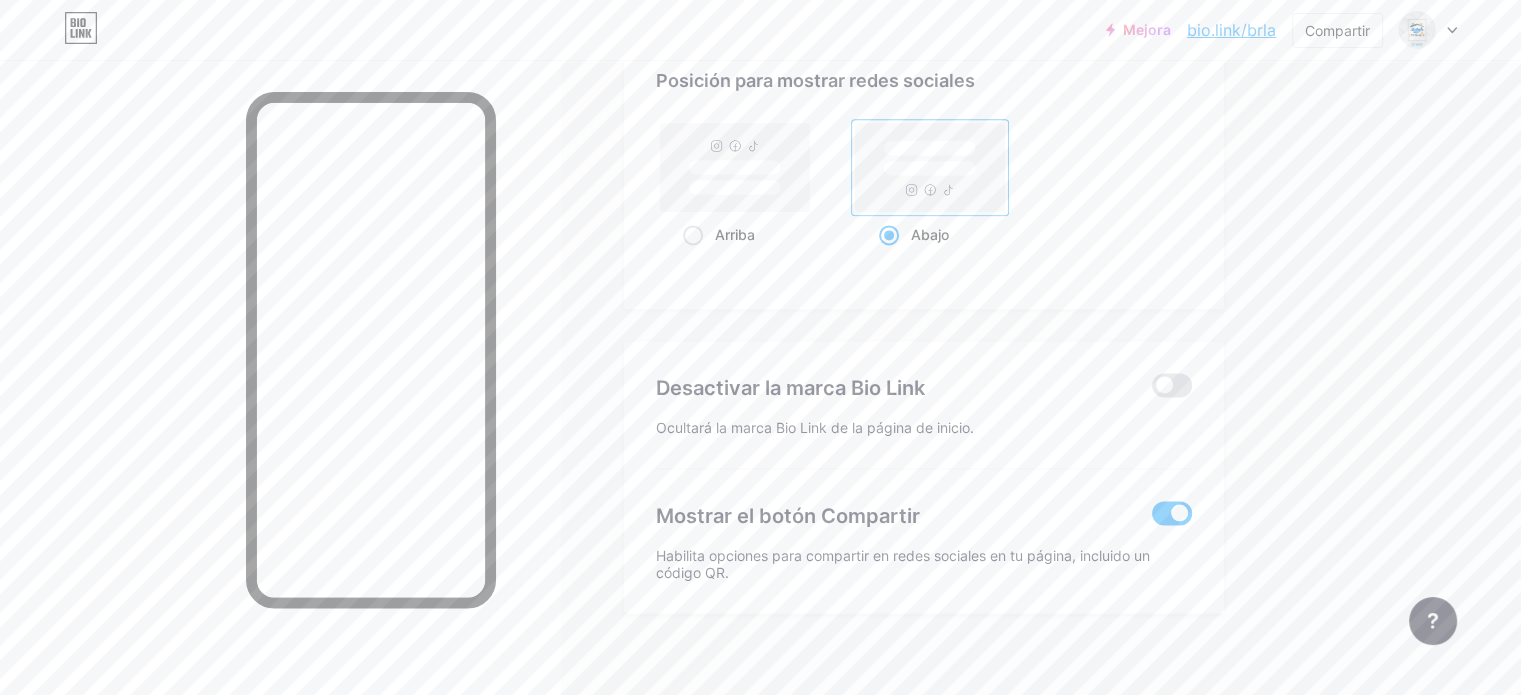 scroll, scrollTop: 2712, scrollLeft: 0, axis: vertical 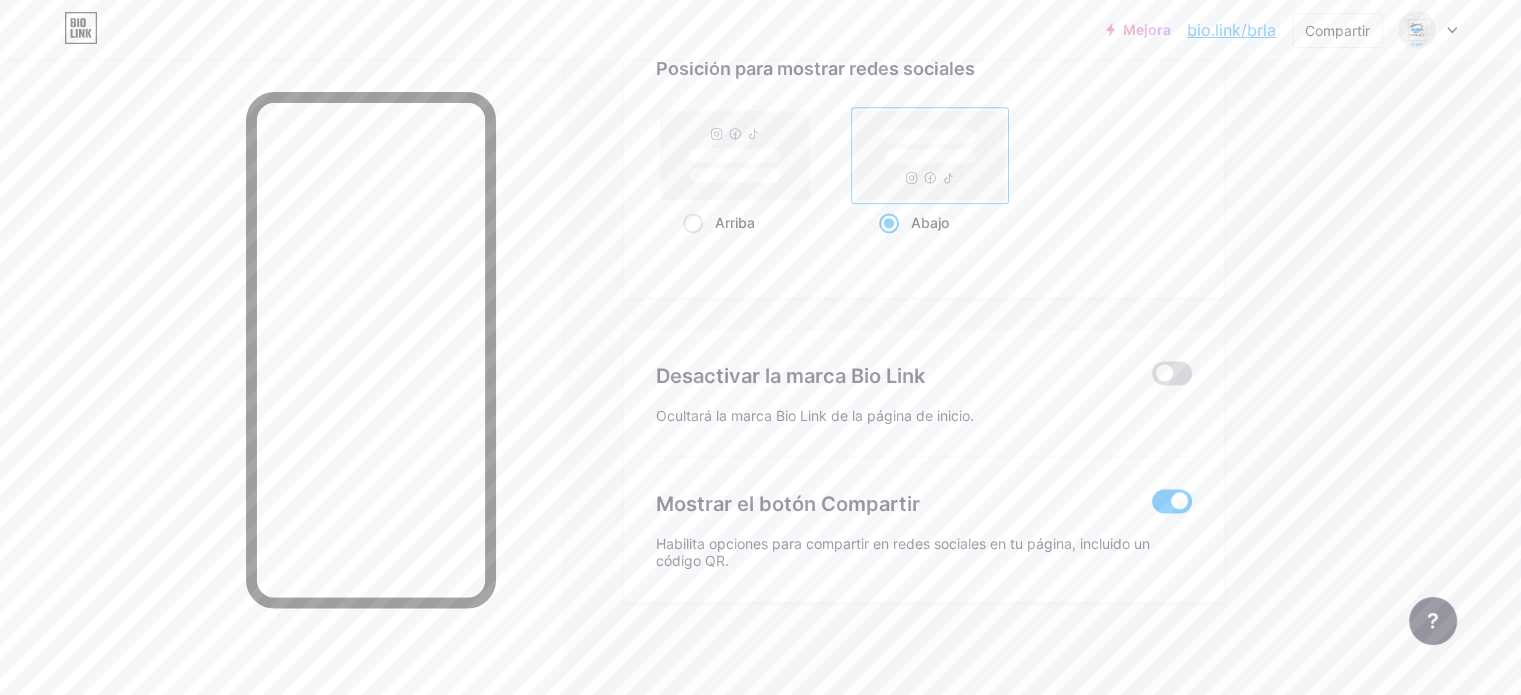 click at bounding box center (1172, 373) 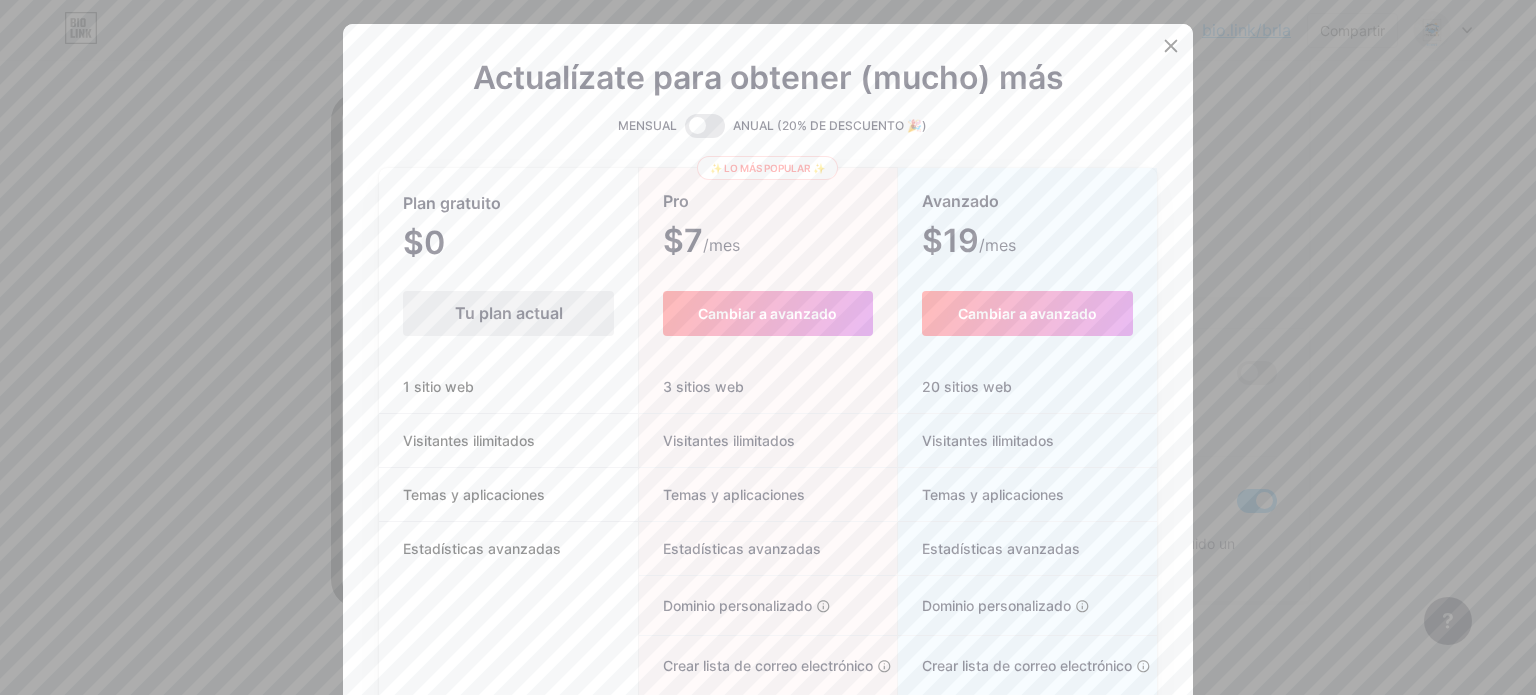 click at bounding box center (1171, 46) 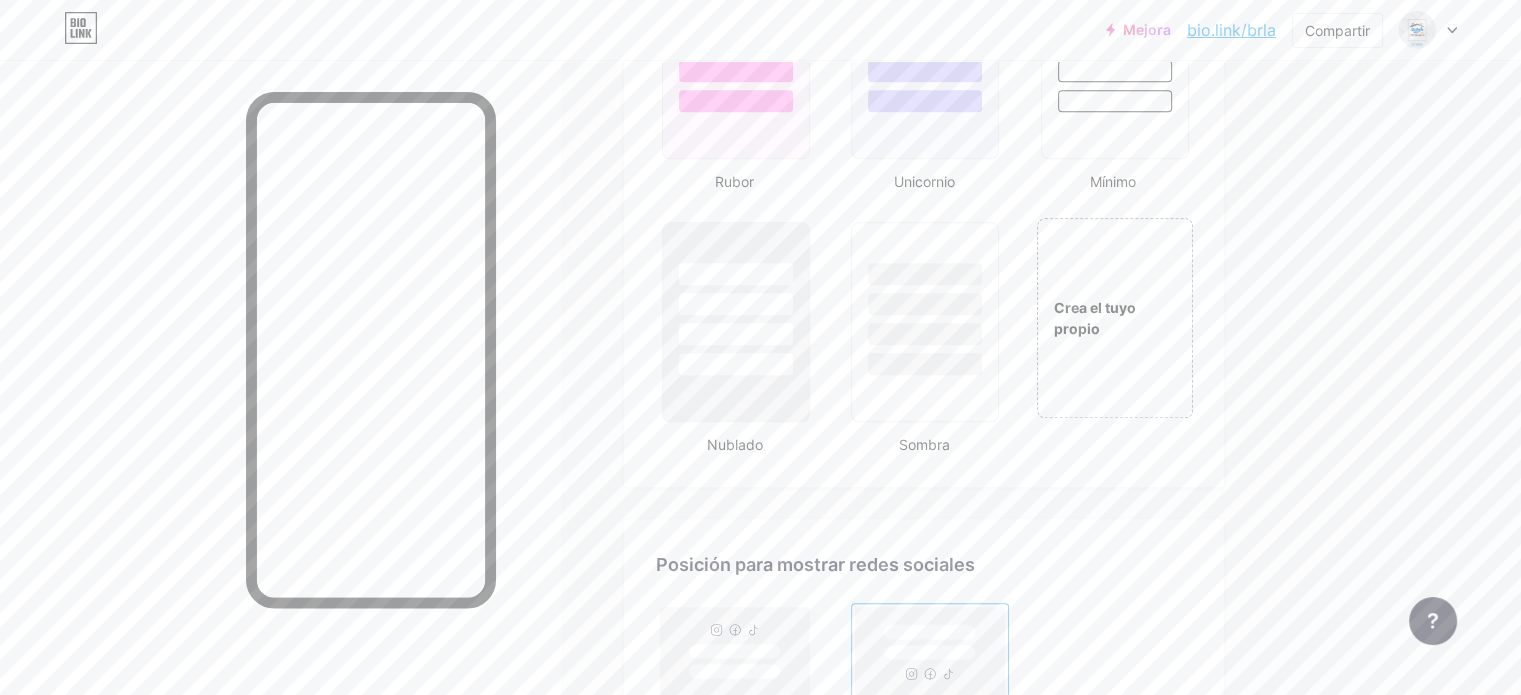 scroll, scrollTop: 2212, scrollLeft: 0, axis: vertical 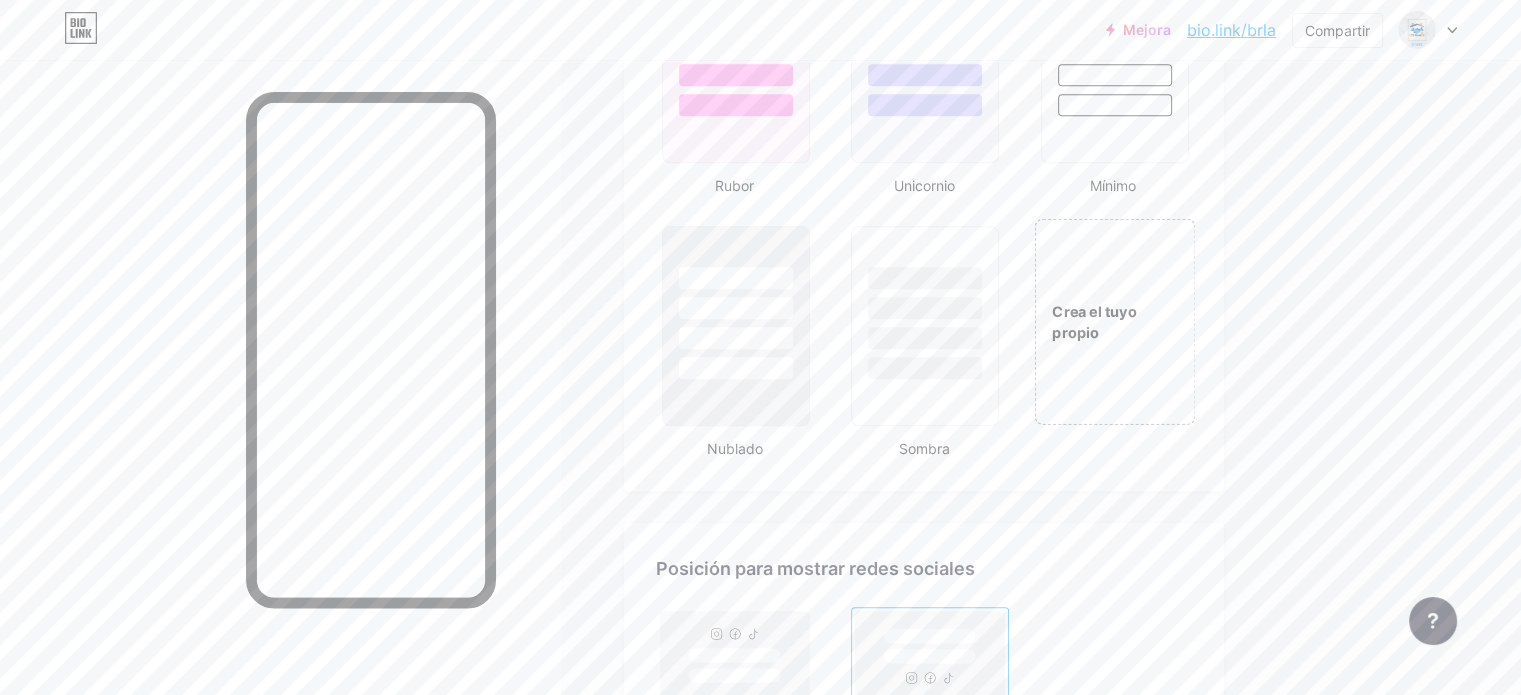 click on "Crea el tuyo propio" at bounding box center (1114, 321) 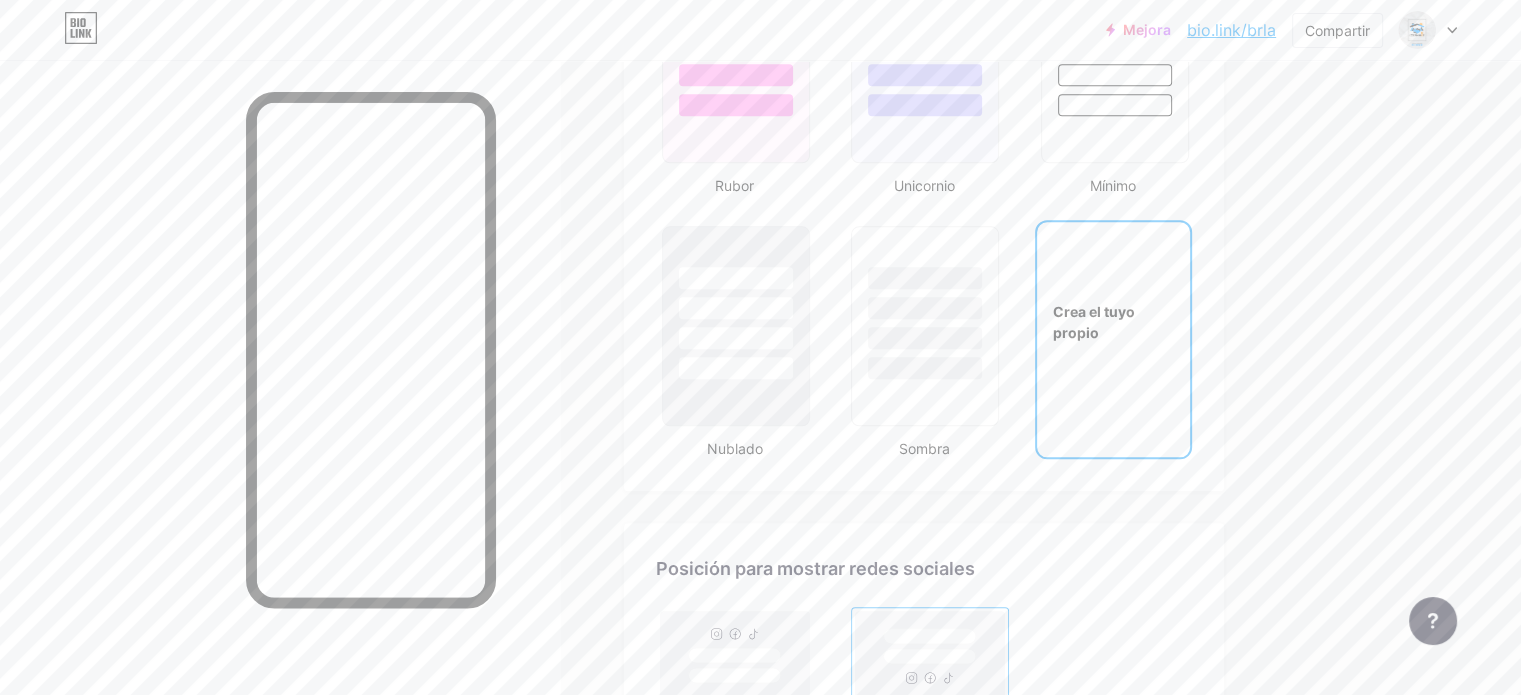 click on "Crea el tuyo propio" at bounding box center (1113, 322) 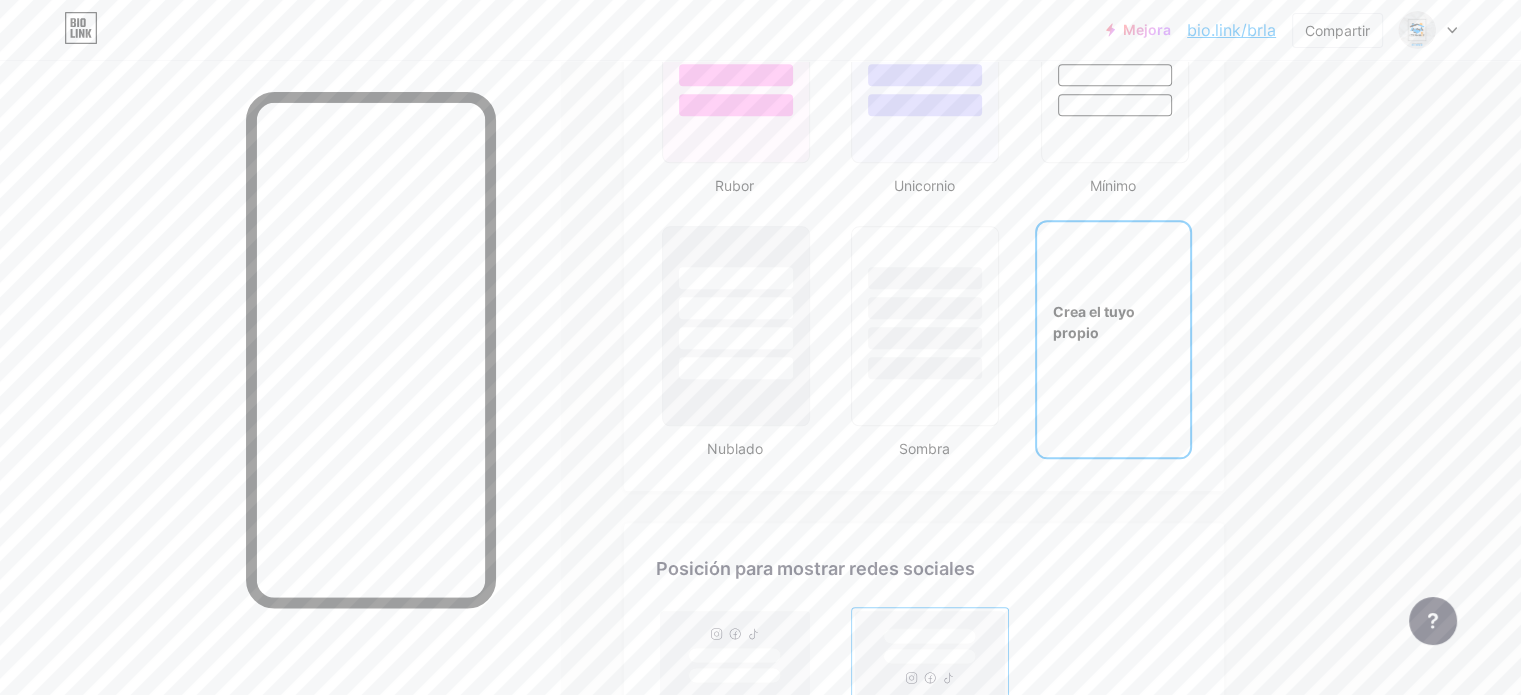 click on "Crea el tuyo propio" at bounding box center (1094, 322) 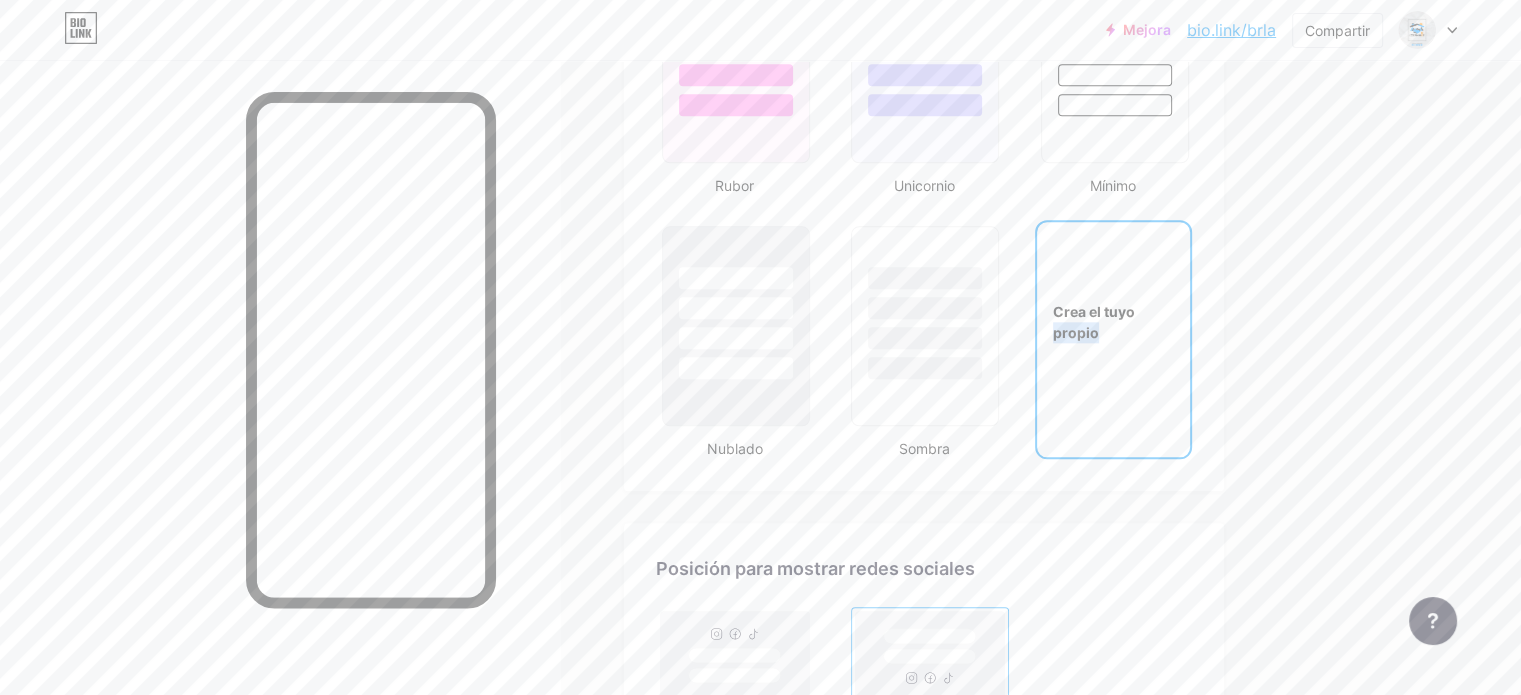 click on "Crea el tuyo propio" at bounding box center (1094, 322) 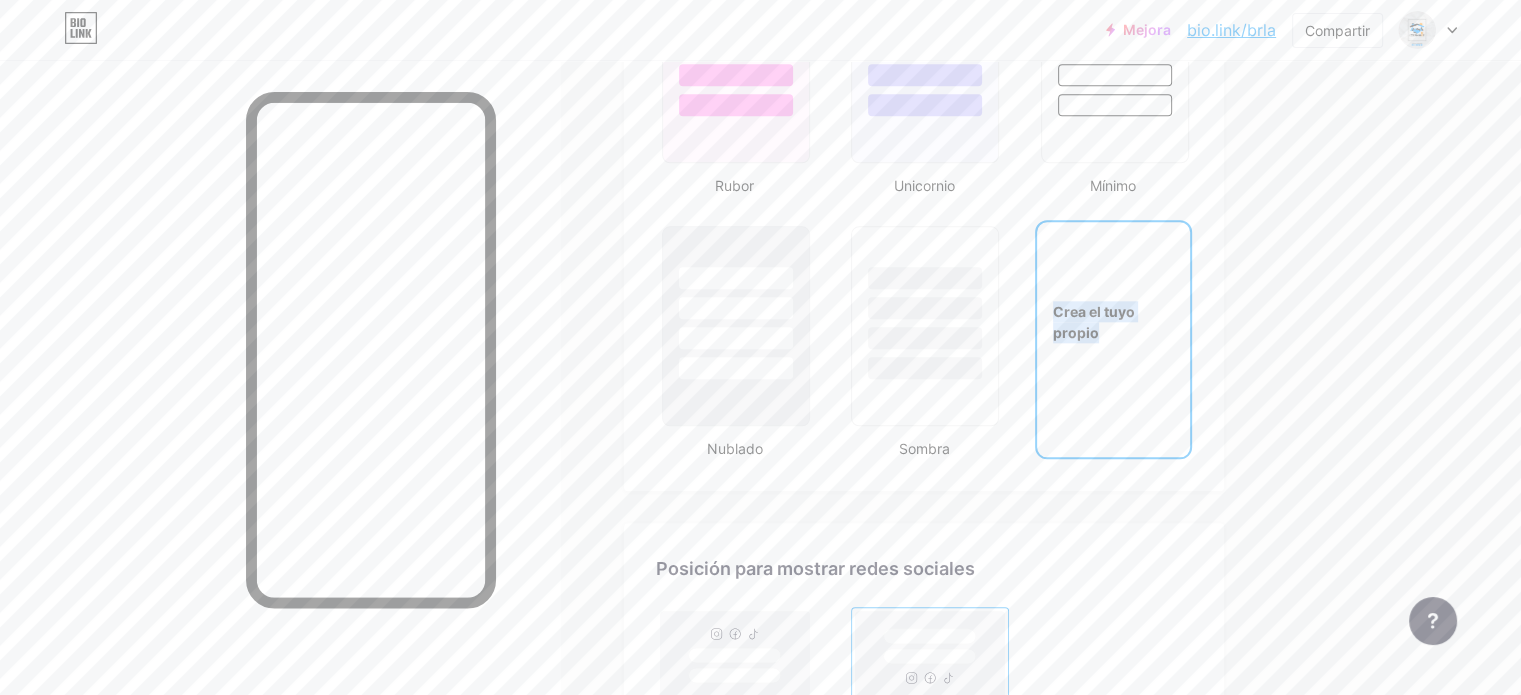 click on "Crea el tuyo propio" at bounding box center (1094, 322) 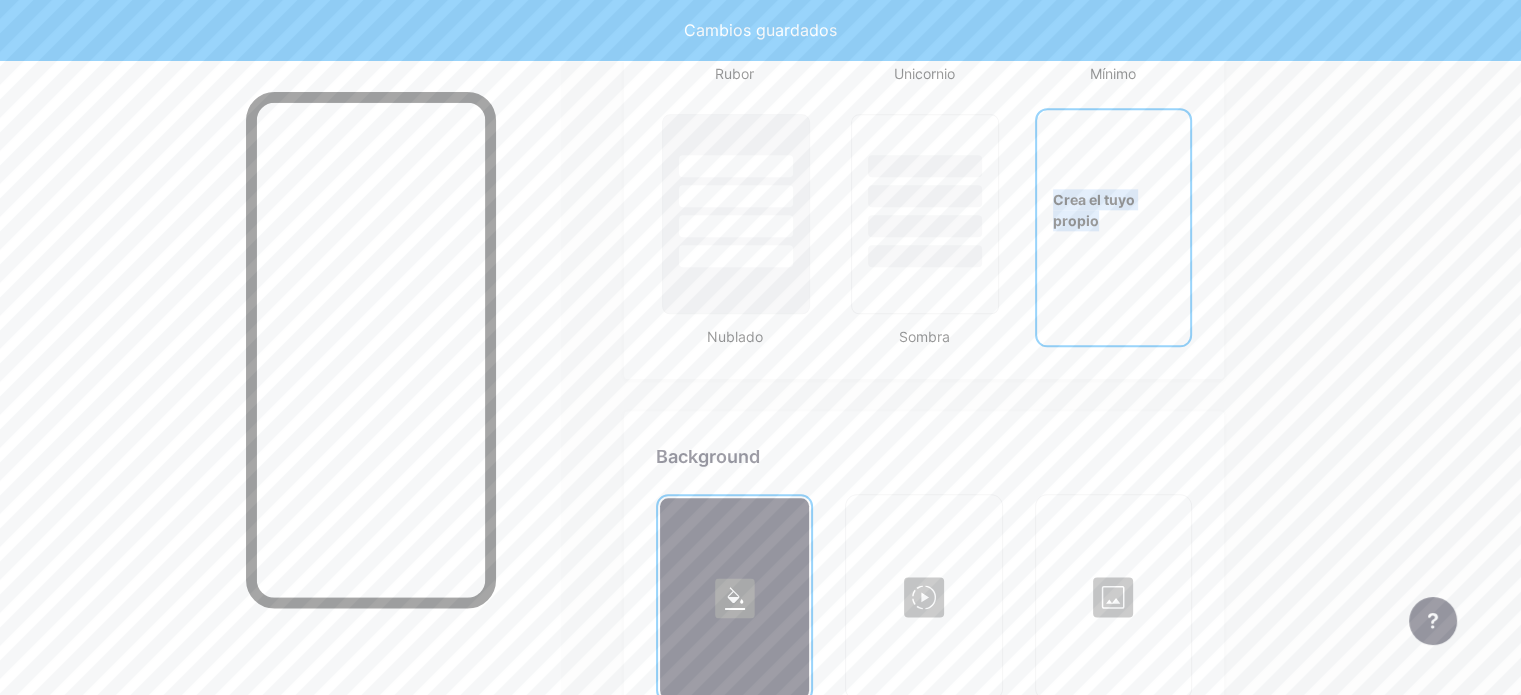 type on "#ffffff" 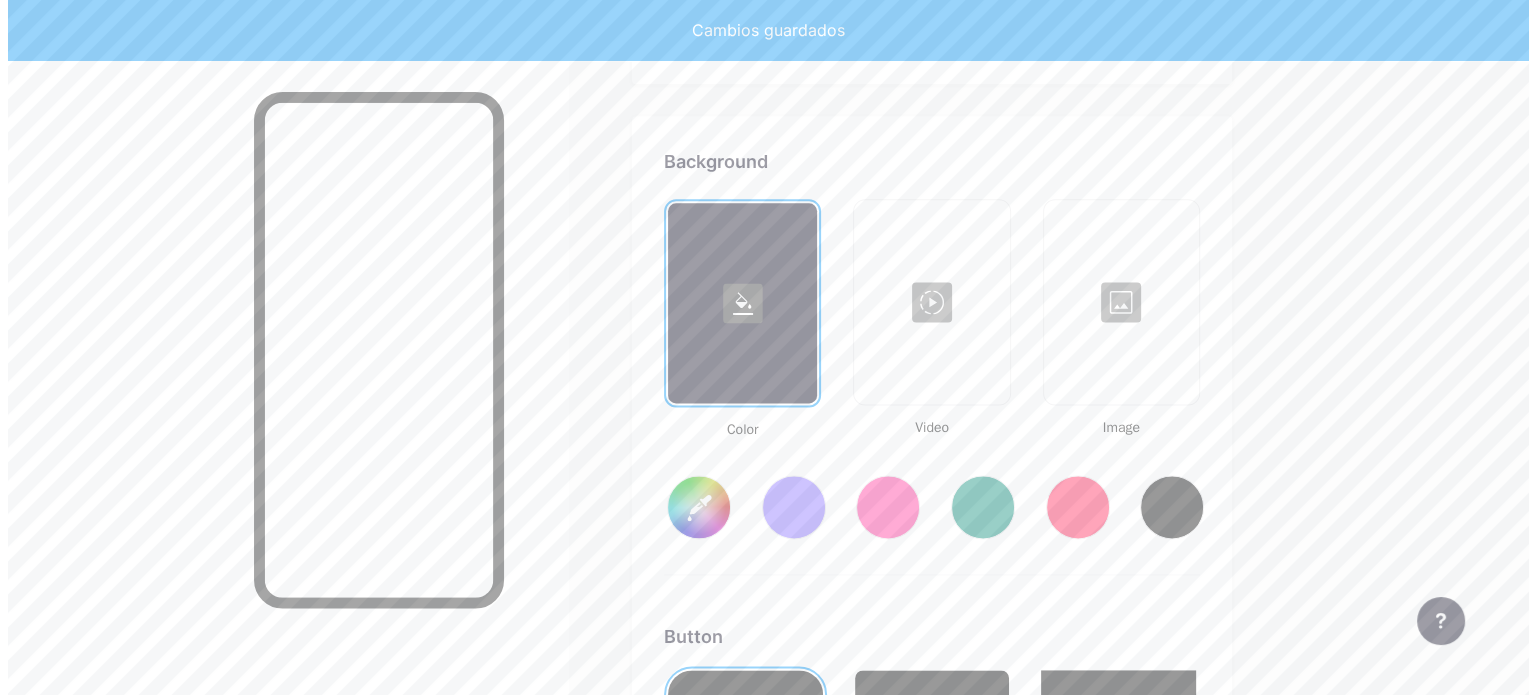 scroll, scrollTop: 2648, scrollLeft: 0, axis: vertical 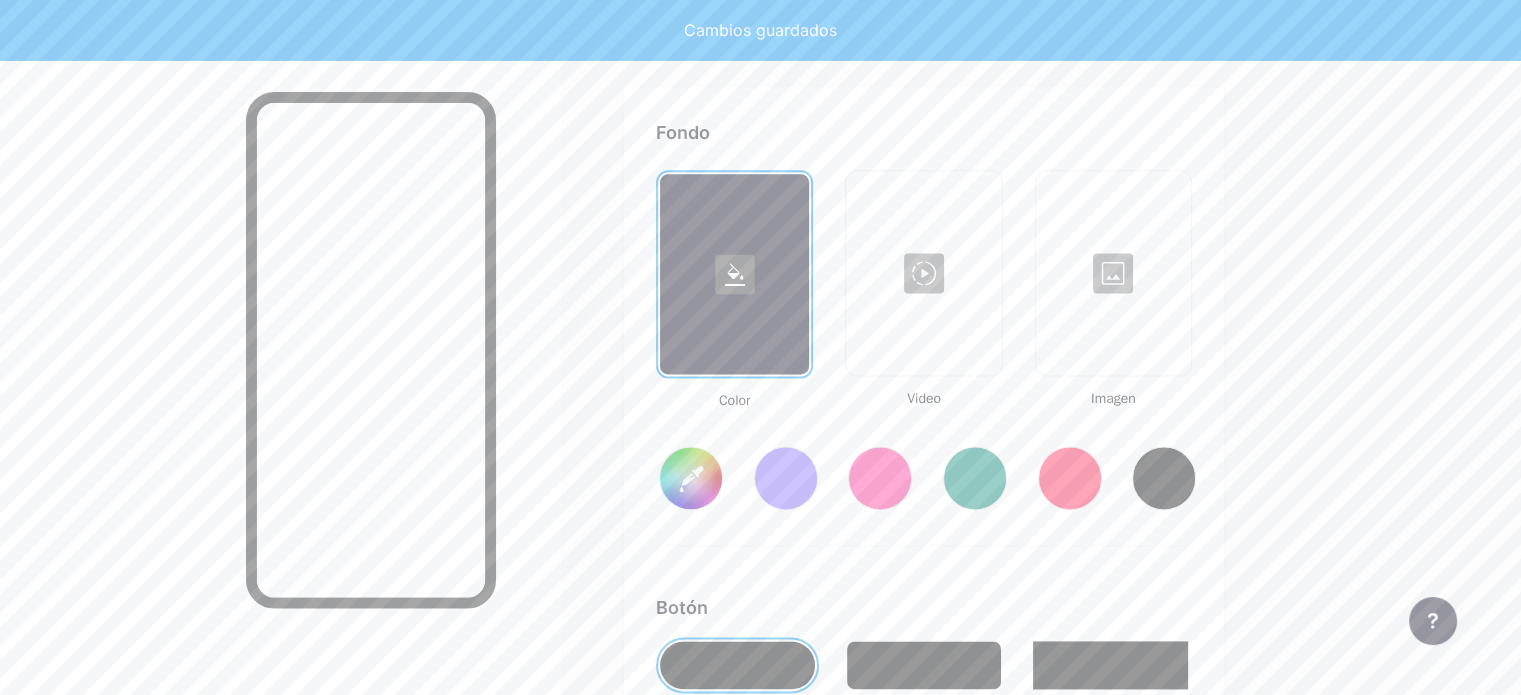 type on "#ffffff" 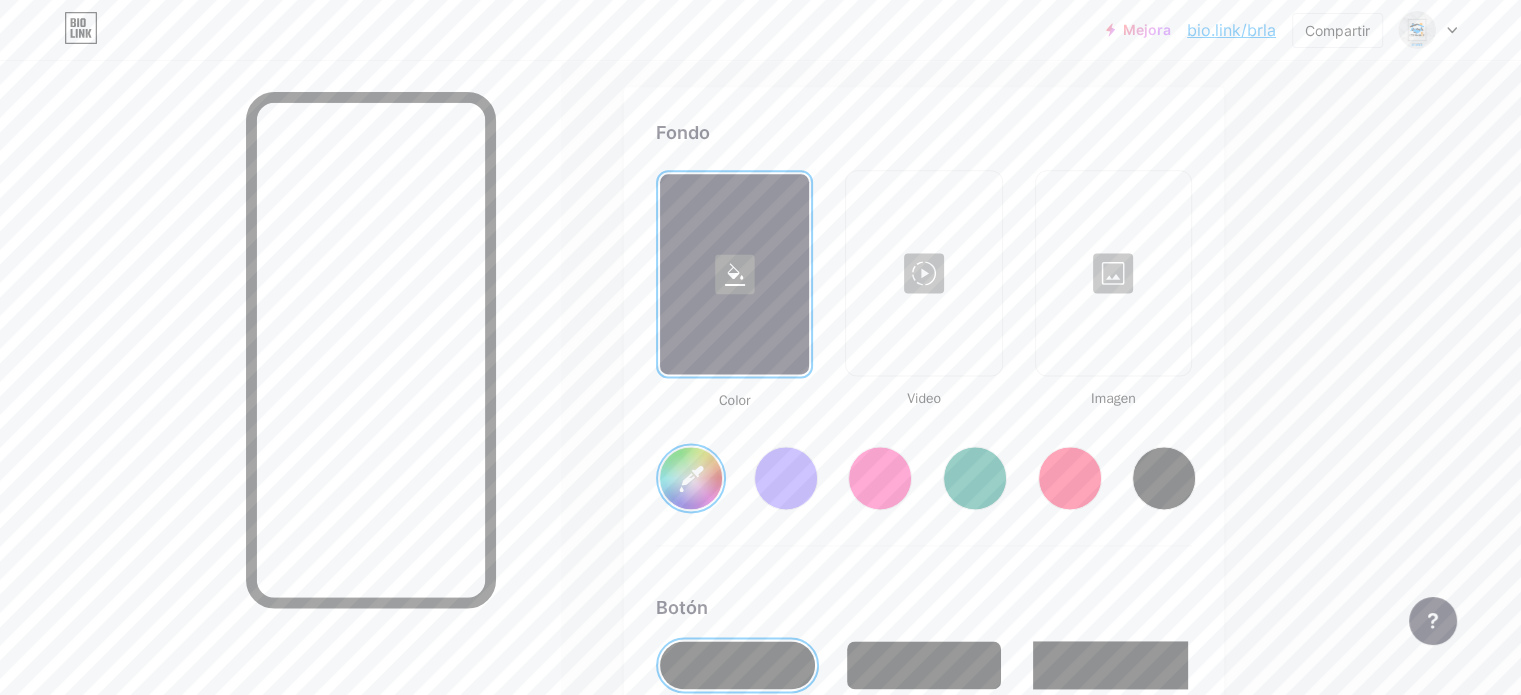 type on "#ffffff" 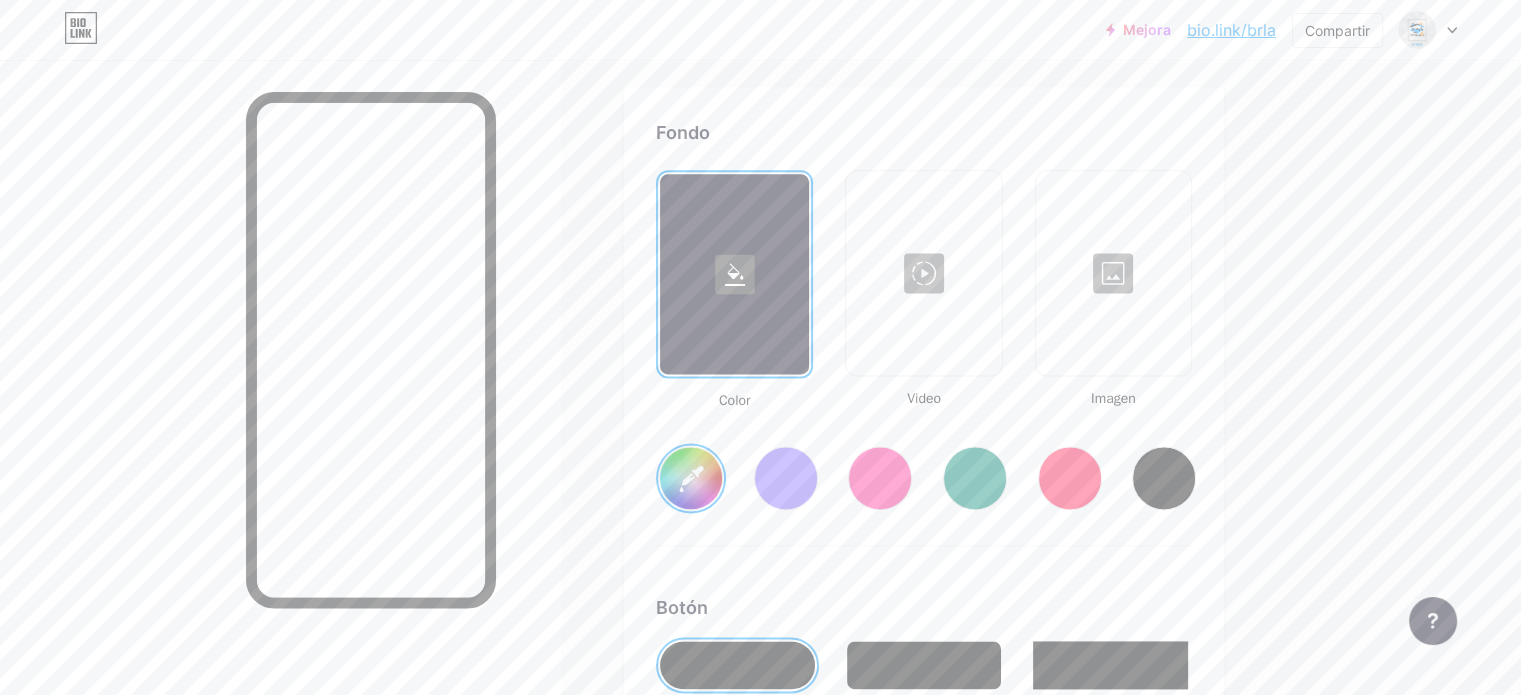 click at bounding box center (923, 273) 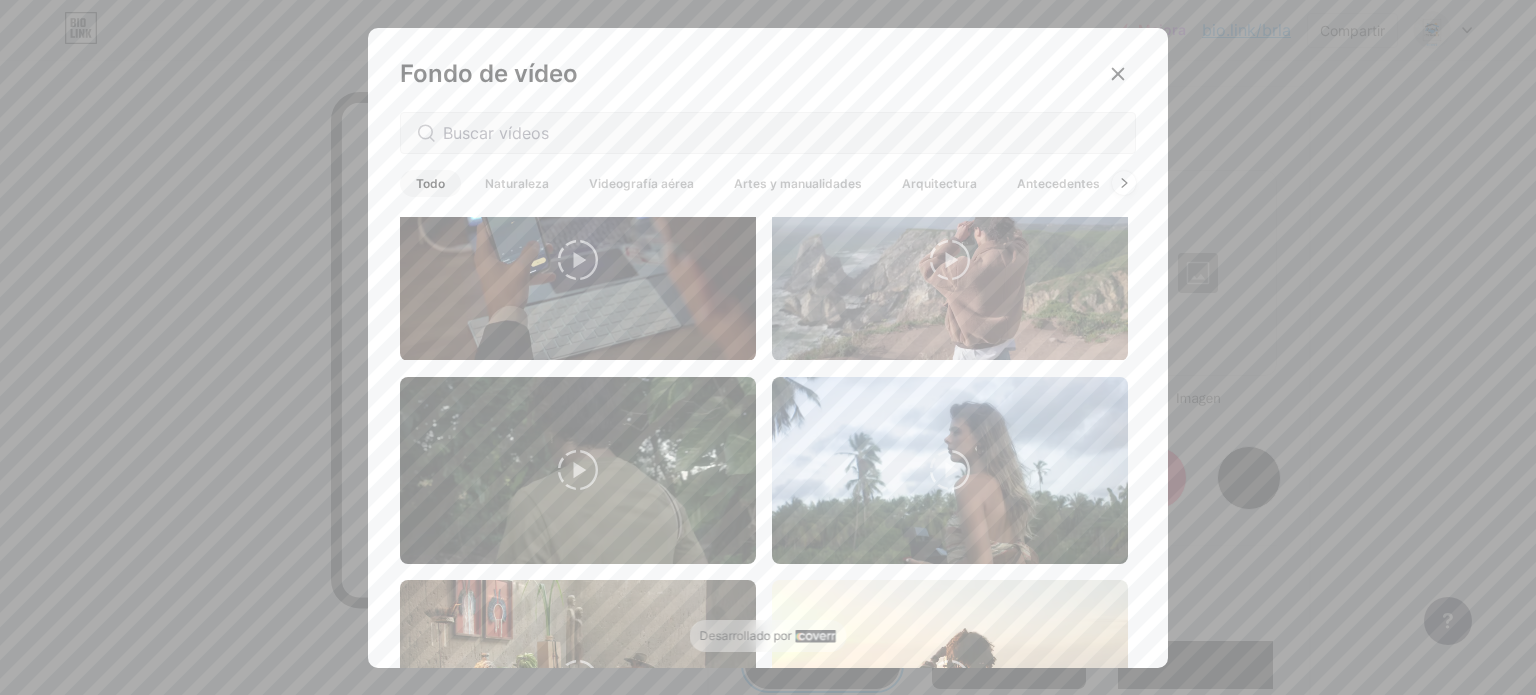 scroll, scrollTop: 1400, scrollLeft: 0, axis: vertical 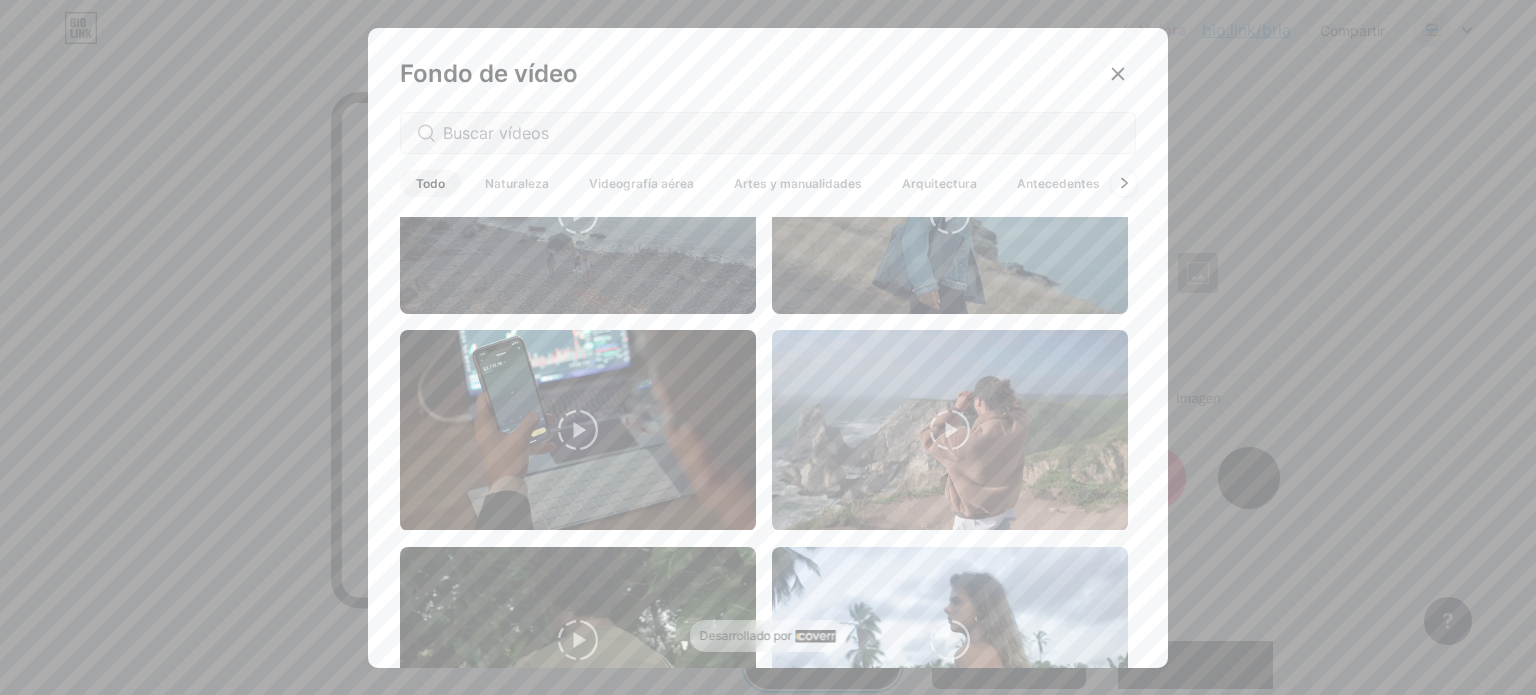 click at bounding box center (1124, 183) 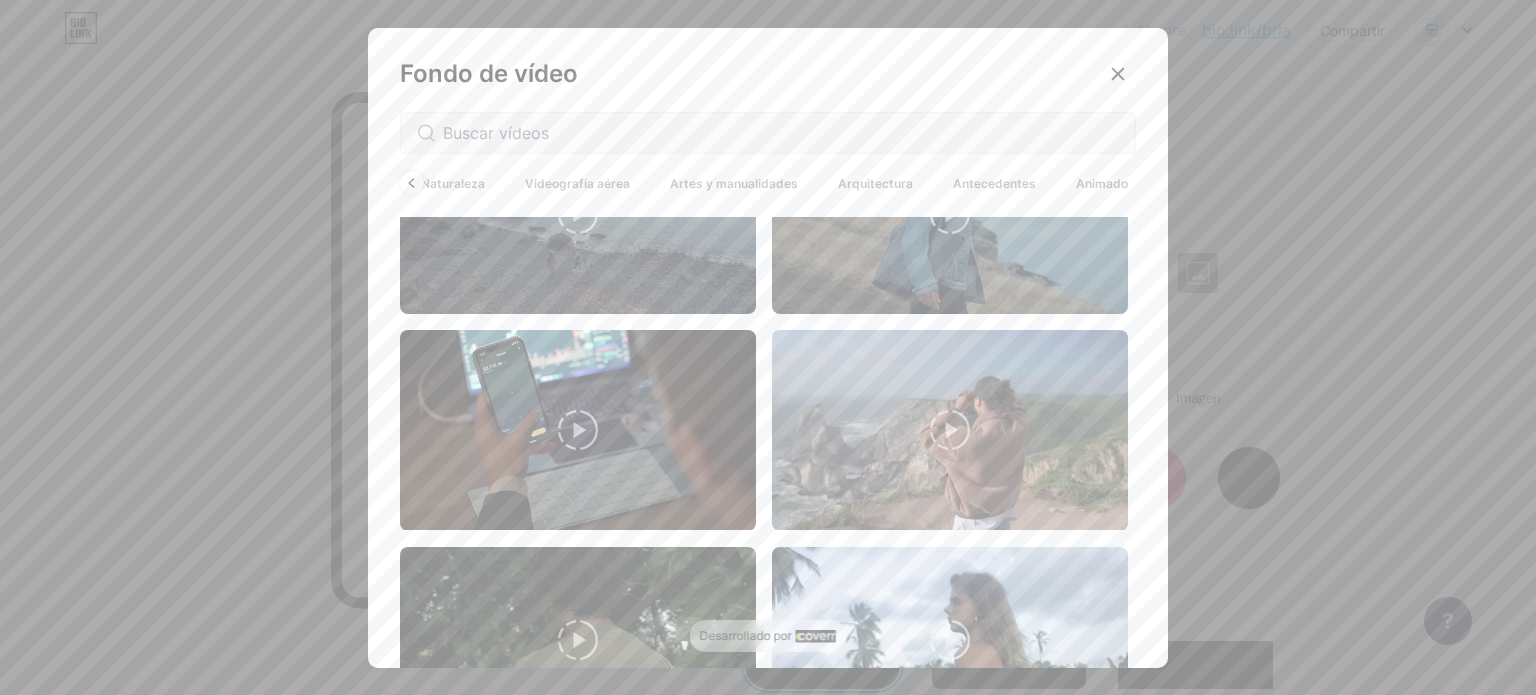 click on "Animado" at bounding box center [1102, 183] 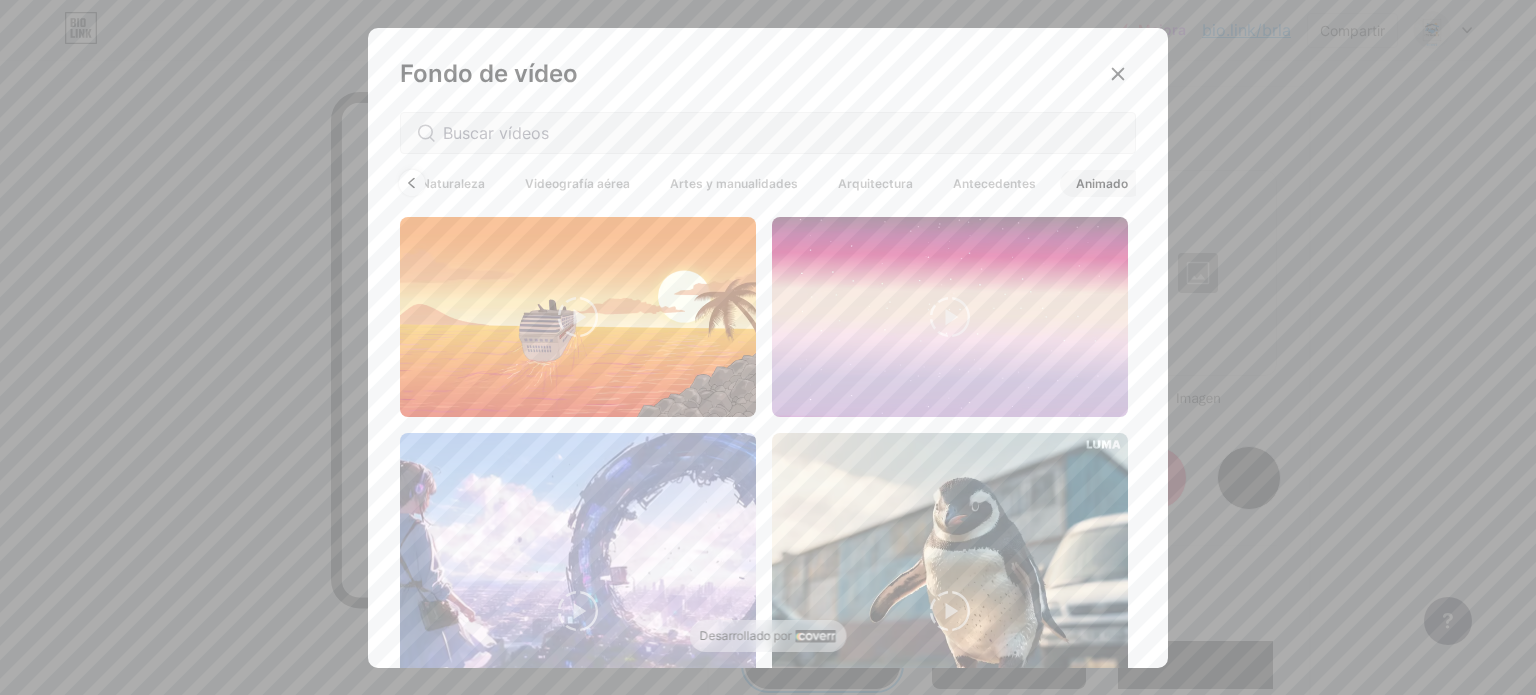 click at bounding box center [412, 183] 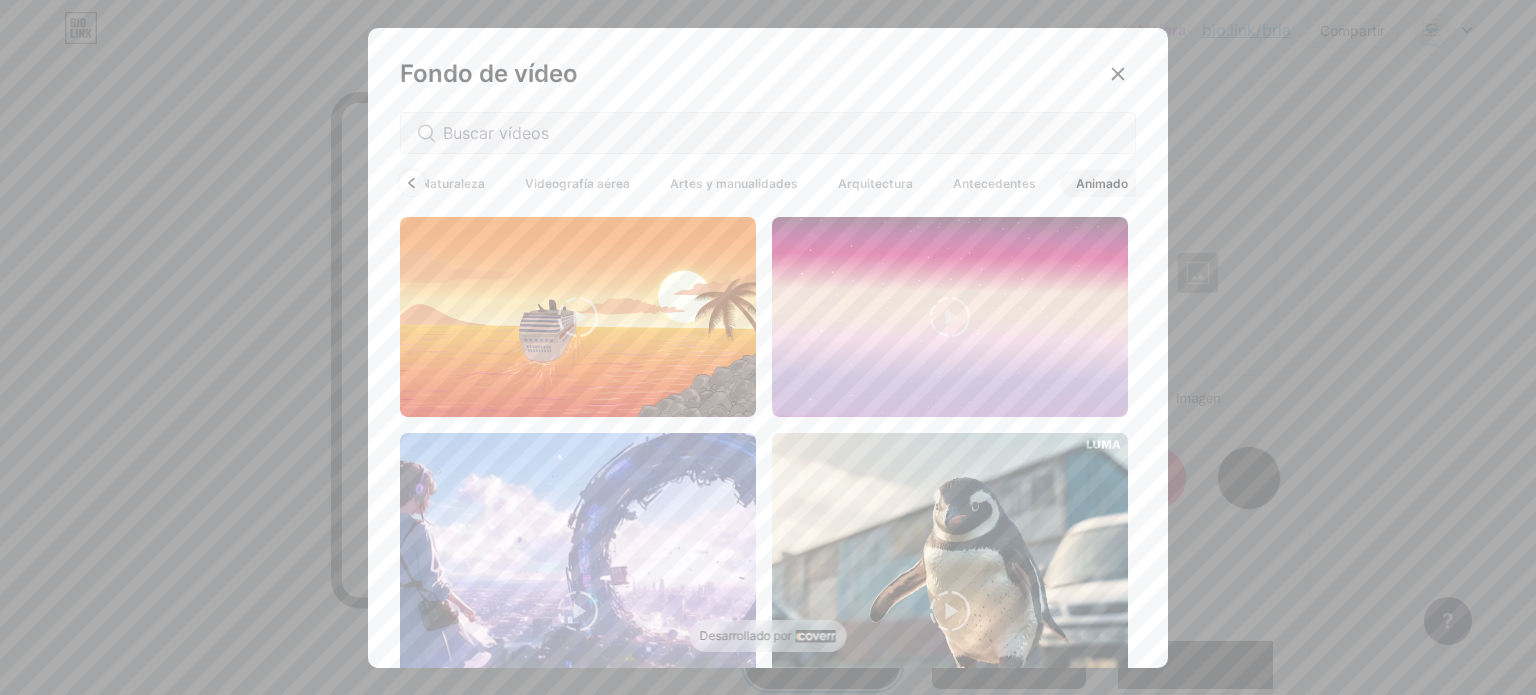 scroll, scrollTop: 0, scrollLeft: 0, axis: both 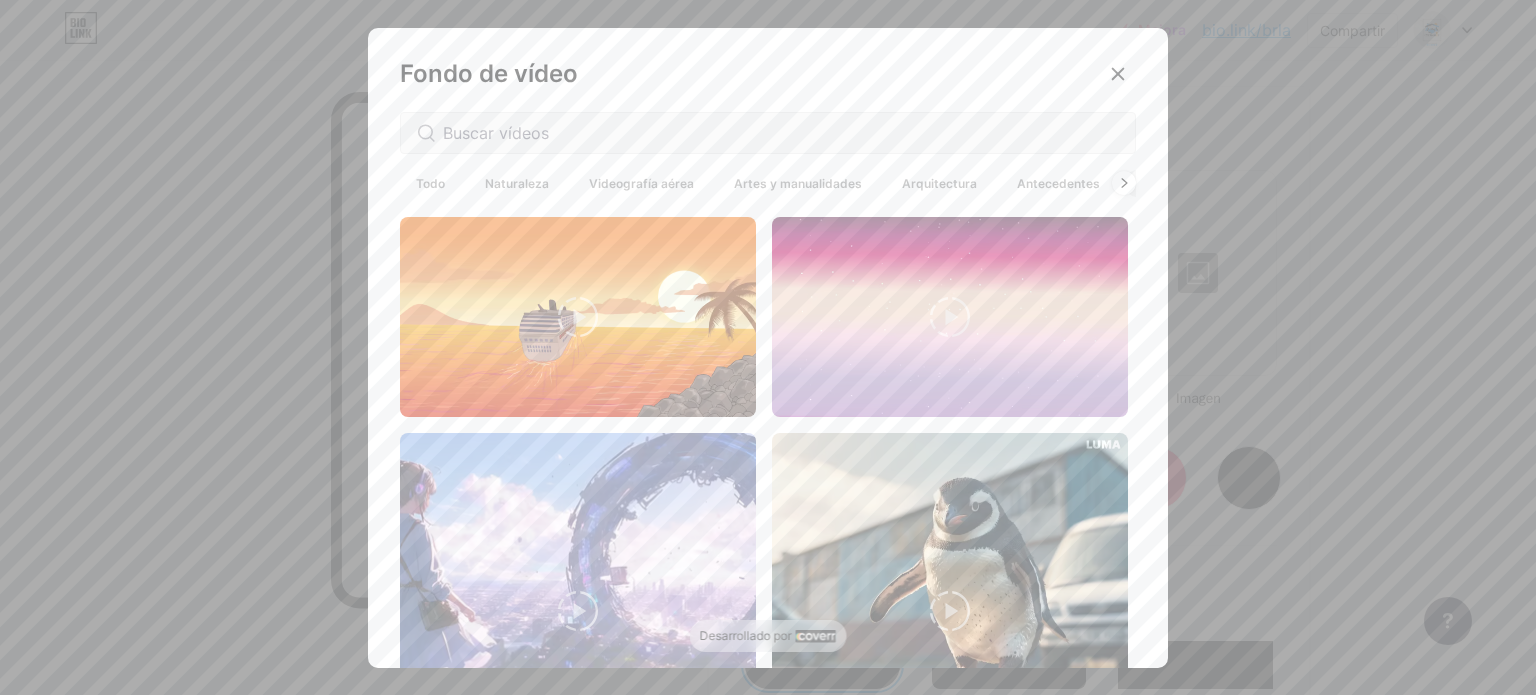 click on "Todo" at bounding box center (430, 183) 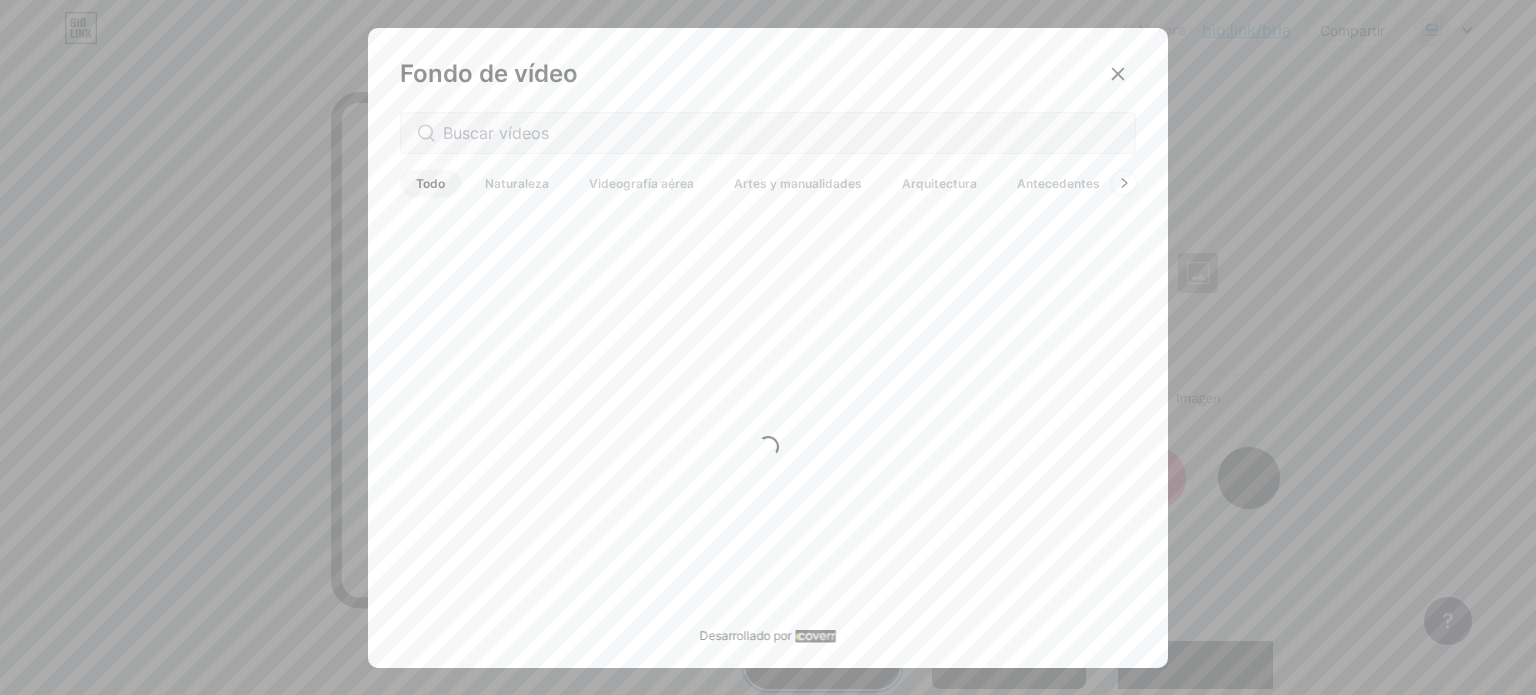 click on "Todo" at bounding box center [430, 183] 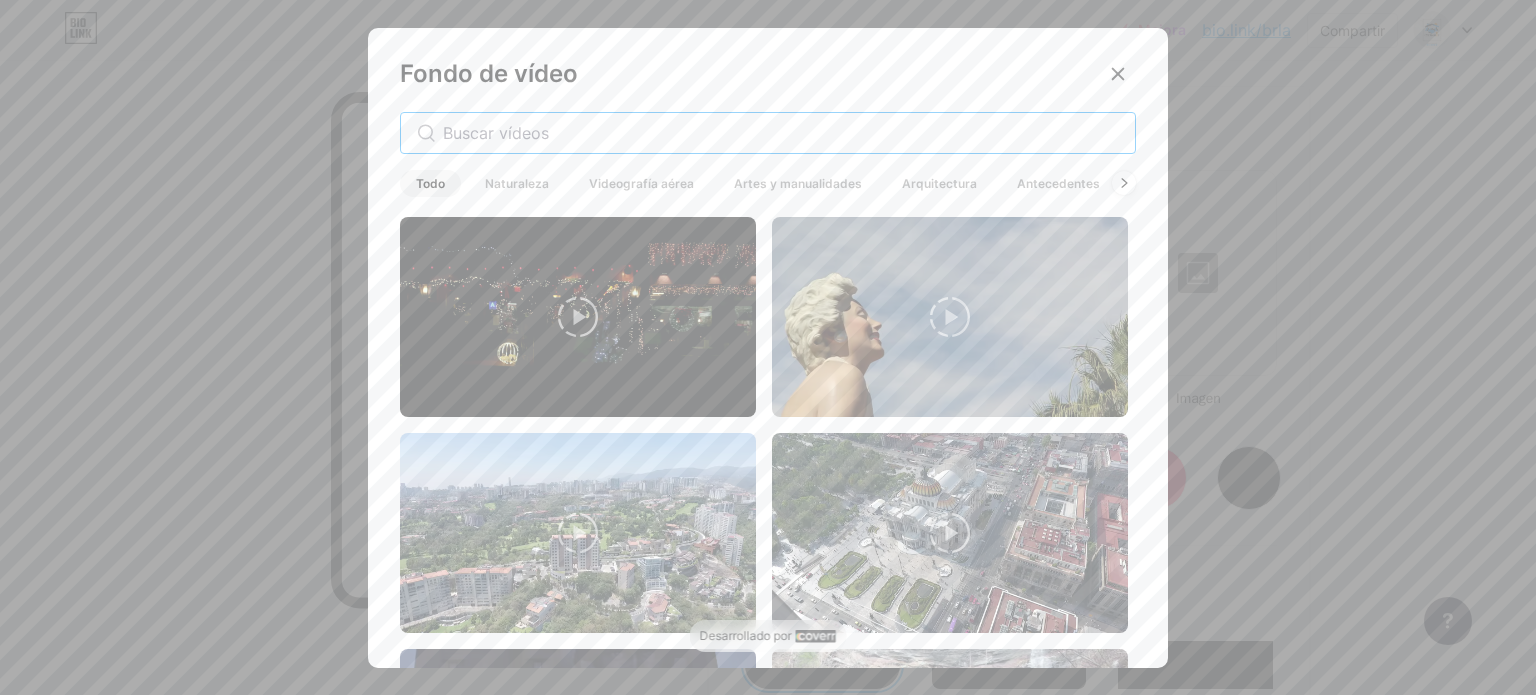 click at bounding box center [781, 133] 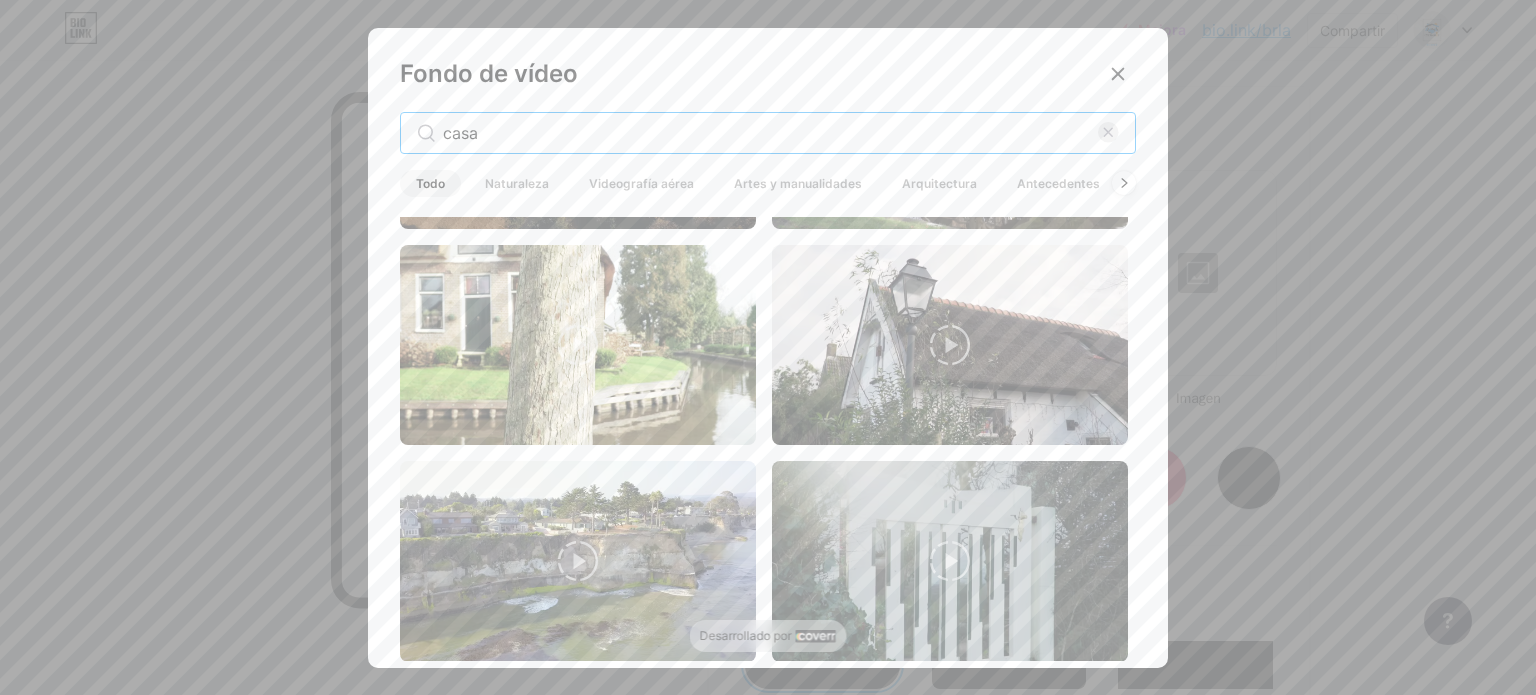 scroll, scrollTop: 600, scrollLeft: 0, axis: vertical 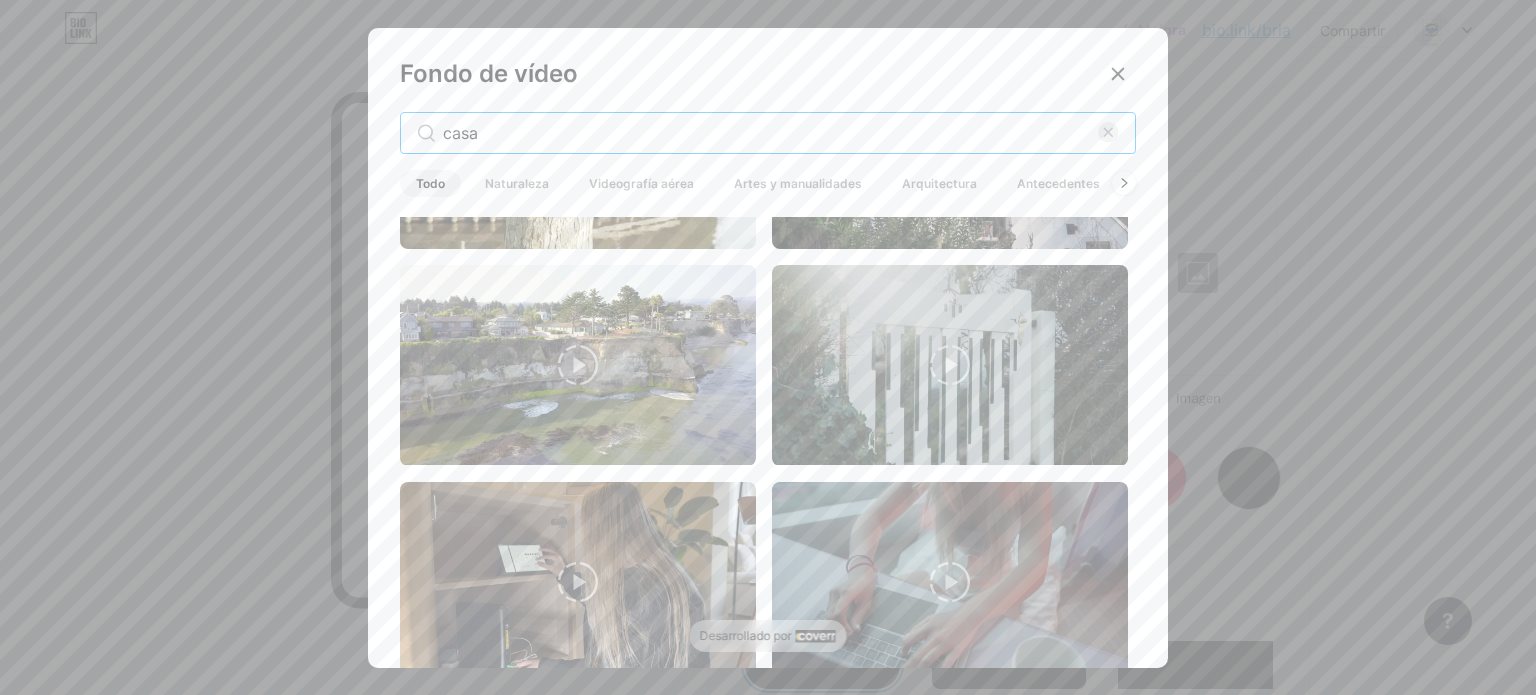 drag, startPoint x: 388, startPoint y: 131, endPoint x: 295, endPoint y: 133, distance: 93.0215 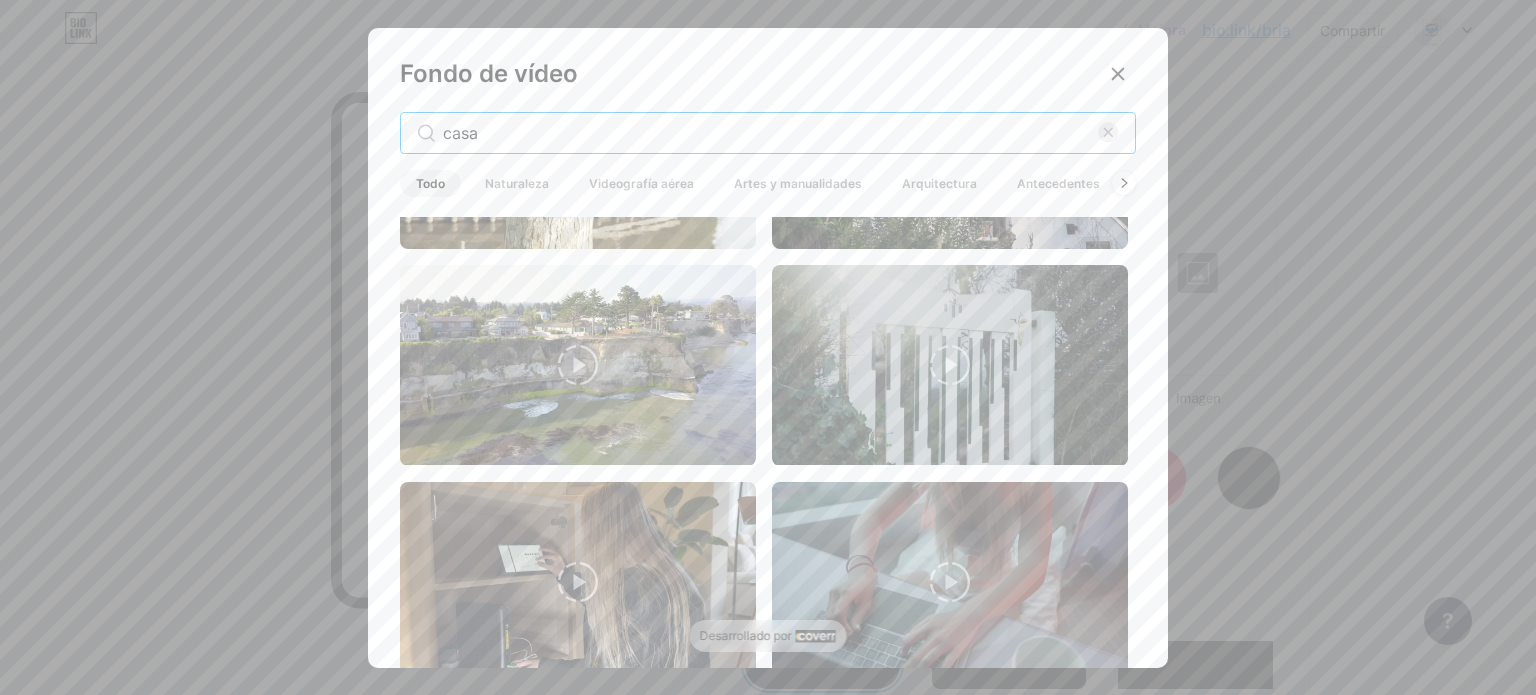 click on "Fondo de vídeo       casa
Todo
Naturaleza
Videografía aérea
Artes y manualidades
Arquitectura
Antecedentes
Animado
Añade este vídeo como fondo     Agregar     Desarrollado por" at bounding box center (768, 347) 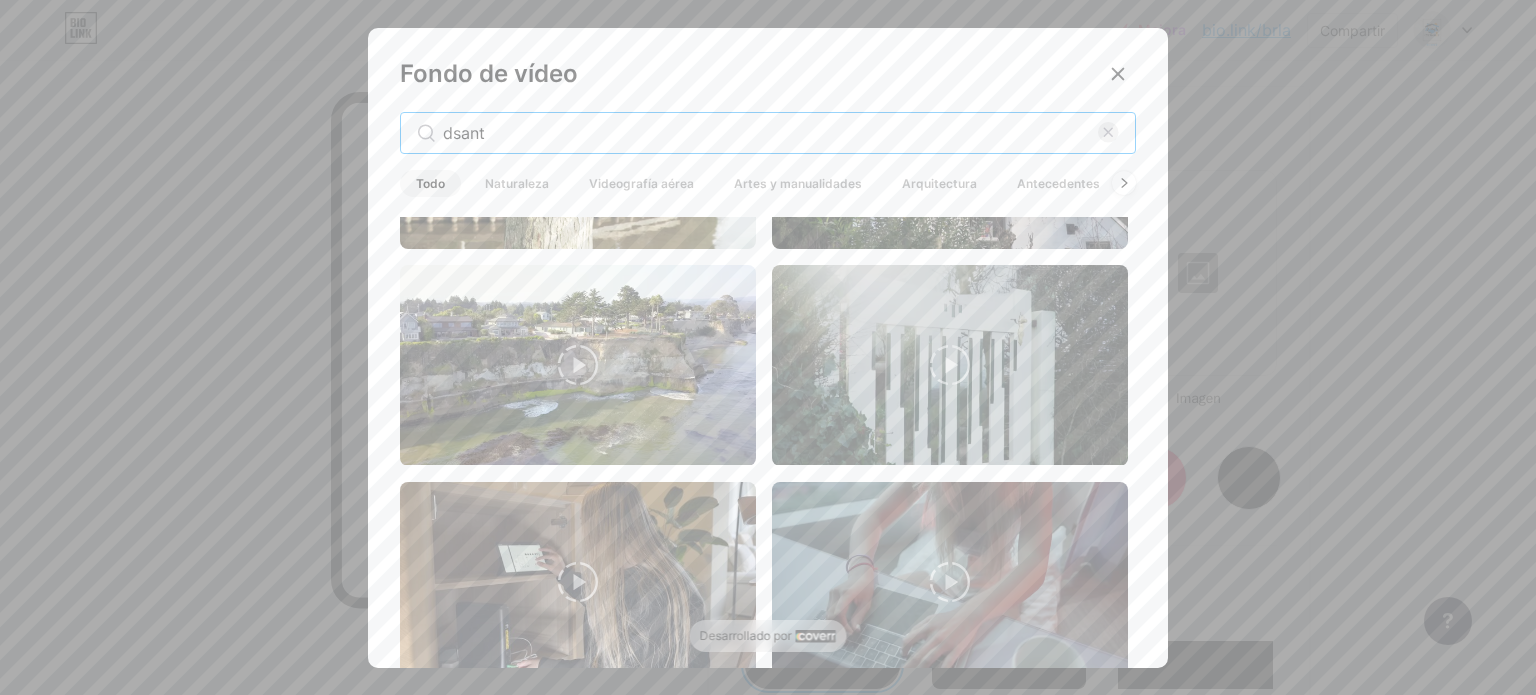 scroll, scrollTop: 0, scrollLeft: 0, axis: both 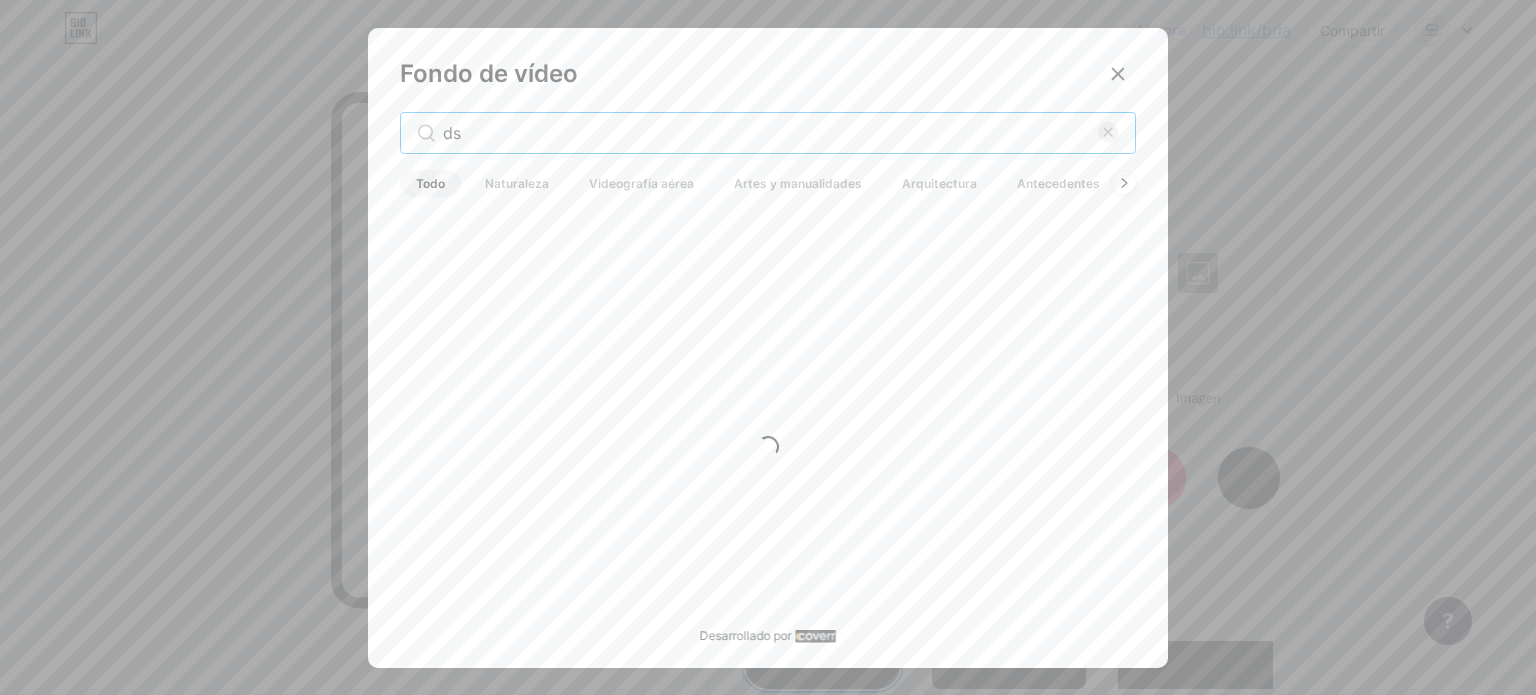 type on "d" 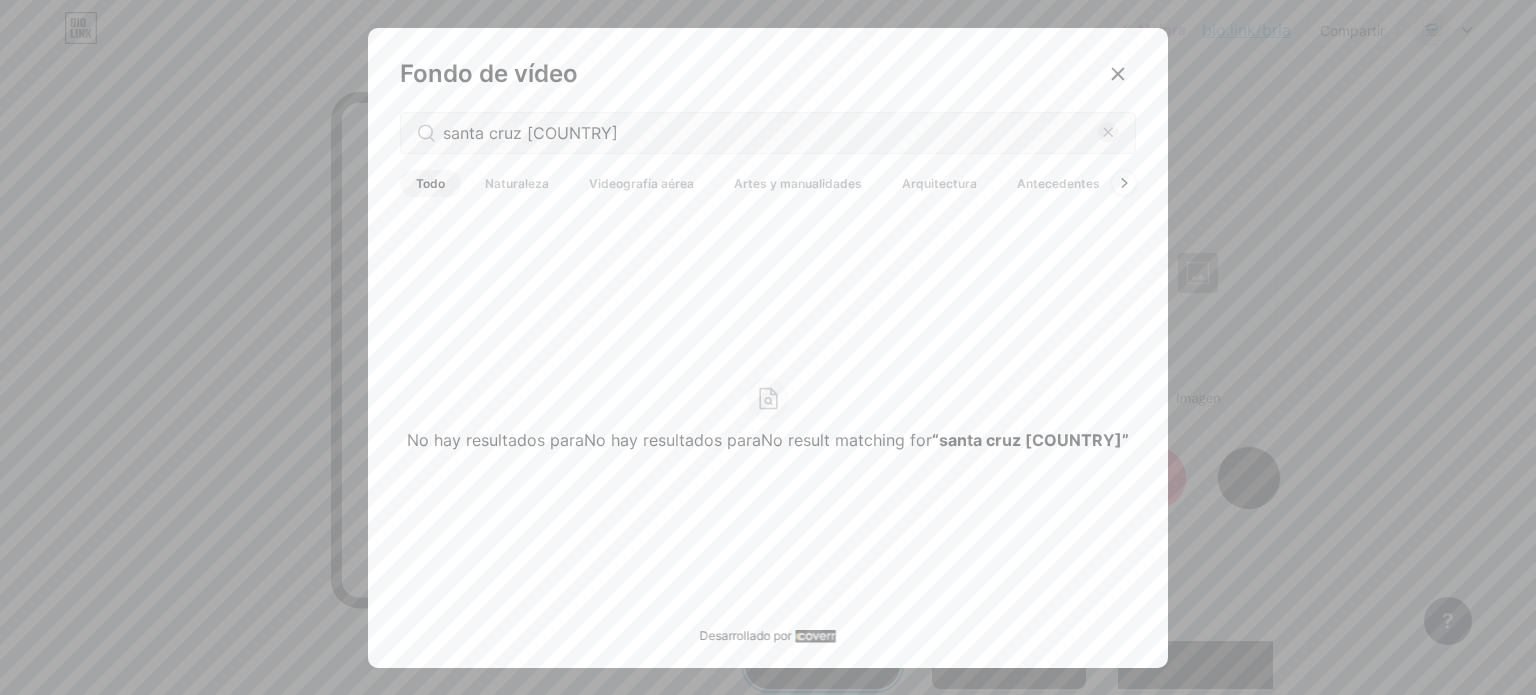 click on "No hay resultados para
No hay resultados para
No result matching for  “santa cruz bolivia”" at bounding box center (768, 415) 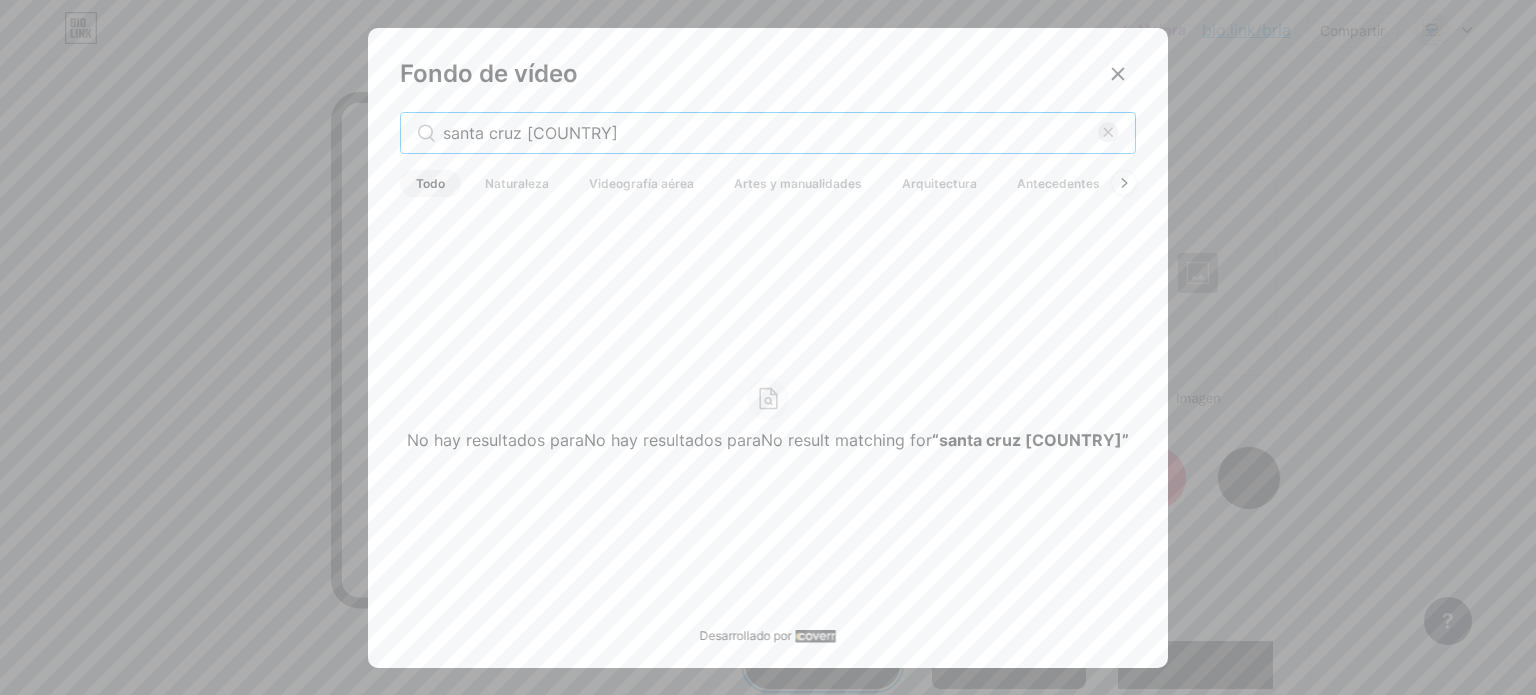 click on "santa cruz bolivia" at bounding box center [770, 133] 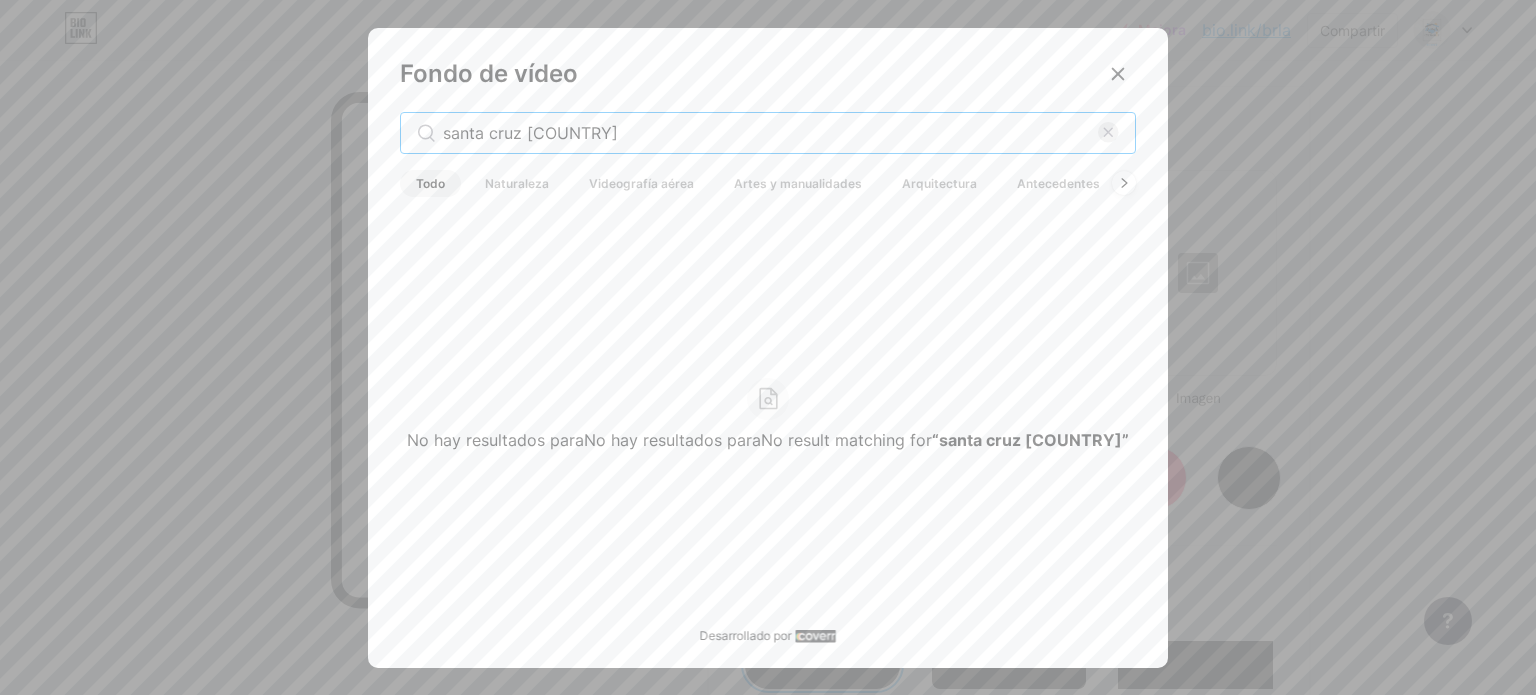 drag, startPoint x: 521, startPoint y: 128, endPoint x: 357, endPoint y: 140, distance: 164.43843 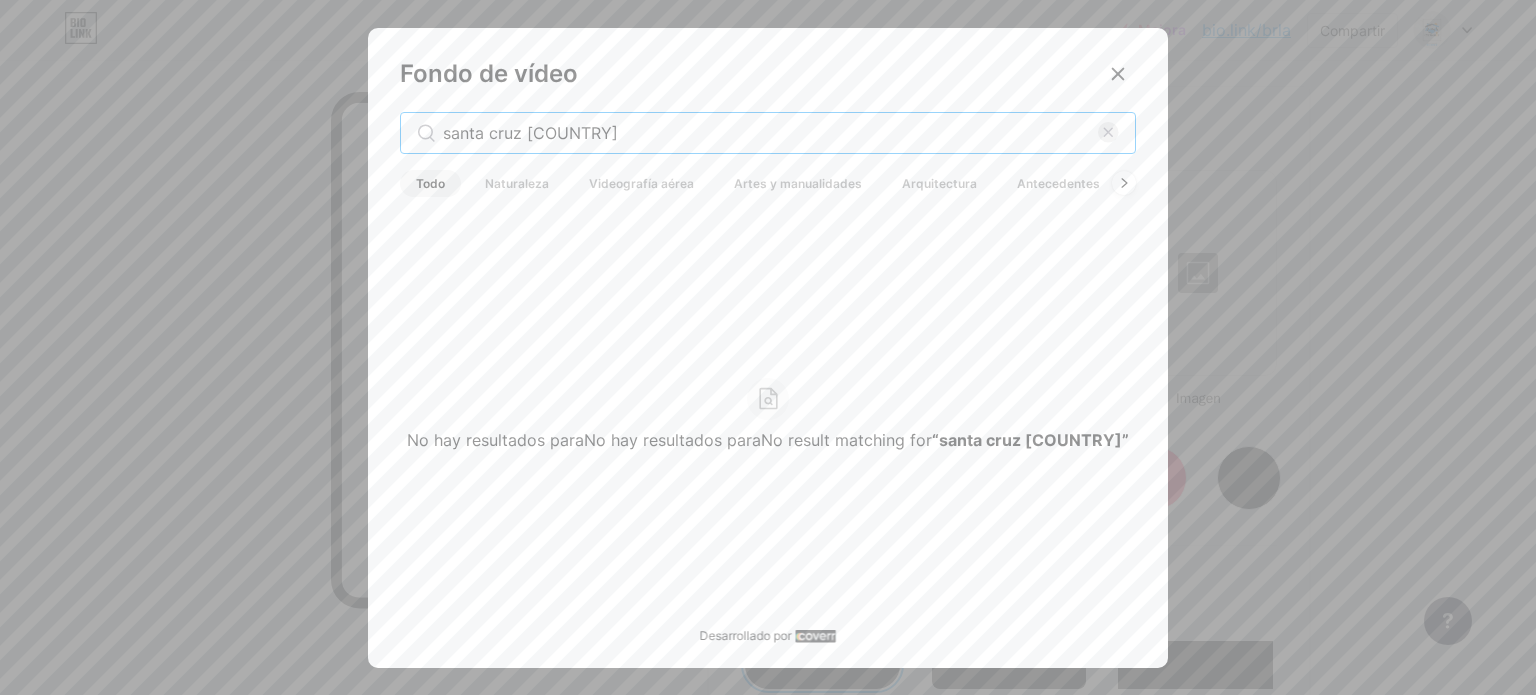 click on "Fondo de vídeo       santa cruz bolivia
Todo
Naturaleza
Videografía aérea
Artes y manualidades
Arquitectura
Antecedentes
Animado
No hay resultados para
No hay resultados para
No result matching for  “santa cruz bolivia”       Añade este vídeo como fondo     Agregar     Desarrollado por" at bounding box center (768, 347) 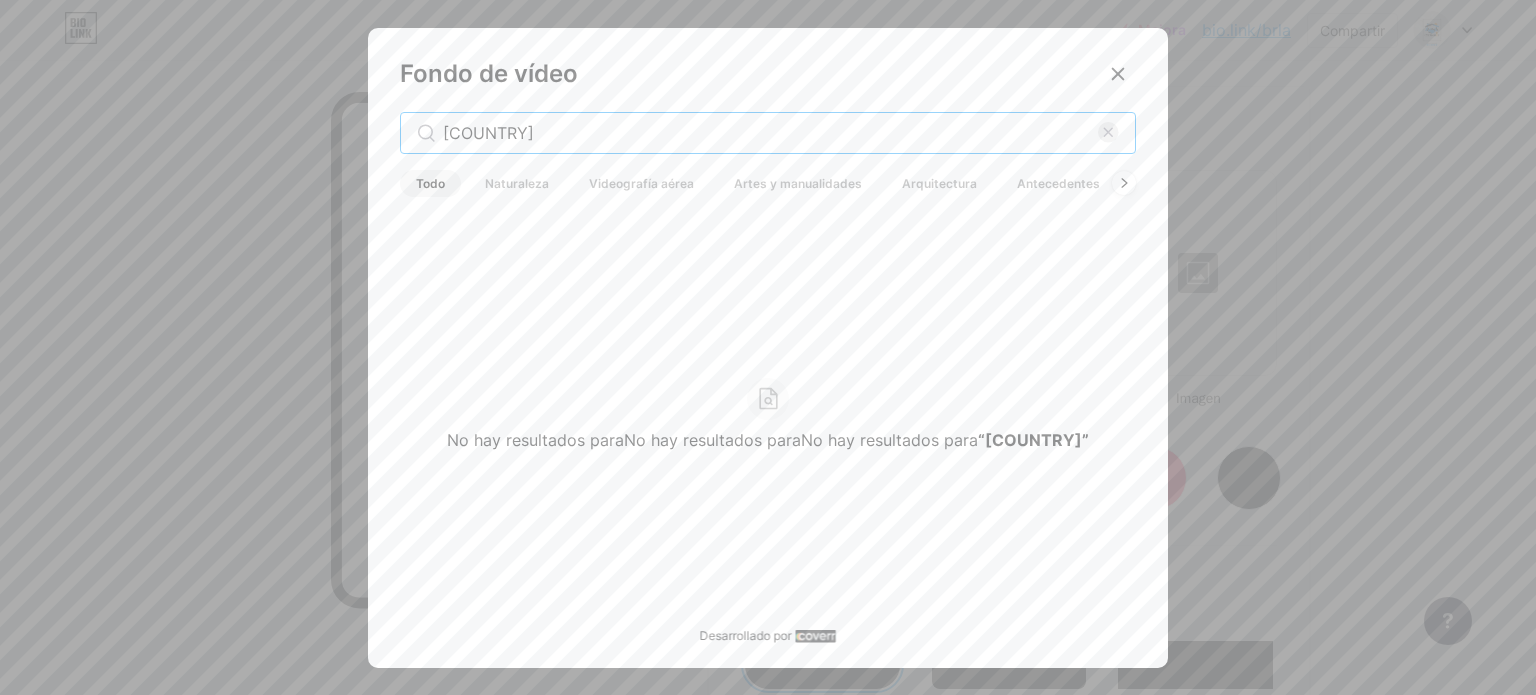 type on "Bolivia" 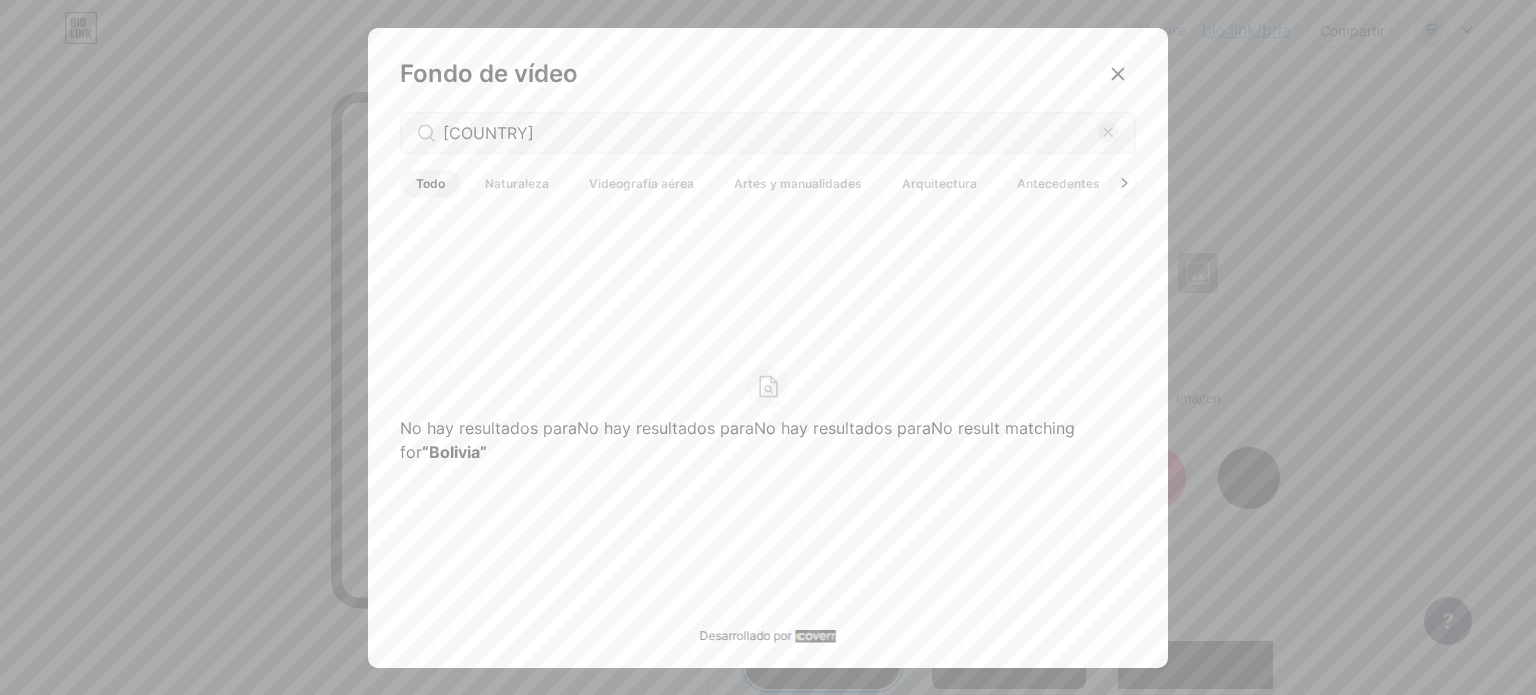 click on "No hay resultados para
No hay resultados para
No hay resultados para
No result matching for  “Bolivia”" at bounding box center (768, 415) 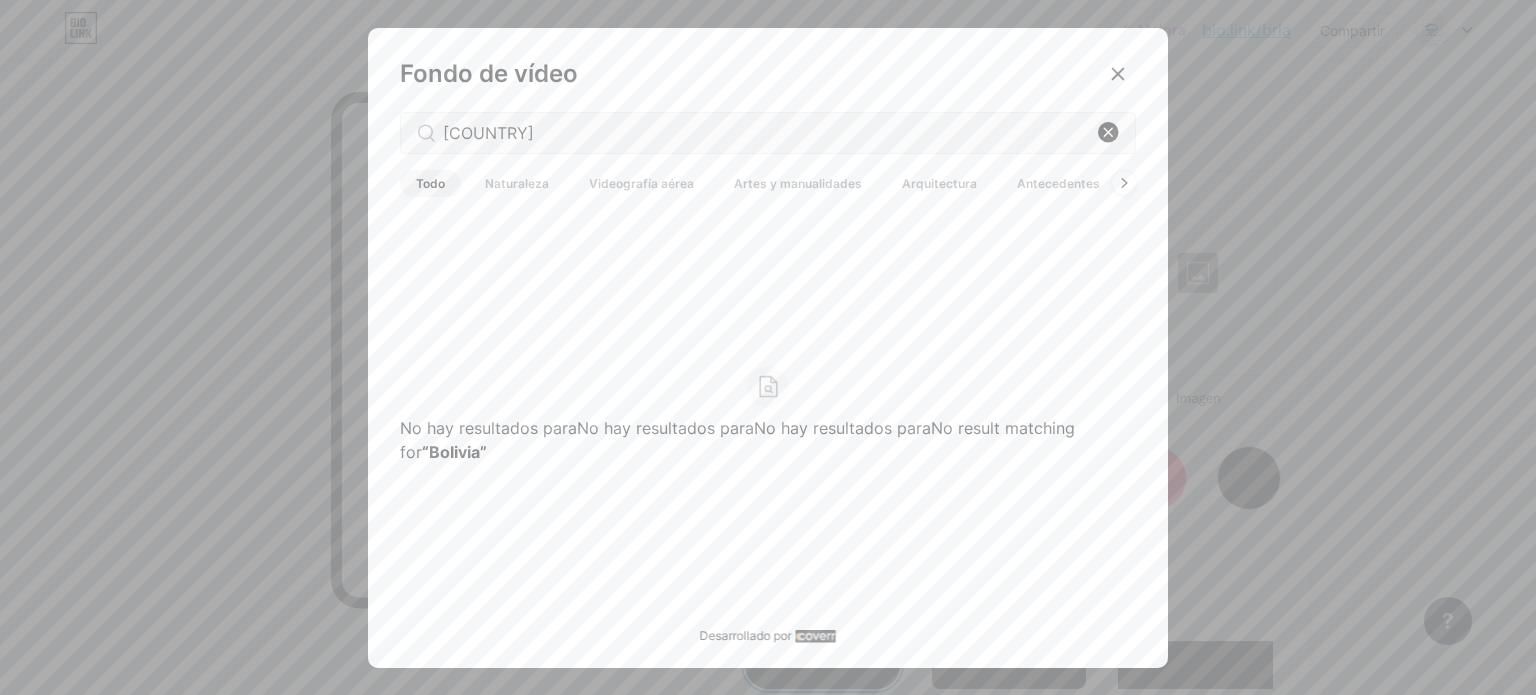 click 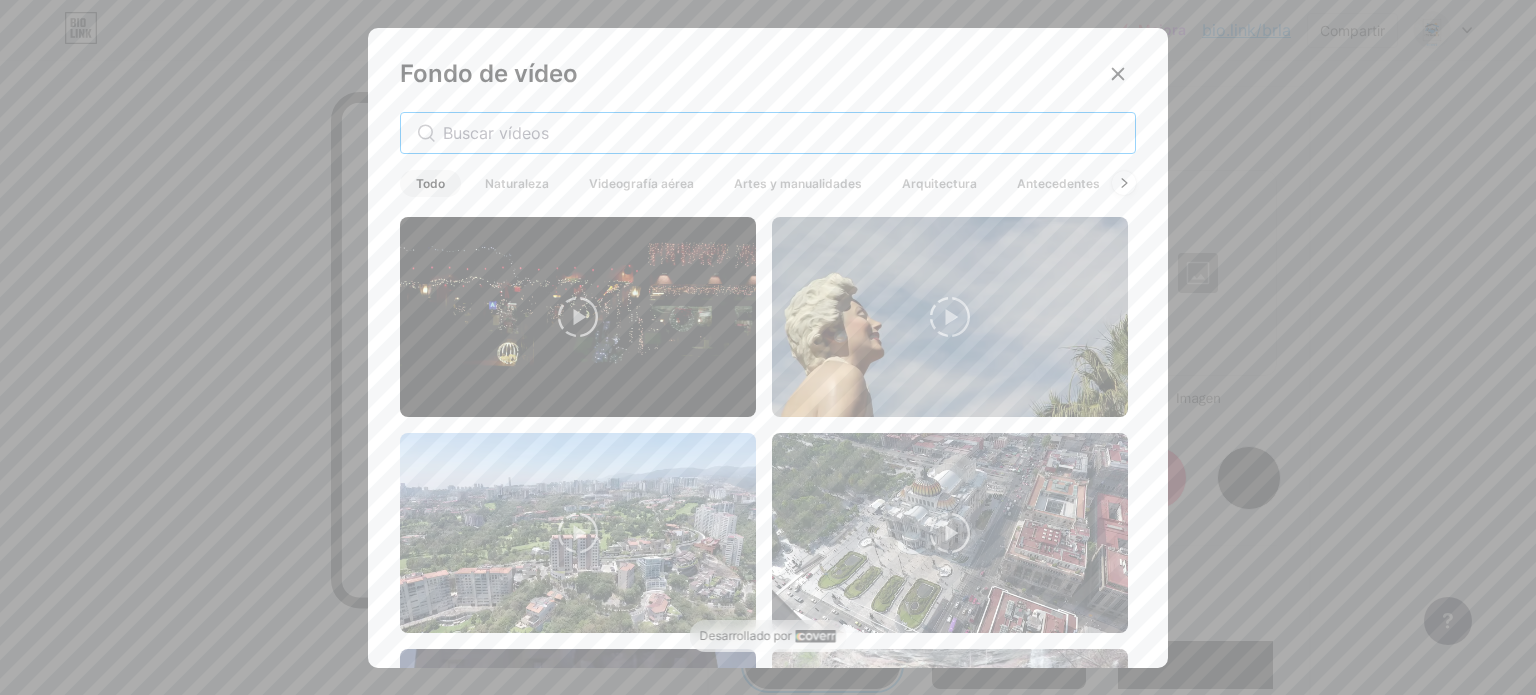 click at bounding box center [781, 133] 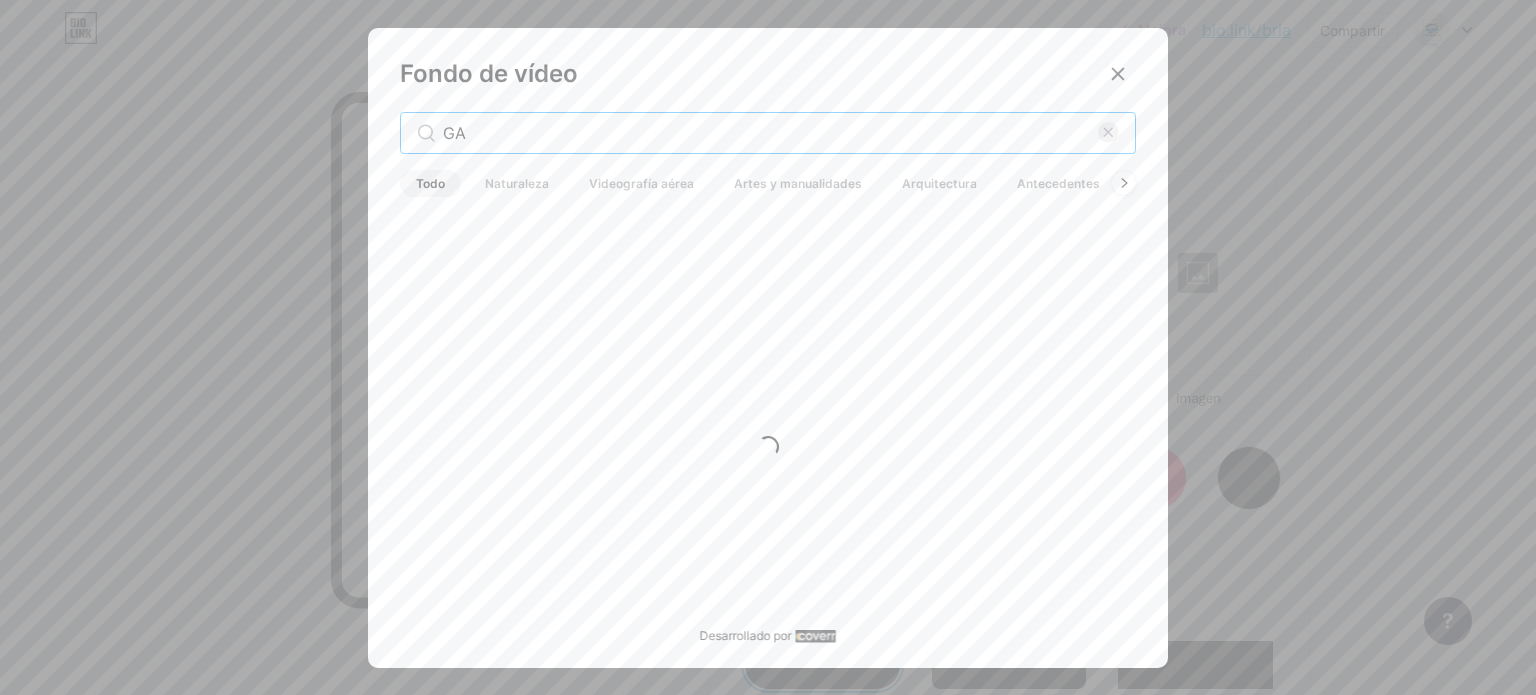 type on "G" 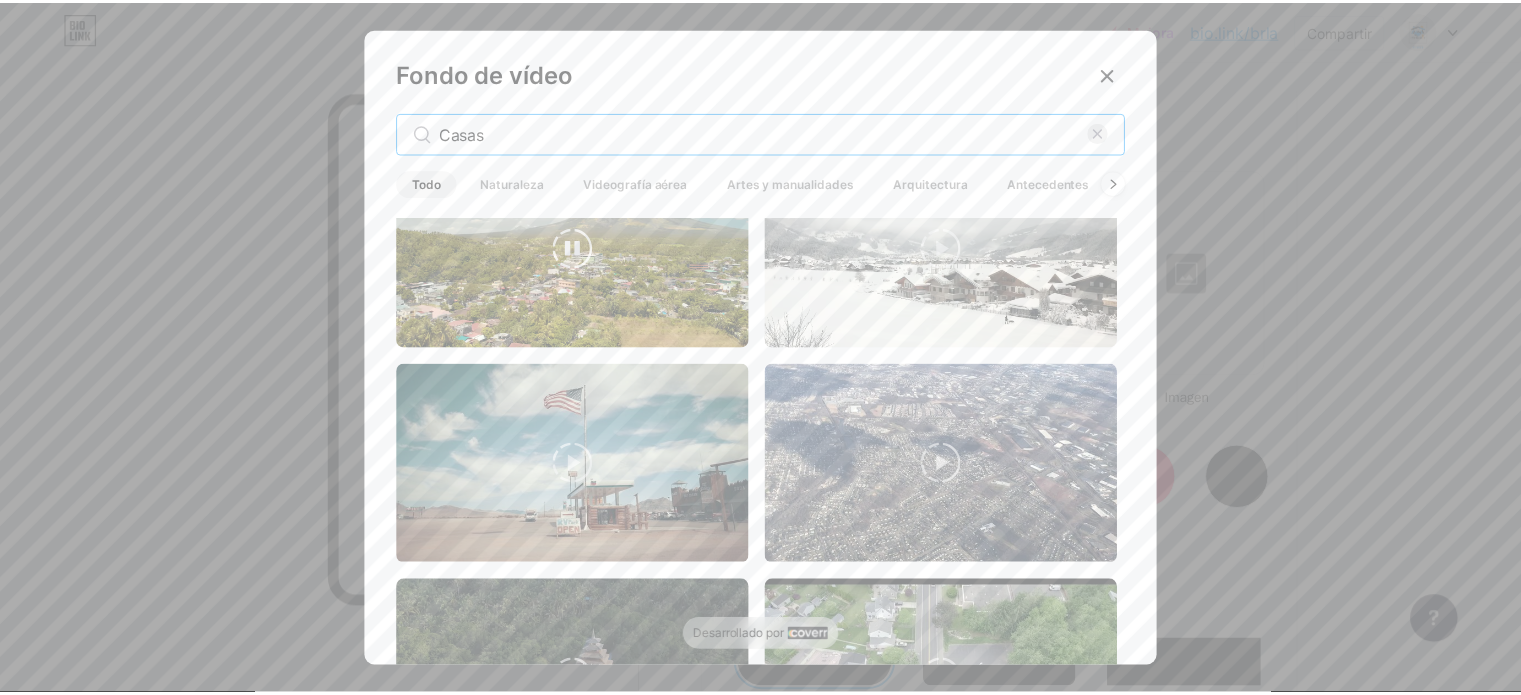scroll, scrollTop: 0, scrollLeft: 0, axis: both 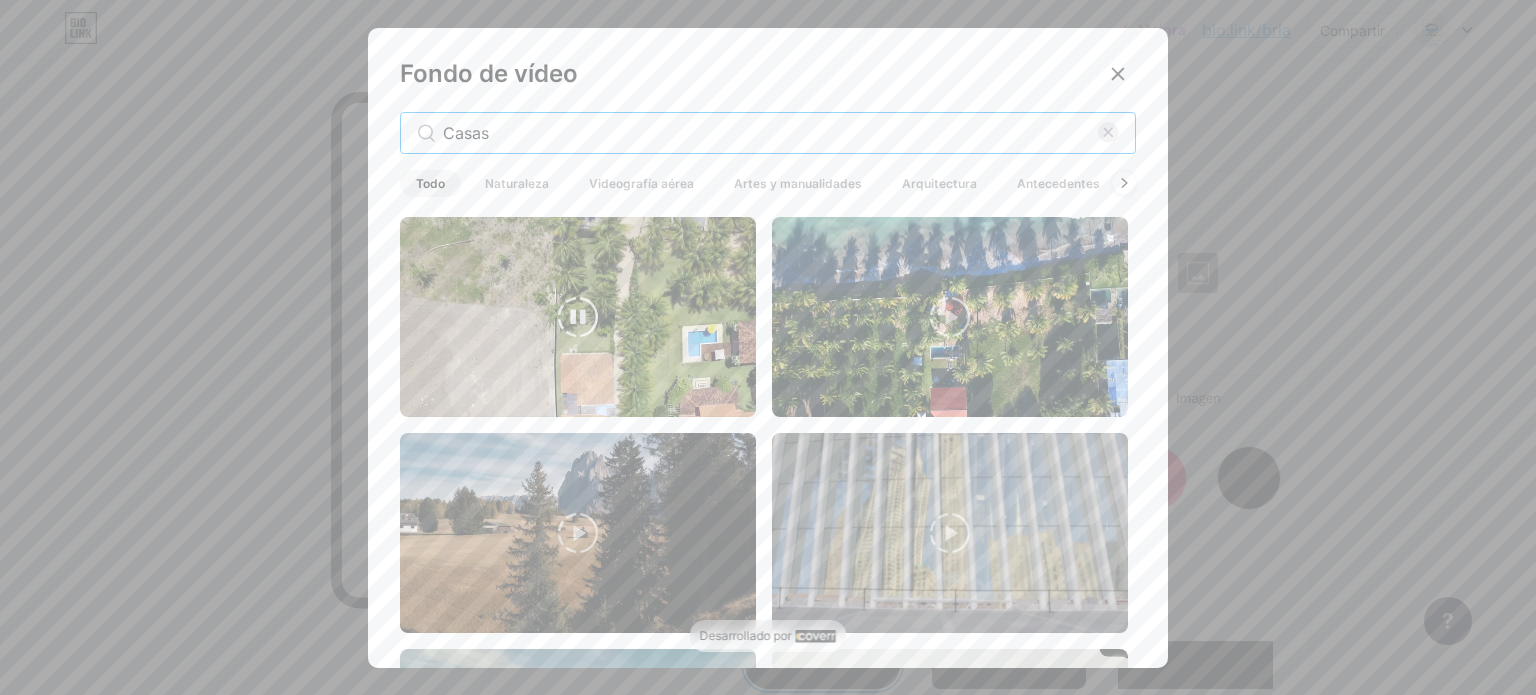 type on "Casas" 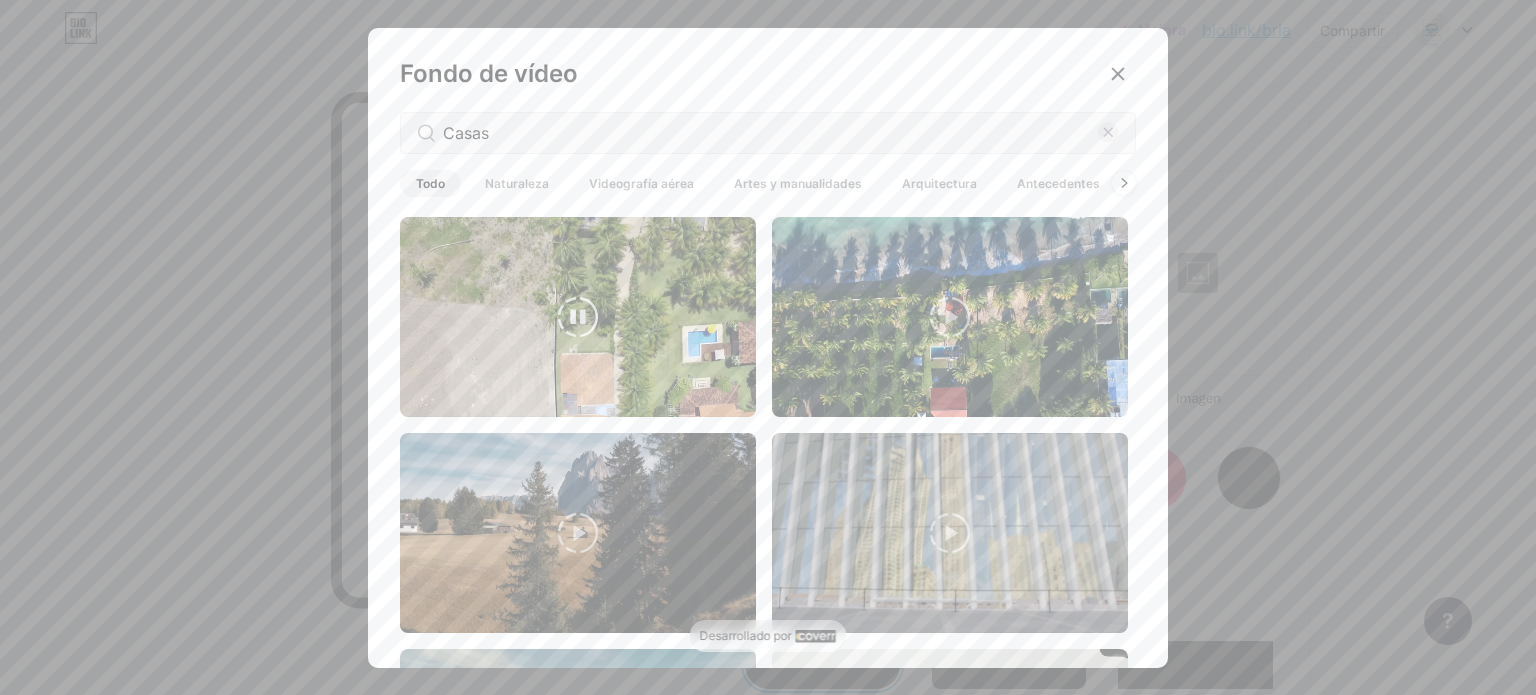 click at bounding box center [578, 317] 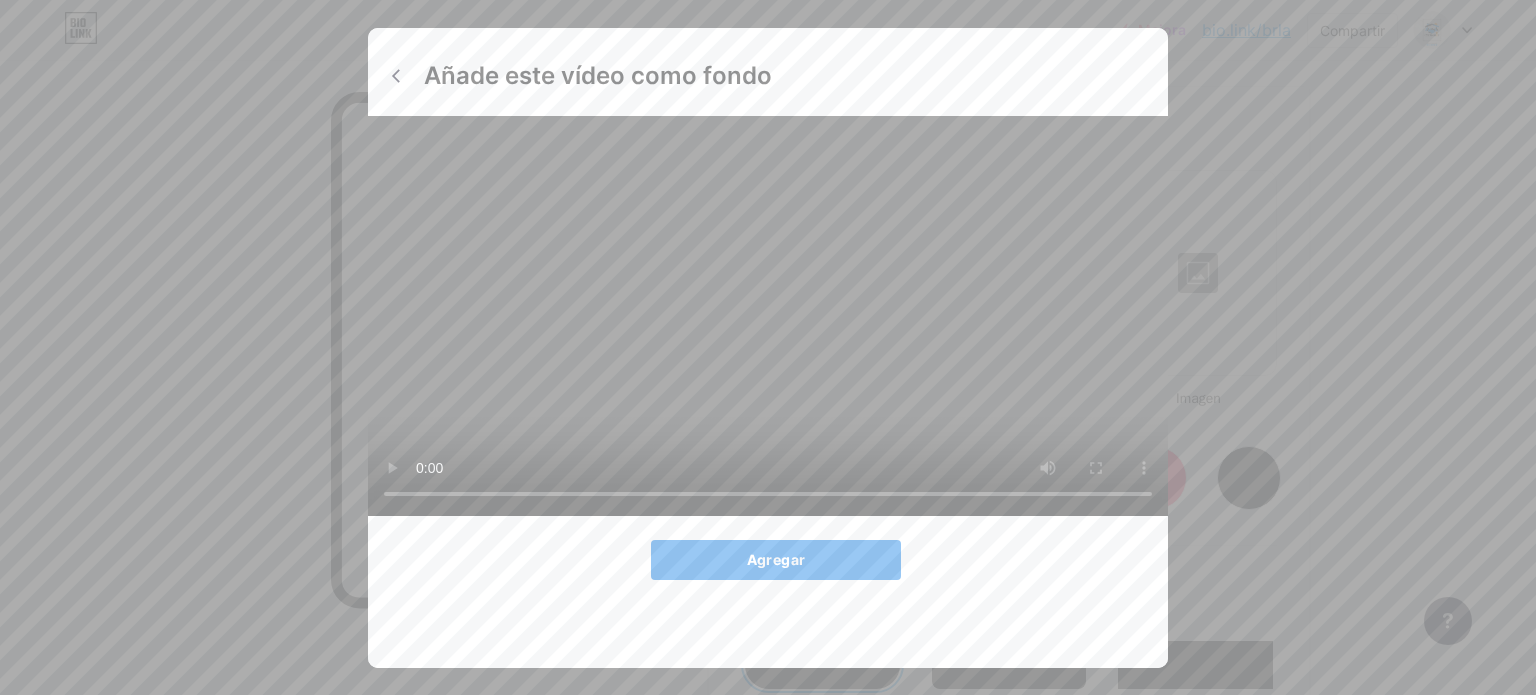 click on "Agregar" at bounding box center [776, 560] 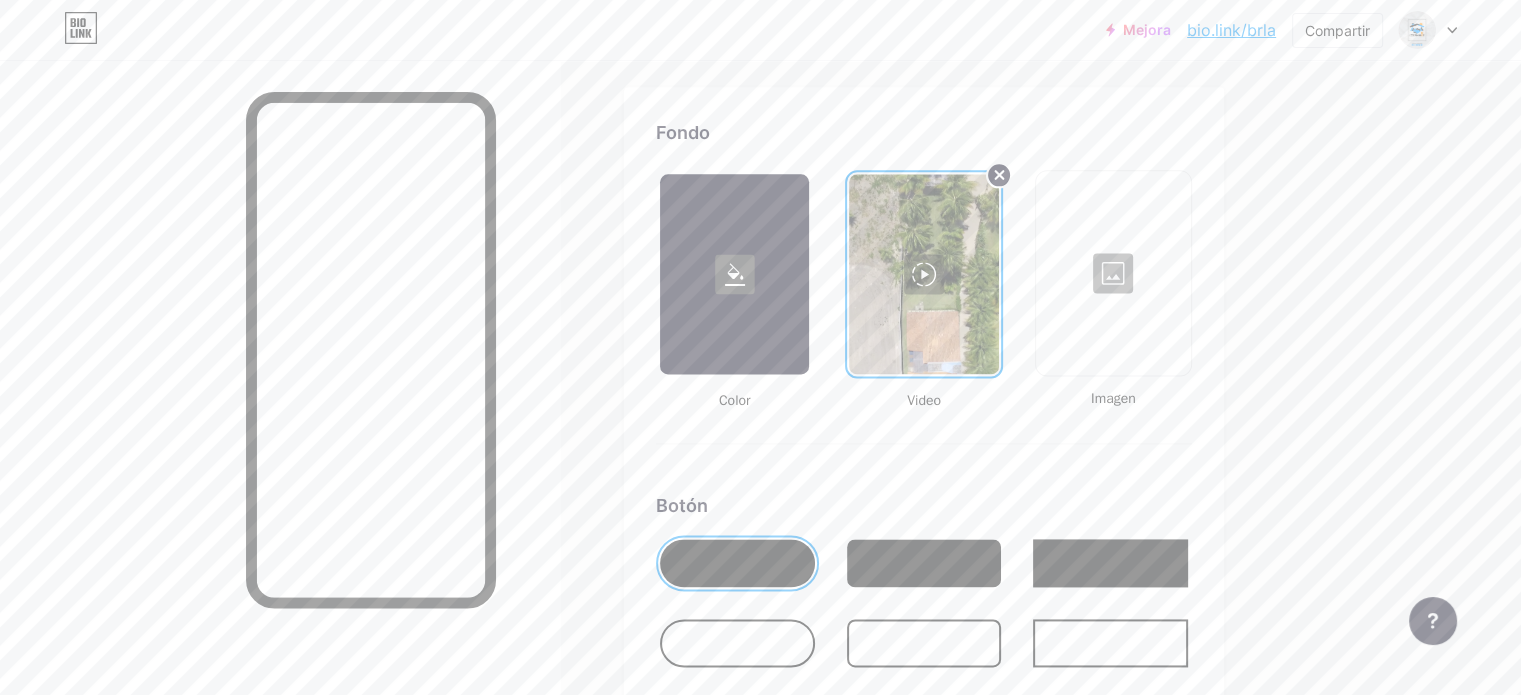 click 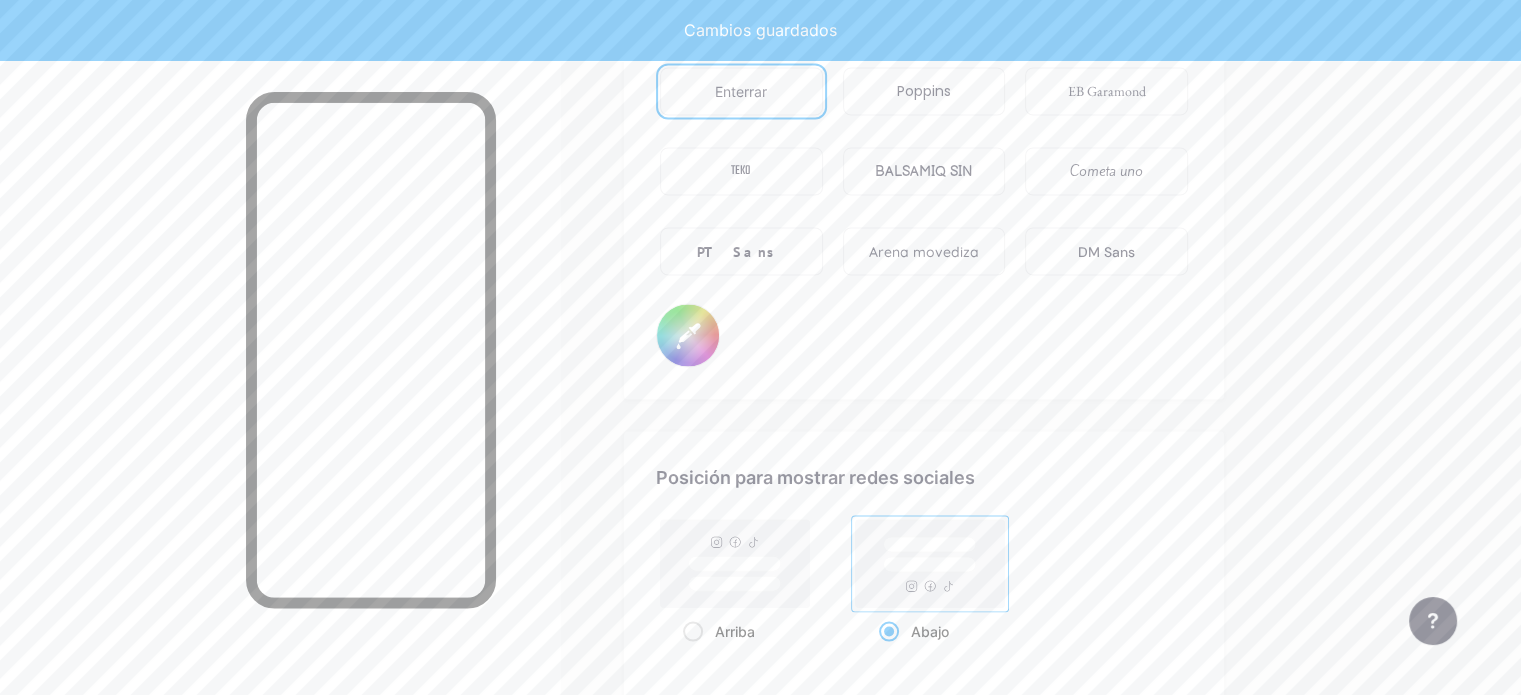 type on "#ffffff" 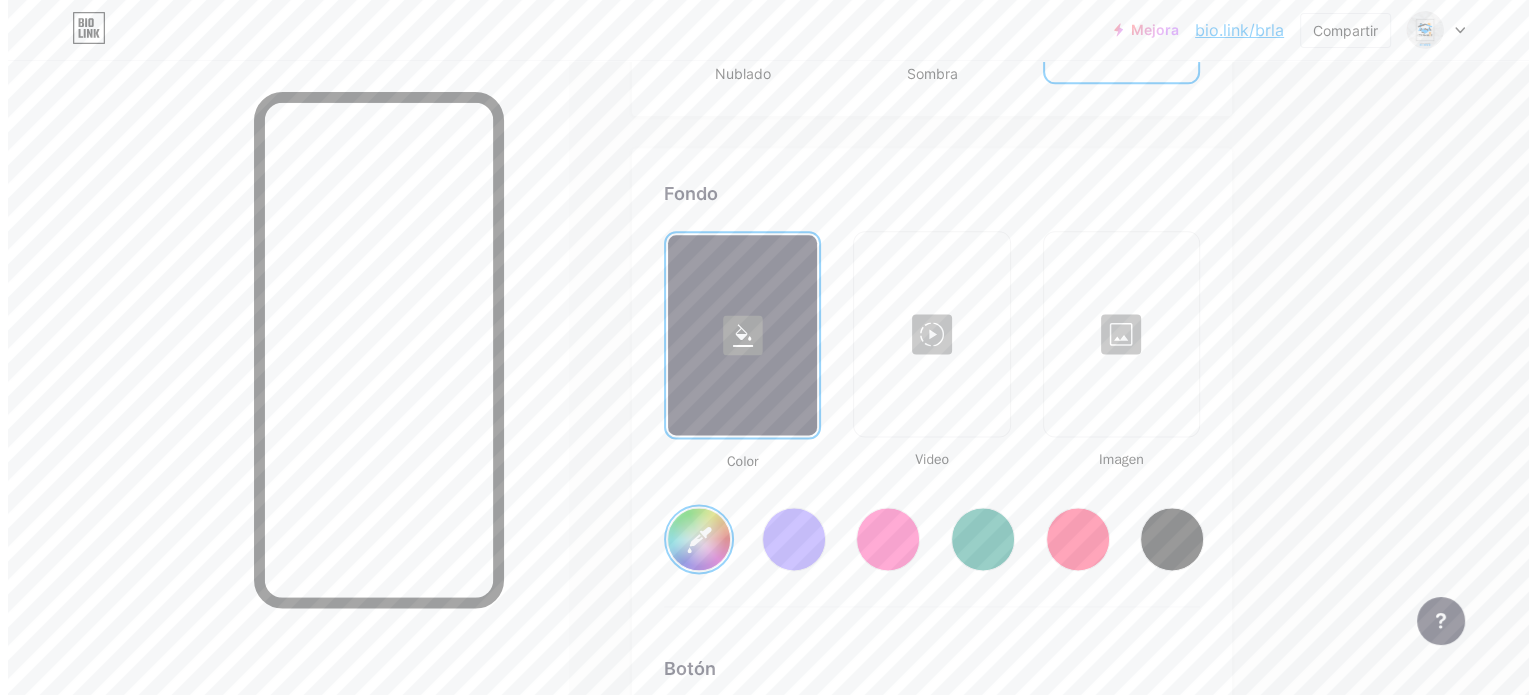 scroll, scrollTop: 2590, scrollLeft: 0, axis: vertical 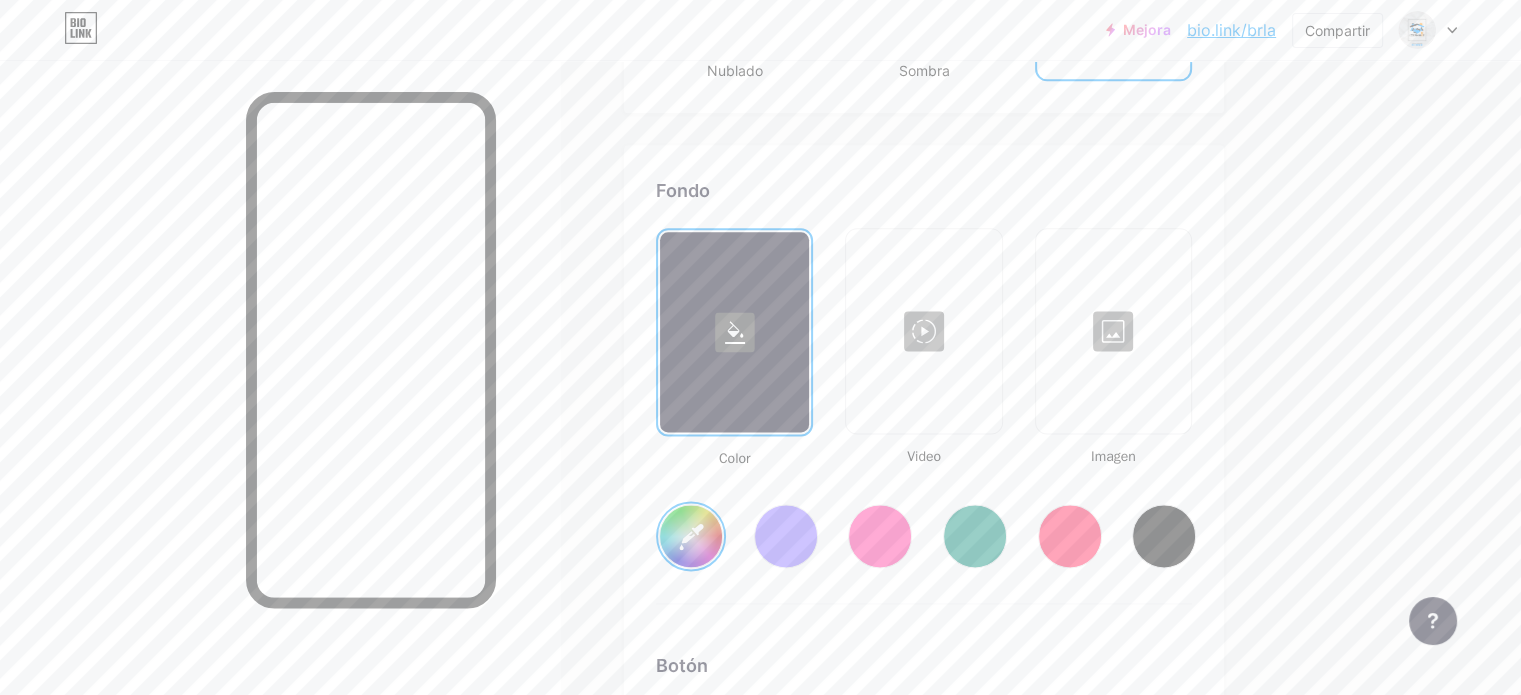 click at bounding box center (923, 331) 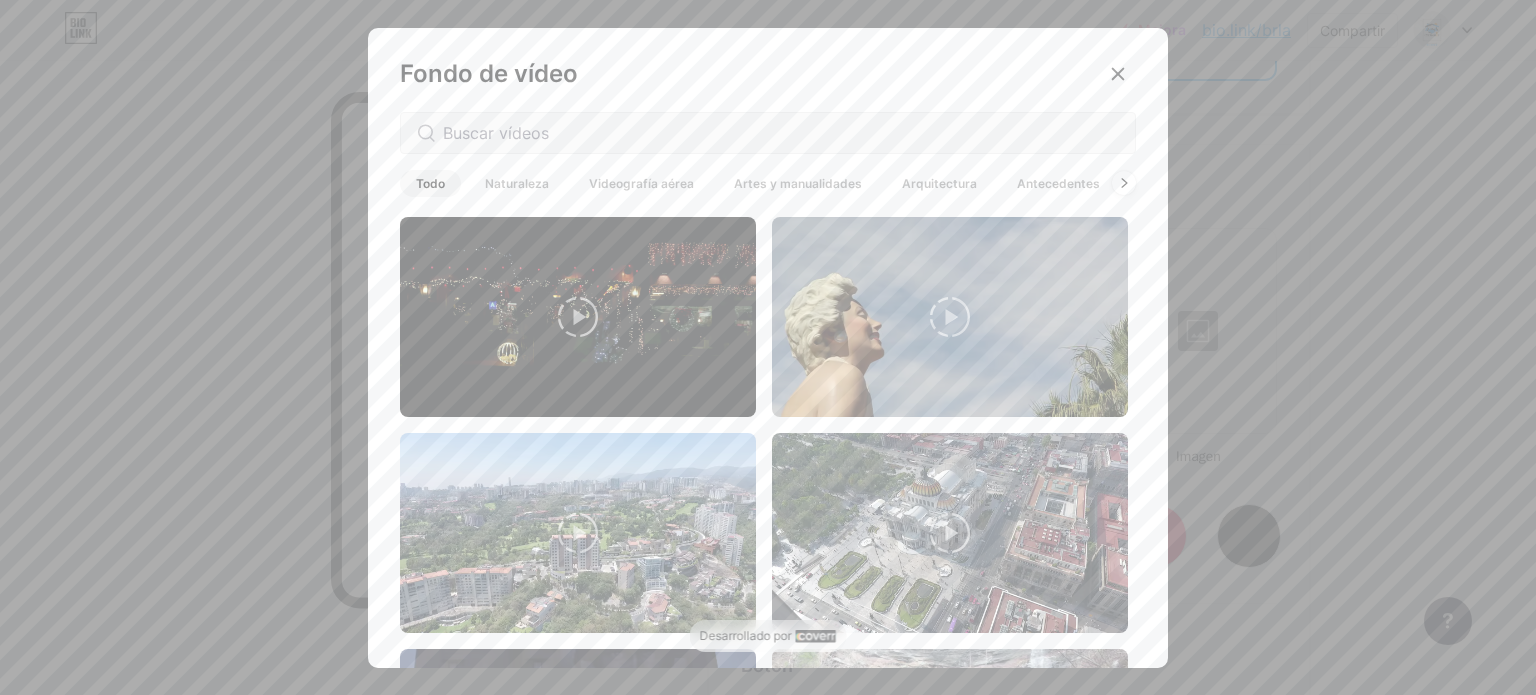 click on "Antecedentes" at bounding box center (1058, 183) 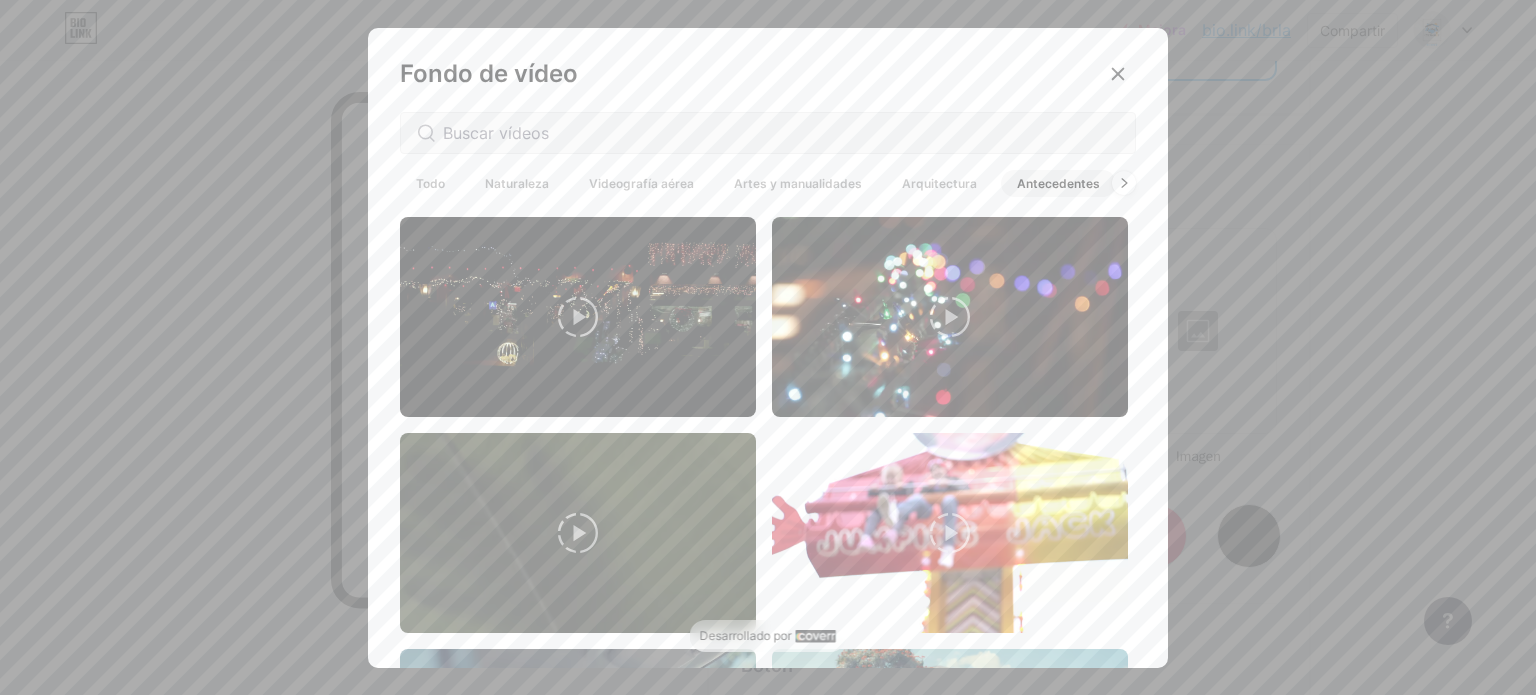 click on "Arquitectura" at bounding box center (939, 183) 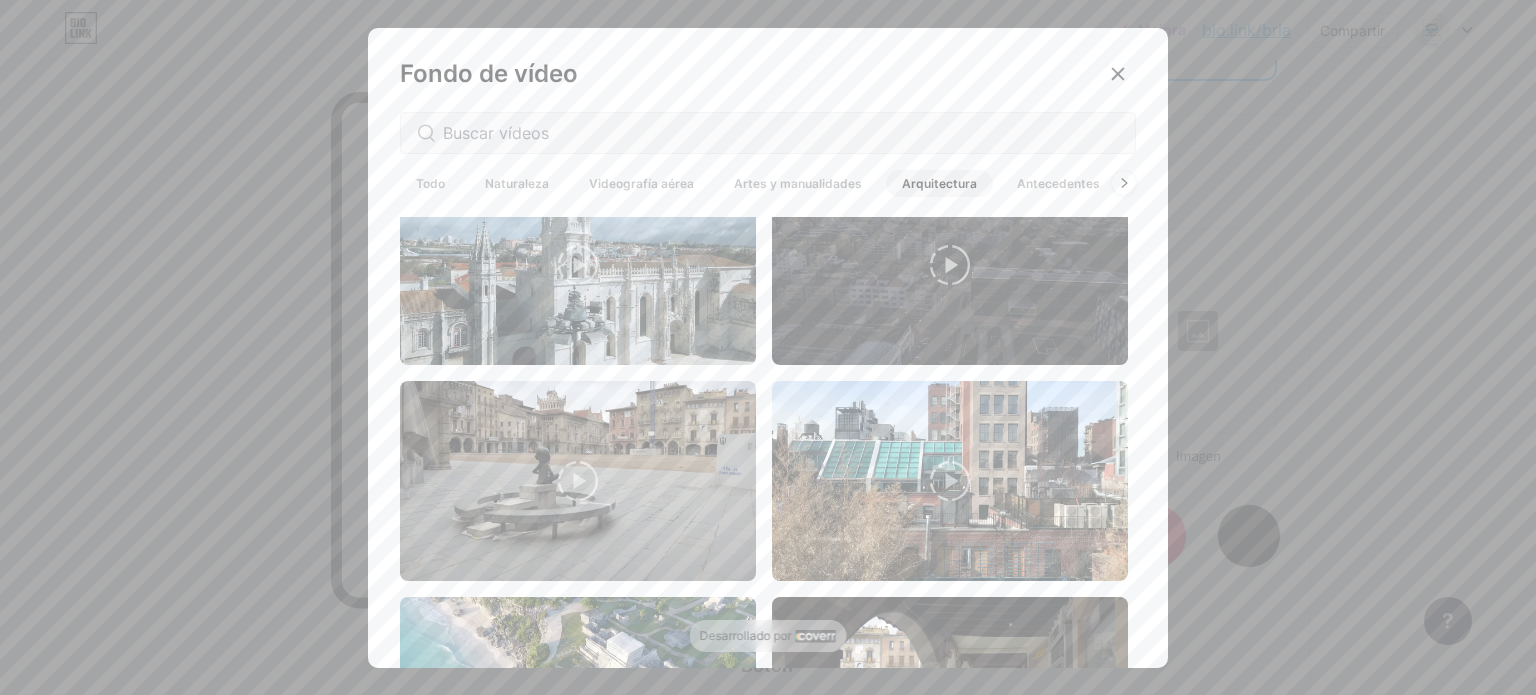 scroll, scrollTop: 2000, scrollLeft: 0, axis: vertical 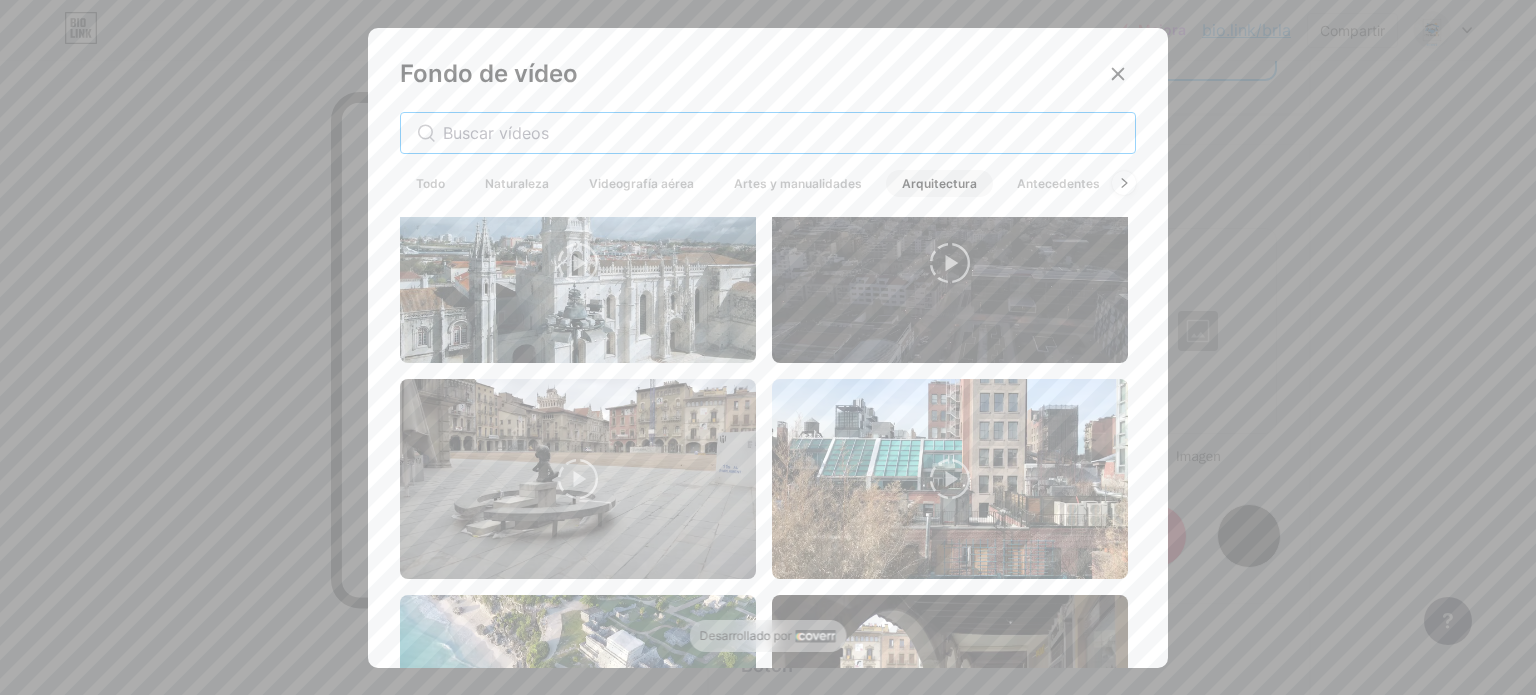 click at bounding box center [781, 133] 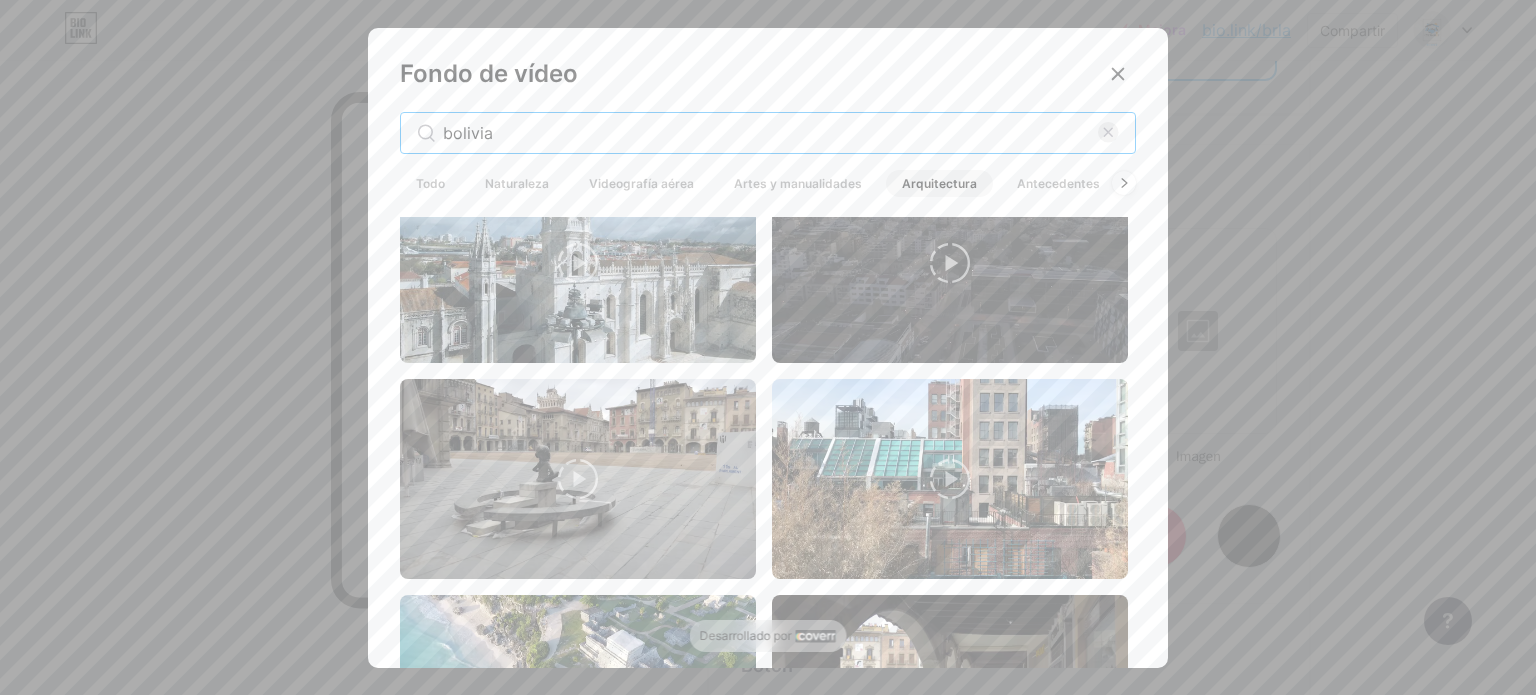 type on "bolivia" 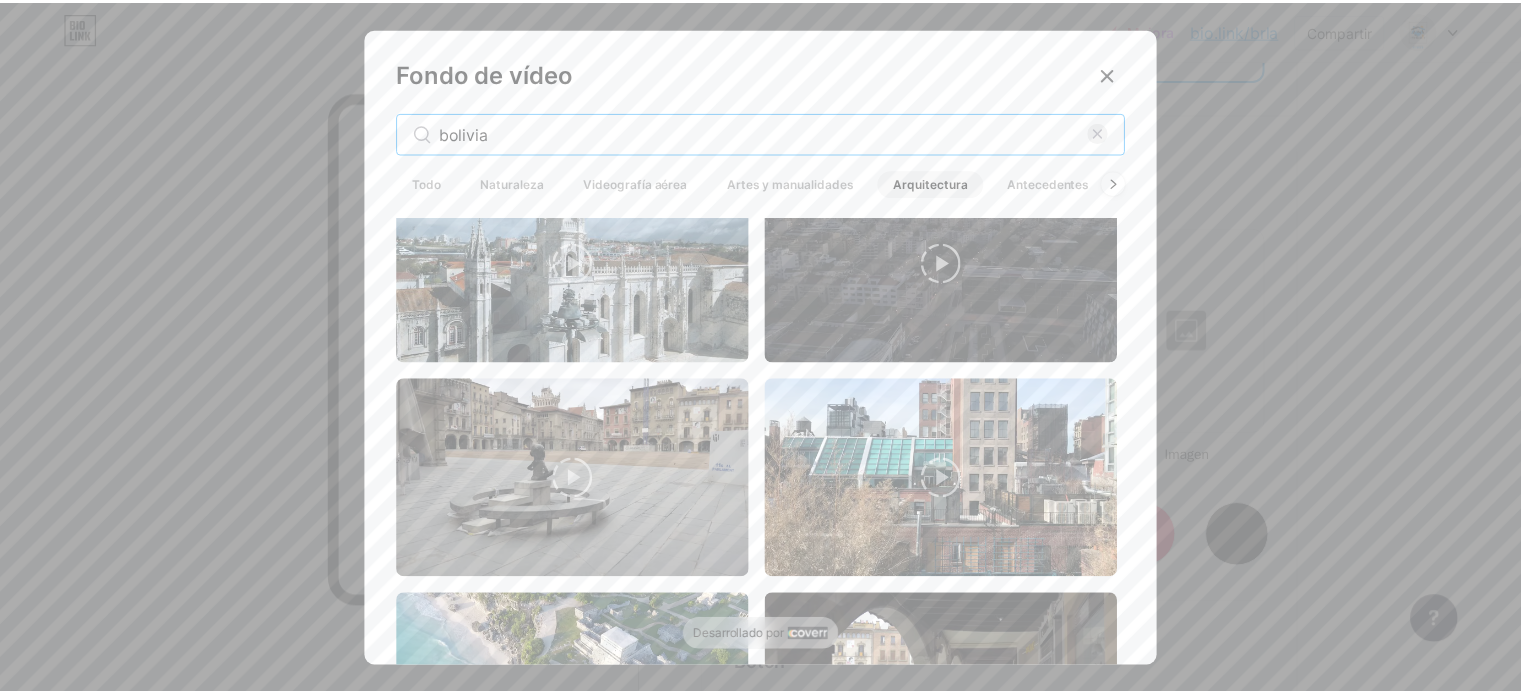 scroll, scrollTop: 0, scrollLeft: 0, axis: both 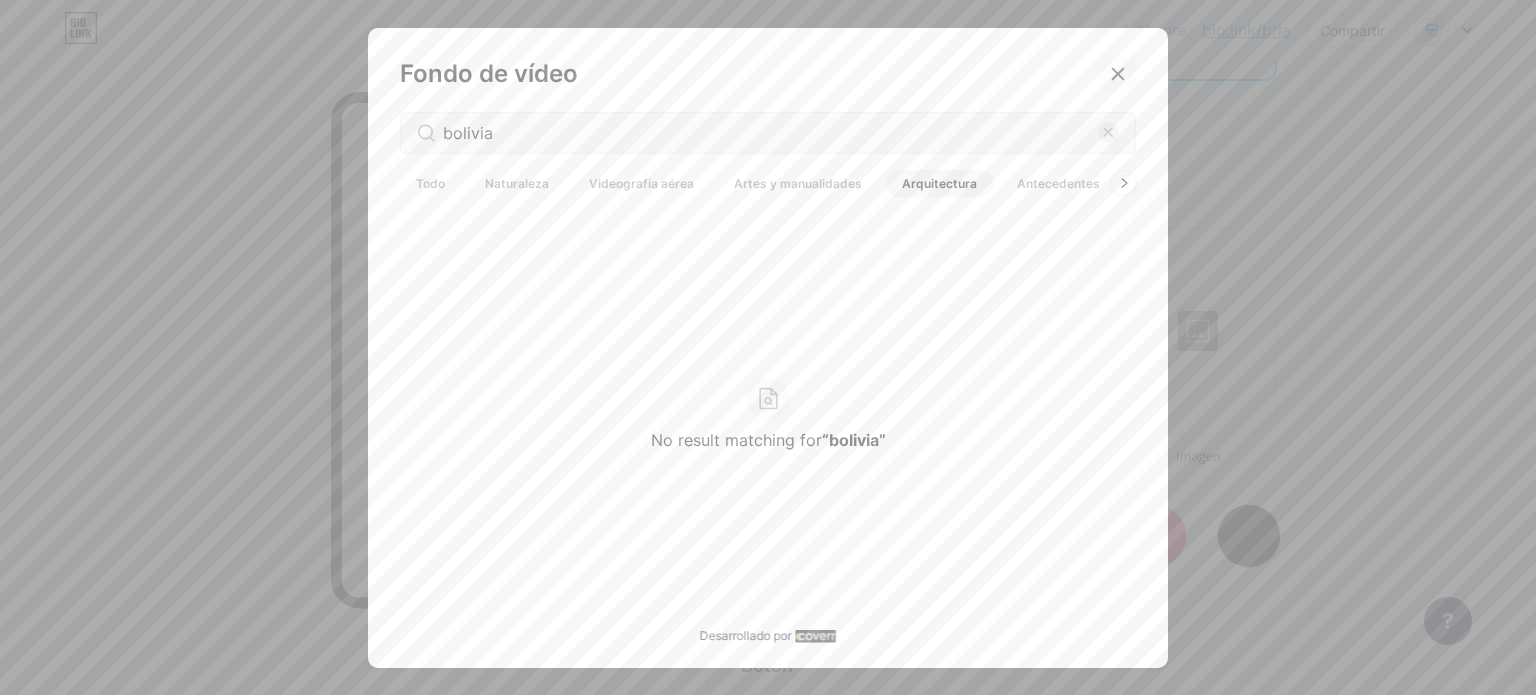 click 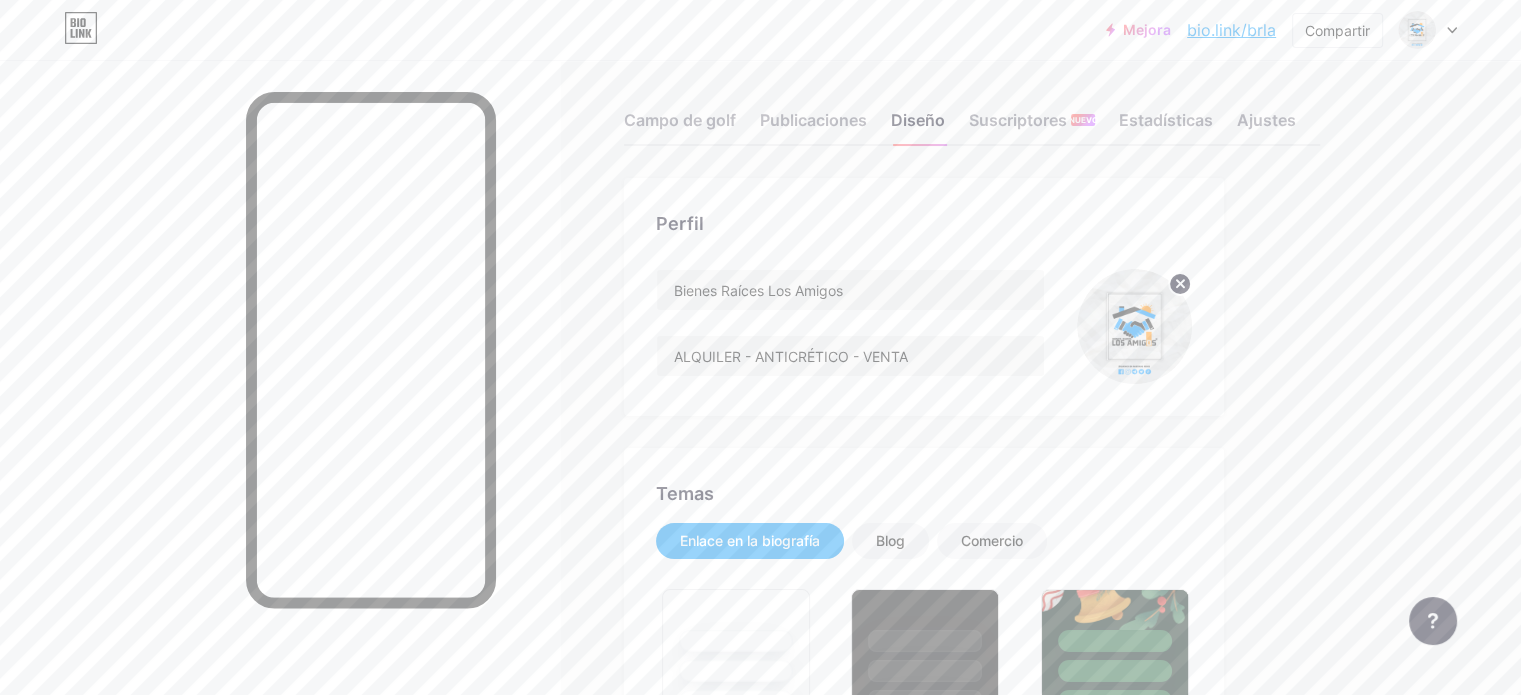scroll, scrollTop: 0, scrollLeft: 0, axis: both 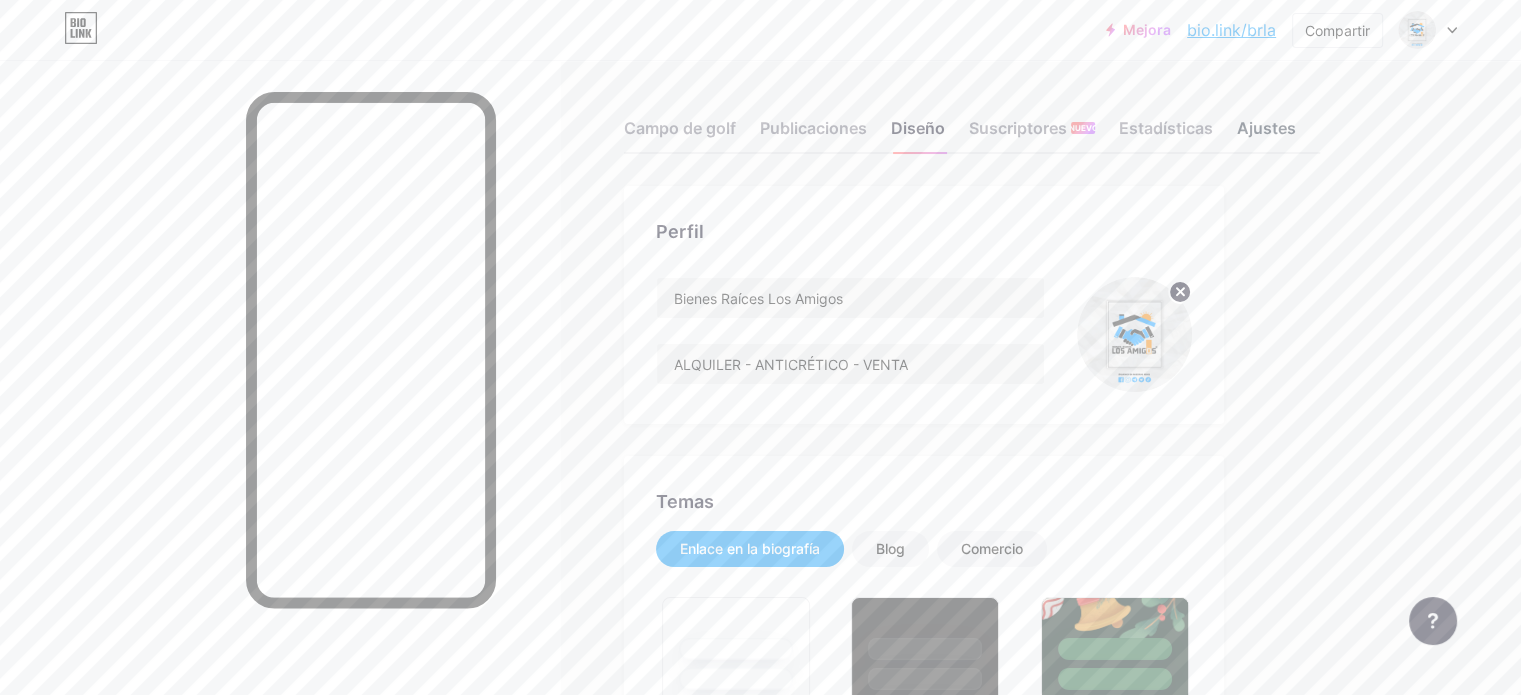 click on "Ajustes" at bounding box center [1266, 128] 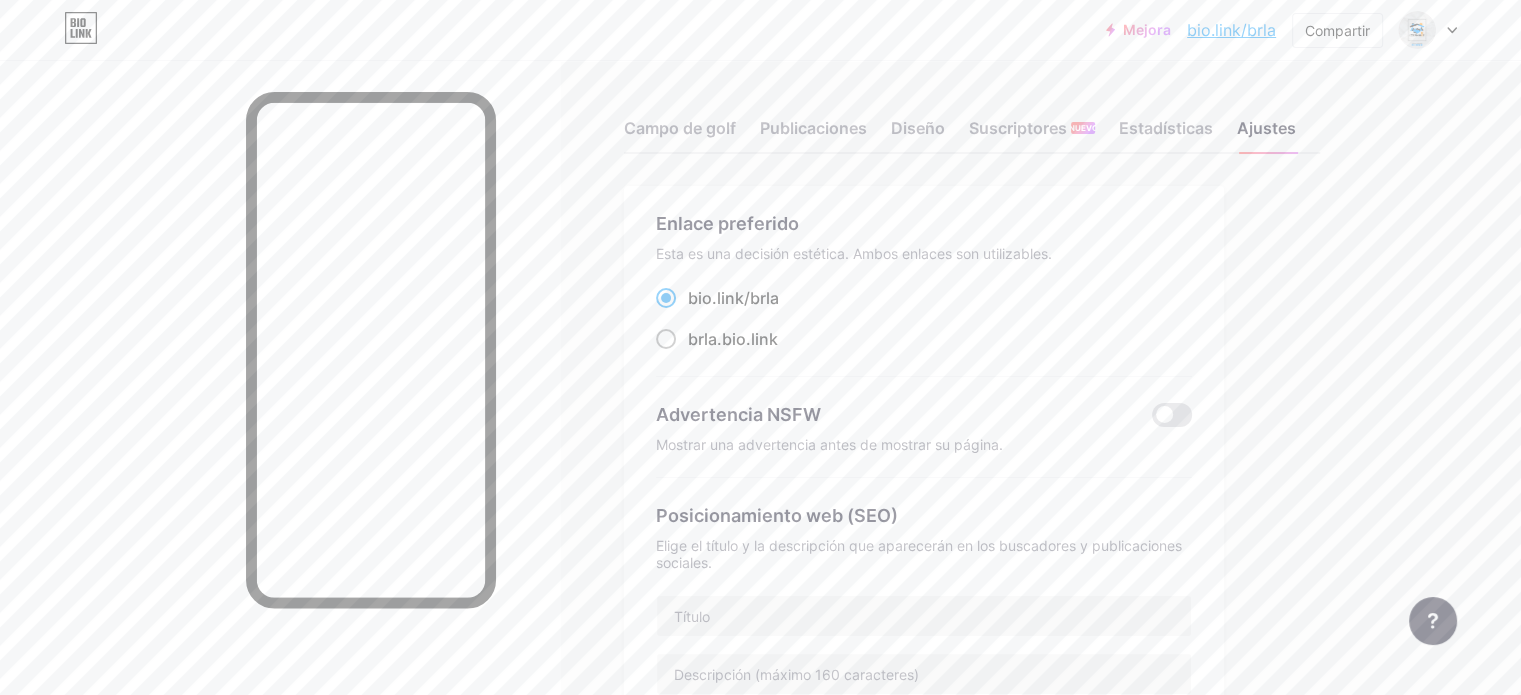 click on ".bio.link" at bounding box center (747, 339) 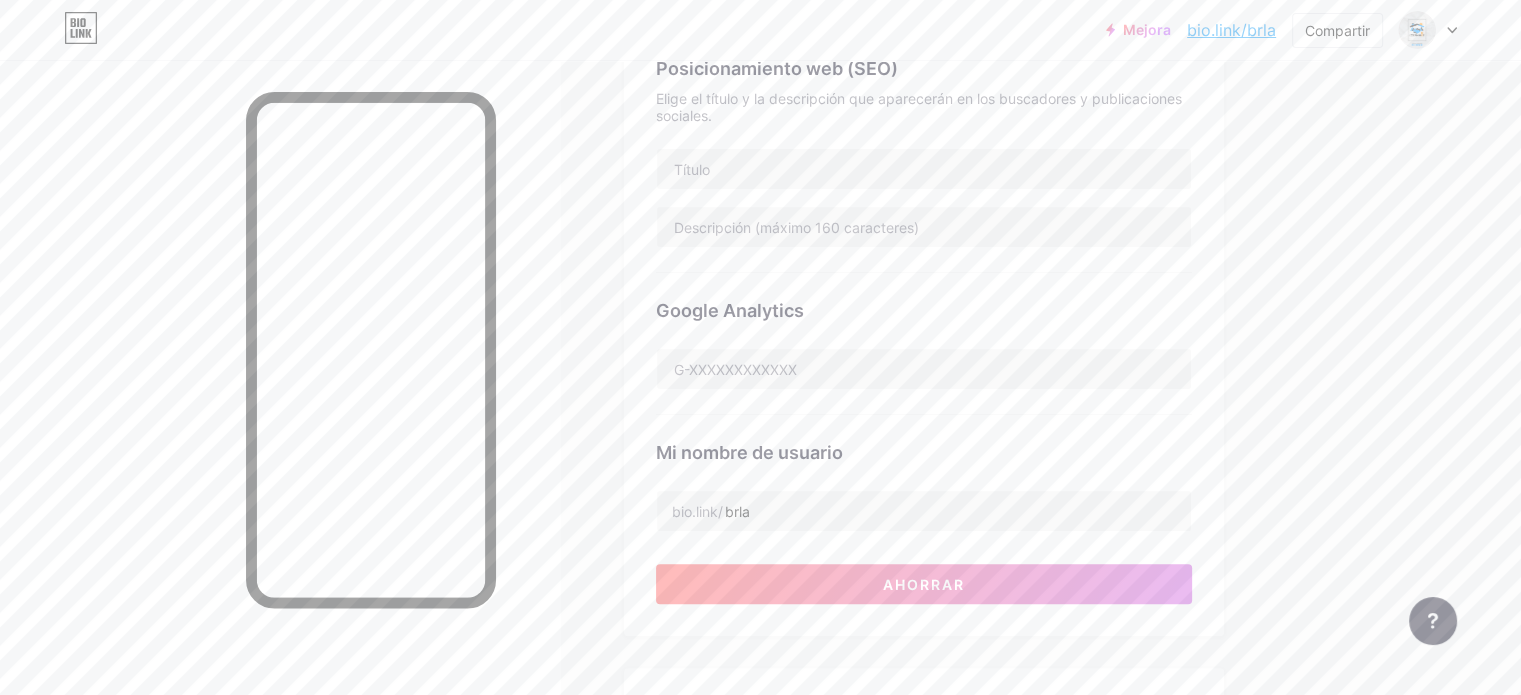 scroll, scrollTop: 476, scrollLeft: 0, axis: vertical 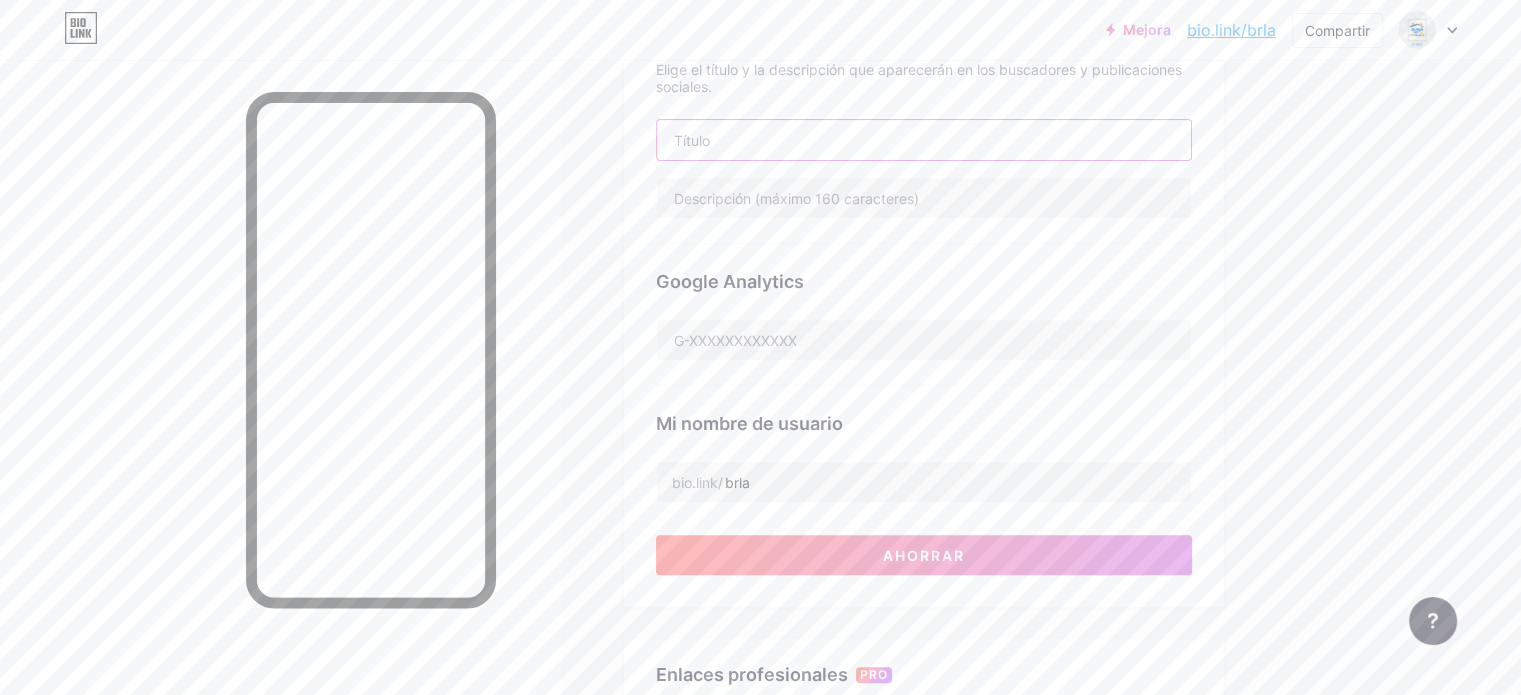 click at bounding box center (924, 140) 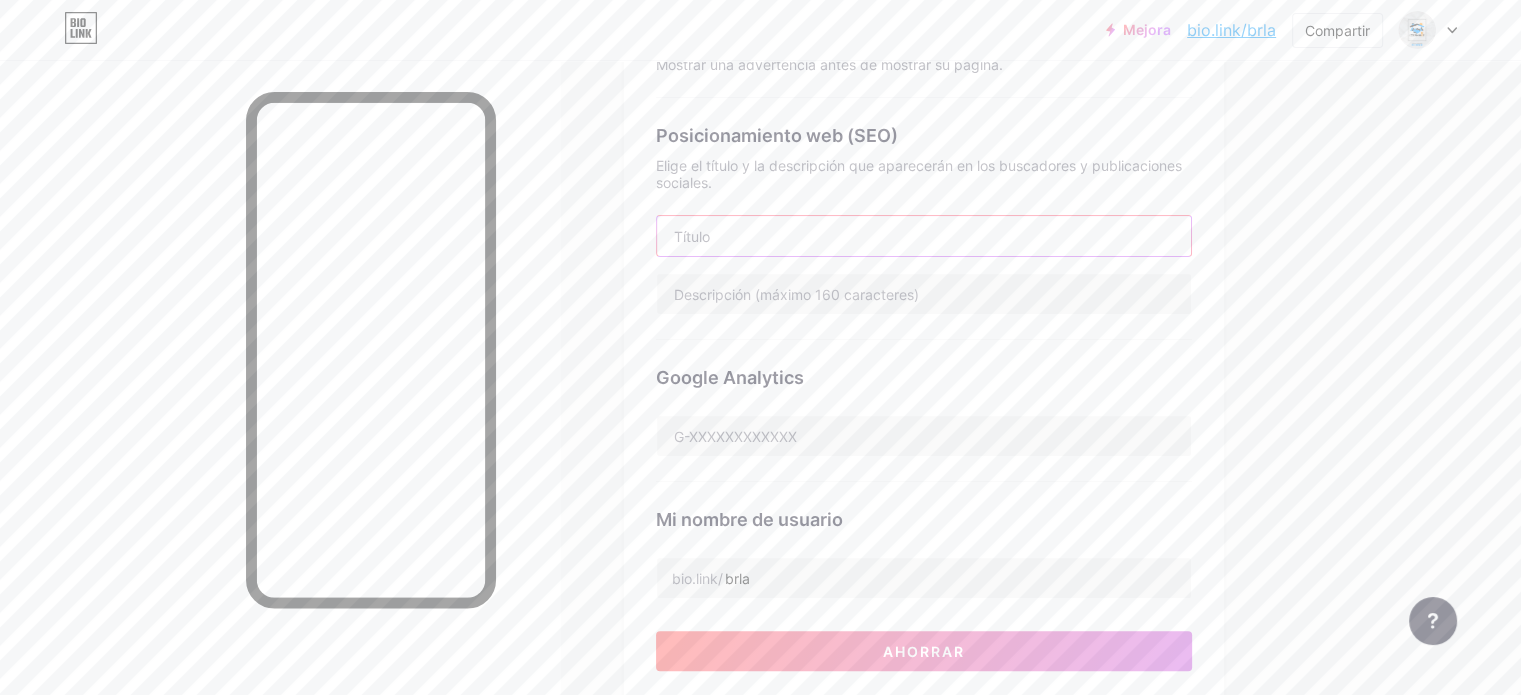 scroll, scrollTop: 376, scrollLeft: 0, axis: vertical 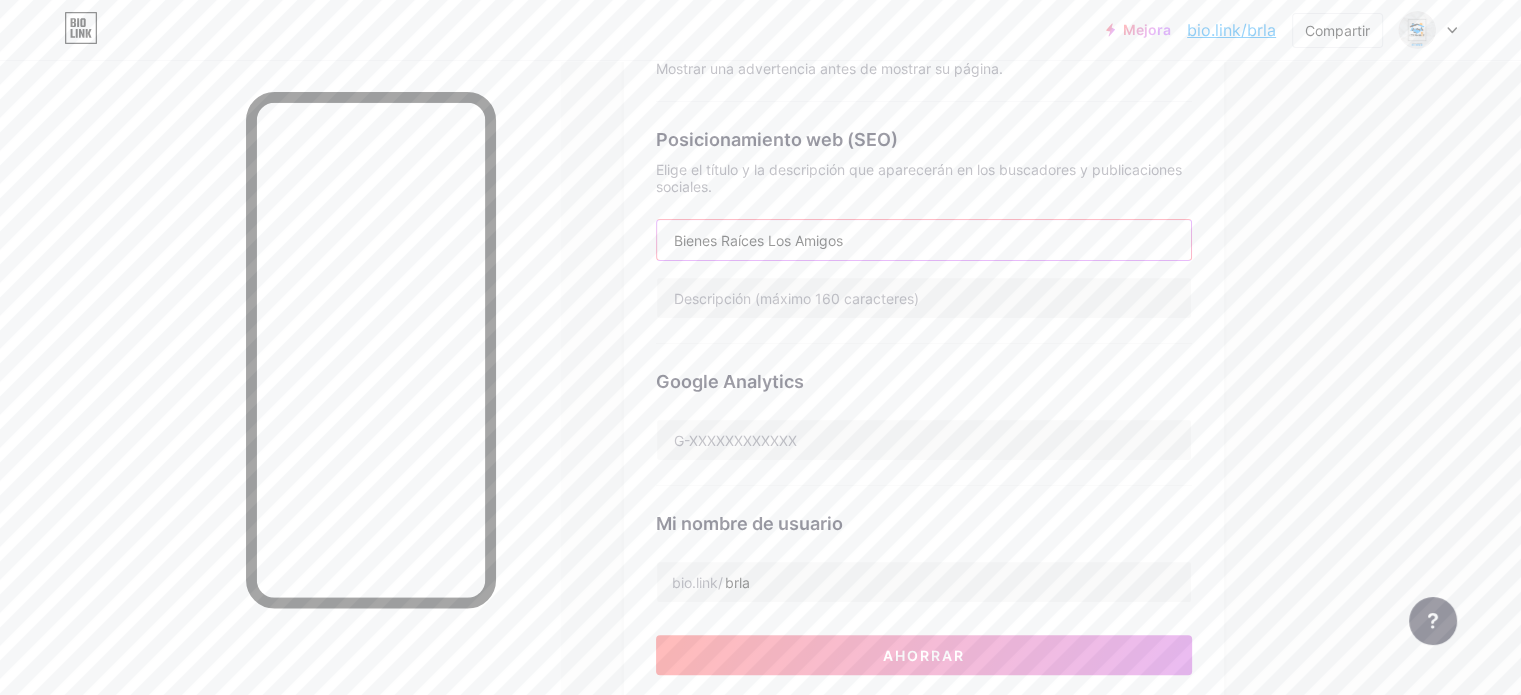 type on "[BRAND_NAME]" 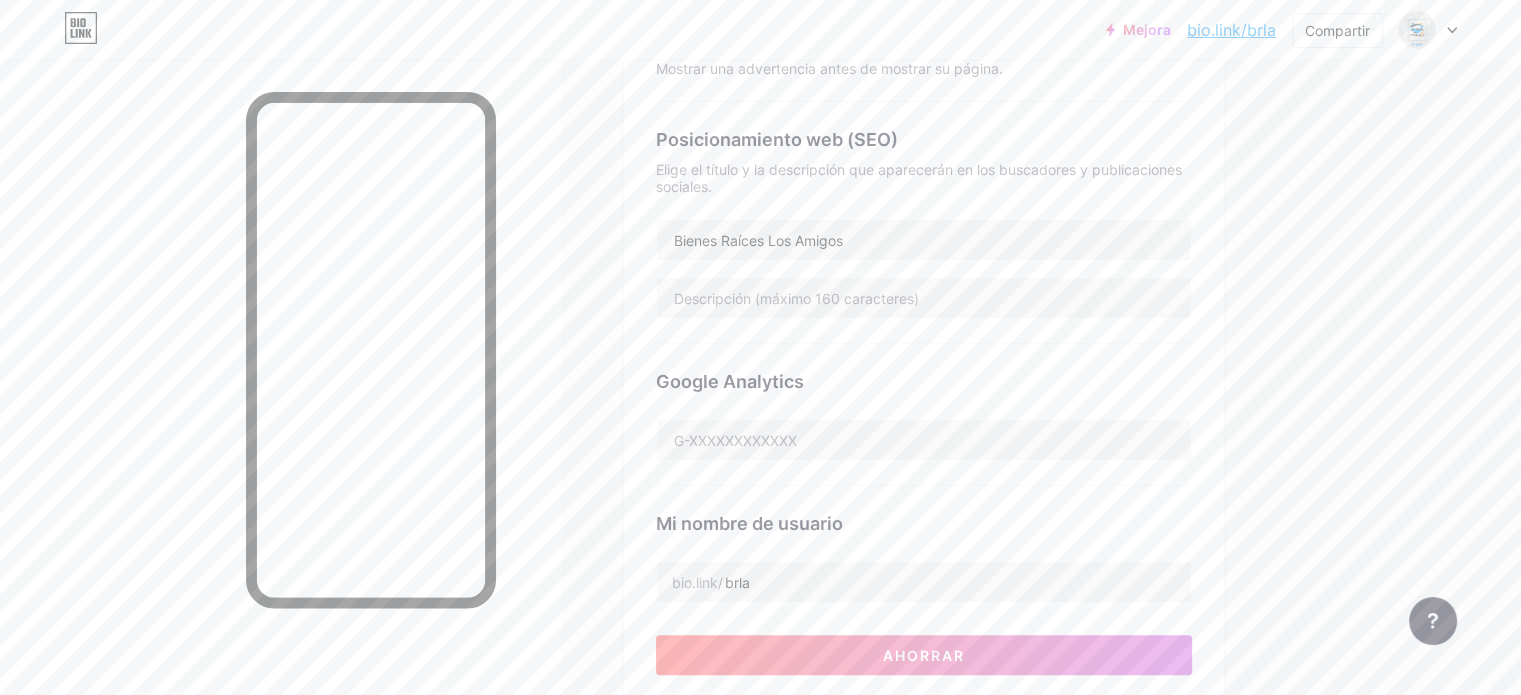 click on "Campo de golf
Publicaciones
Diseño
Suscriptores
NUEVO
Estadísticas
Ajustes     Enlace preferido   Esta es una decisión estética. Ambos enlaces son utilizables.
bio.link/brla ​       brla  .bio.link
Advertencia NSFW       Mostrar una advertencia antes de mostrar su página.     Posicionamiento web (SEO)   Elige el título y la descripción que aparecerán en los buscadores y publicaciones sociales.   Bienes Raíces Los Amigos         Google Analytics       Mi nombre de usuario   bio.link/   brla         Ahorrar       Enlaces profesionales   PRO   Dominio personalizado   Pruebe su propio dominio personalizado, por ejemplo: jaseem.com   Configurar dominio             Enlace de emojis   Agrega emojis a tu enlace, por ejemplo: bio.link/😄😭🥵   Crear
Vaya al  Centro de ayuda  para obtener más información o comunicarse con el soporte técnico.   Cambios guardados" at bounding box center (702, 492) 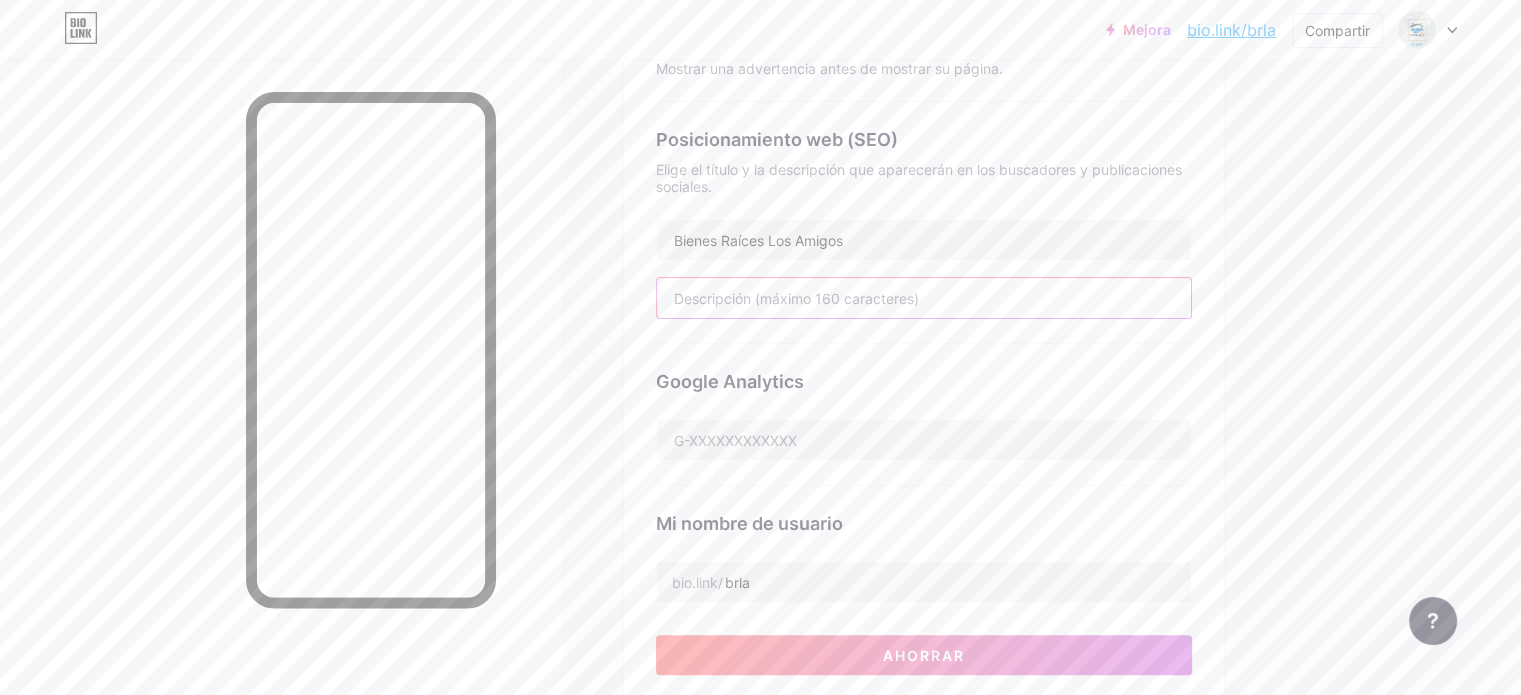 click at bounding box center (924, 298) 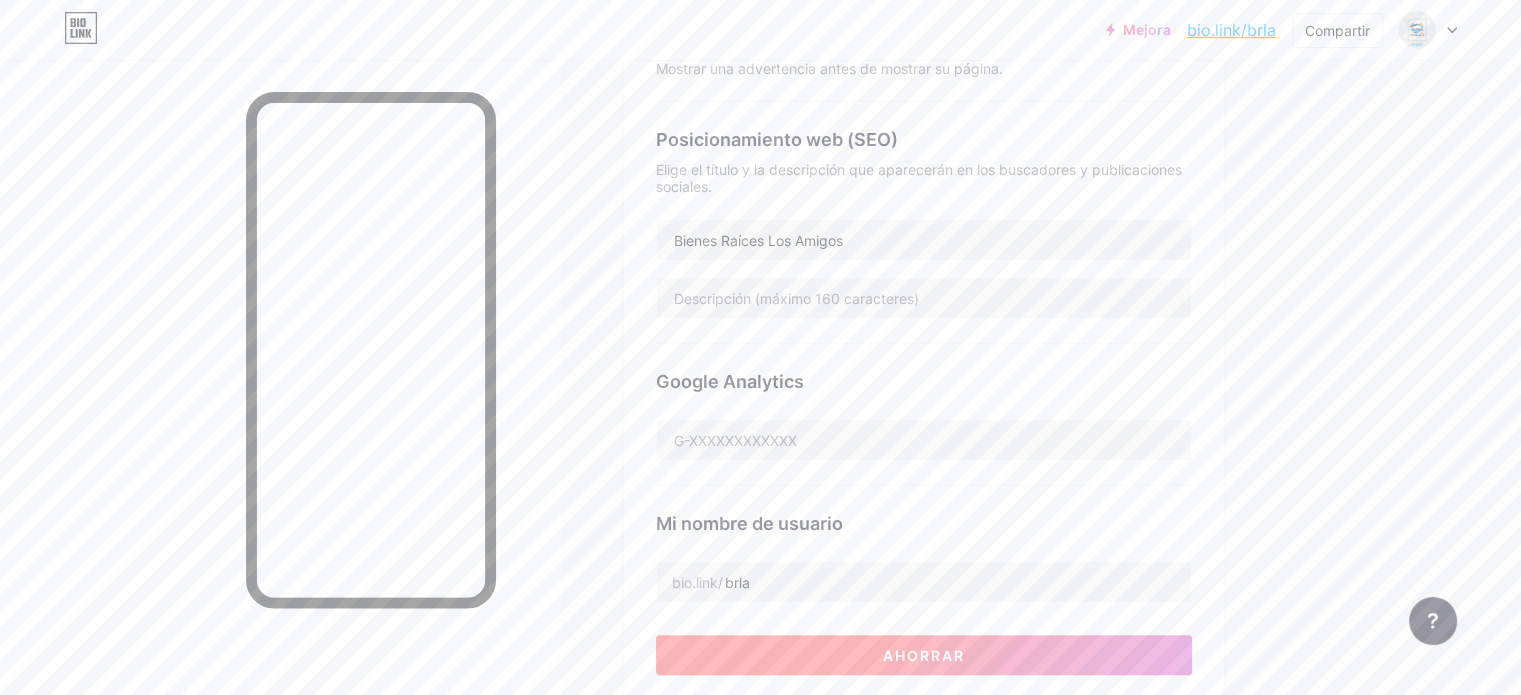 click on "Ahorrar" at bounding box center (924, 655) 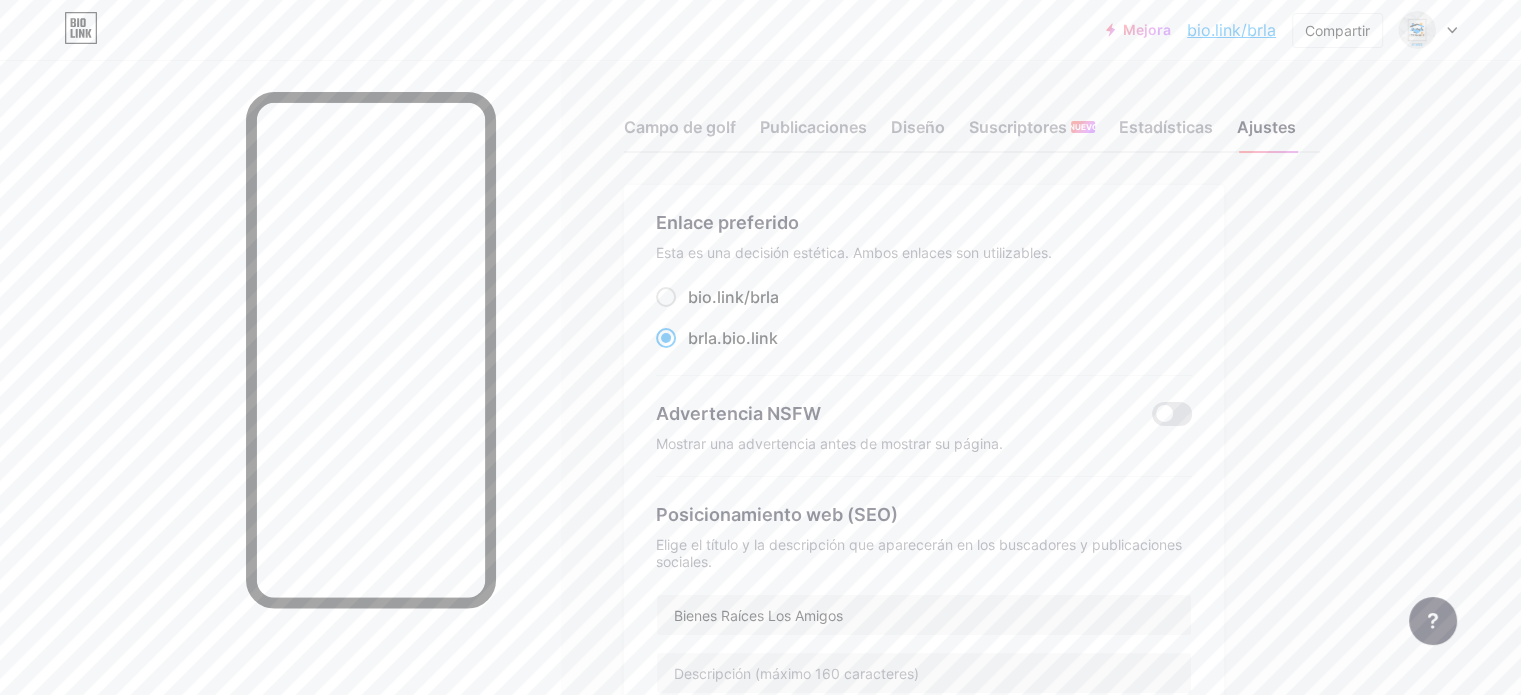 scroll, scrollTop: 0, scrollLeft: 0, axis: both 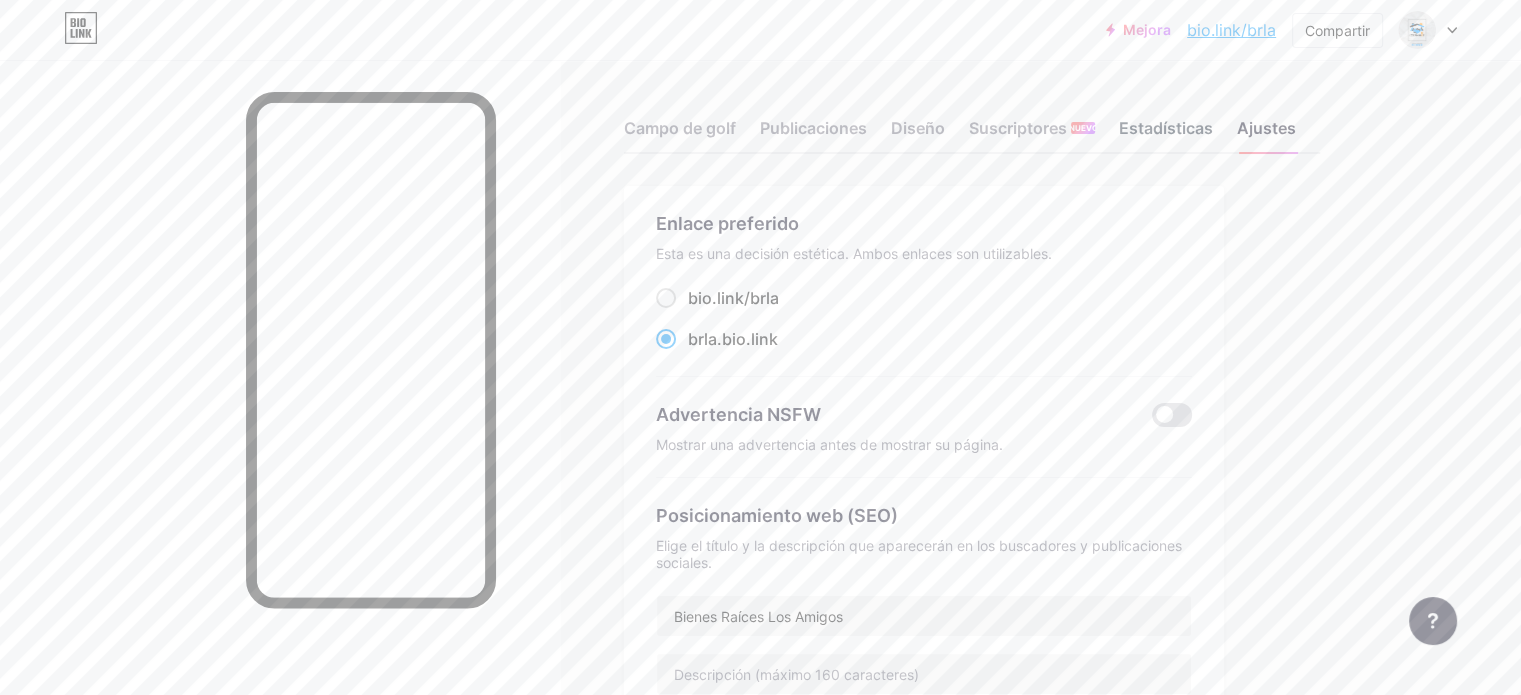 click on "Estadísticas" at bounding box center (1166, 128) 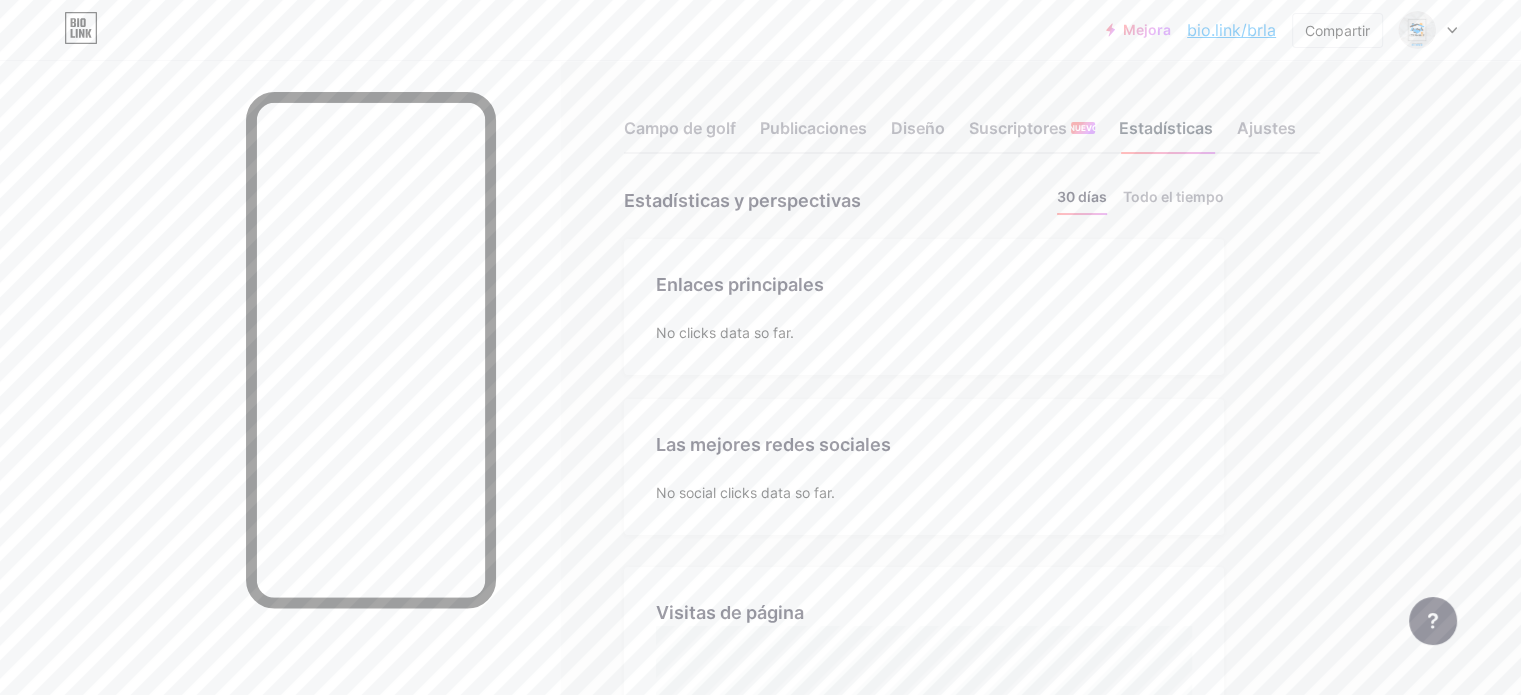 scroll, scrollTop: 999304, scrollLeft: 998479, axis: both 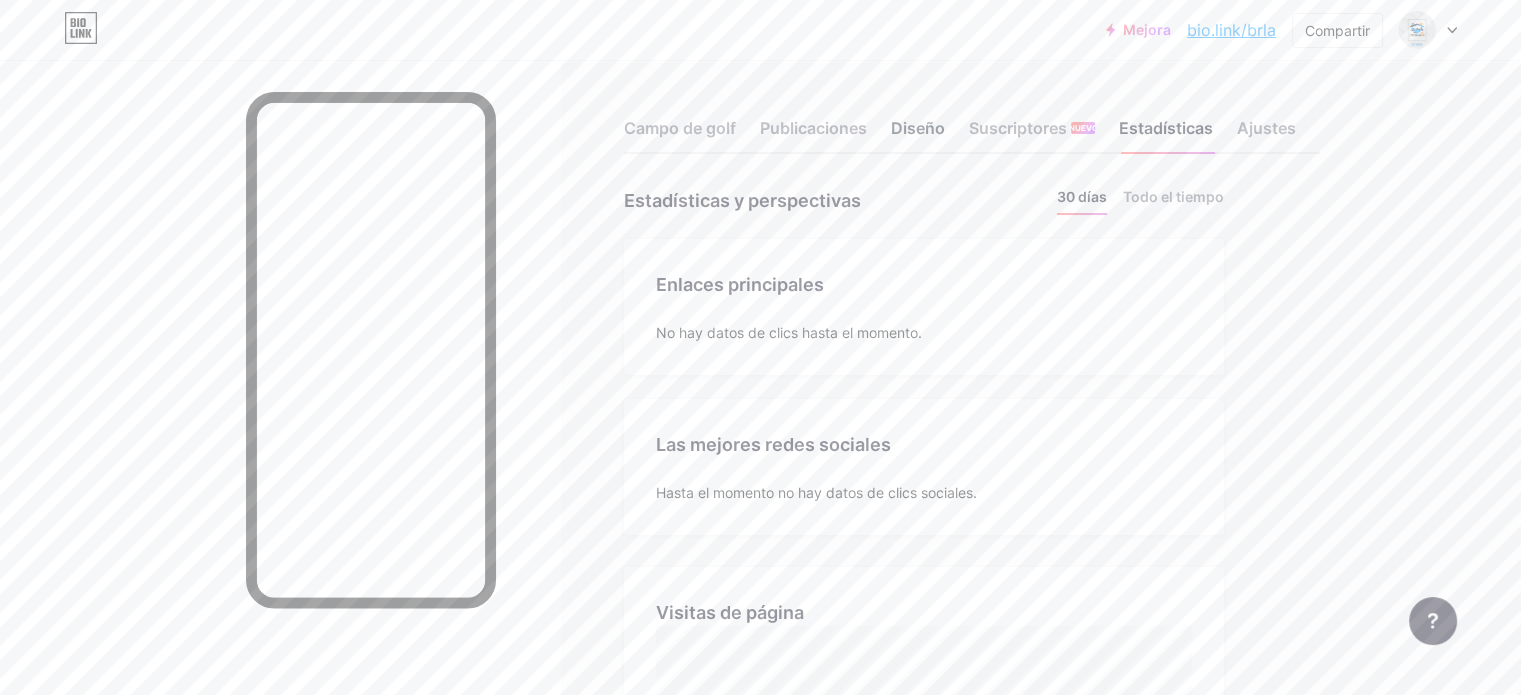 click on "Diseño" at bounding box center (918, 128) 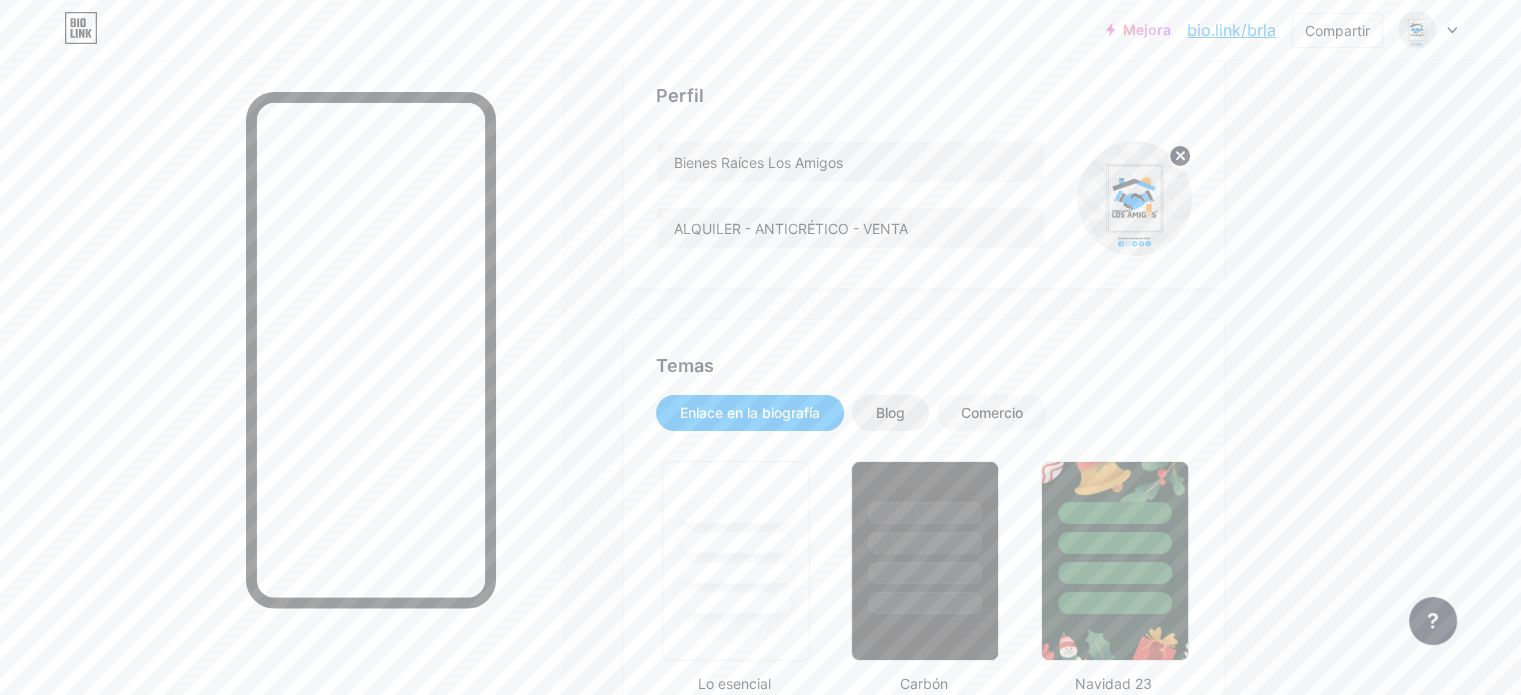 type on "#ffffff" 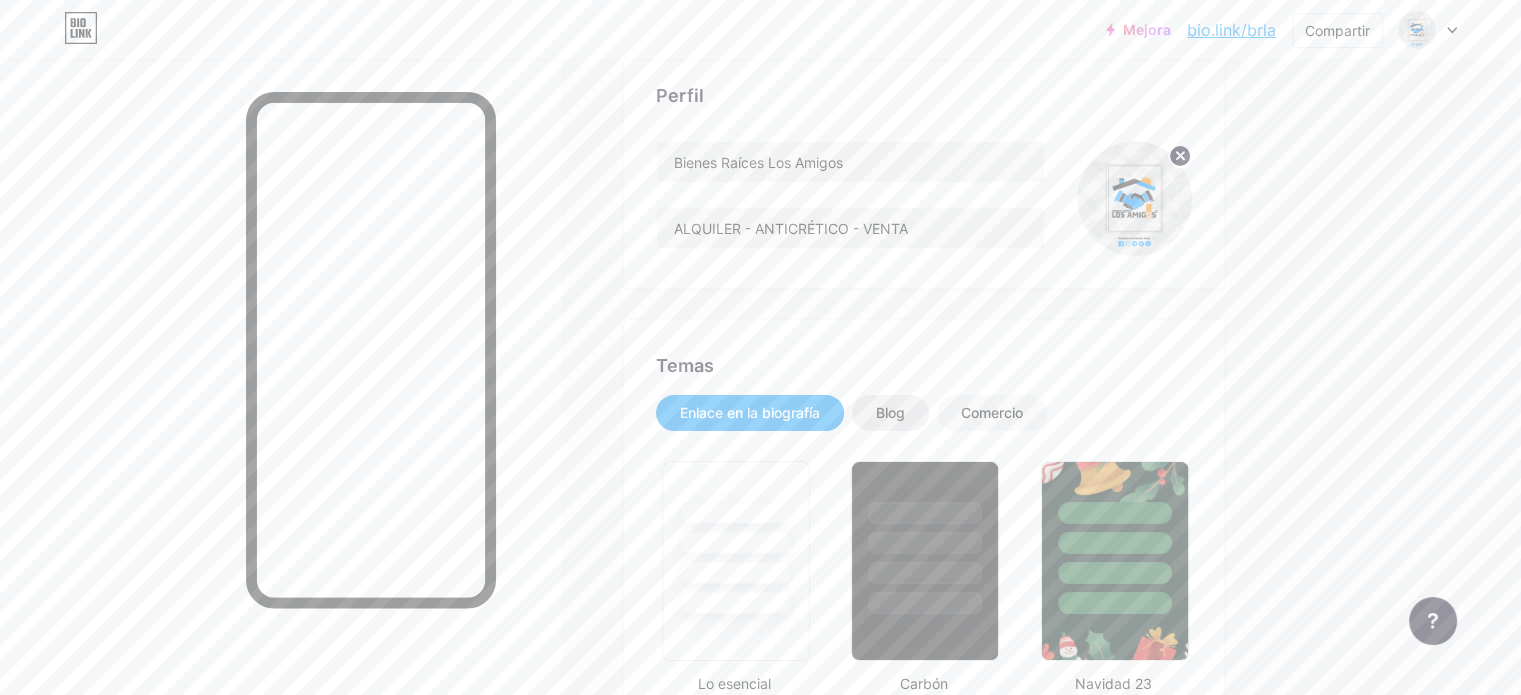 type on "#000000" 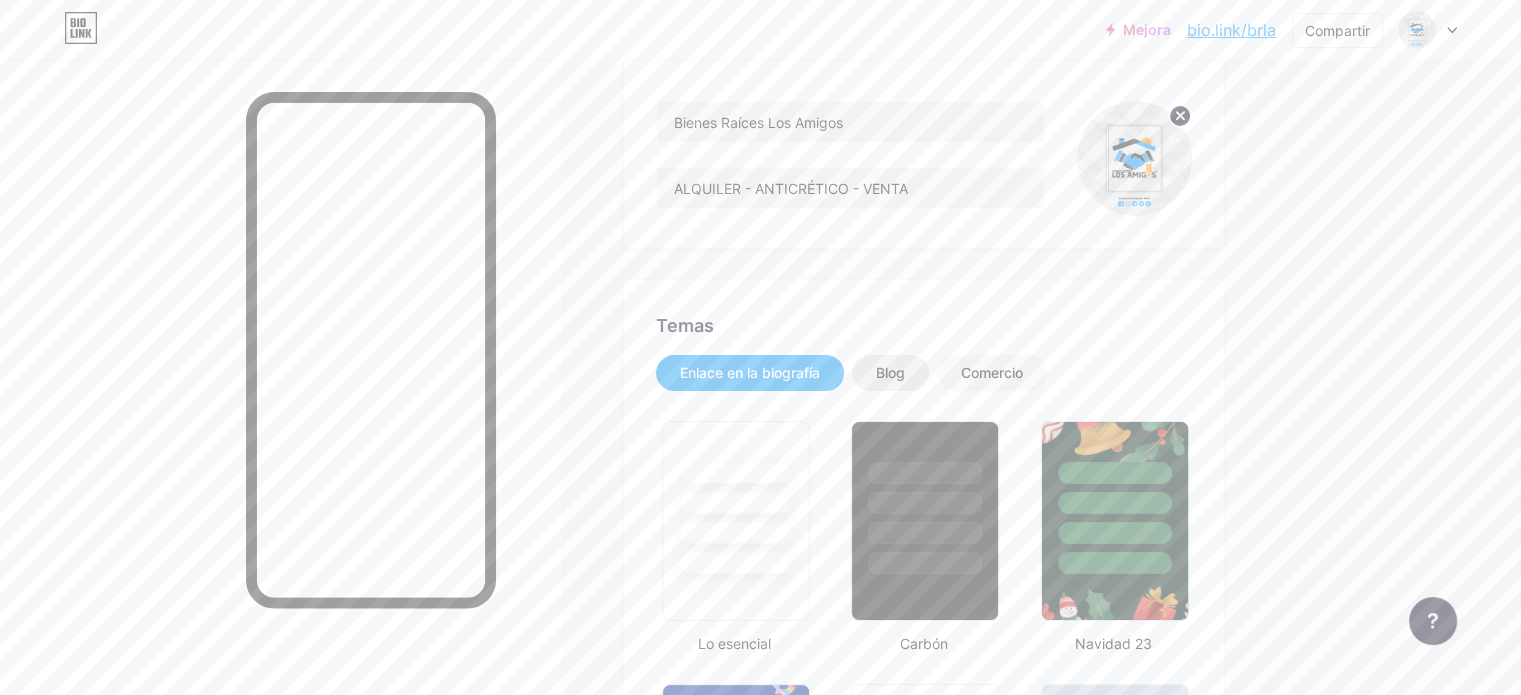 scroll, scrollTop: 300, scrollLeft: 0, axis: vertical 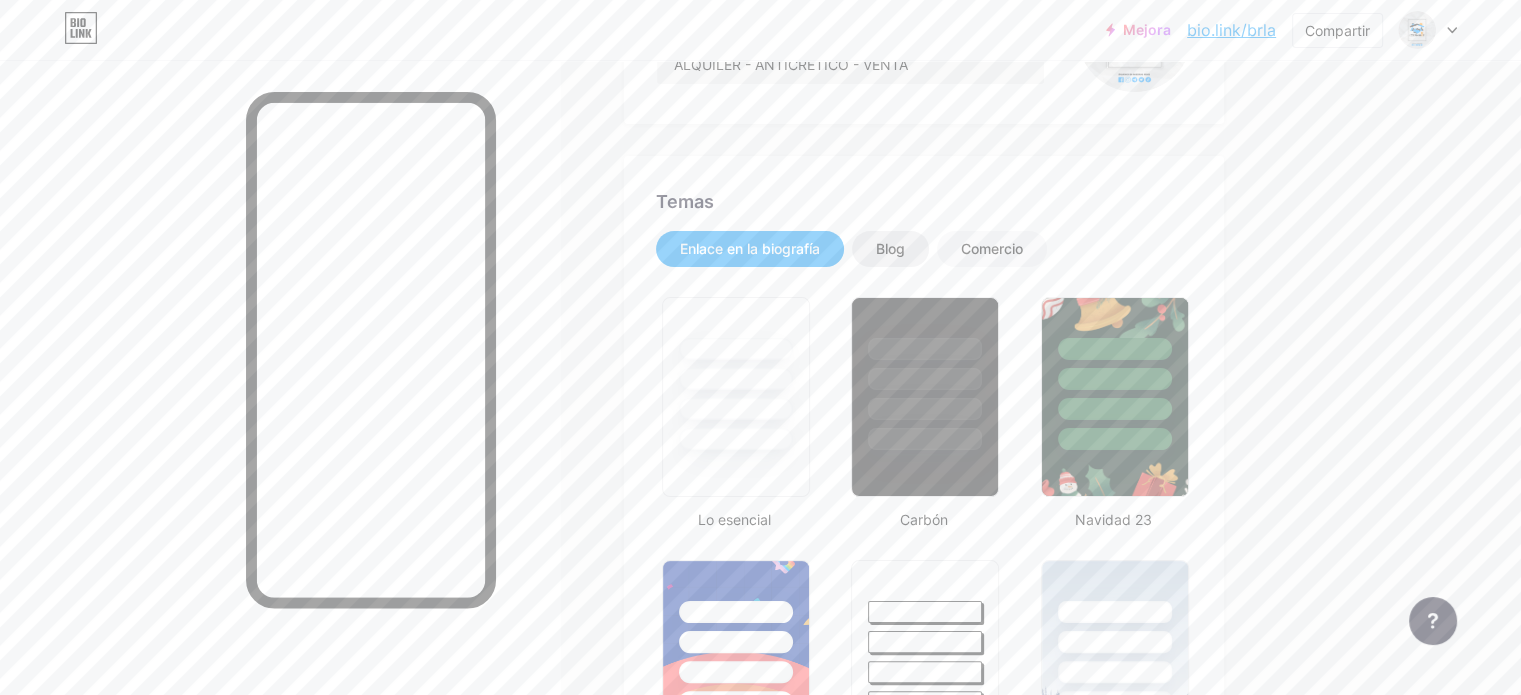 click on "Blog" at bounding box center [890, 248] 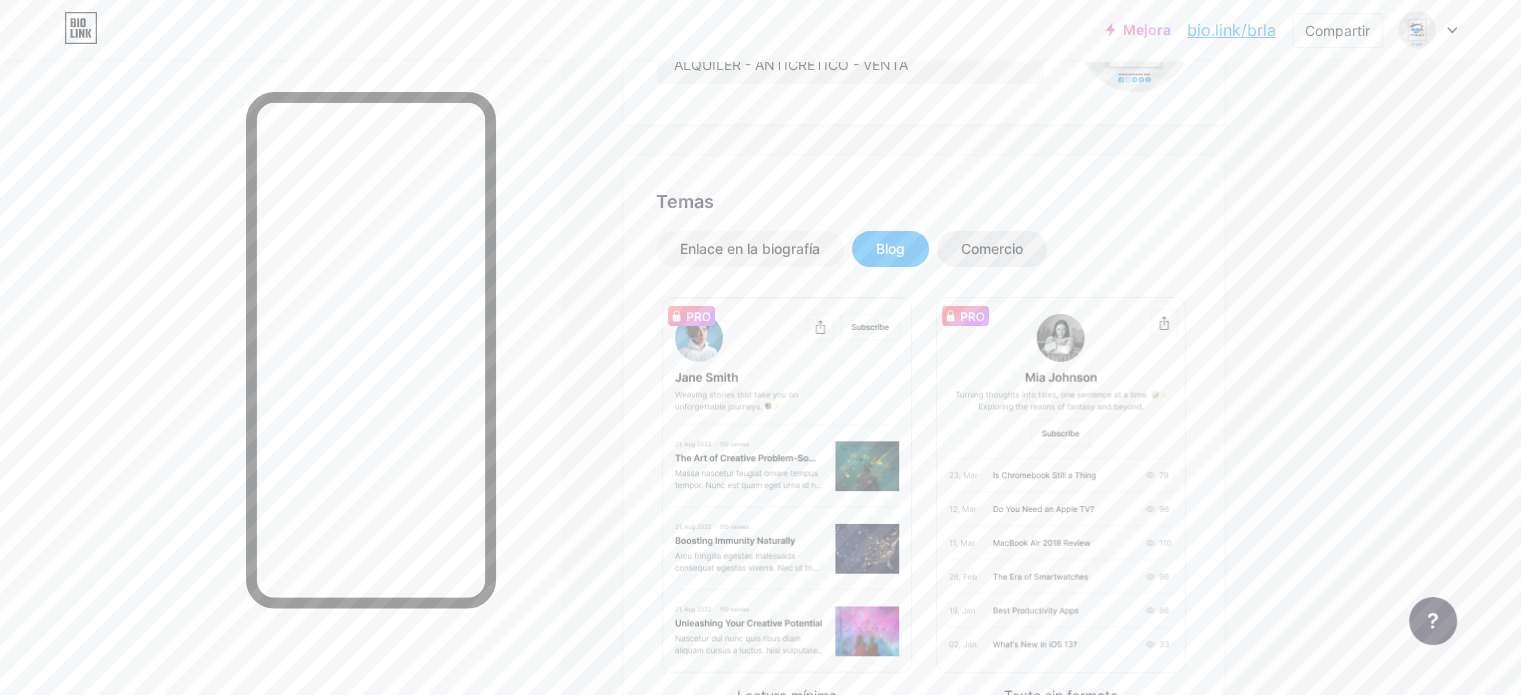 click on "Comercio" at bounding box center [992, 249] 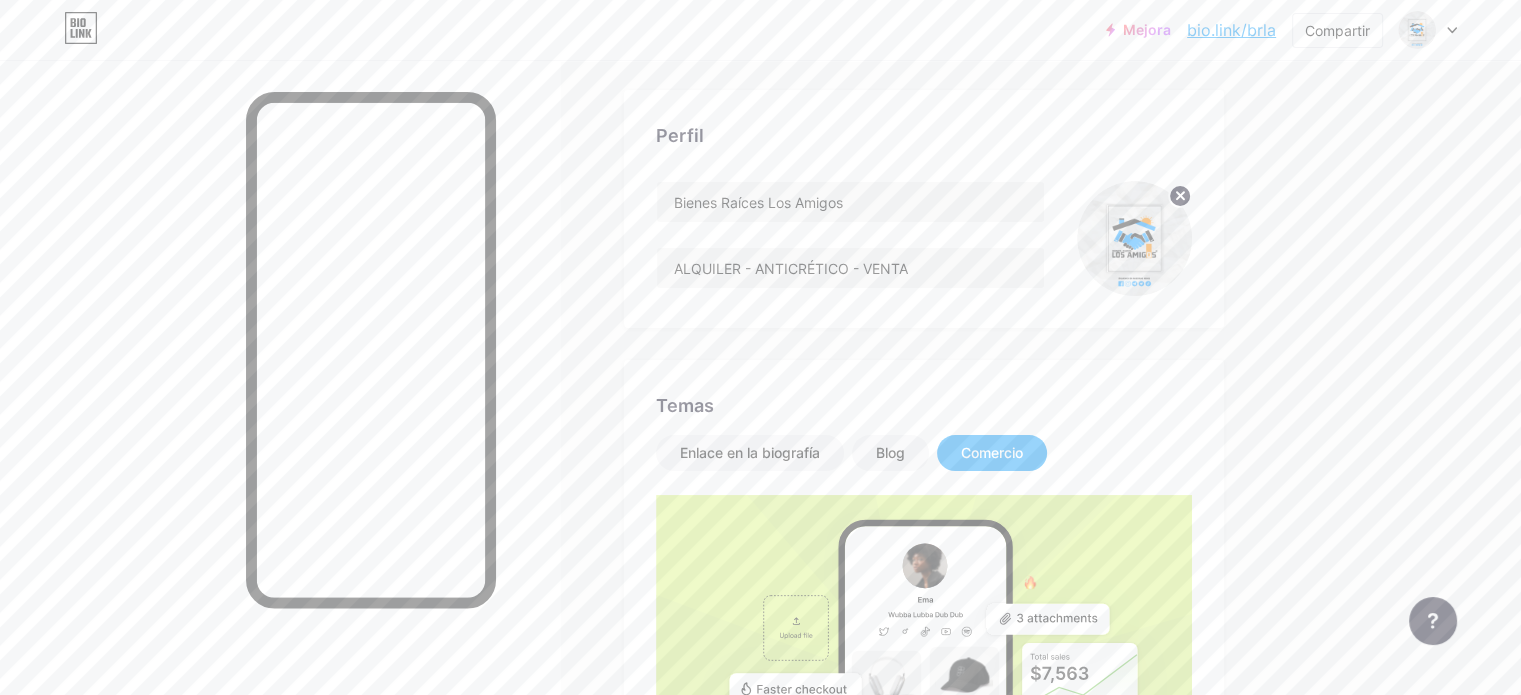 scroll, scrollTop: 74, scrollLeft: 0, axis: vertical 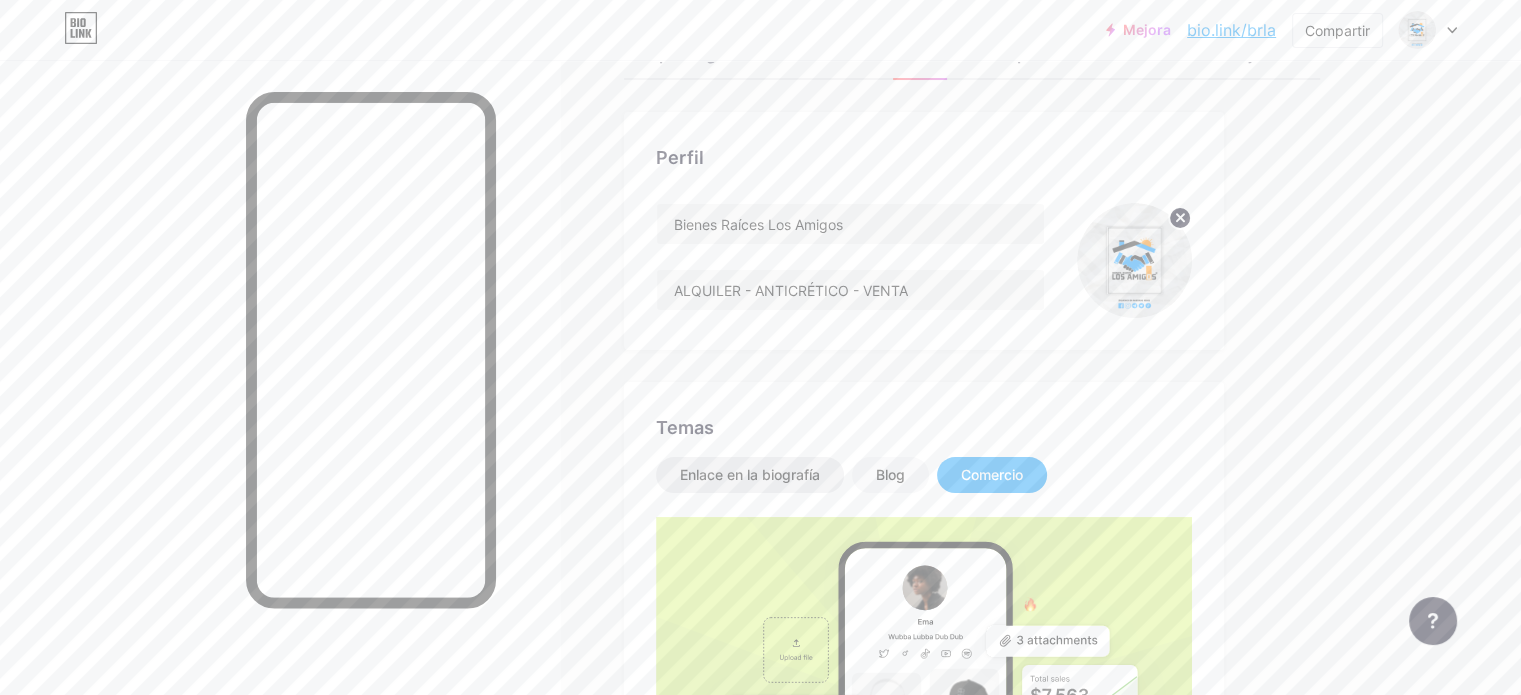 click on "Enlace en la biografía" at bounding box center (750, 474) 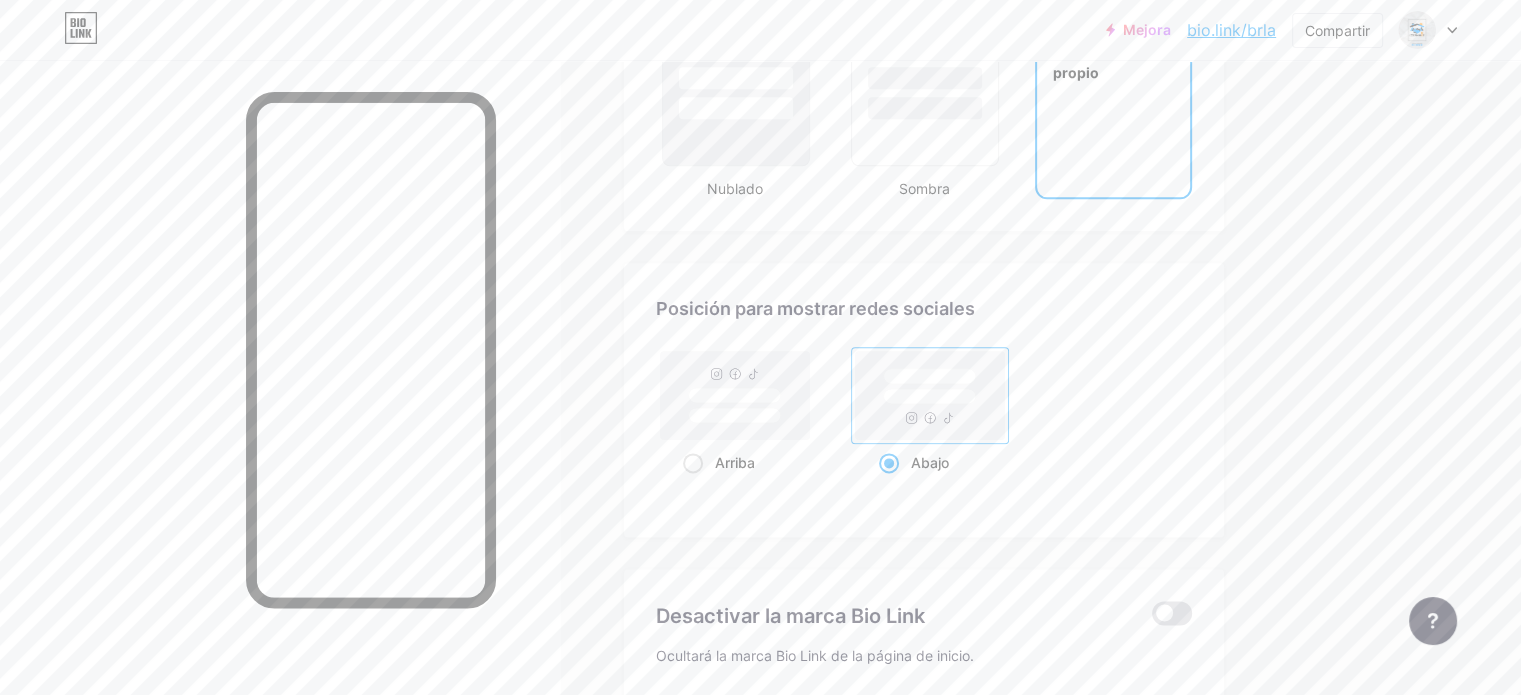 scroll, scrollTop: 2474, scrollLeft: 0, axis: vertical 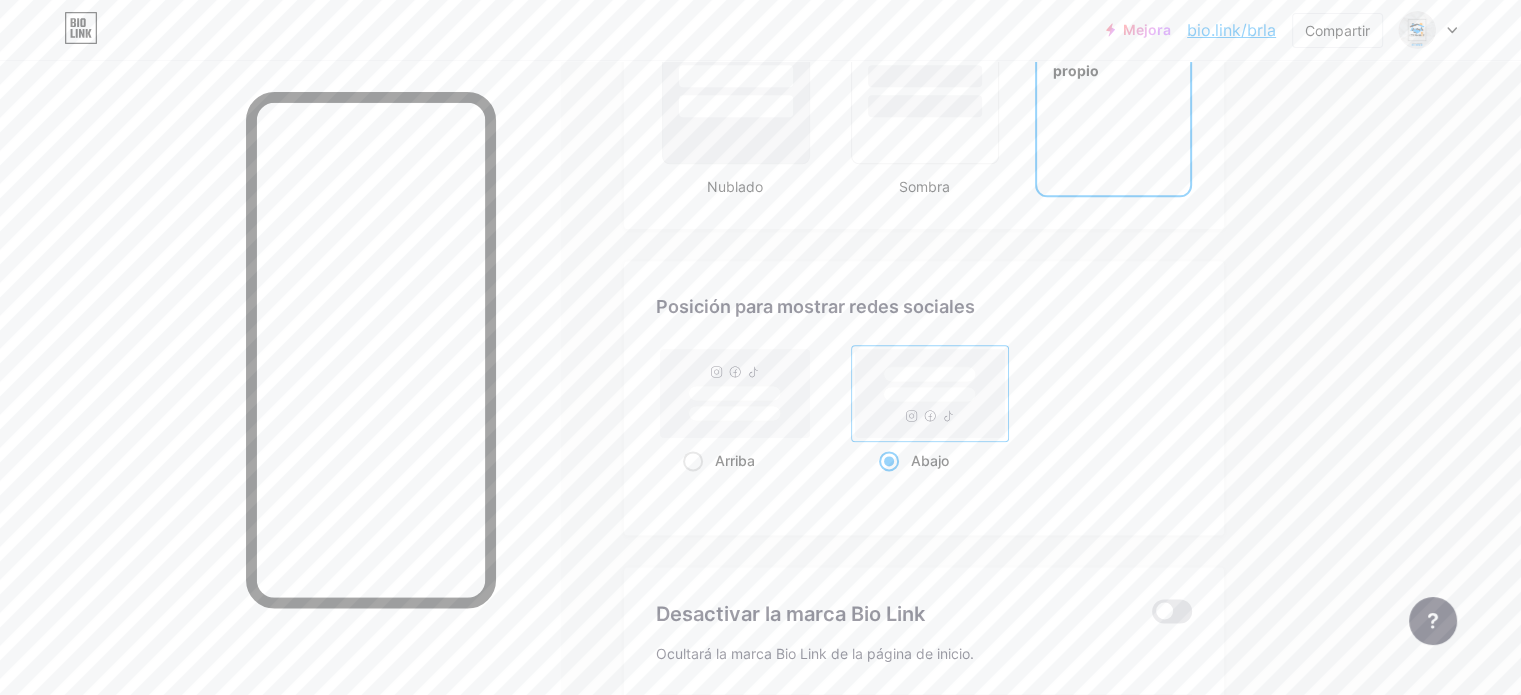 click on "Crea el tuyo propio" at bounding box center [1113, 60] 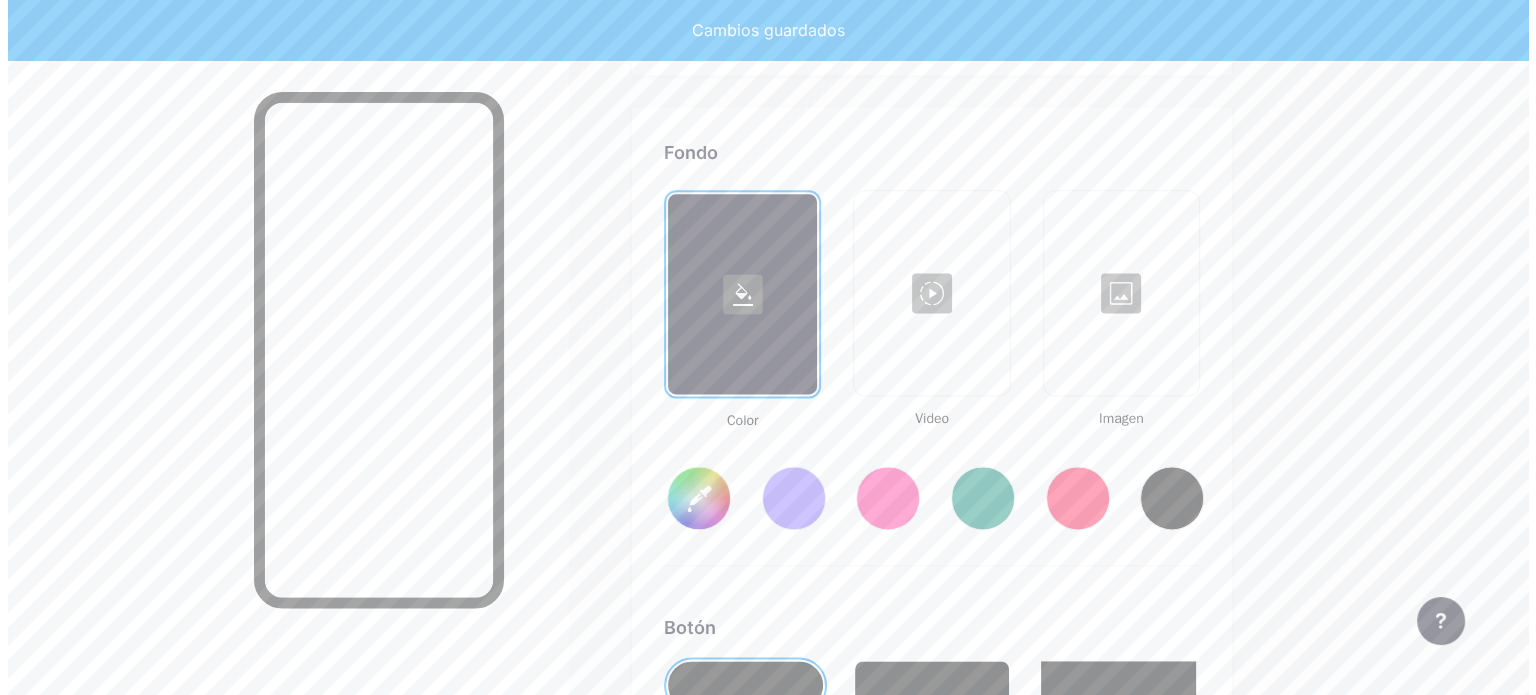 scroll, scrollTop: 2648, scrollLeft: 0, axis: vertical 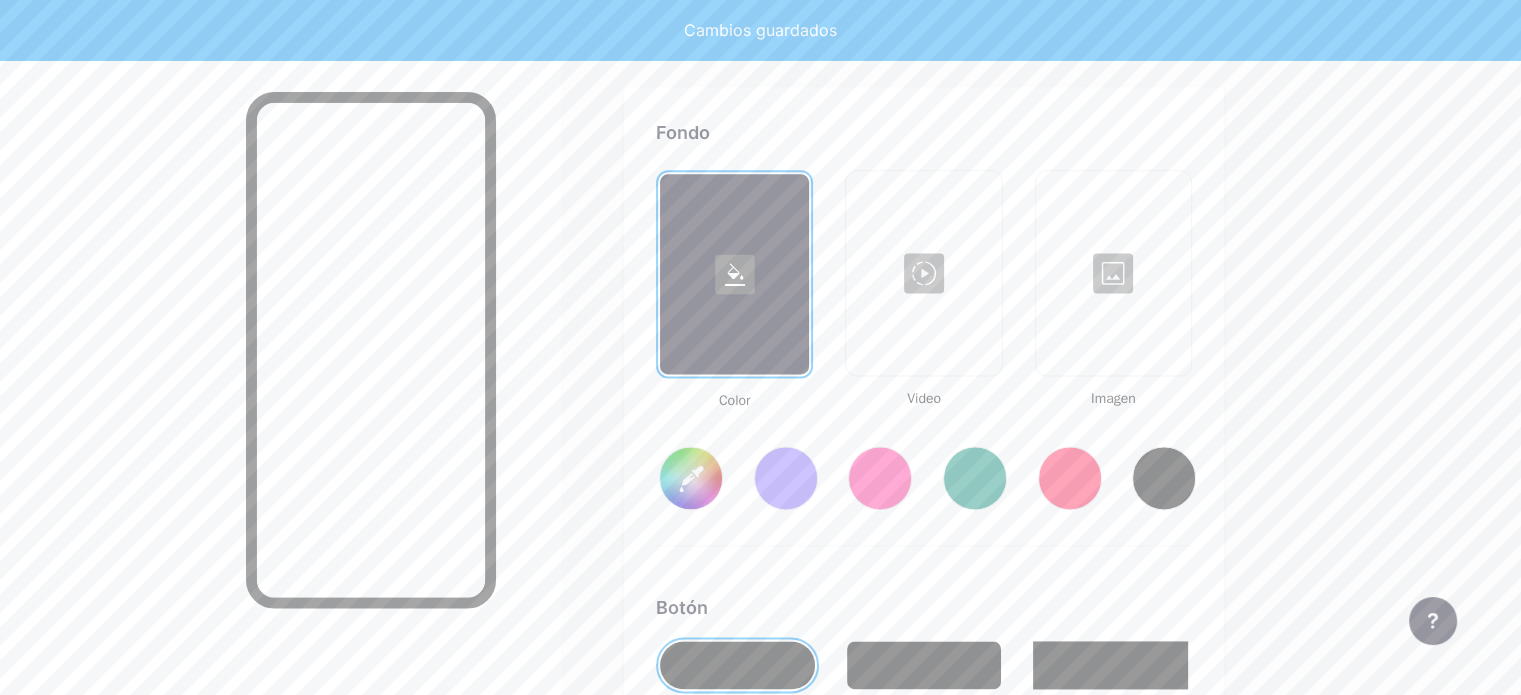 type on "#ffffff" 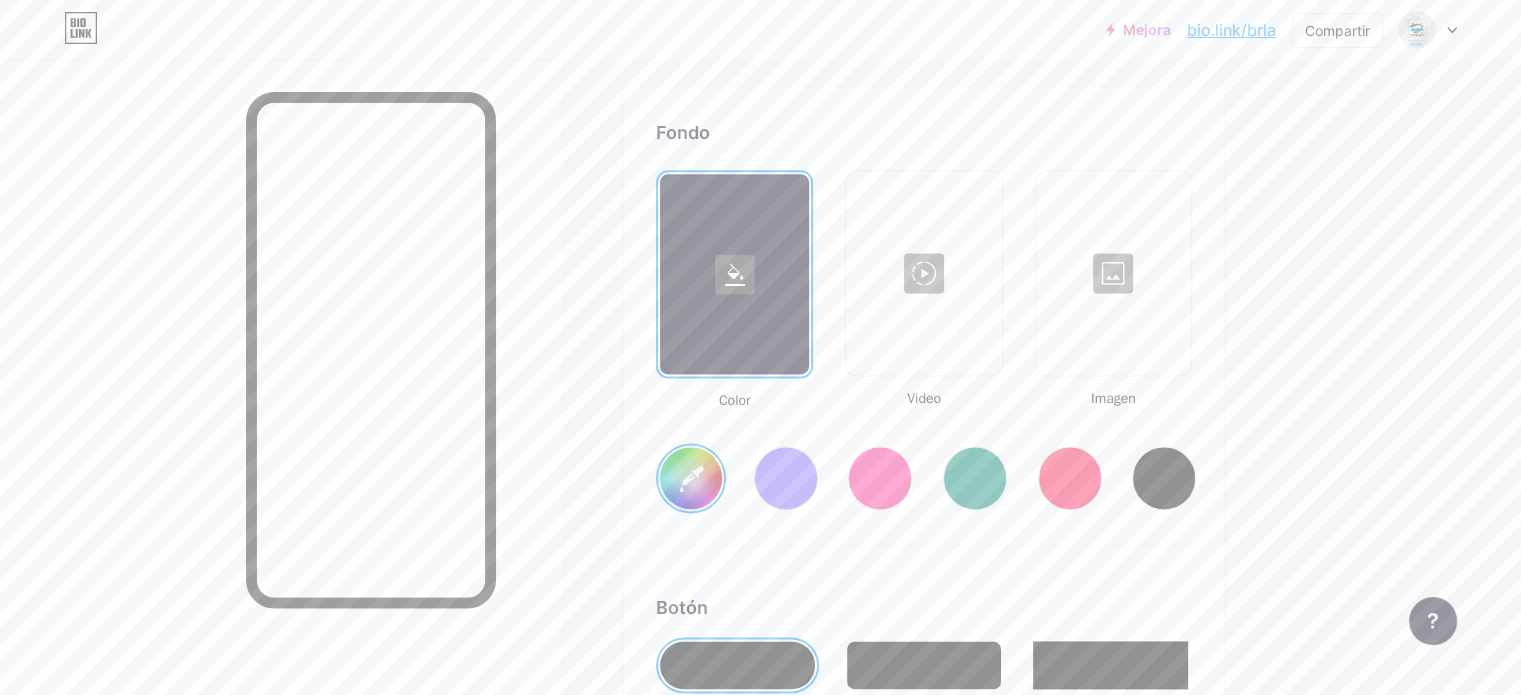 click at bounding box center (1113, 273) 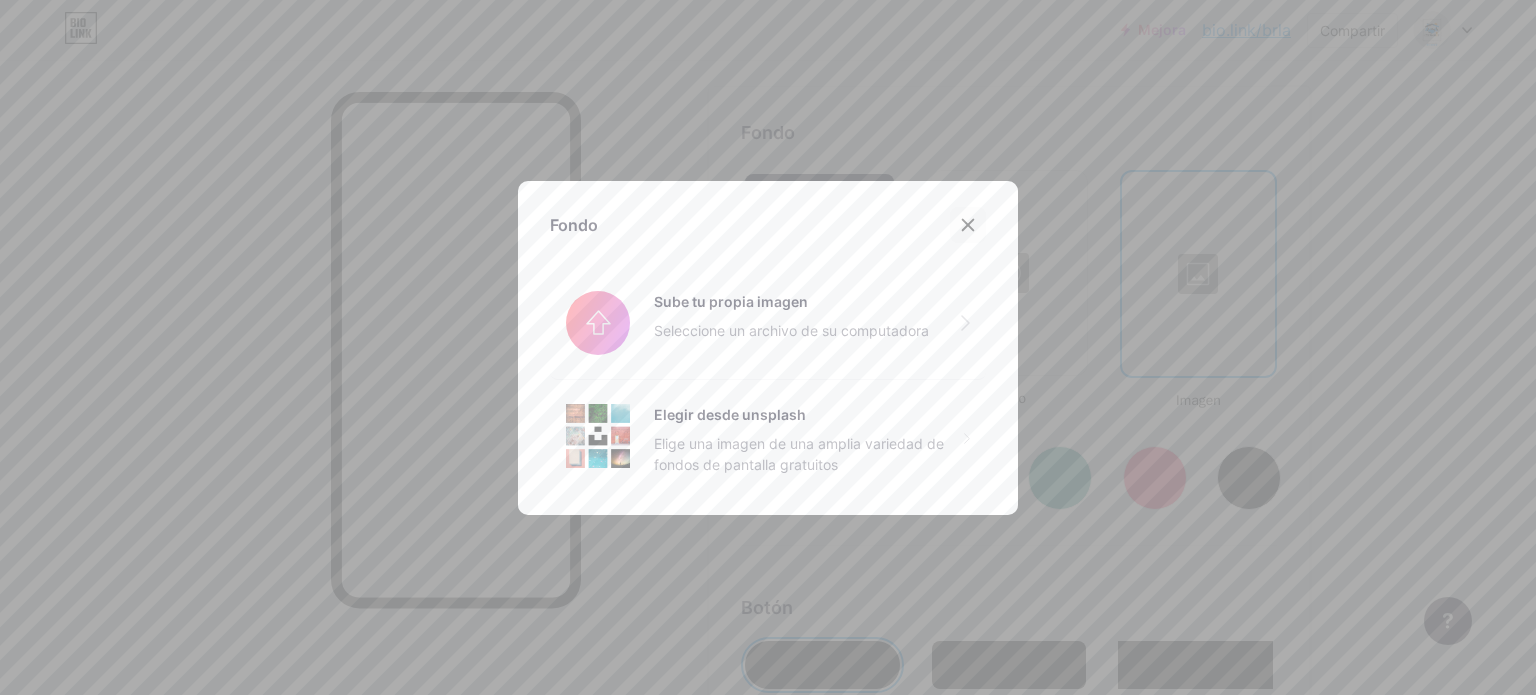 click at bounding box center (968, 225) 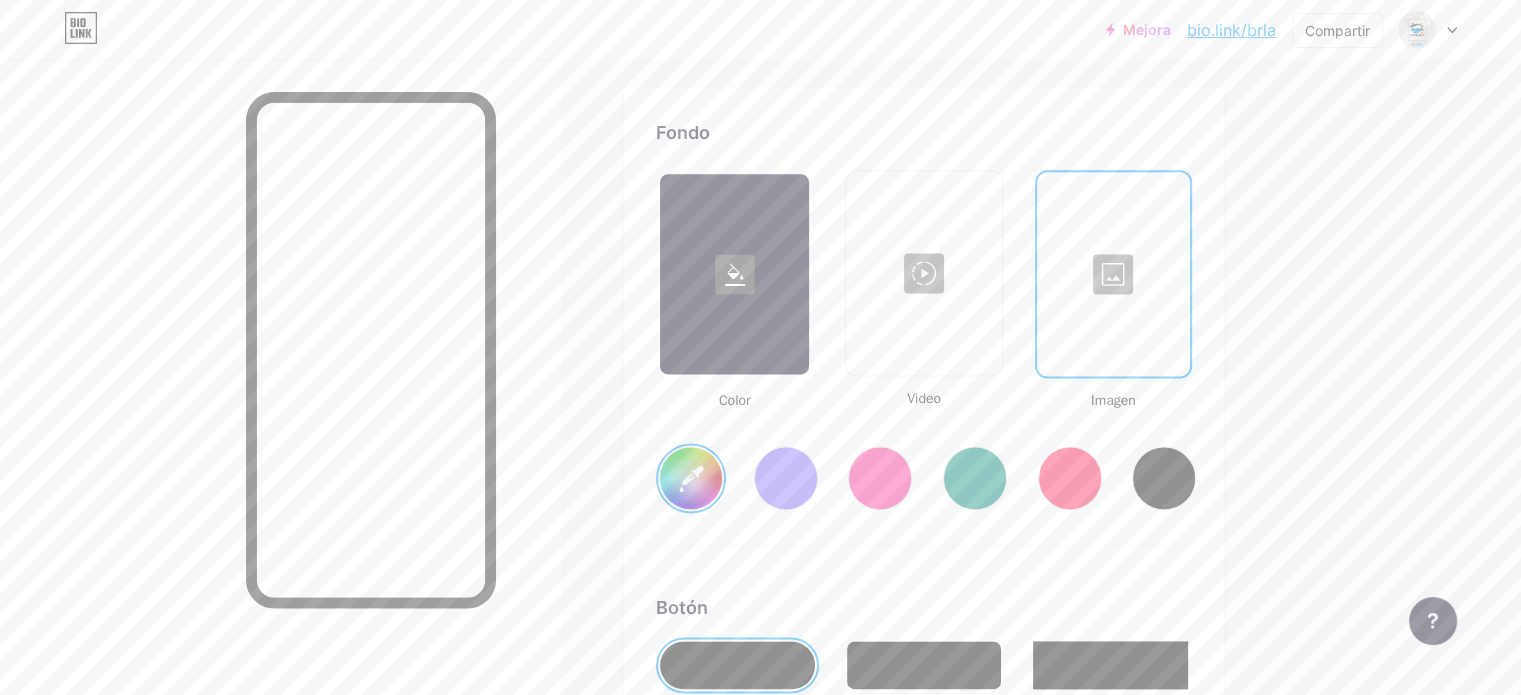 click at bounding box center [923, 273] 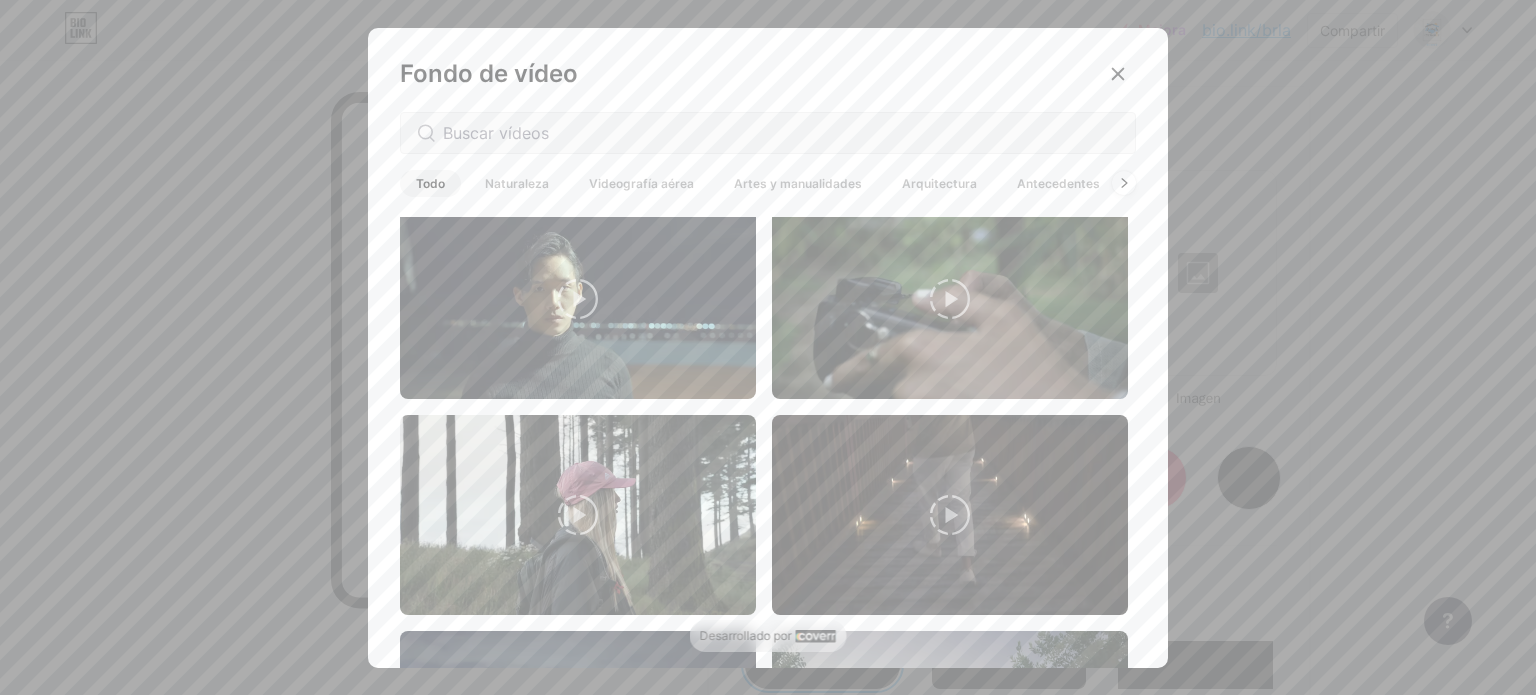 scroll, scrollTop: 2700, scrollLeft: 0, axis: vertical 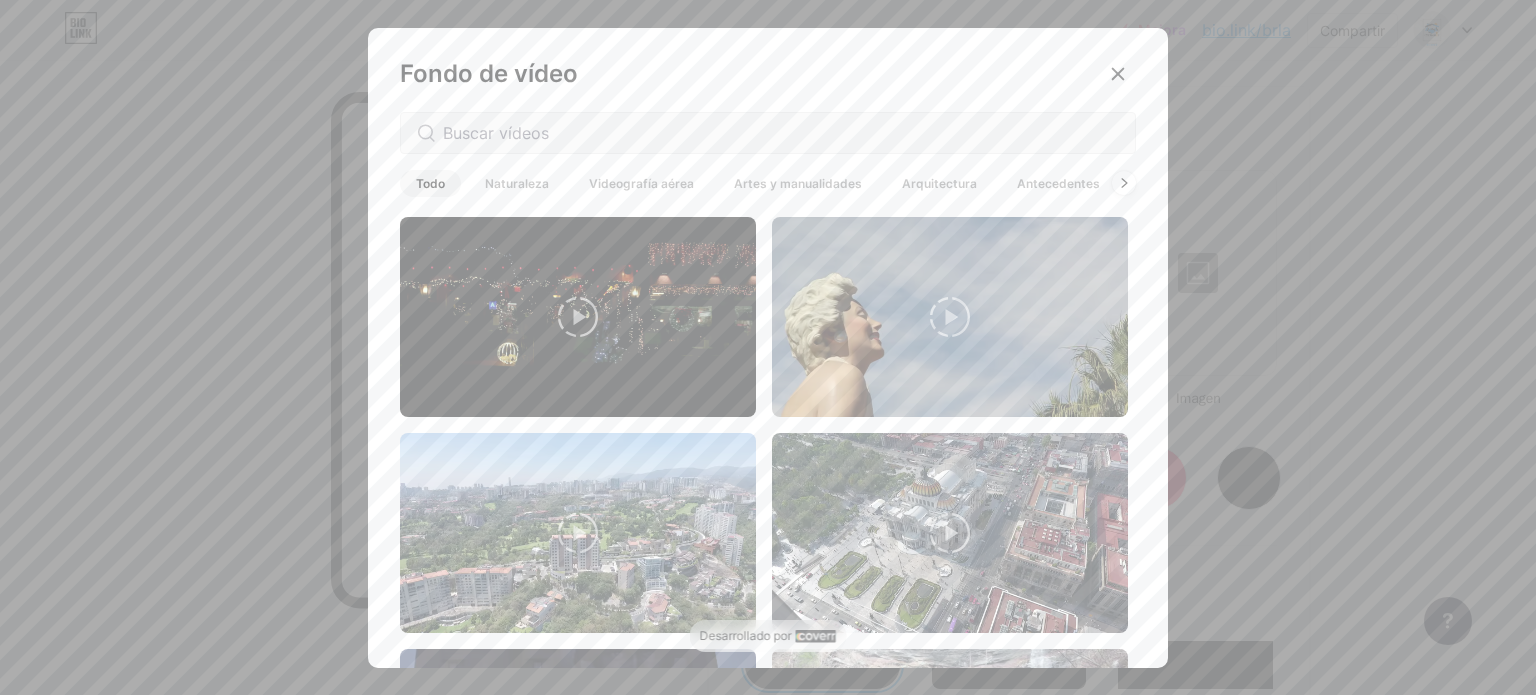 click on "Todo" at bounding box center [430, 183] 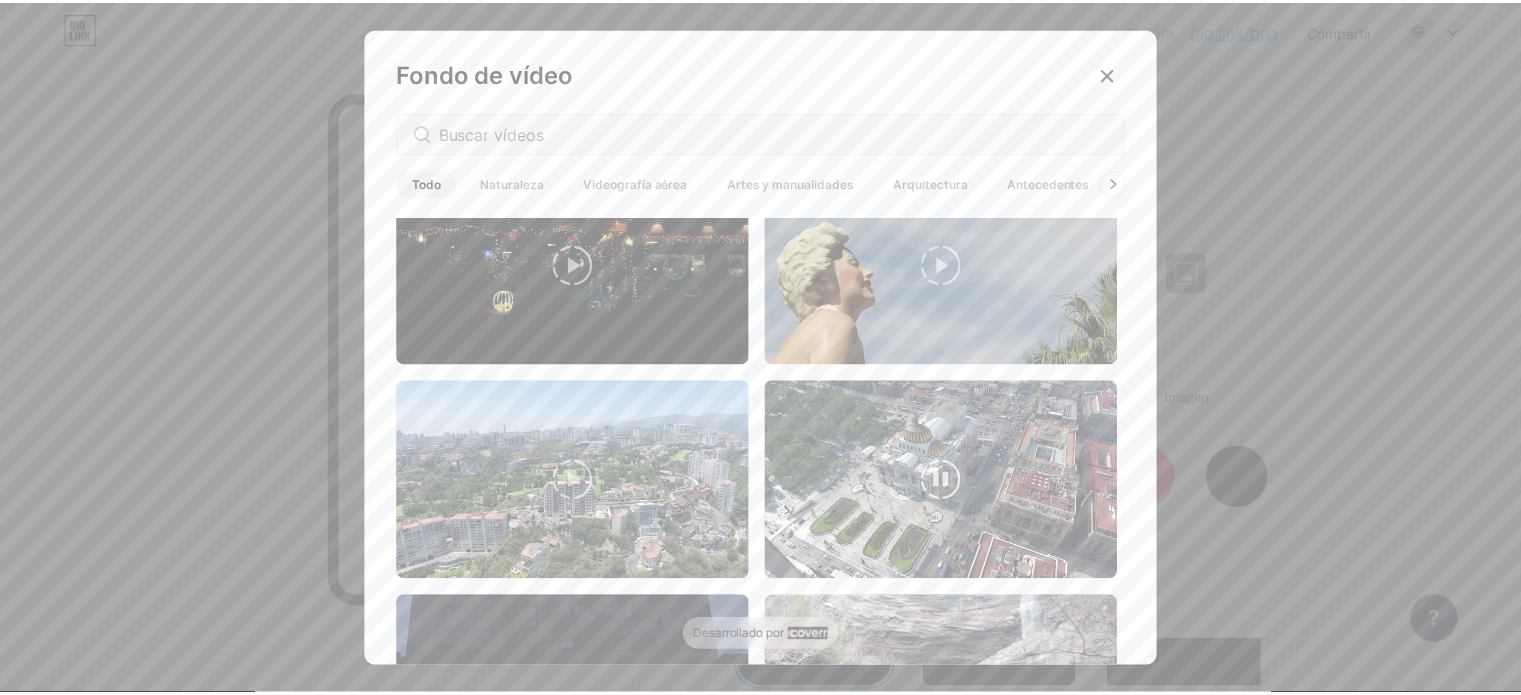 scroll, scrollTop: 200, scrollLeft: 0, axis: vertical 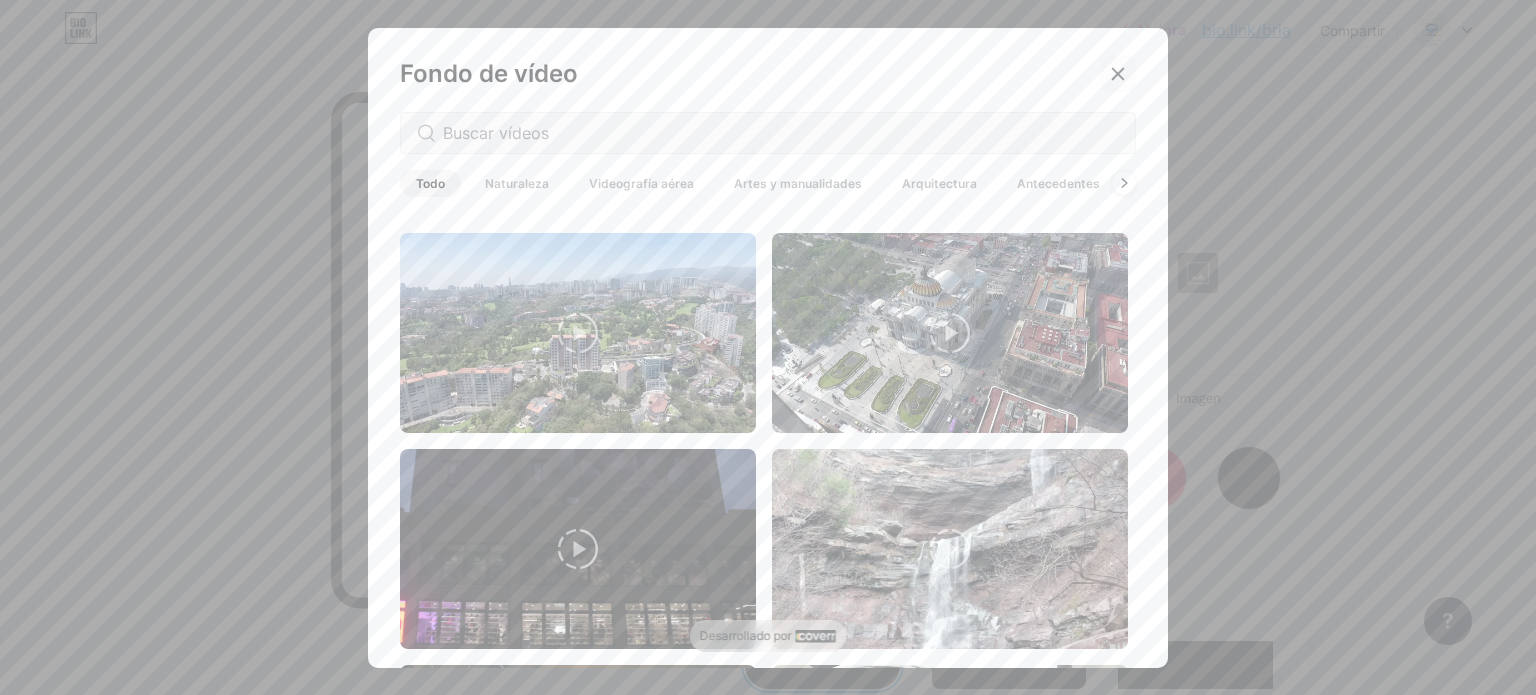 click at bounding box center (1118, 74) 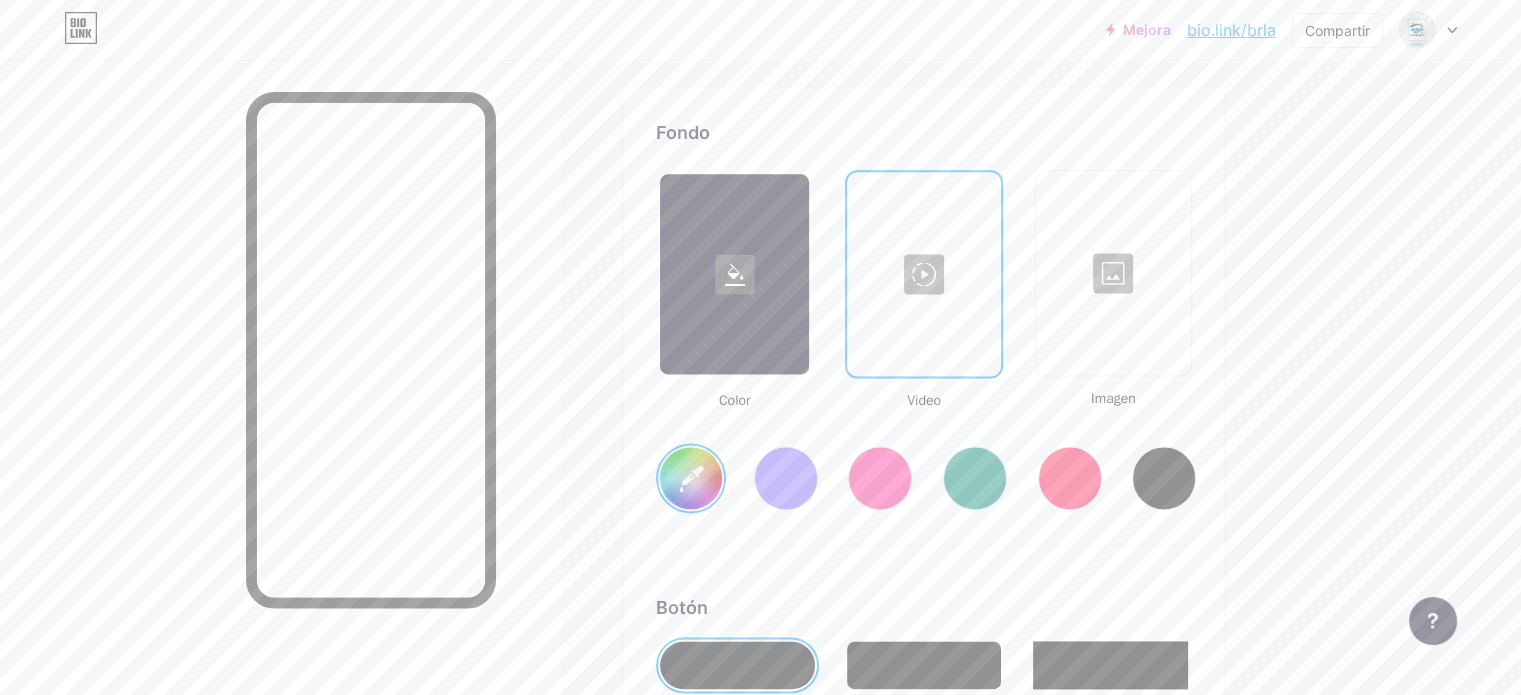 click at bounding box center (1113, 273) 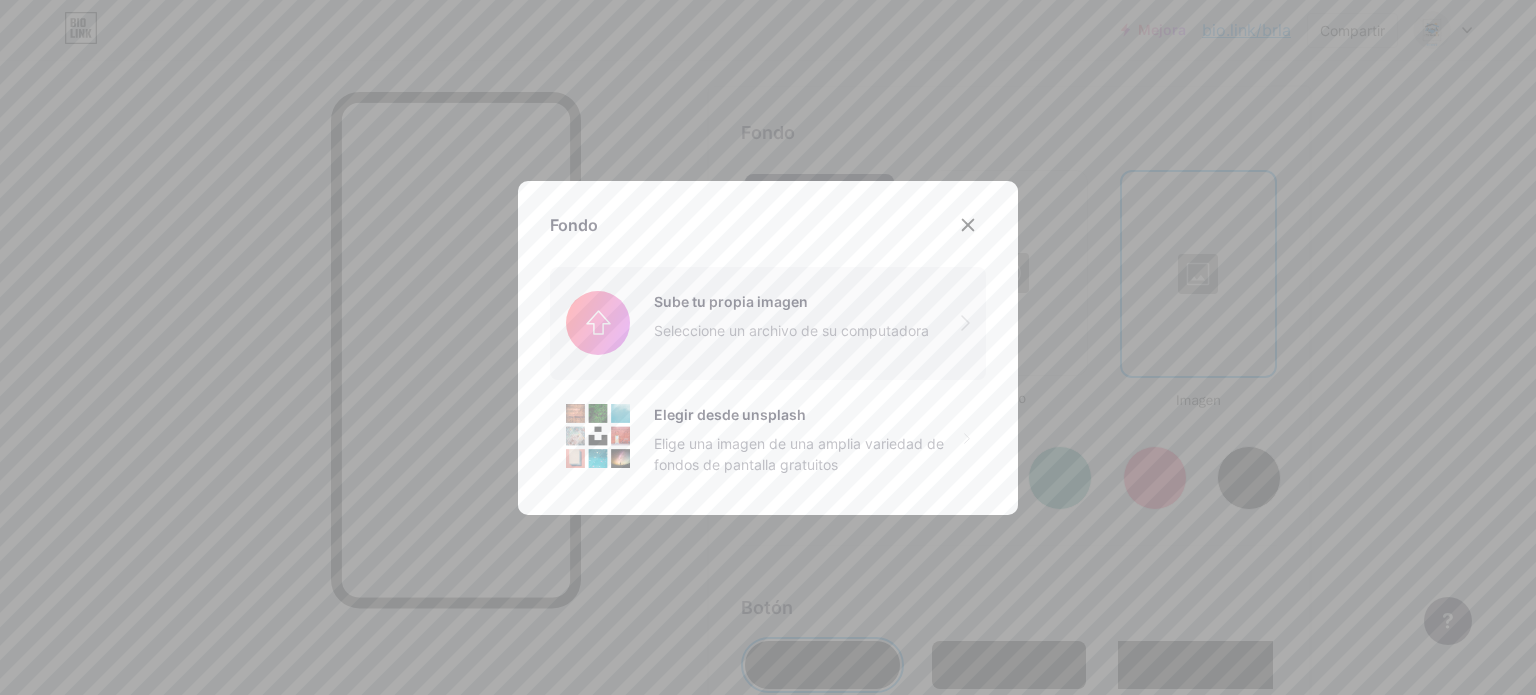 click at bounding box center [768, 323] 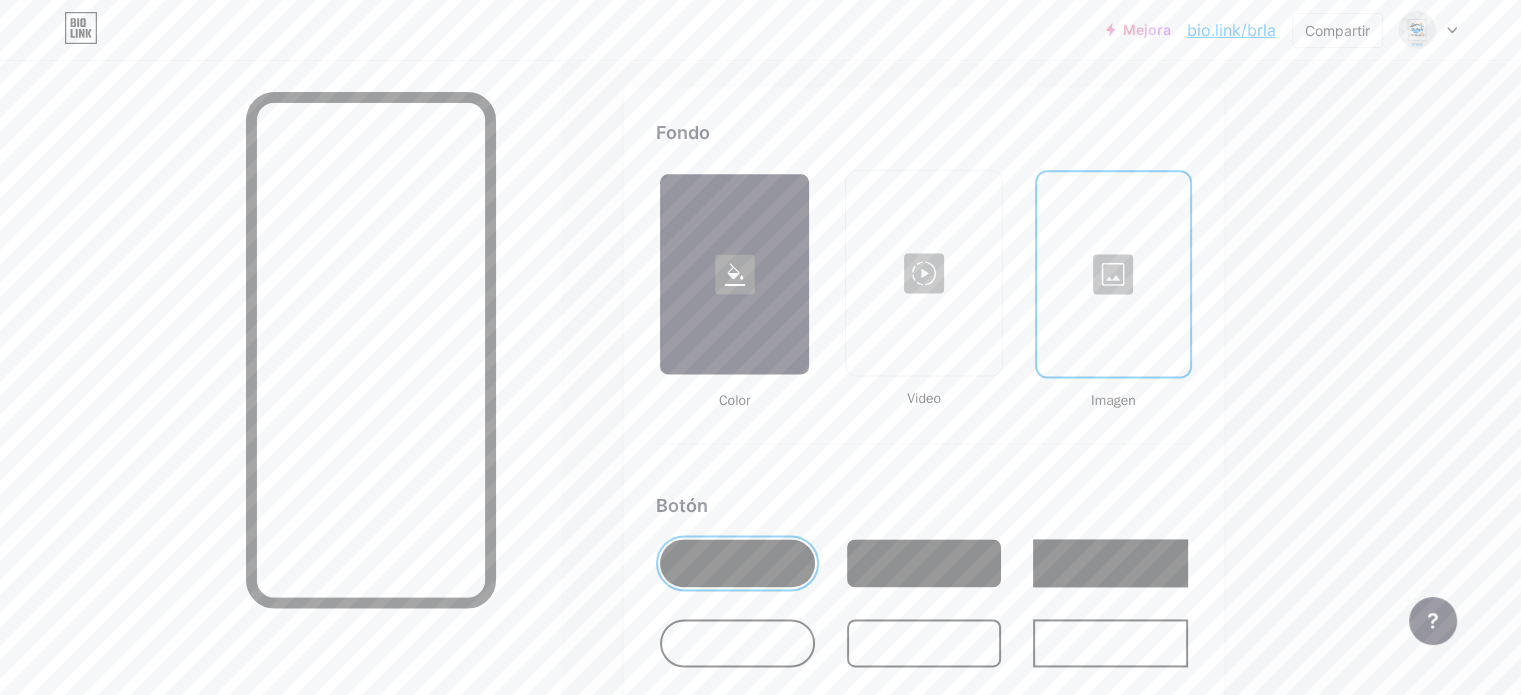click at bounding box center (1113, 274) 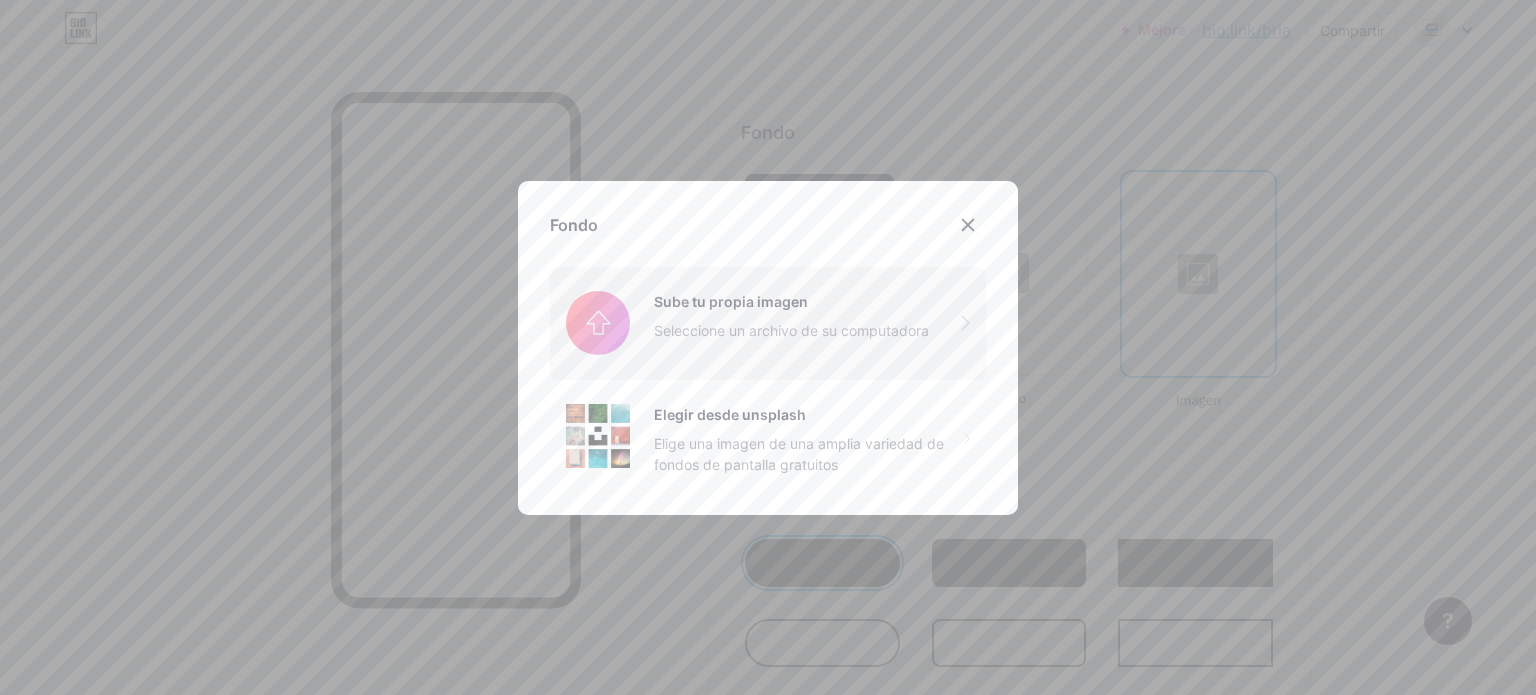 click at bounding box center (768, 323) 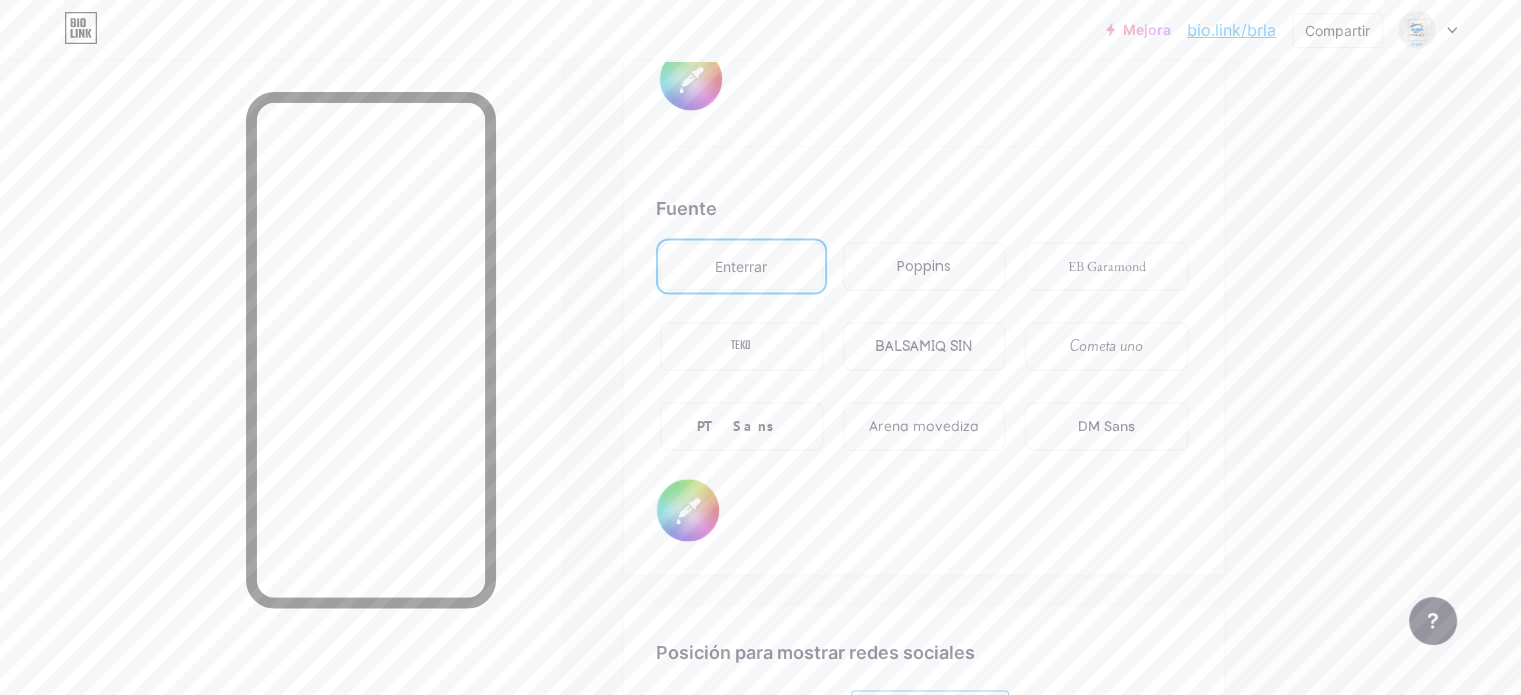 scroll, scrollTop: 3448, scrollLeft: 0, axis: vertical 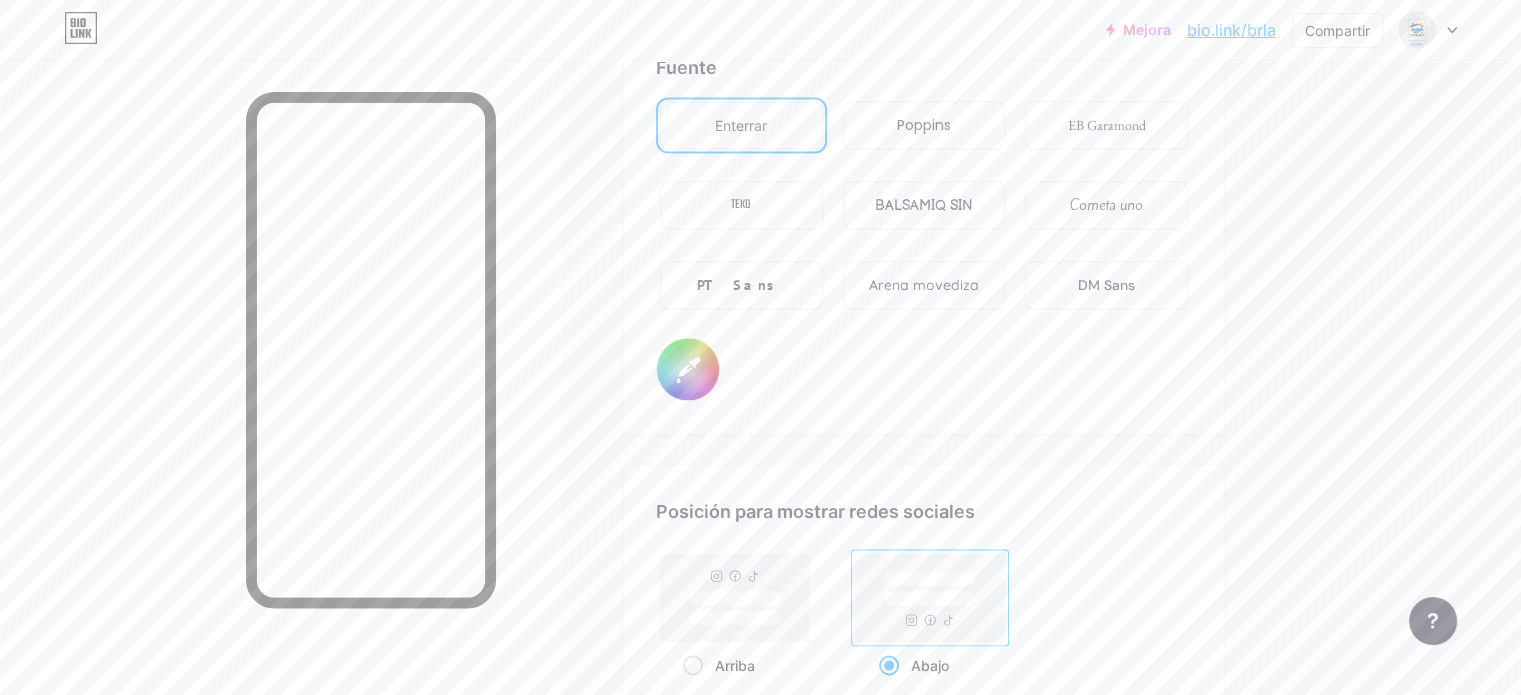 click on "PT Sans" at bounding box center (741, 285) 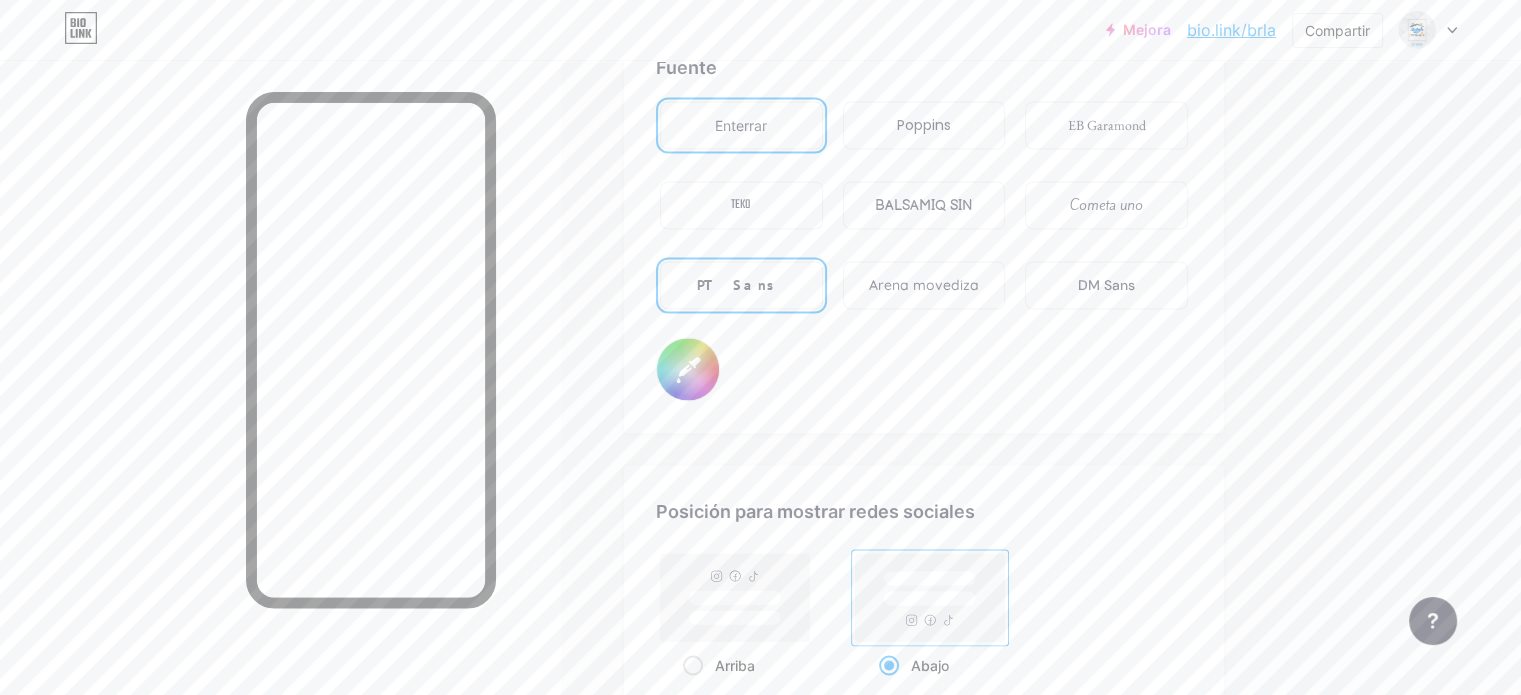 click on "PT Sans" at bounding box center [741, 285] 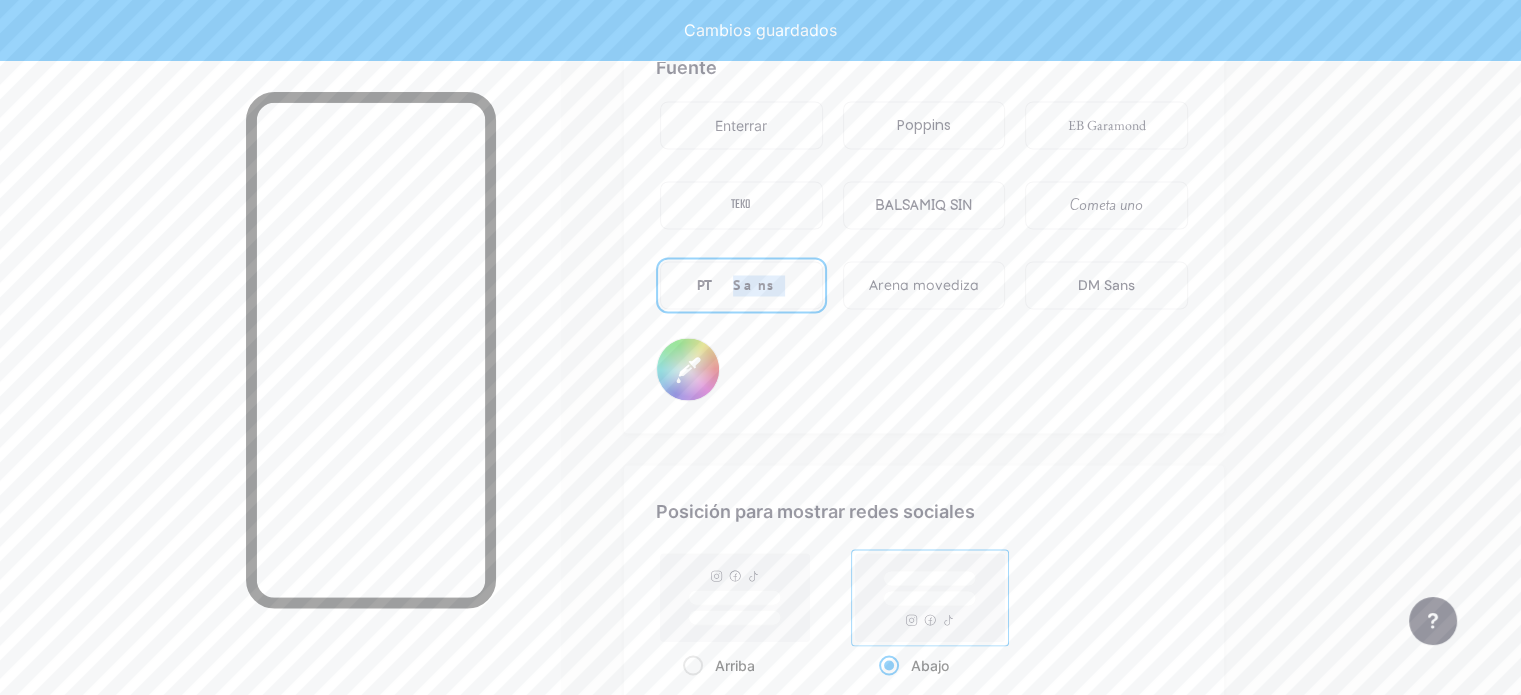 click on "PT Sans" at bounding box center (741, 285) 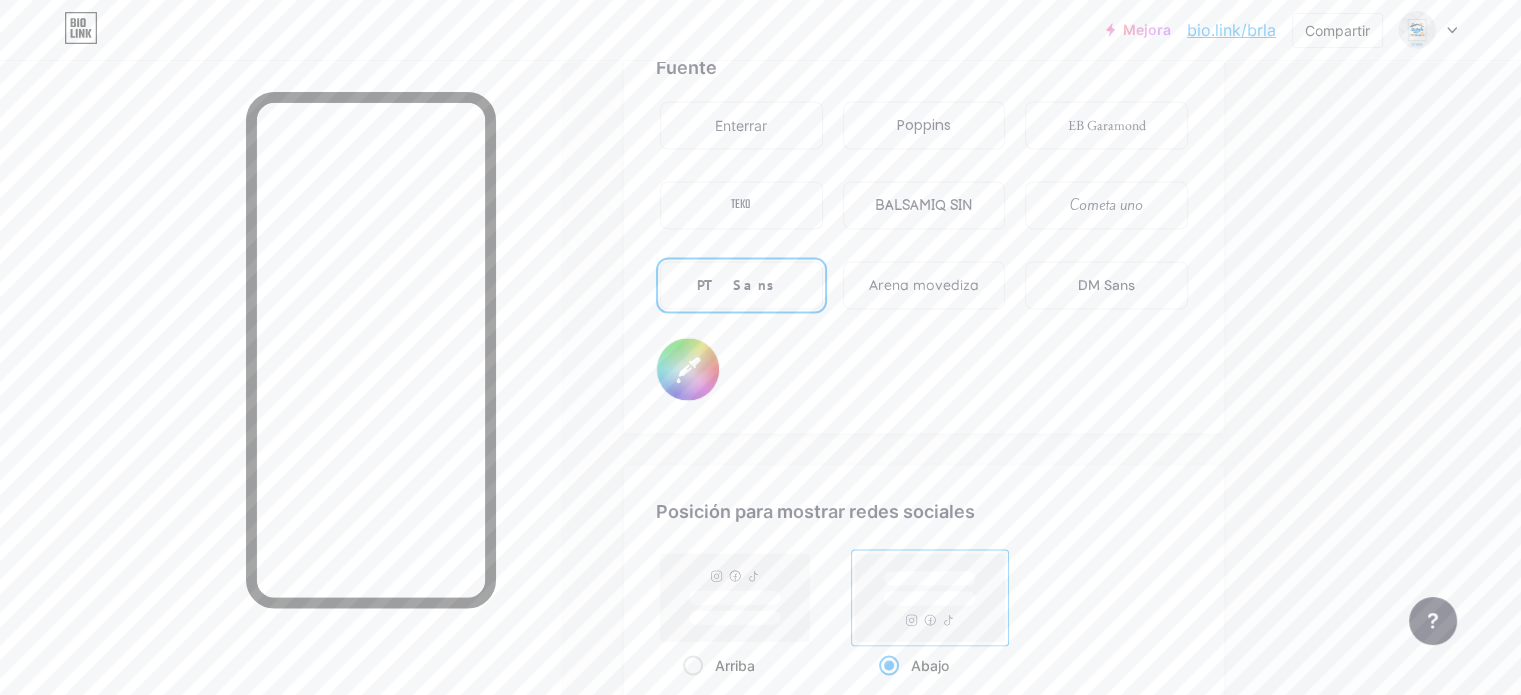 click on "Fuente   Enterrar Poppins EB Garamond TEKO BALSAMIQ SIN Cometa uno PT Sans Arena movediza DM Sans     #000000" at bounding box center (924, 227) 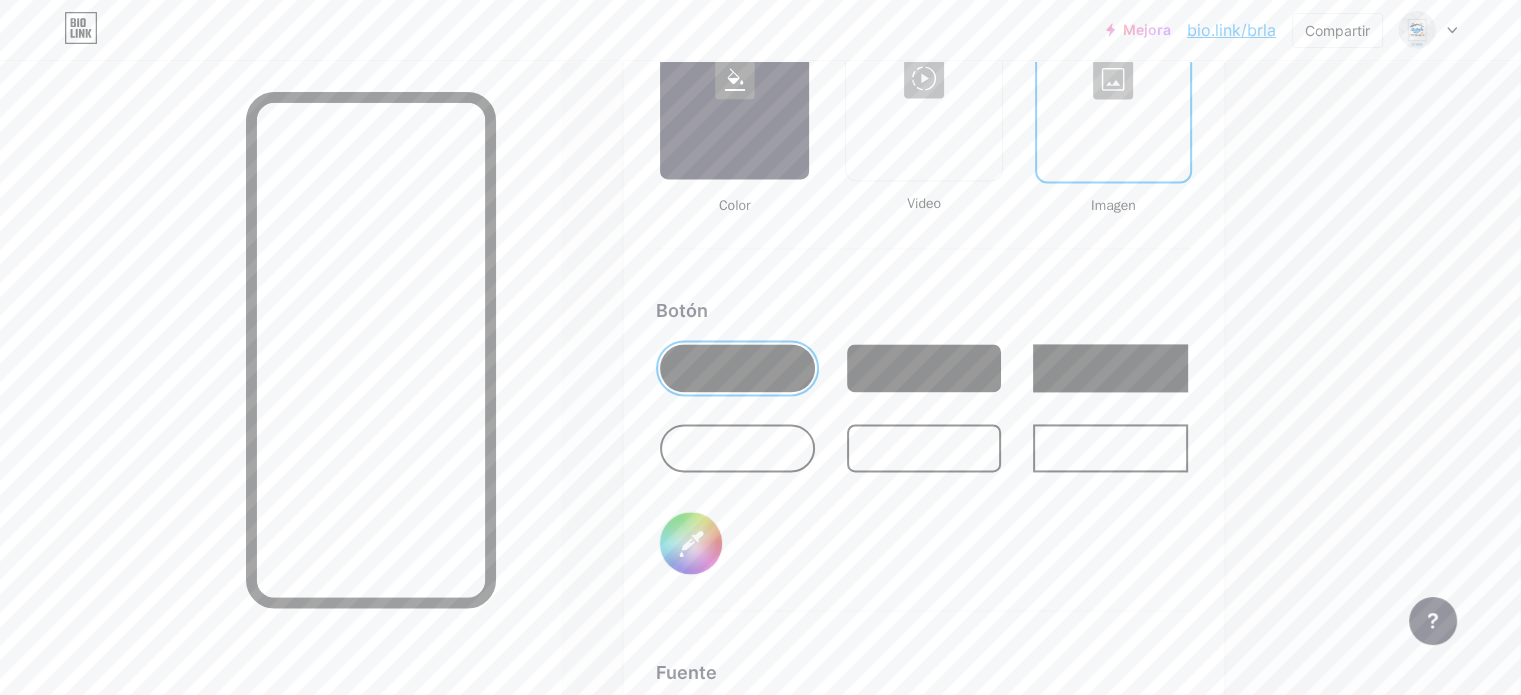 scroll, scrollTop: 2848, scrollLeft: 0, axis: vertical 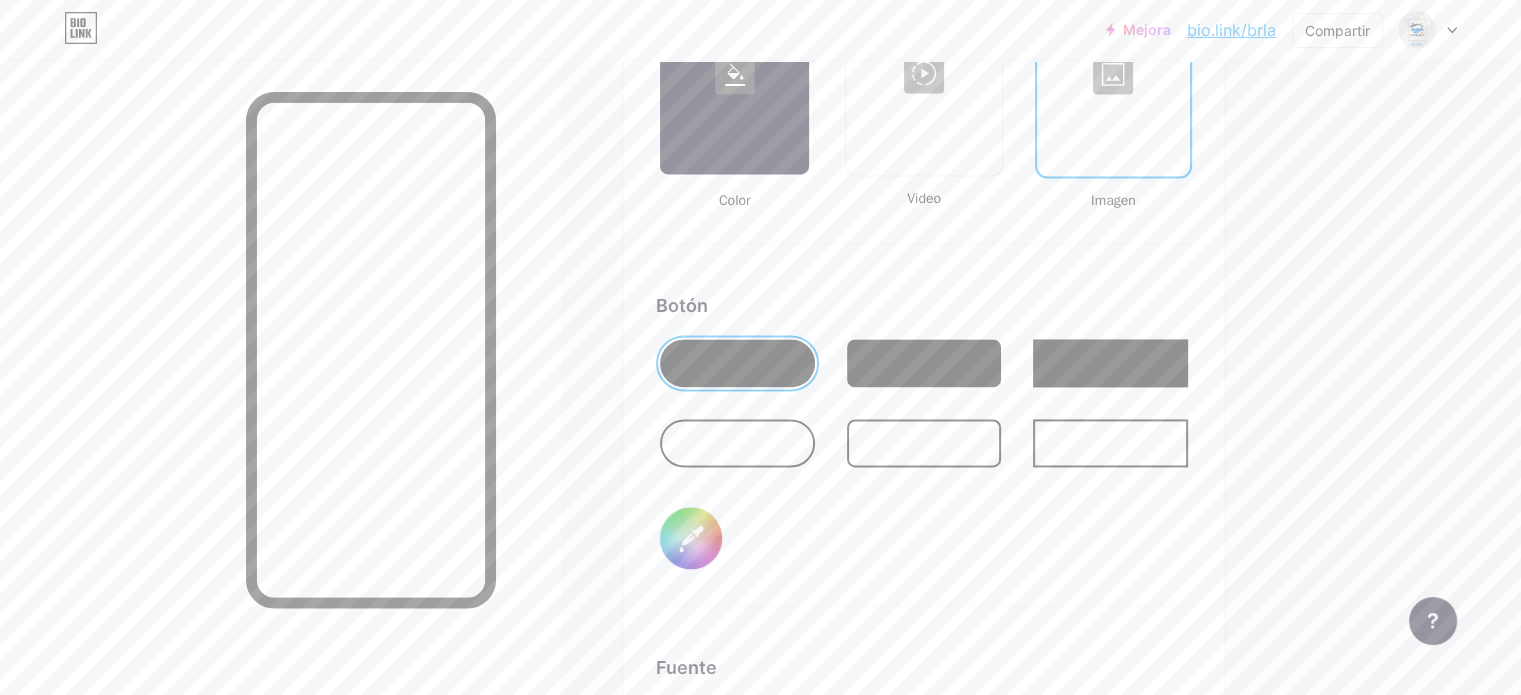click on "#000000" at bounding box center (691, 538) 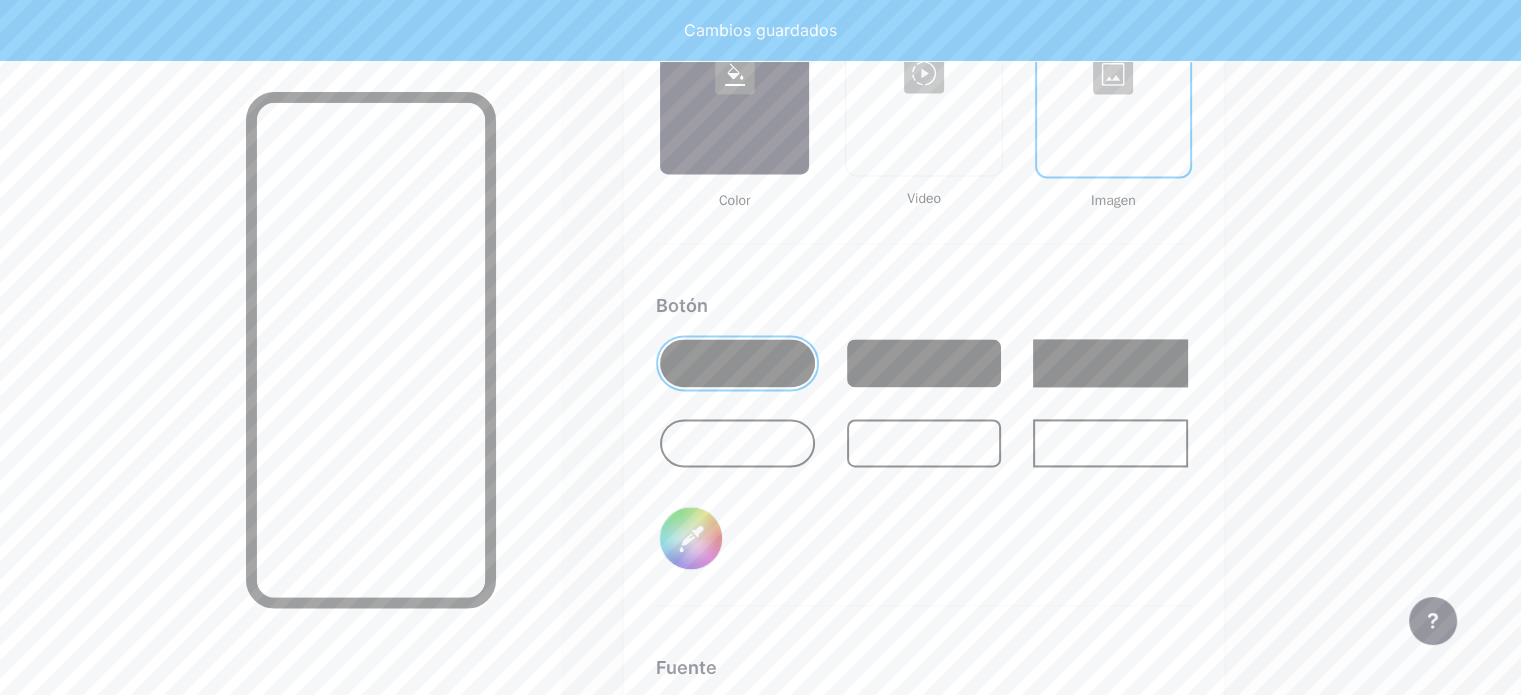 type on "#ffffff" 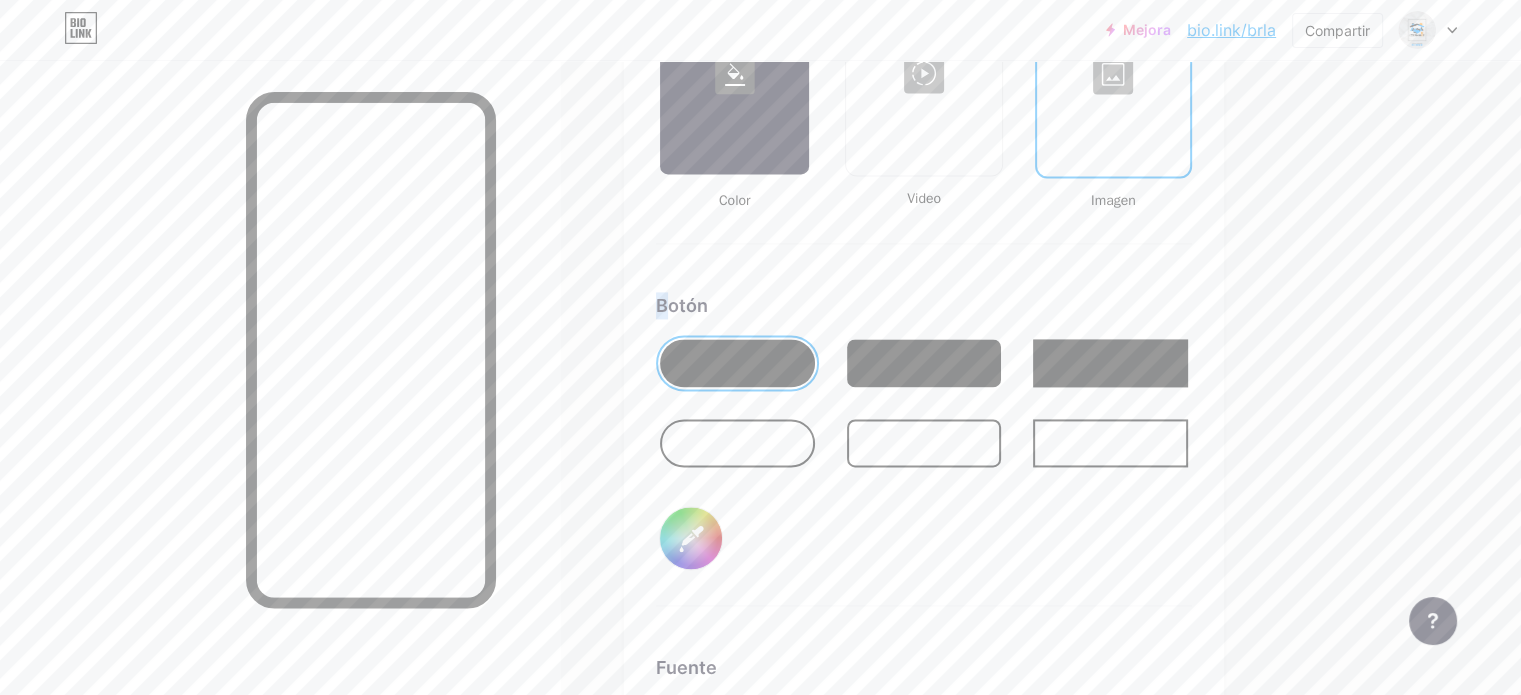 drag, startPoint x: 748, startPoint y: 247, endPoint x: 730, endPoint y: 242, distance: 18.681541 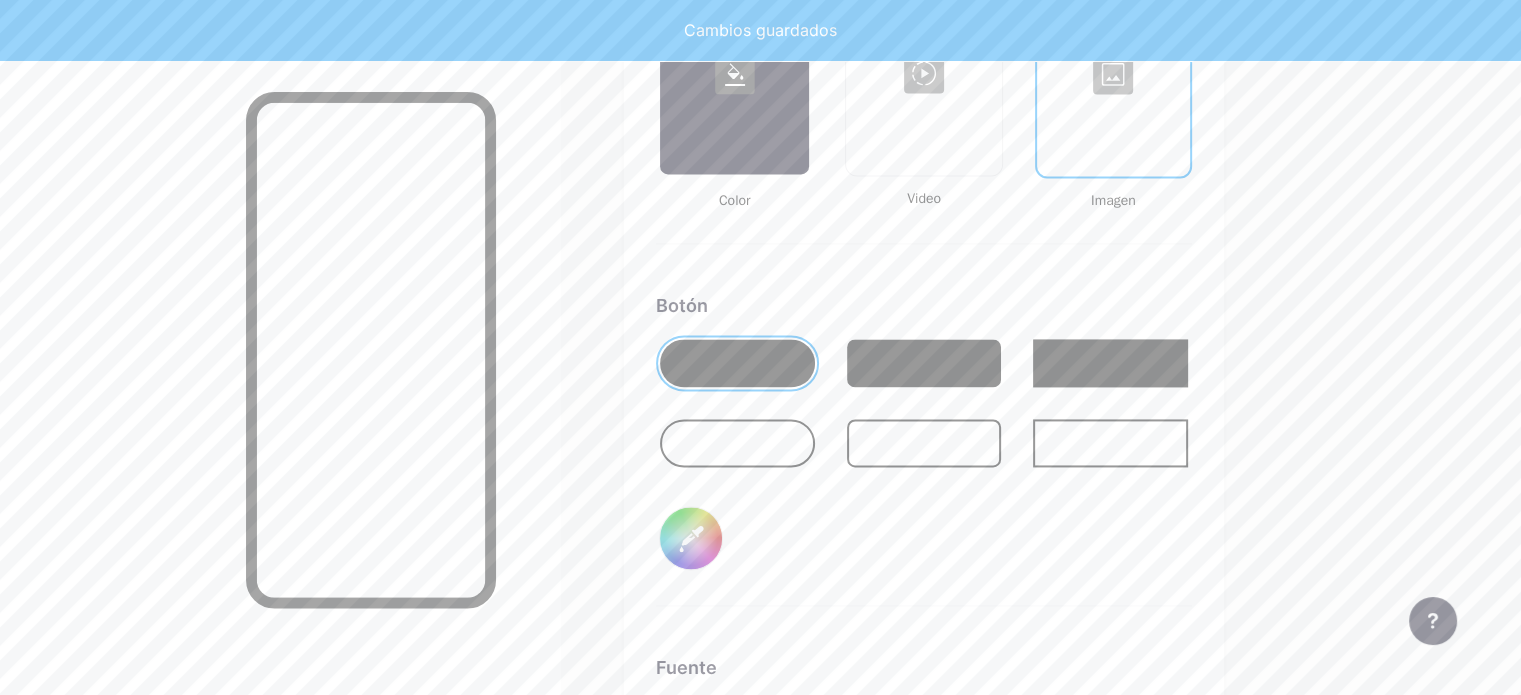 click on "Campo de golf
Publicaciones
Diseño
Suscriptores
NUEVO
Estadísticas
Ajustes     Perfil   Bienes Raíces Los Amigos     ALQUILER - ANTICRÉTICO - VENTA                   Temas   Enlace en la biografía   Blog   Comercio       Lo esencial       Carbón       Navidad 23       Orgullo       Fallo       Invierno · En vivo       Glassy · En vivo       Camaleón · En vivo       Noche lluviosa · En vivo       Neón · En vivo       Verano       Retro       Fresa · En vivo       Desierto       Soleado       Otoño       Hoja       Cielo despejado       Rubor       Unicornio       Mínimo       Nublado       Sombra     Crea el tuyo propio           Cambios guardados     Fondo         Color           Video             Imagen           Botón       #ffffff   Fuente   Enterrar Poppins EB Garamond TEKO BALSAMIQ SIN Cometa uno PT Sans Arena movediza DM Sans     #000000   Cambios guardados     Posición para mostrar redes sociales                 Arriba" at bounding box center (702, -522) 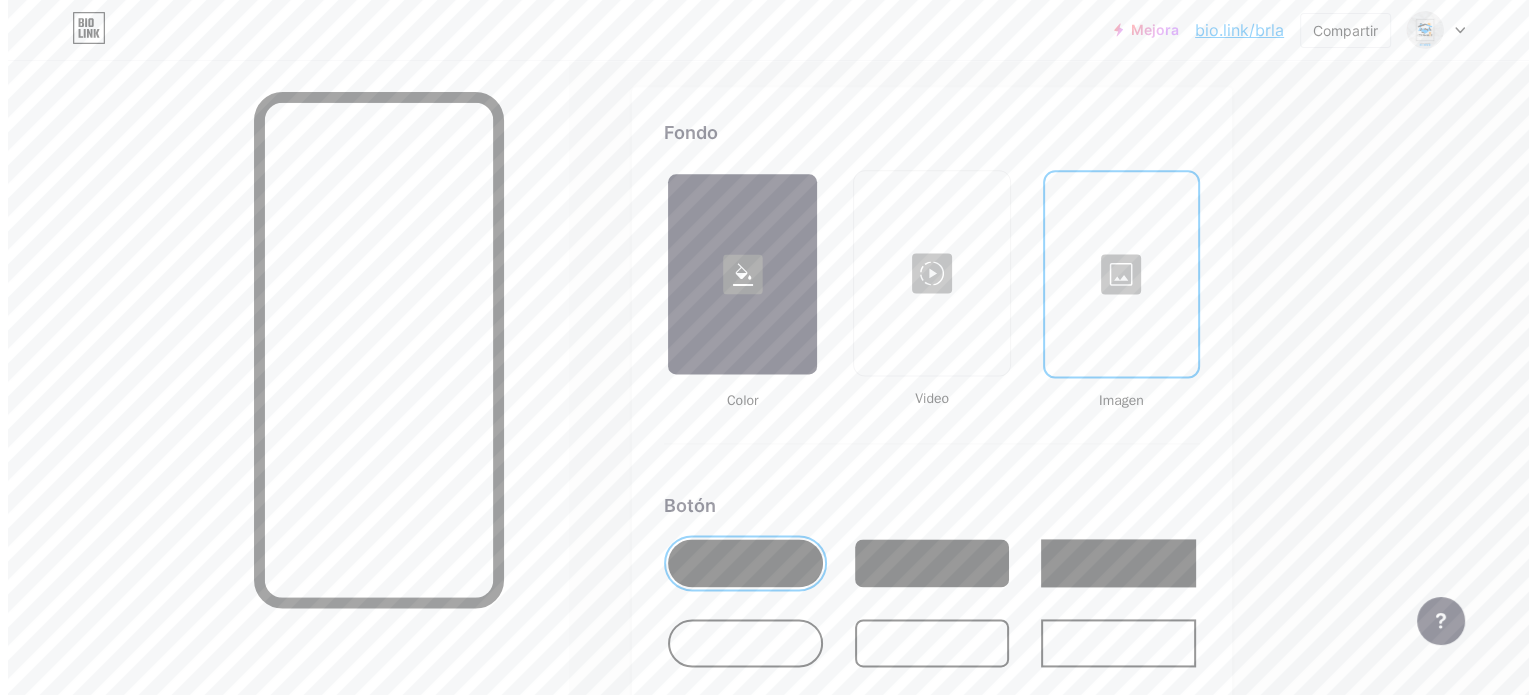 scroll, scrollTop: 2648, scrollLeft: 0, axis: vertical 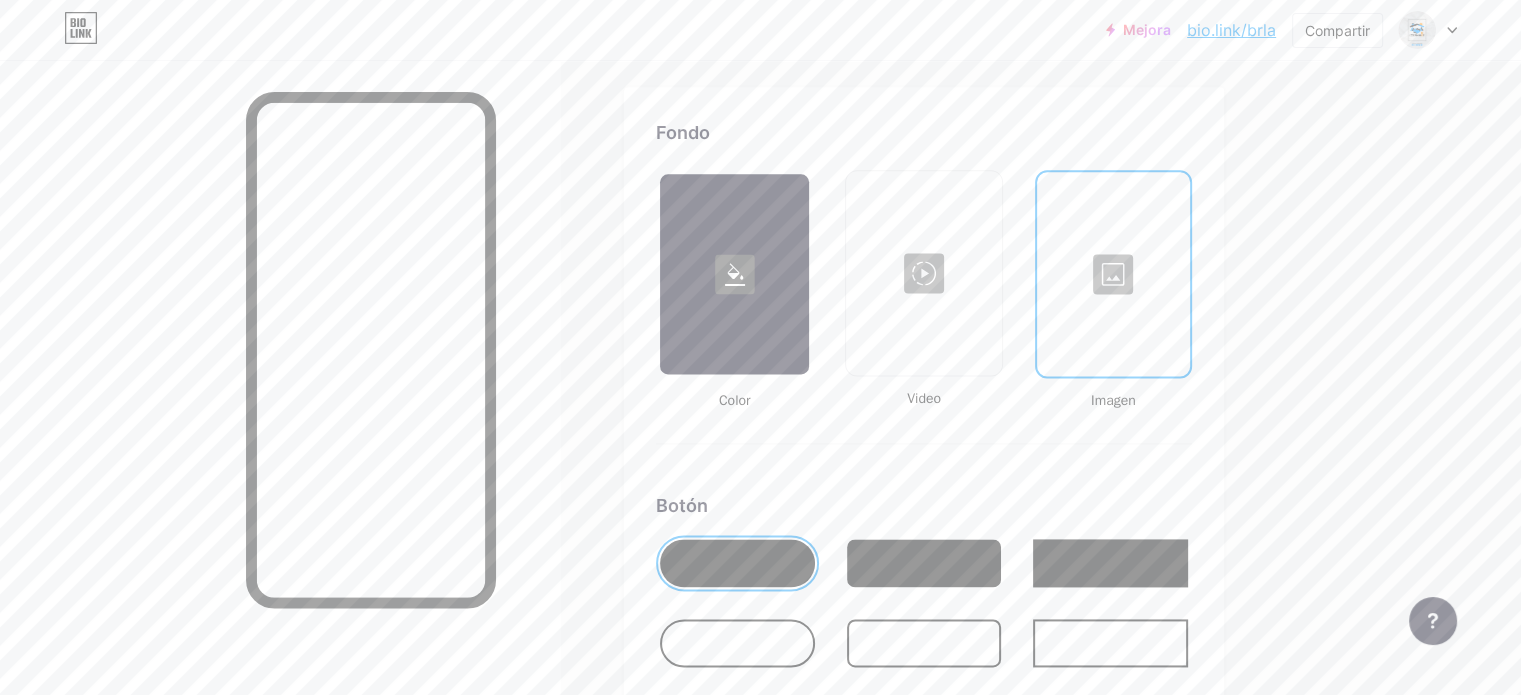 click on "Campo de golf
Publicaciones
Diseño
Suscriptores
NUEVO
Estadísticas
Ajustes     Perfil   Bienes Raíces Los Amigos     ALQUILER - ANTICRÉTICO - VENTA                   Temas   Enlace en la biografía   Blog   Comercio       Lo esencial       Carbón       Navidad 23       Orgullo       Fallo       Invierno · En vivo       Glassy · En vivo       Camaleón · En vivo       Noche lluviosa · En vivo       Neón · En vivo       Verano       Retro       Fresa · En vivo       Desierto       Soleado       Otoño       Hoja       Cielo despejado       Rubor       Unicornio       Mínimo       Nublado       Sombra     Crea el tuyo propio           Cambios guardados     Fondo         Color           Video             Imagen           Botón       #ffffff   Fuente   Enterrar Poppins EB Garamond TEKO BALSAMIQ SIN Cometa uno PT Sans Arena movediza DM Sans     #000000   Cambios guardados     Posición para mostrar redes sociales                 Arriba" at bounding box center [702, -322] 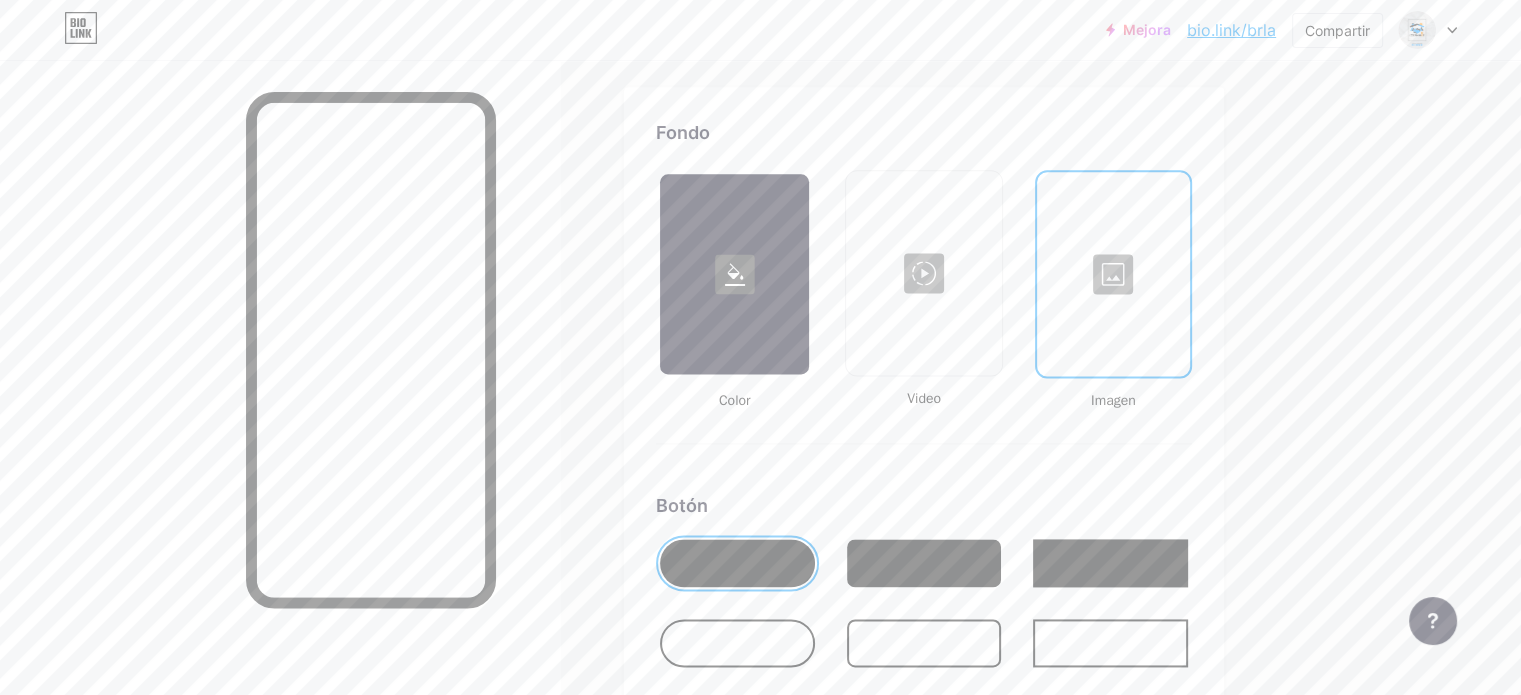 click at bounding box center (1113, 274) 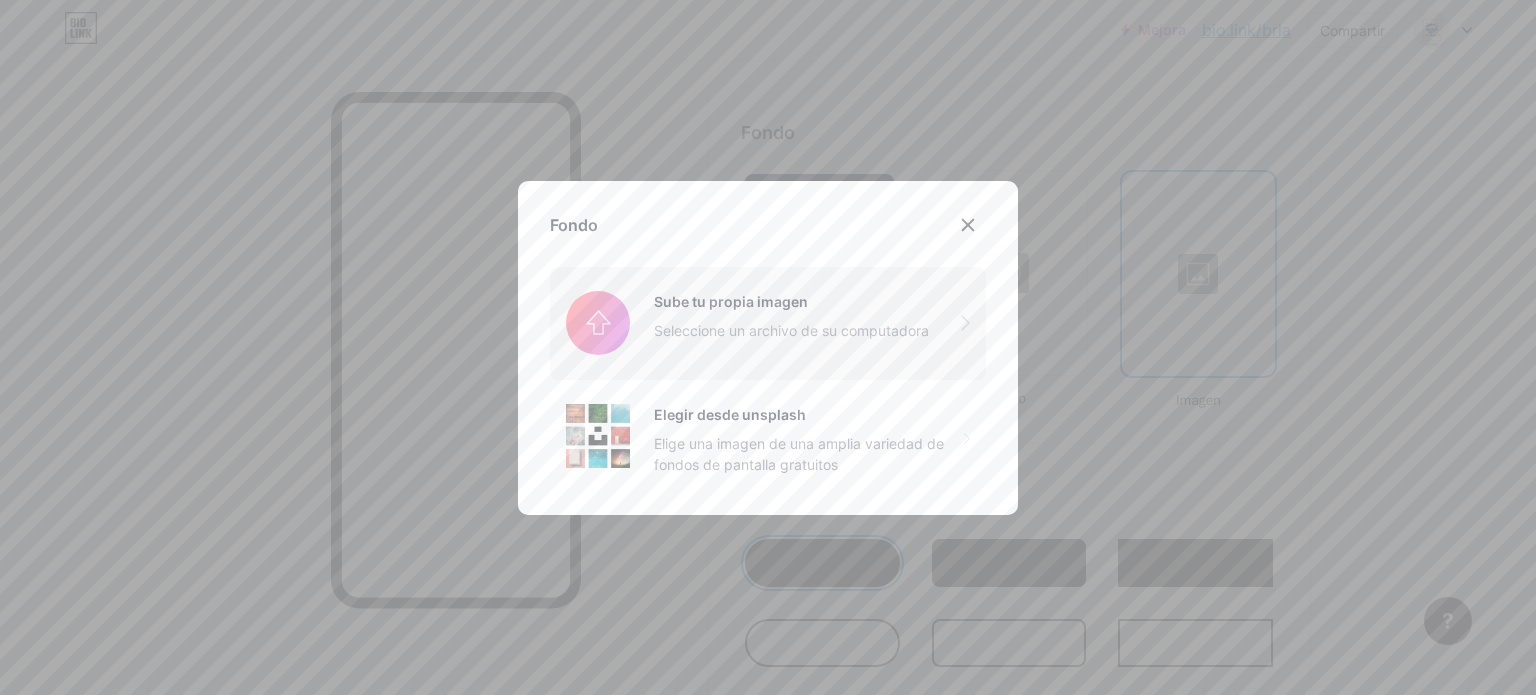 click at bounding box center [768, 323] 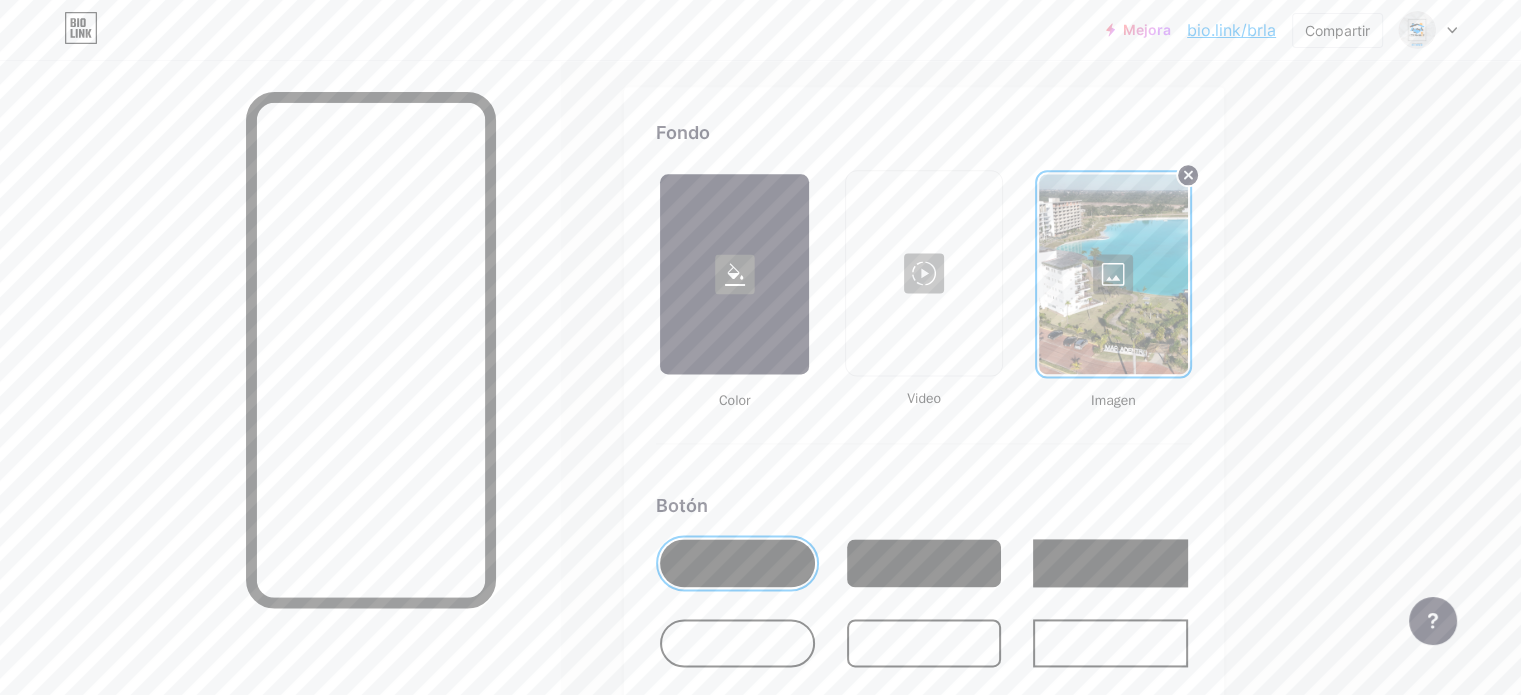 click on "Campo de golf
Publicaciones
Diseño
Suscriptores
NUEVO
Estadísticas
Ajustes     Perfil   Bienes Raíces Los Amigos     ALQUILER - ANTICRÉTICO - VENTA                   Temas   Enlace en la biografía   Blog   Comercio       Lo esencial       Carbón       Navidad 23       Orgullo       Fallo       Invierno · En vivo       Glassy · En vivo       Camaleón · En vivo       Noche lluviosa · En vivo       Neón · En vivo       Verano       Retro       Fresa · En vivo       Desierto       Soleado       Otoño       Hoja       Cielo despejado       Rubor       Unicornio       Mínimo       Nublado       Sombra     Crea el tuyo propio           Cambios guardados     Fondo         Color           Video                   Imagen           Botón       #ffffff   Fuente   Enterrar Poppins EB Garamond TEKO BALSAMIQ SIN Cometa uno PT Sans Arena movediza DM Sans     #000000   Cambios guardados     Posición para mostrar redes sociales" at bounding box center (702, -322) 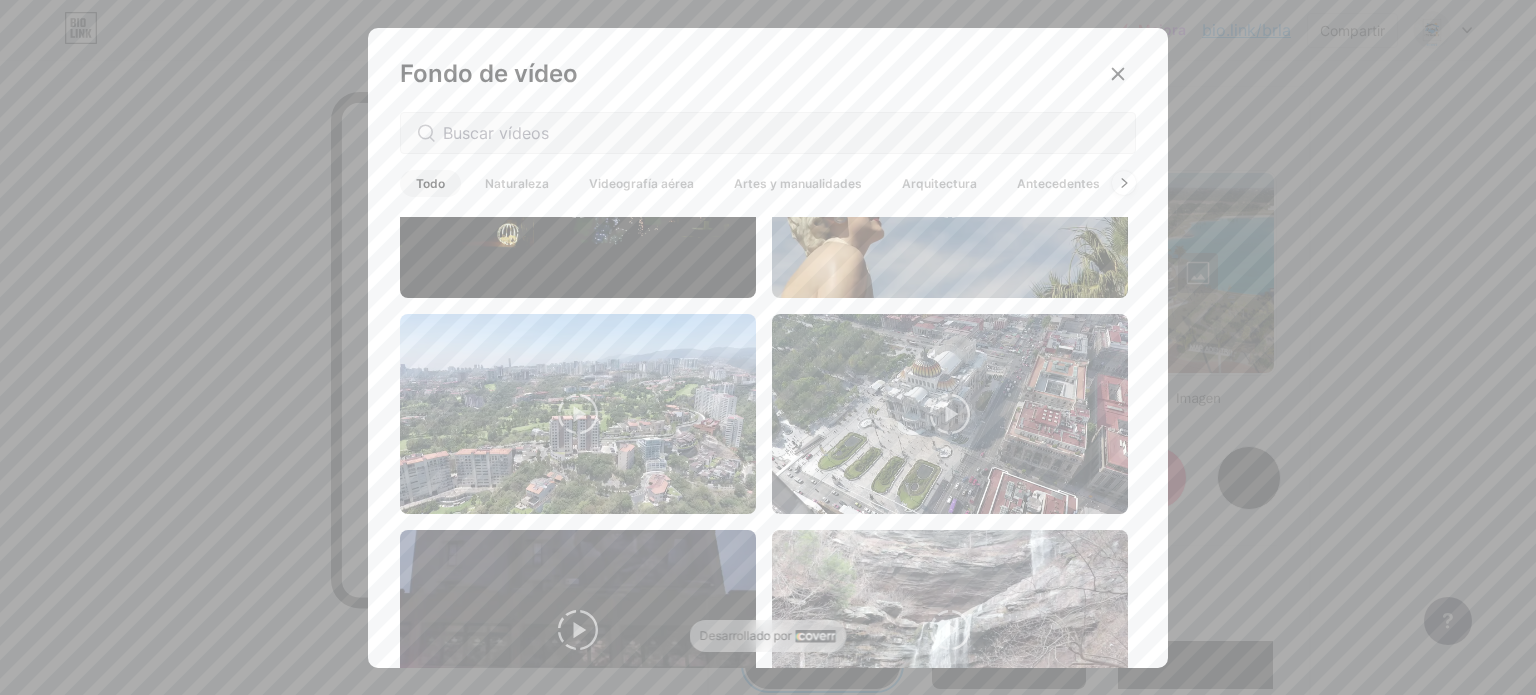 scroll, scrollTop: 0, scrollLeft: 0, axis: both 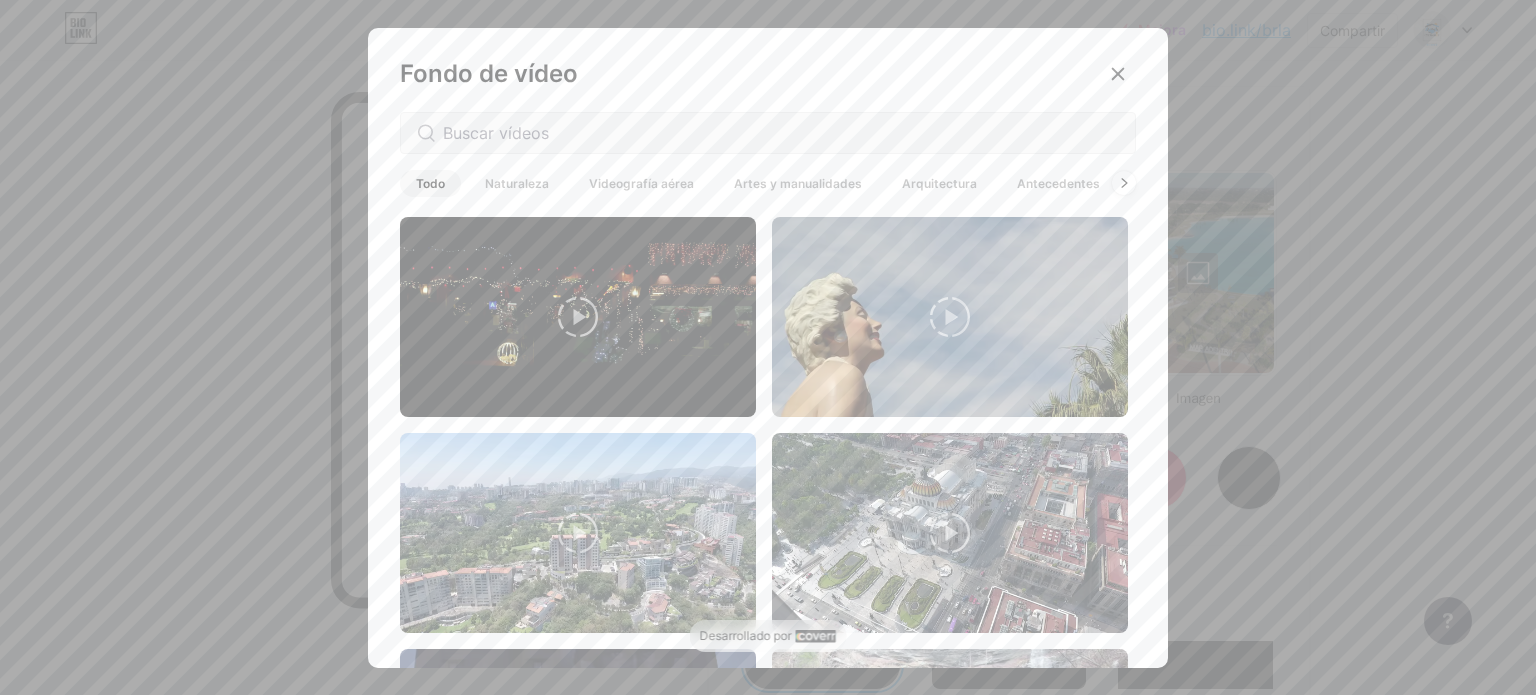 click on "Fondo de vídeo" at bounding box center (489, 73) 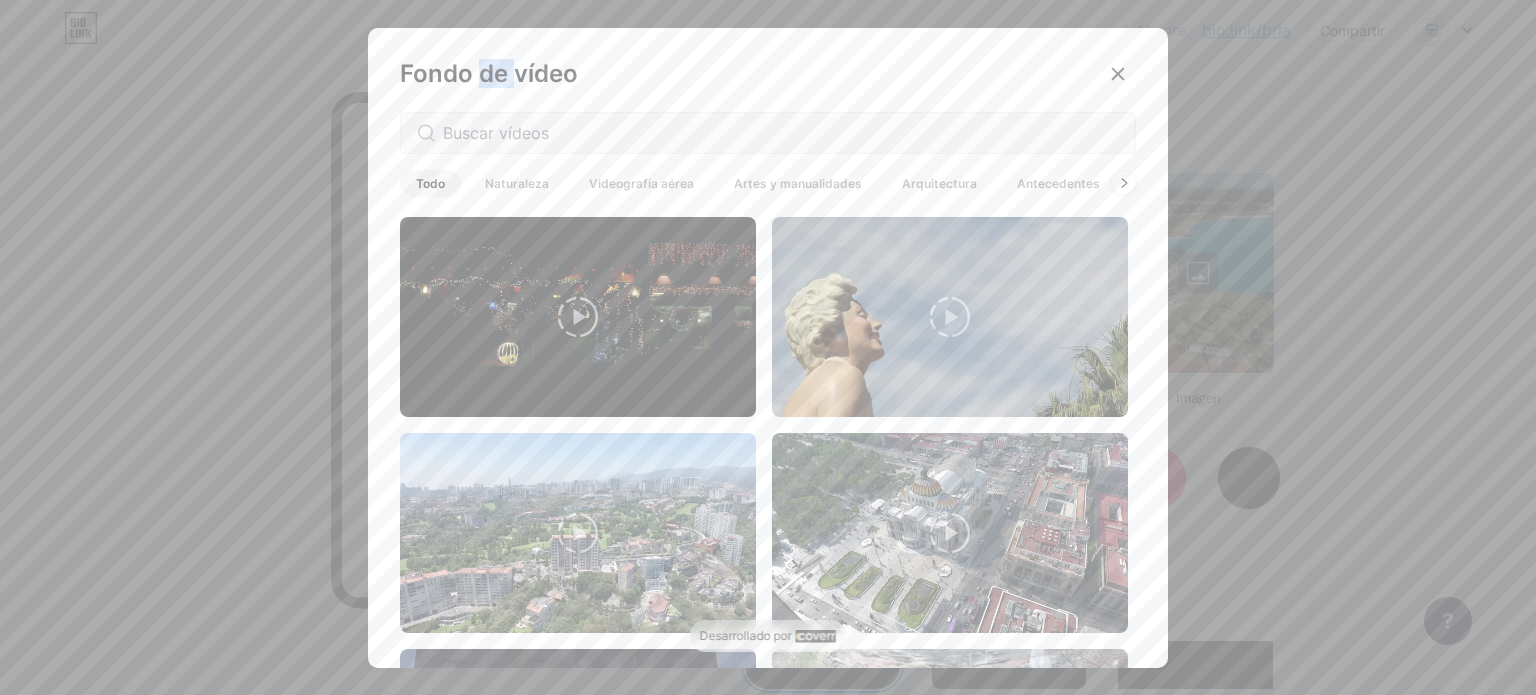 click on "Fondo de vídeo" at bounding box center (489, 73) 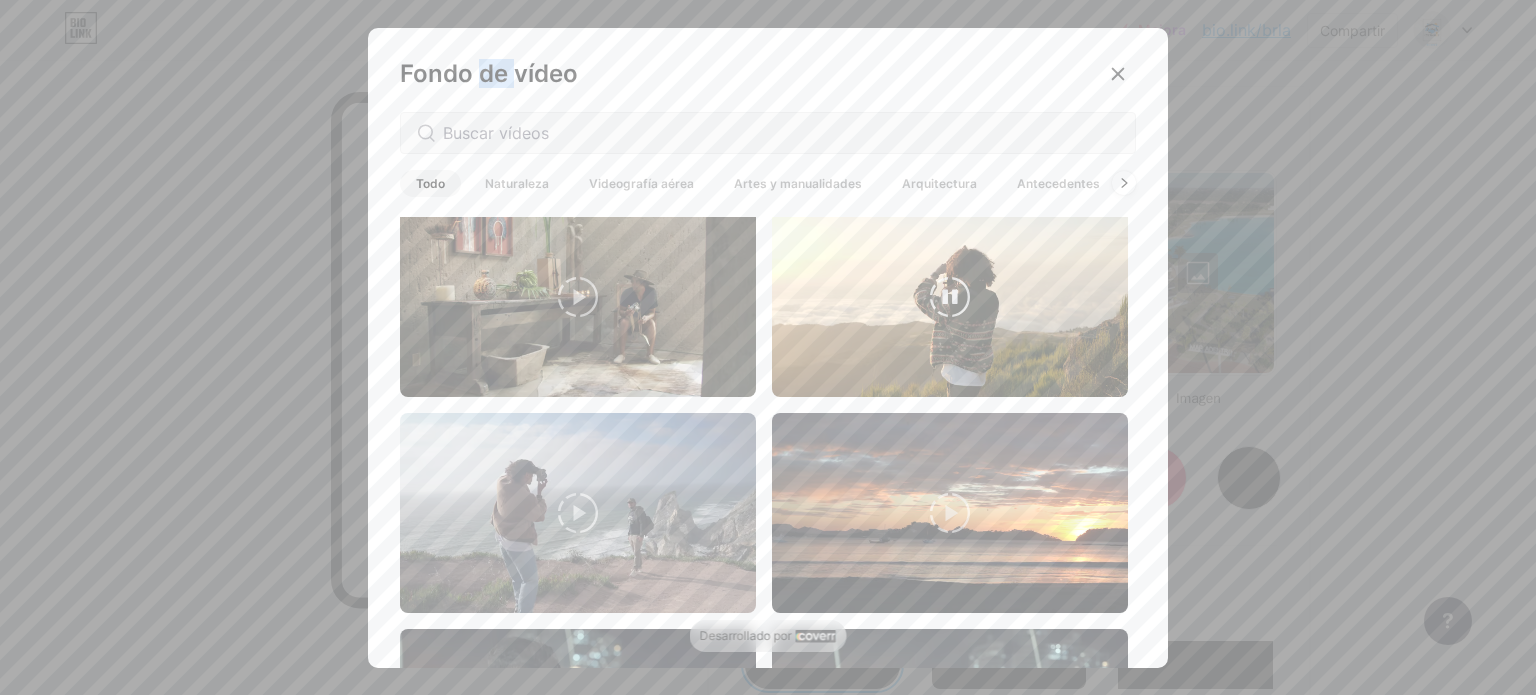 scroll, scrollTop: 2000, scrollLeft: 0, axis: vertical 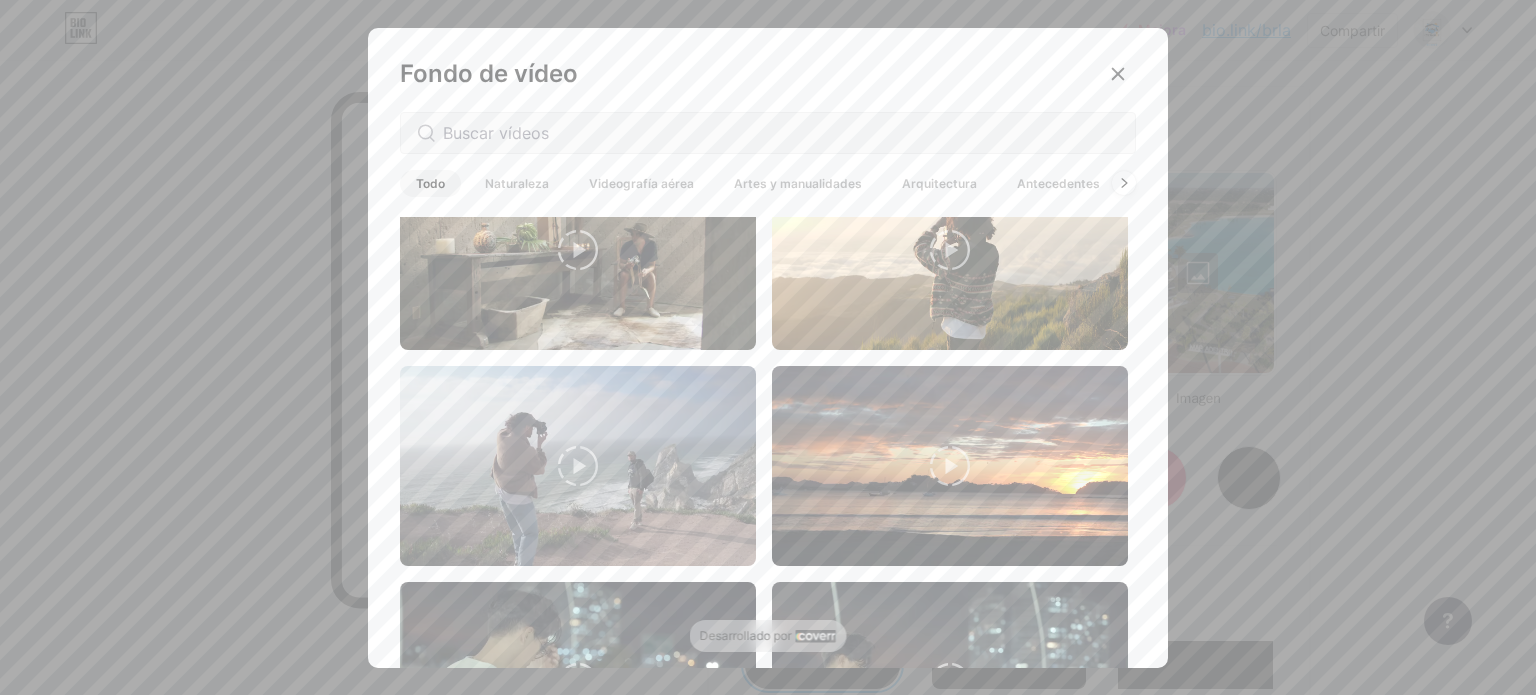 click on "Antecedentes" at bounding box center (1058, 183) 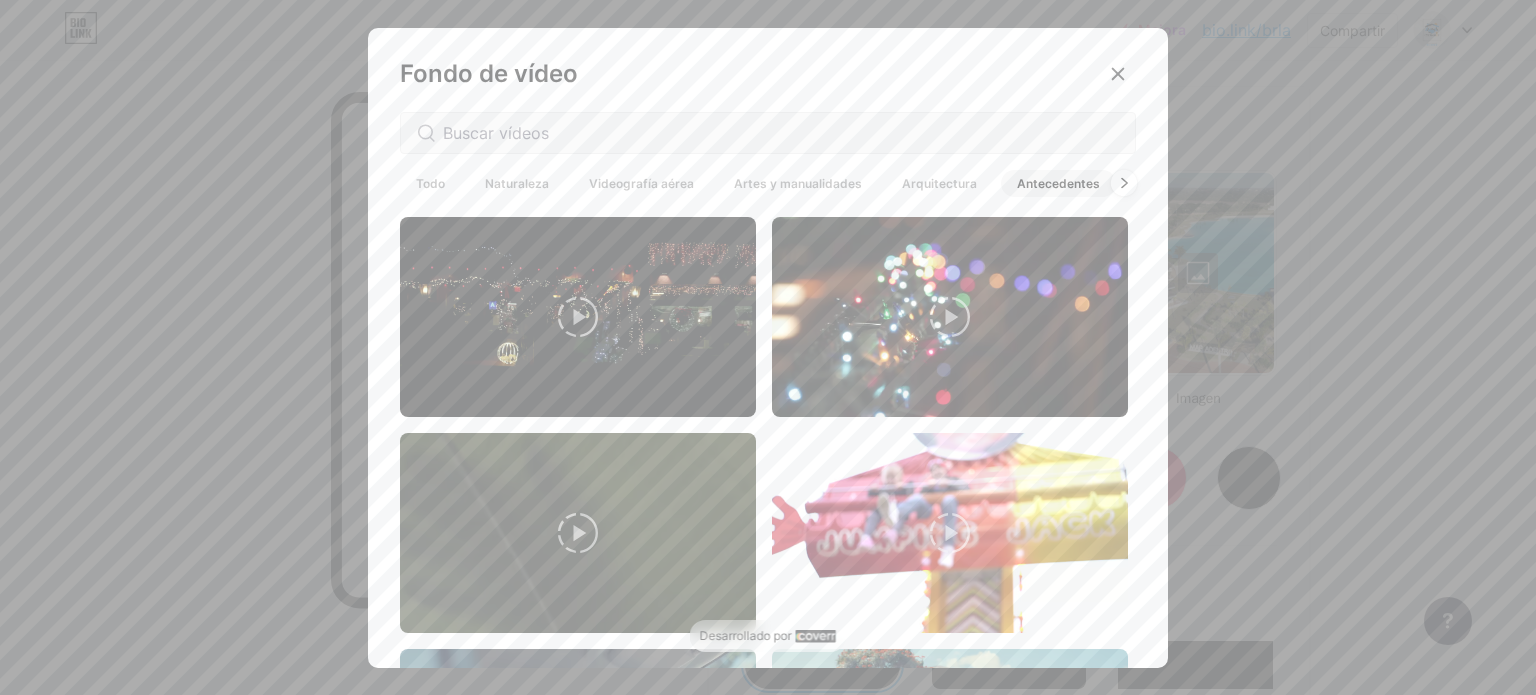 click at bounding box center [1124, 183] 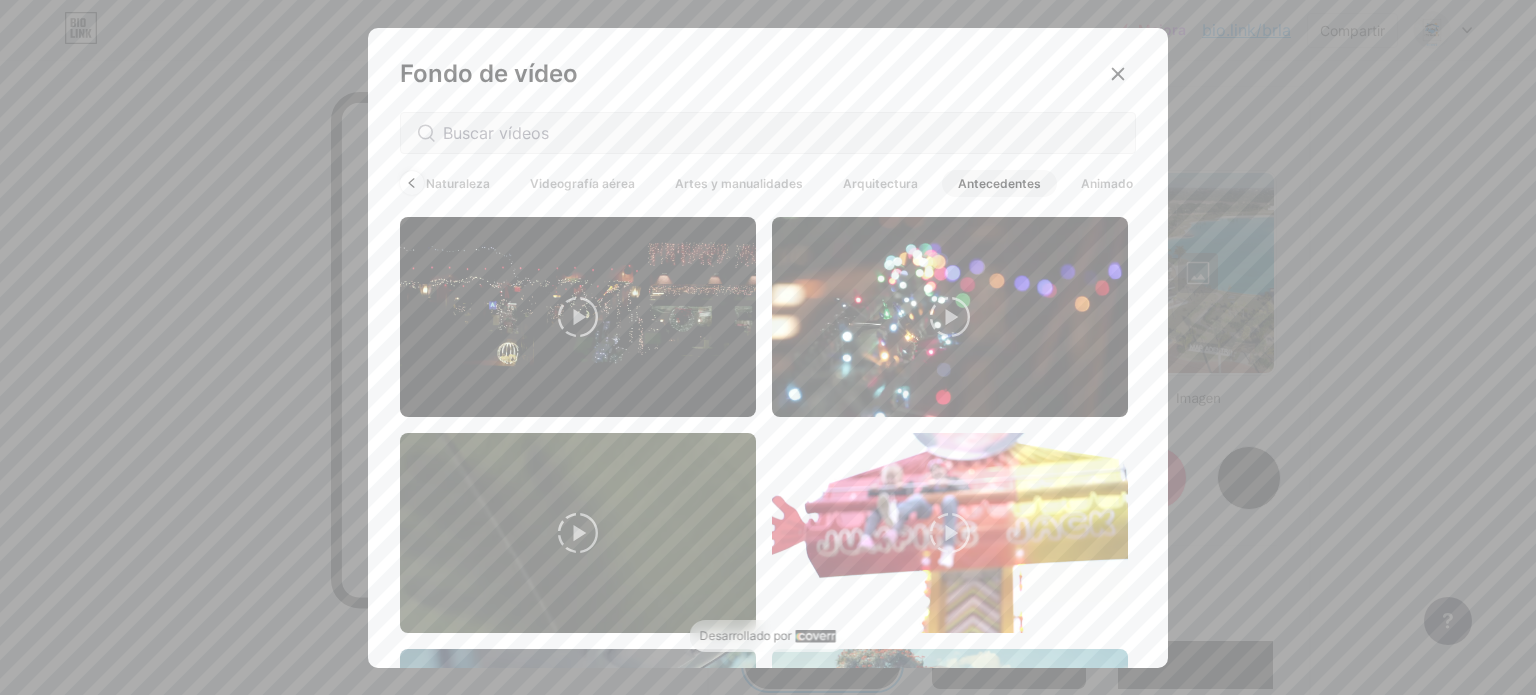 scroll, scrollTop: 0, scrollLeft: 64, axis: horizontal 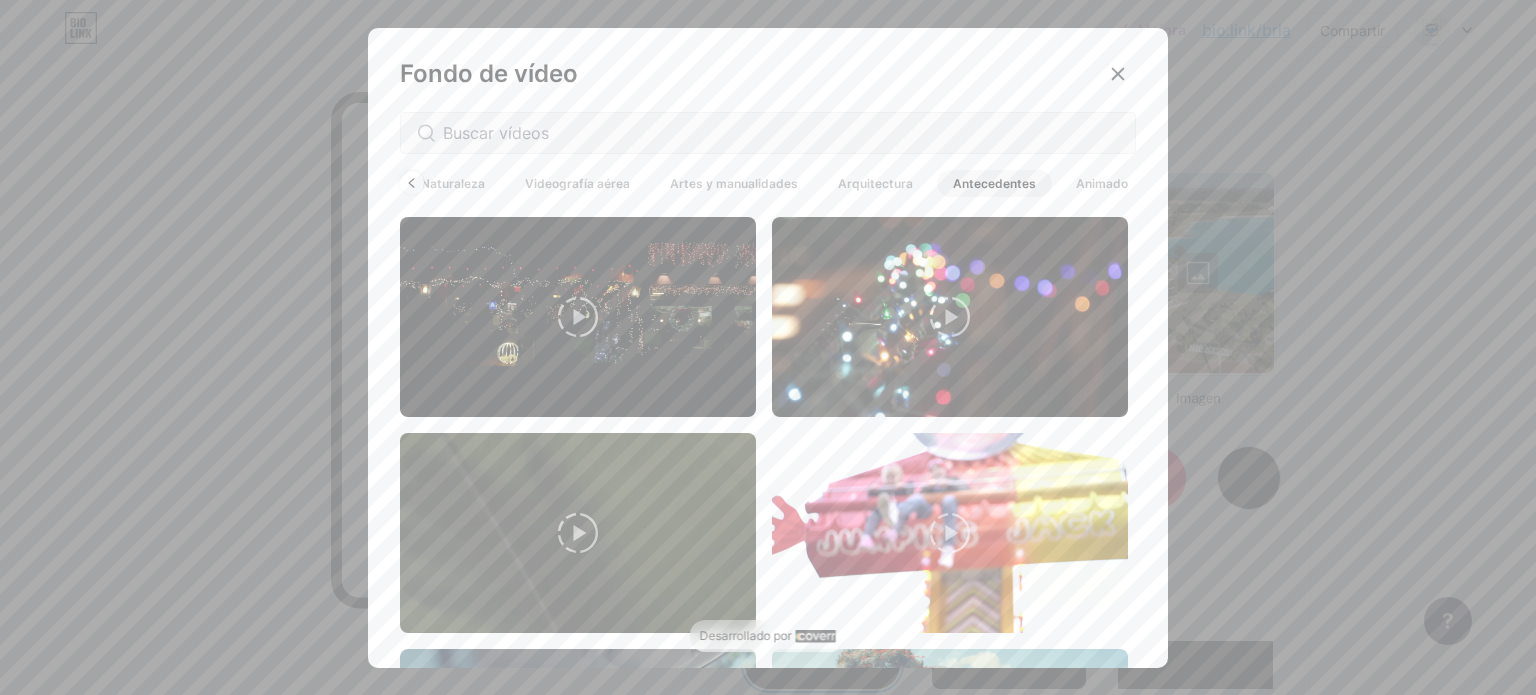 click on "Animado" at bounding box center (1102, 183) 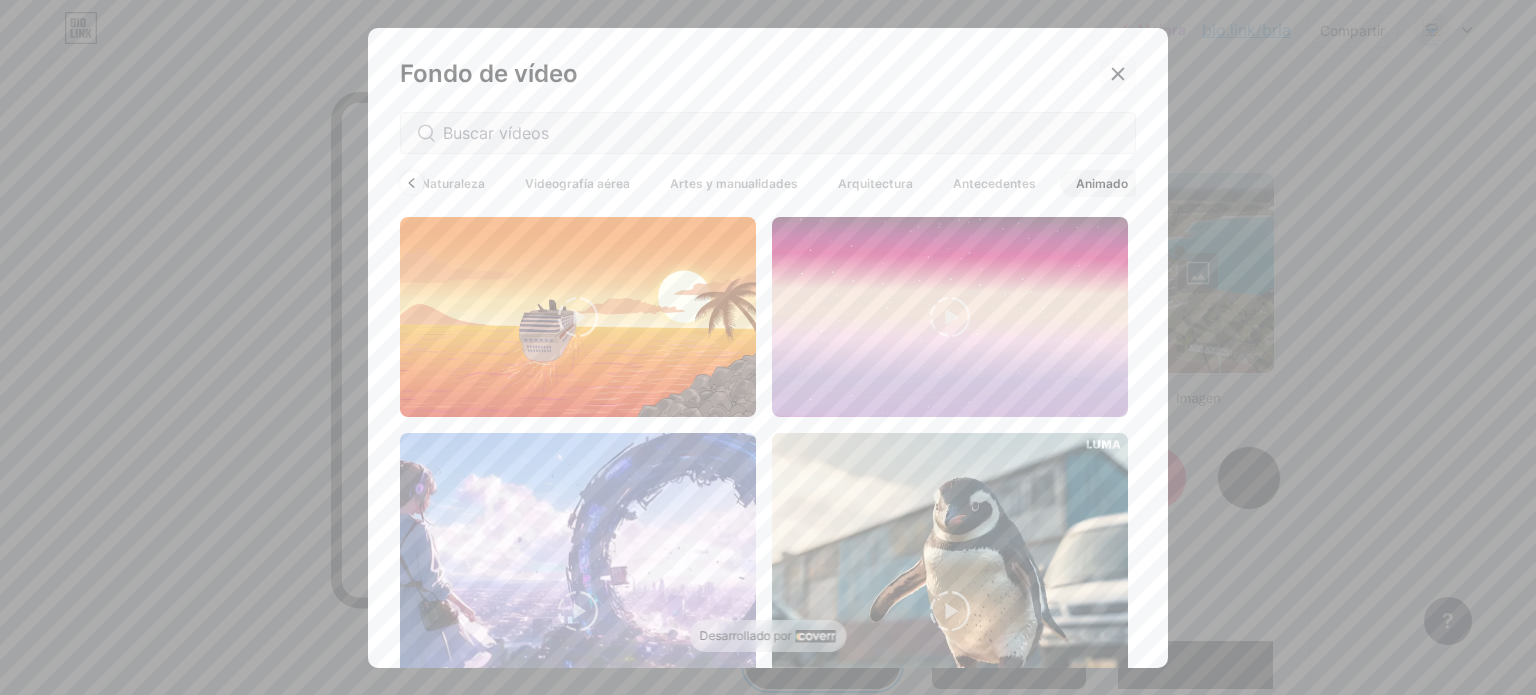 click 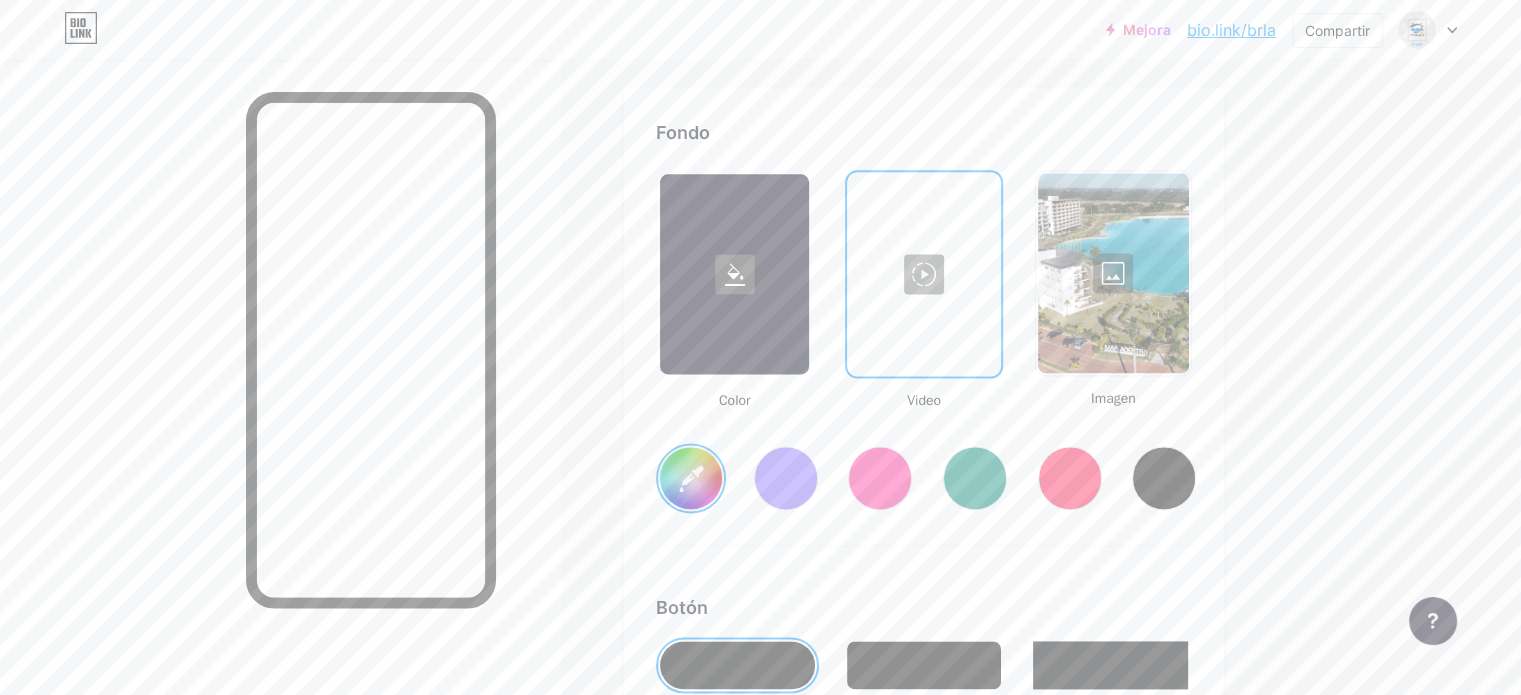 click at bounding box center (923, 274) 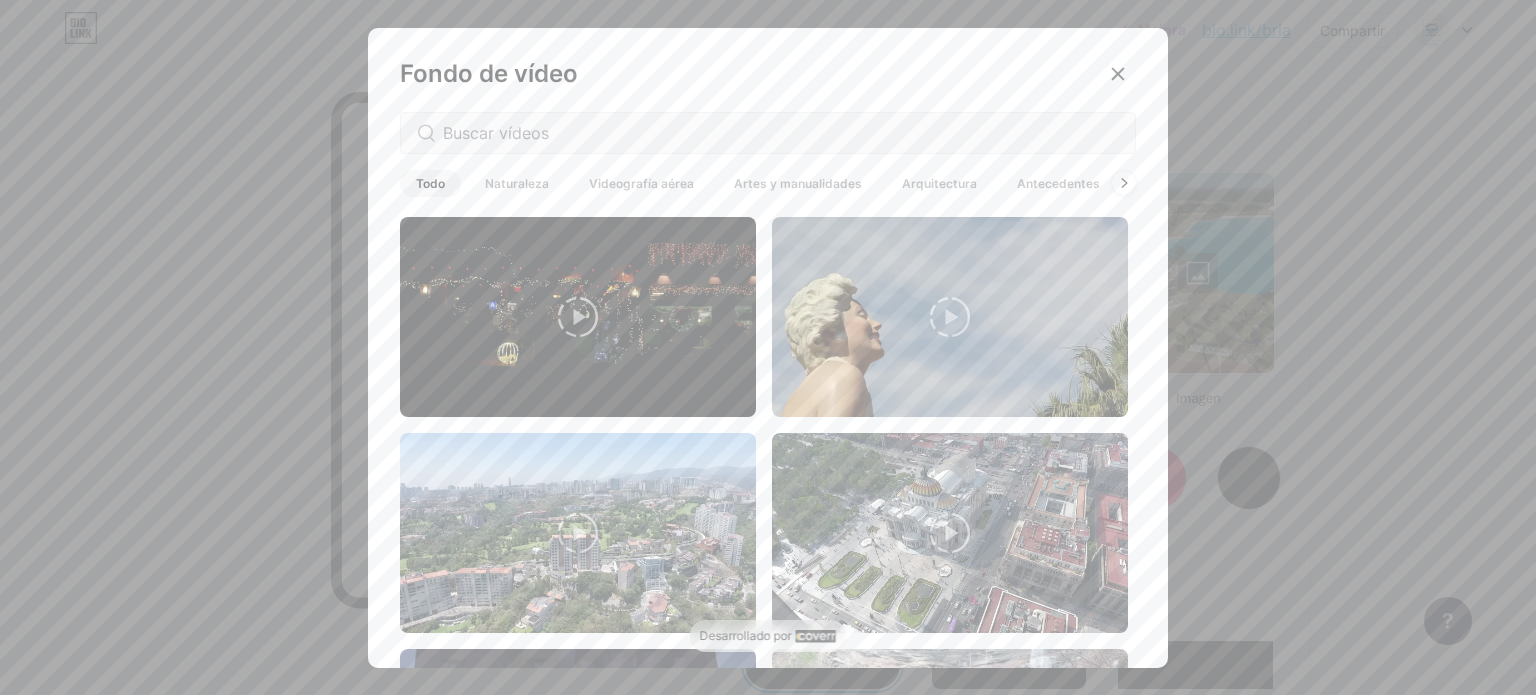 click on "Antecedentes" at bounding box center (1058, 183) 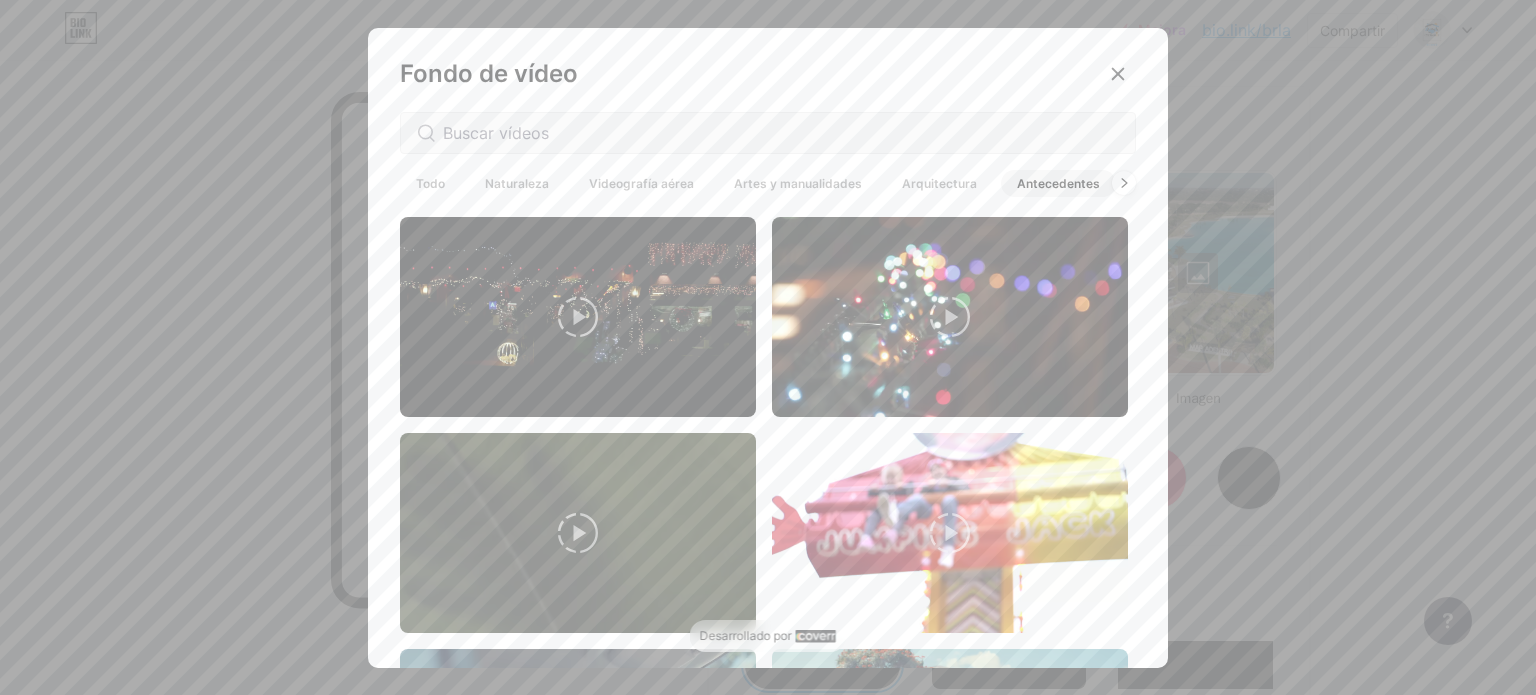 click on "Todo
Naturaleza
Videografía aérea
Artes y manualidades
Arquitectura
Antecedentes
Animado" at bounding box center (768, 183) 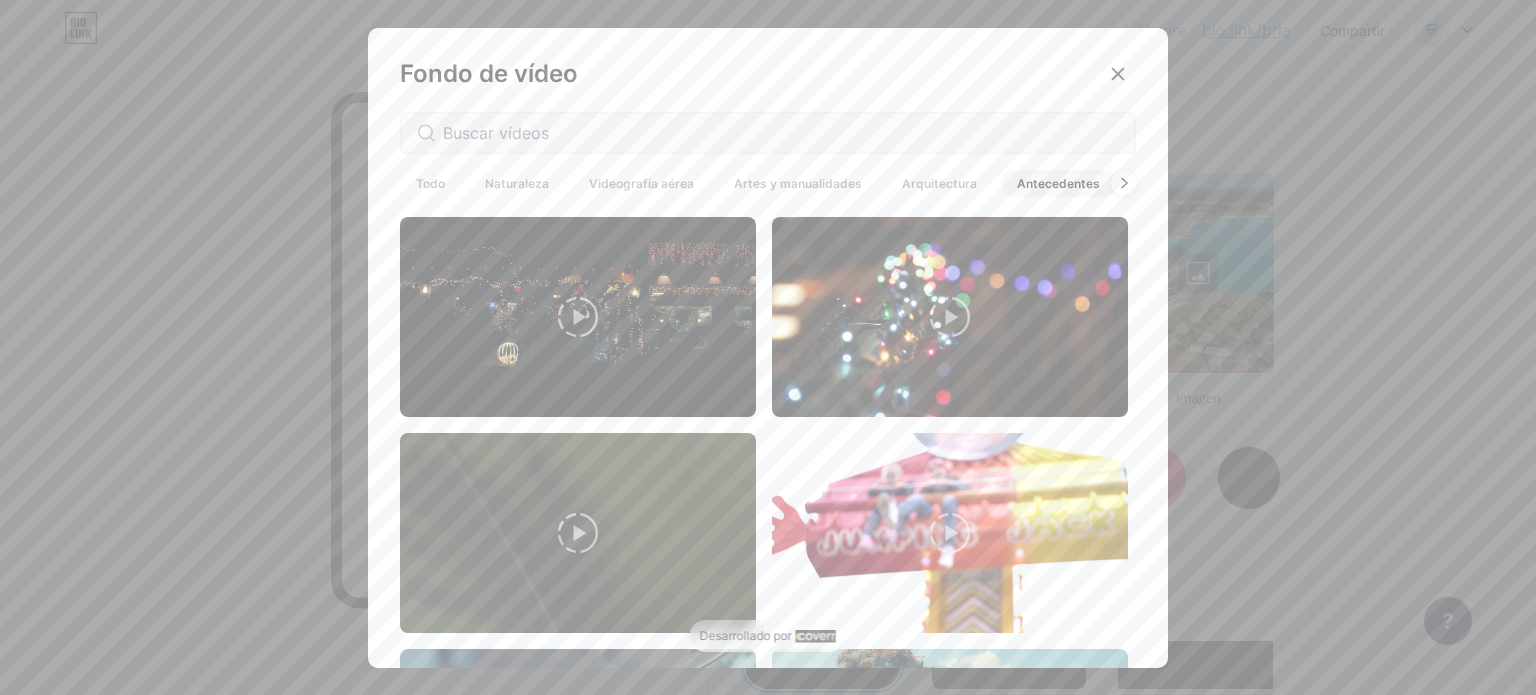 click at bounding box center [1124, 183] 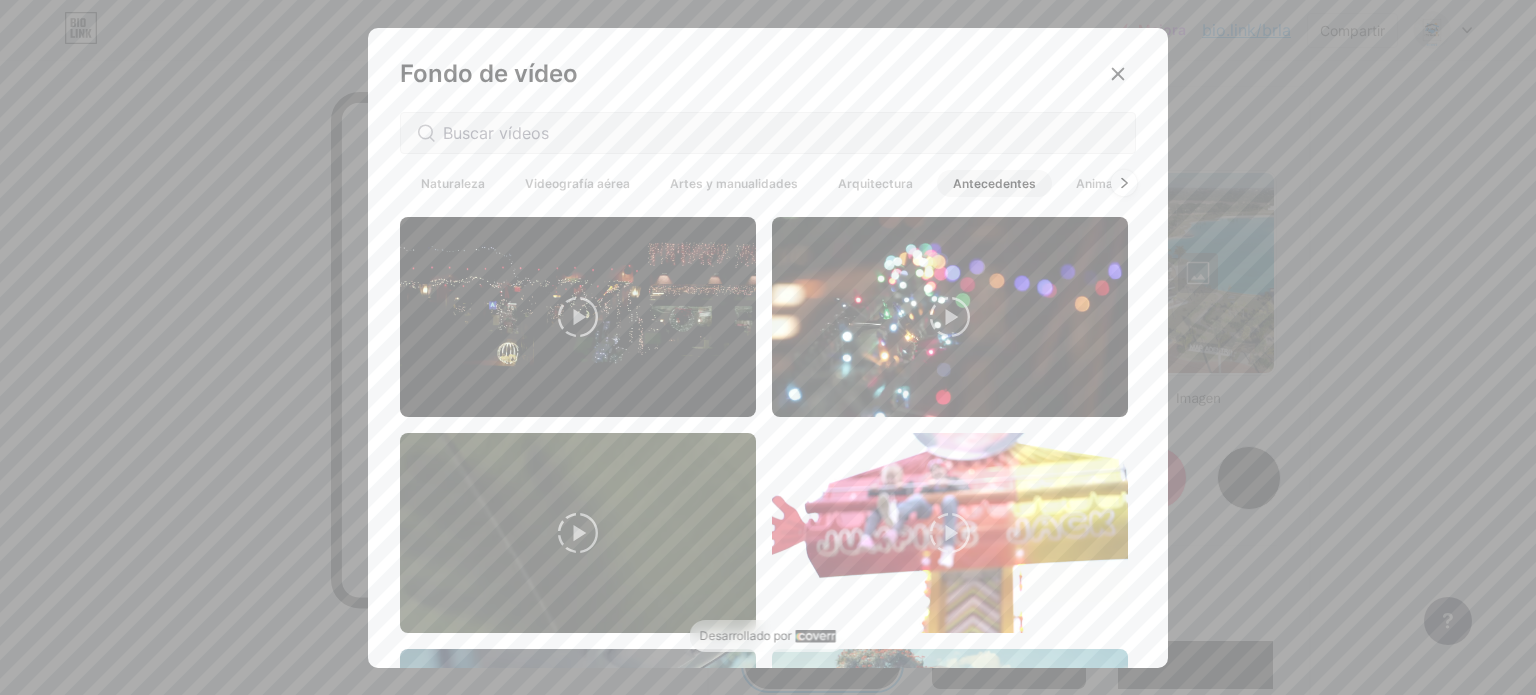 click on "Todo
Naturaleza
Videografía aérea
Artes y manualidades
Arquitectura
Antecedentes
Animado" at bounding box center [768, 183] 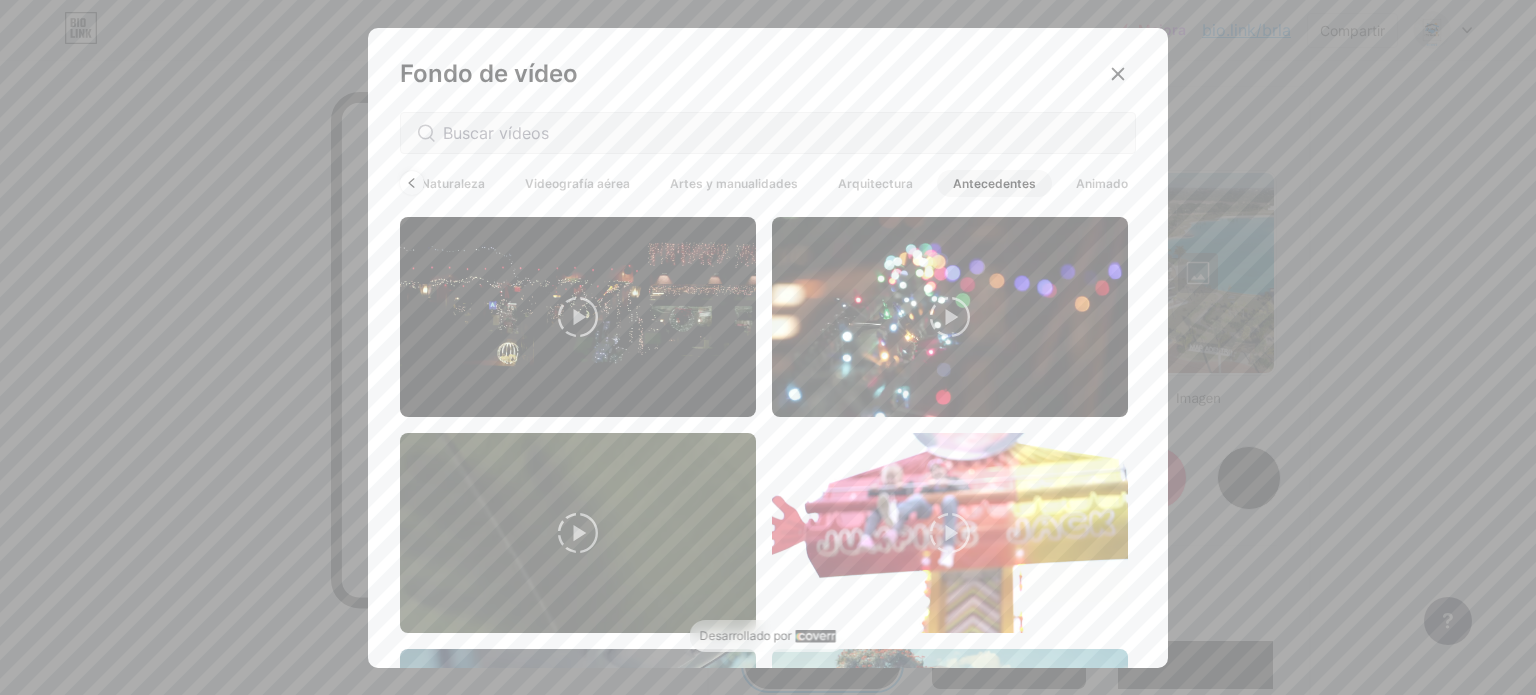 click on "Animado" at bounding box center (1102, 183) 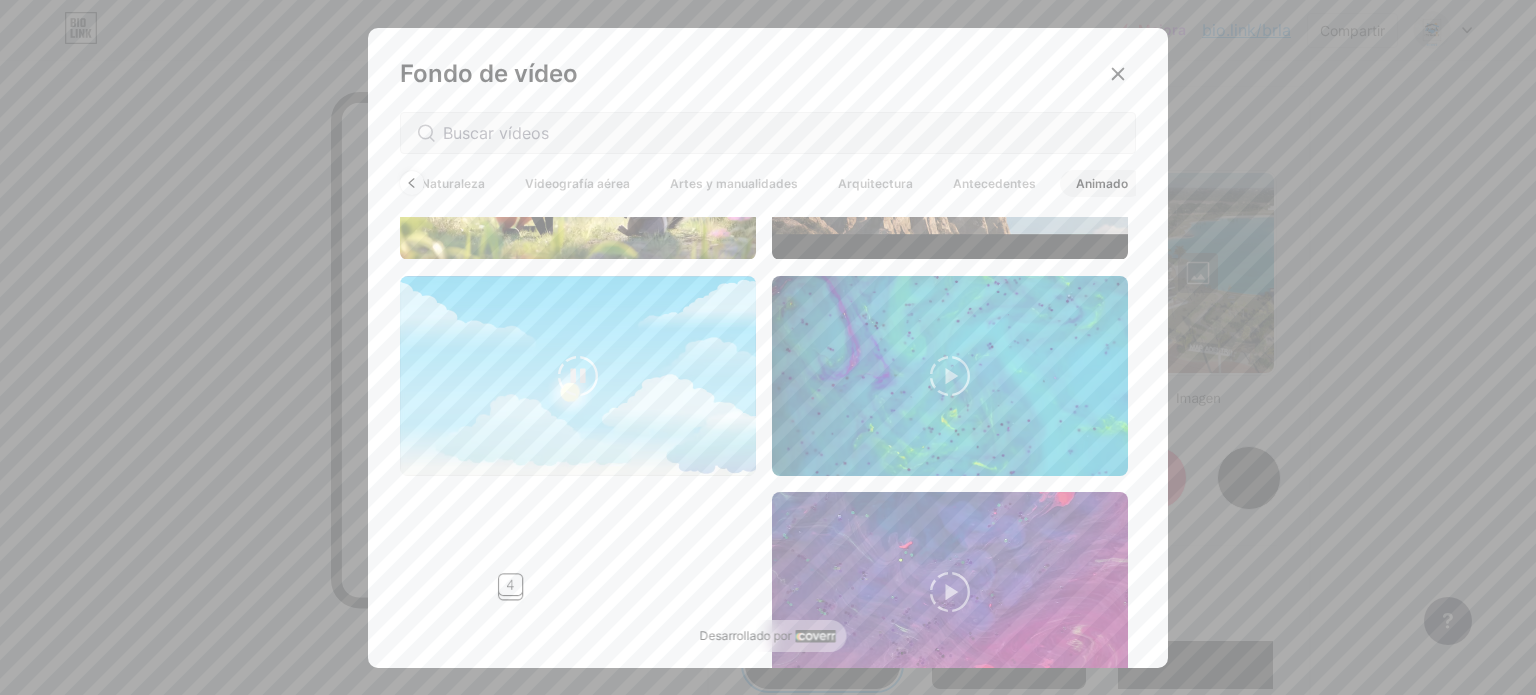 scroll, scrollTop: 1300, scrollLeft: 0, axis: vertical 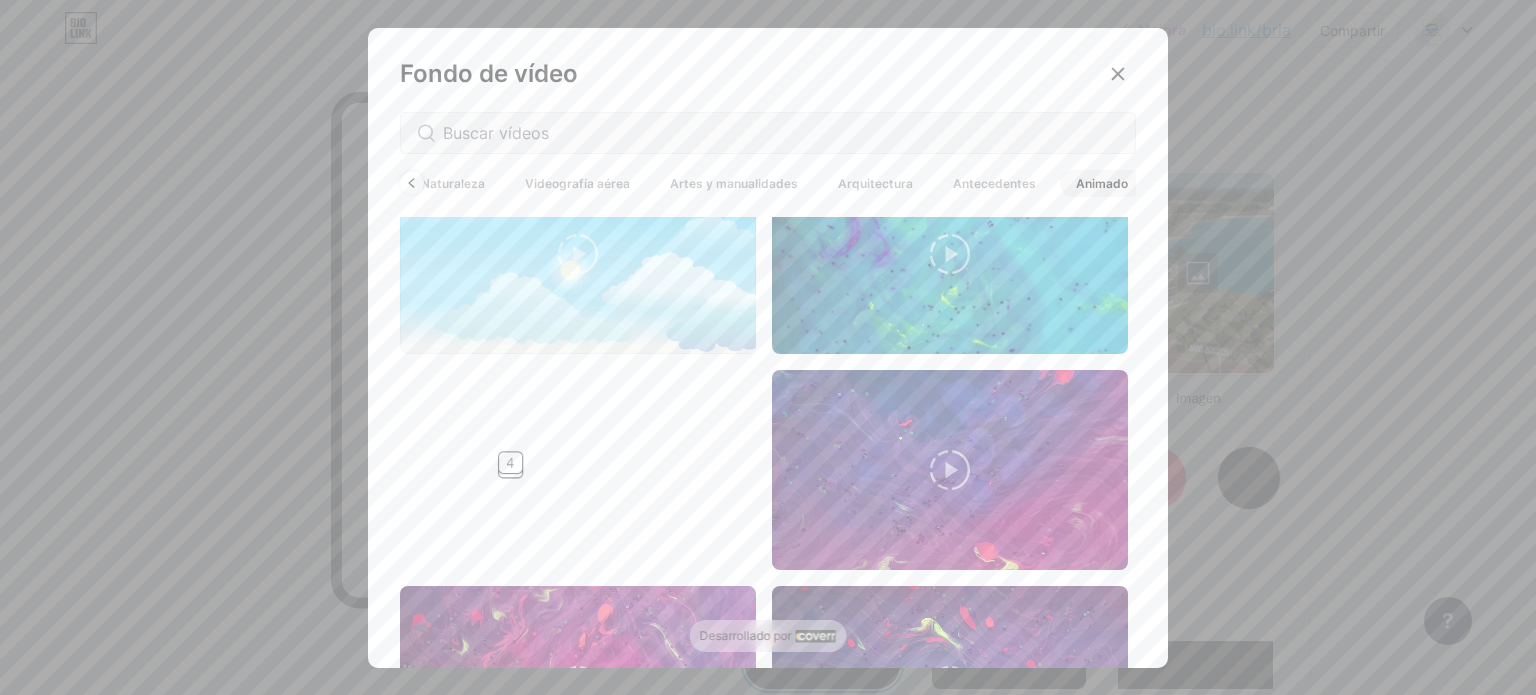 click on "Naturaleza" at bounding box center (453, 183) 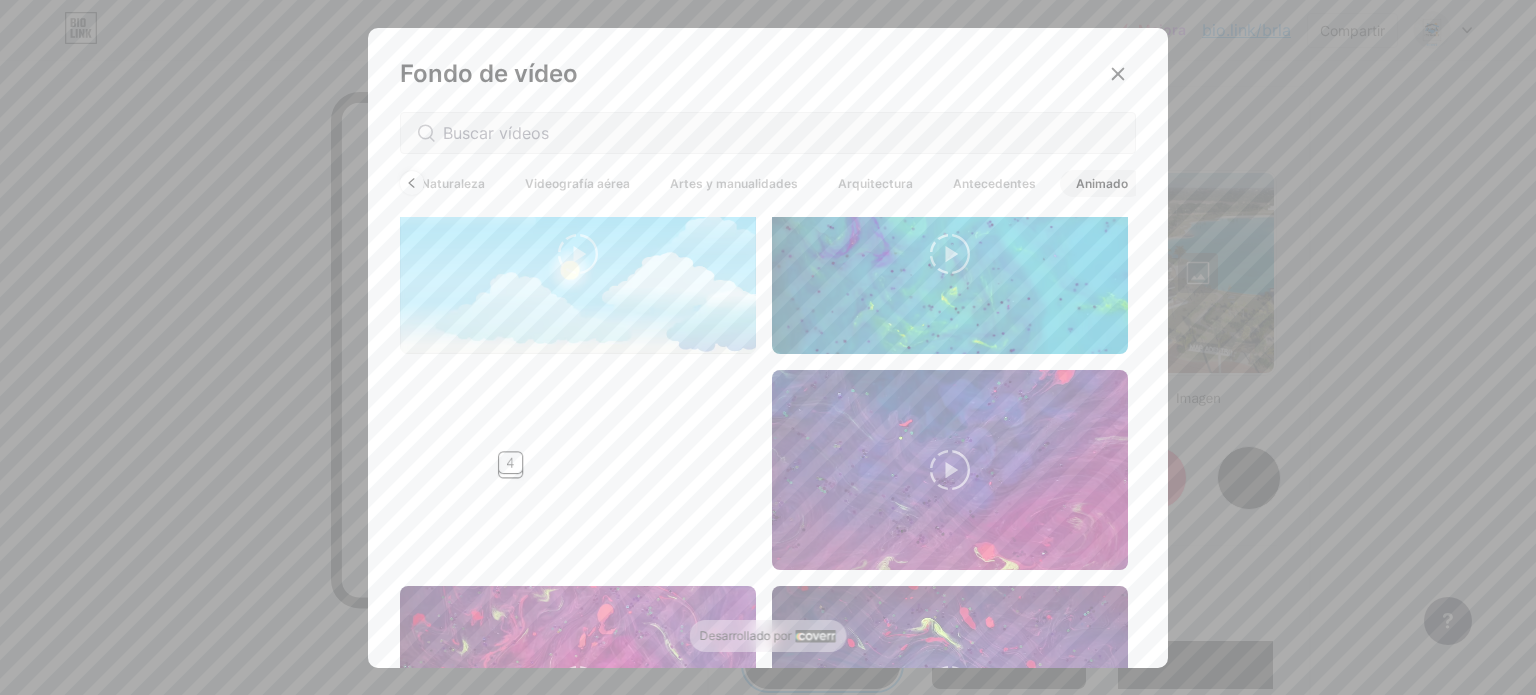 scroll, scrollTop: 0, scrollLeft: 0, axis: both 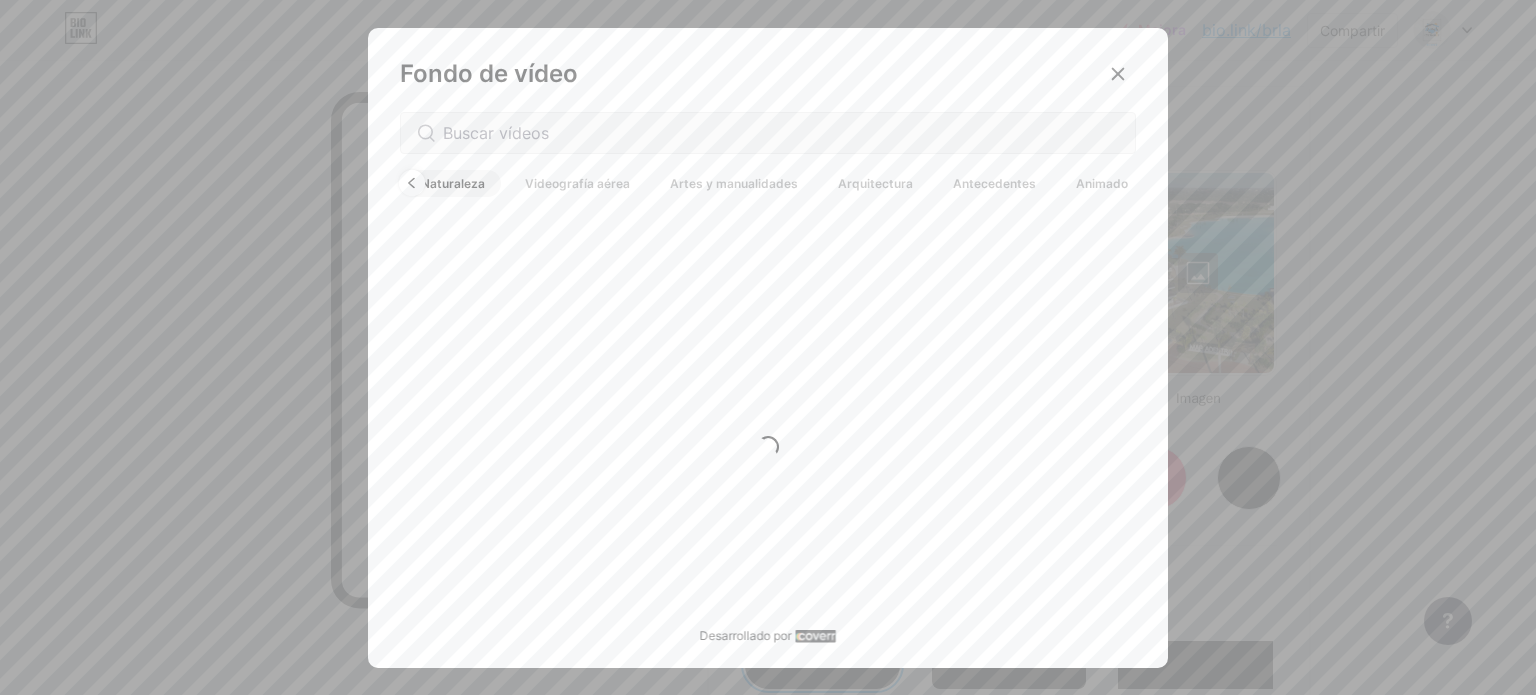 click at bounding box center [412, 183] 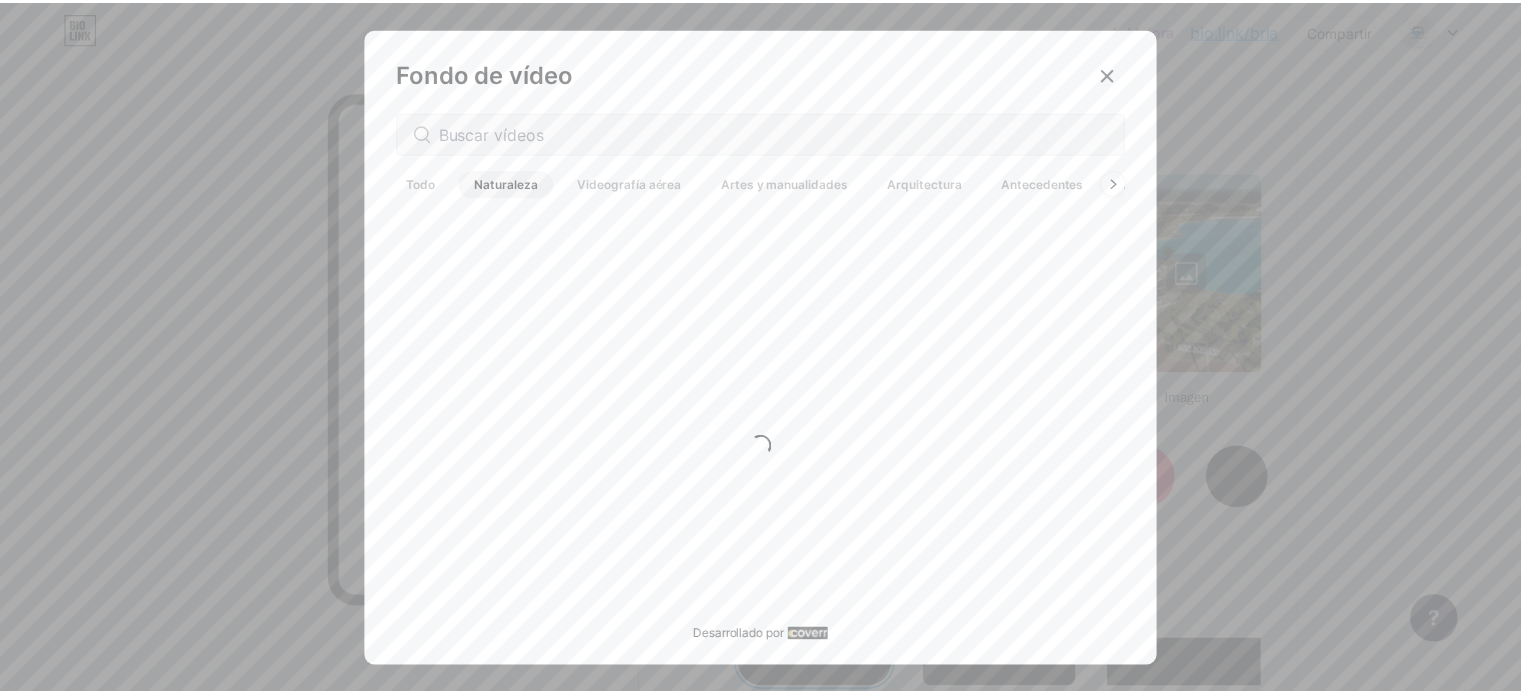 scroll, scrollTop: 0, scrollLeft: 0, axis: both 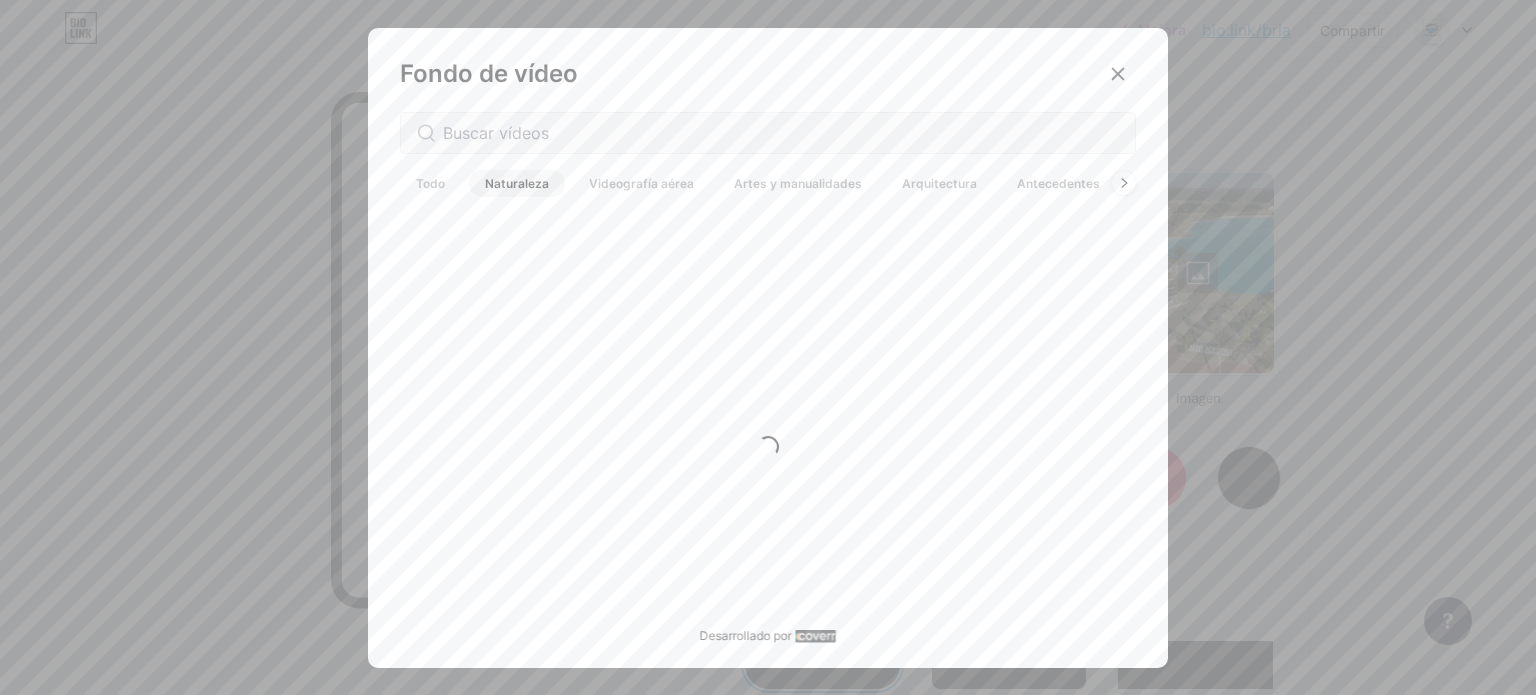 click on "Todo" at bounding box center [430, 183] 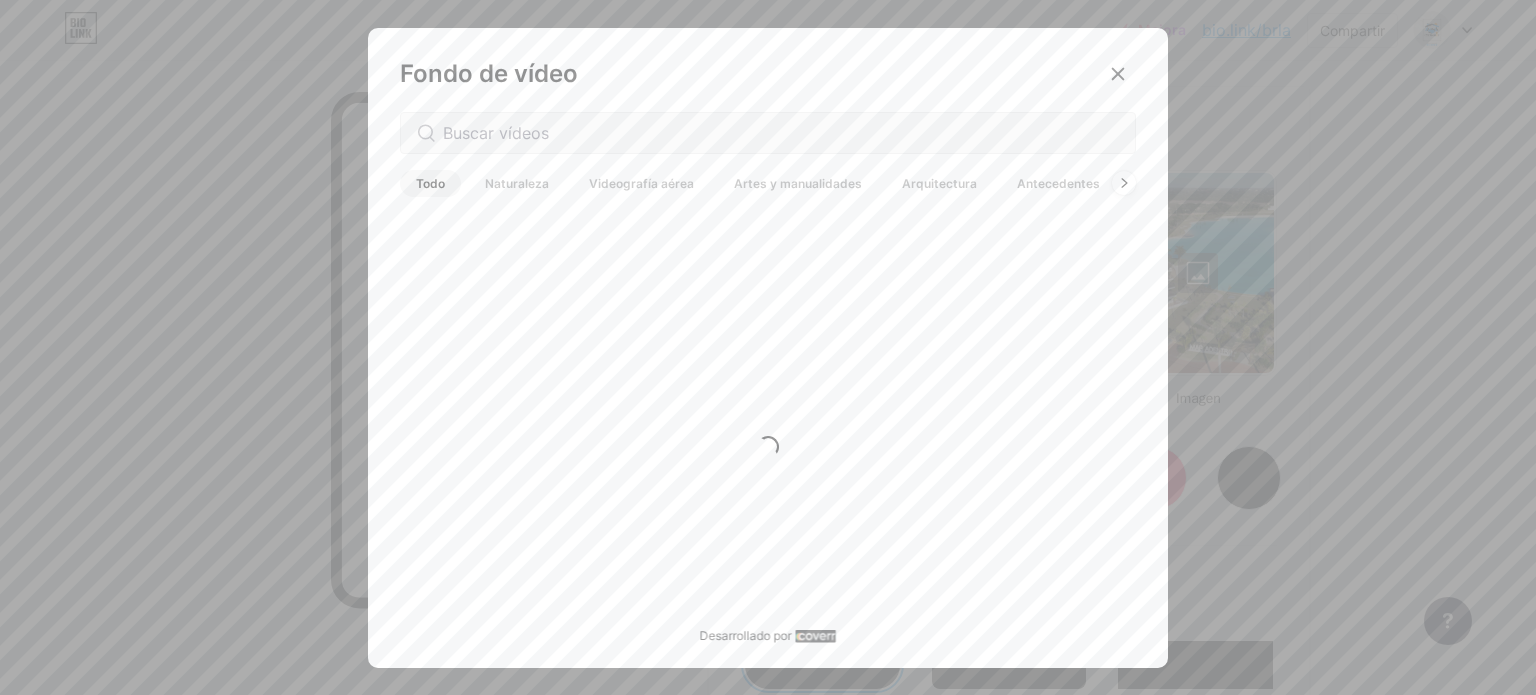 click on "Todo" at bounding box center (430, 183) 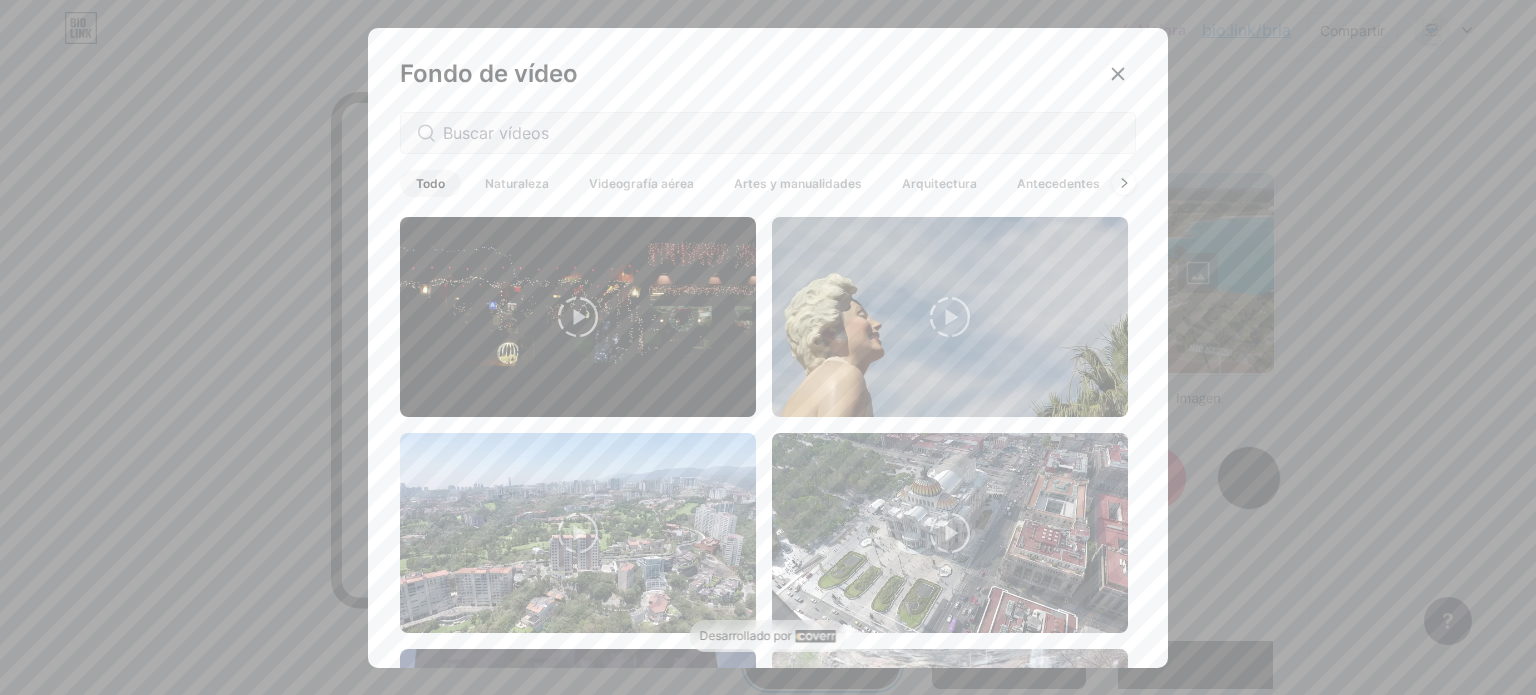 click on "Todo" at bounding box center [430, 183] 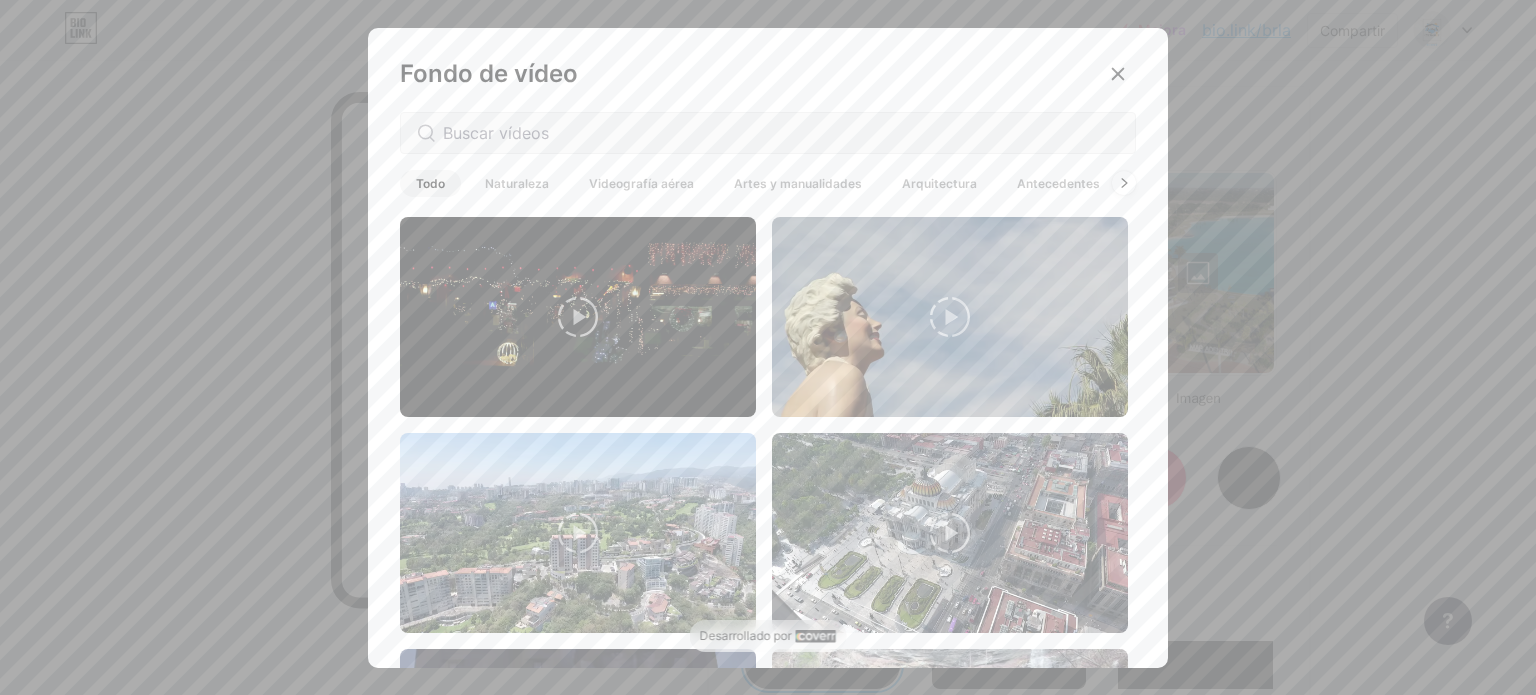 click on "Desarrollado por" at bounding box center (746, 635) 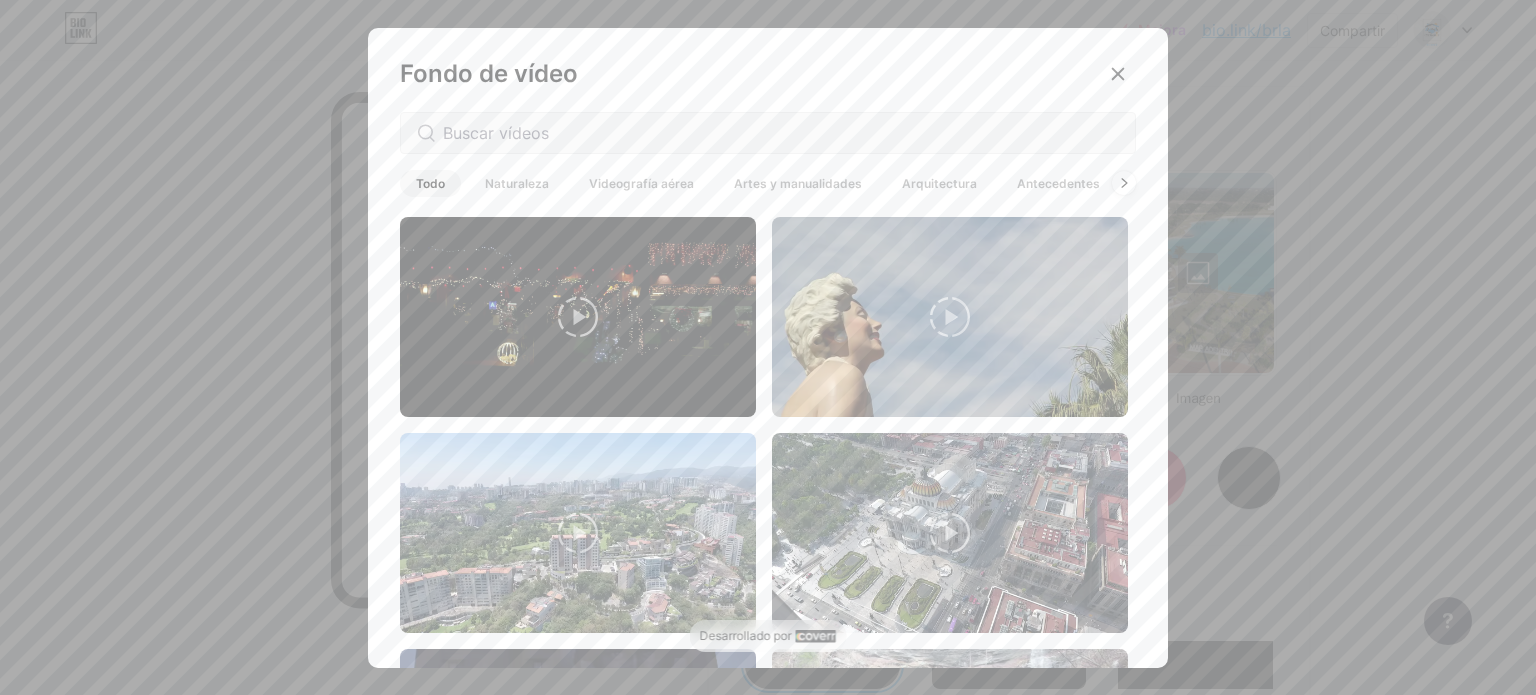 click 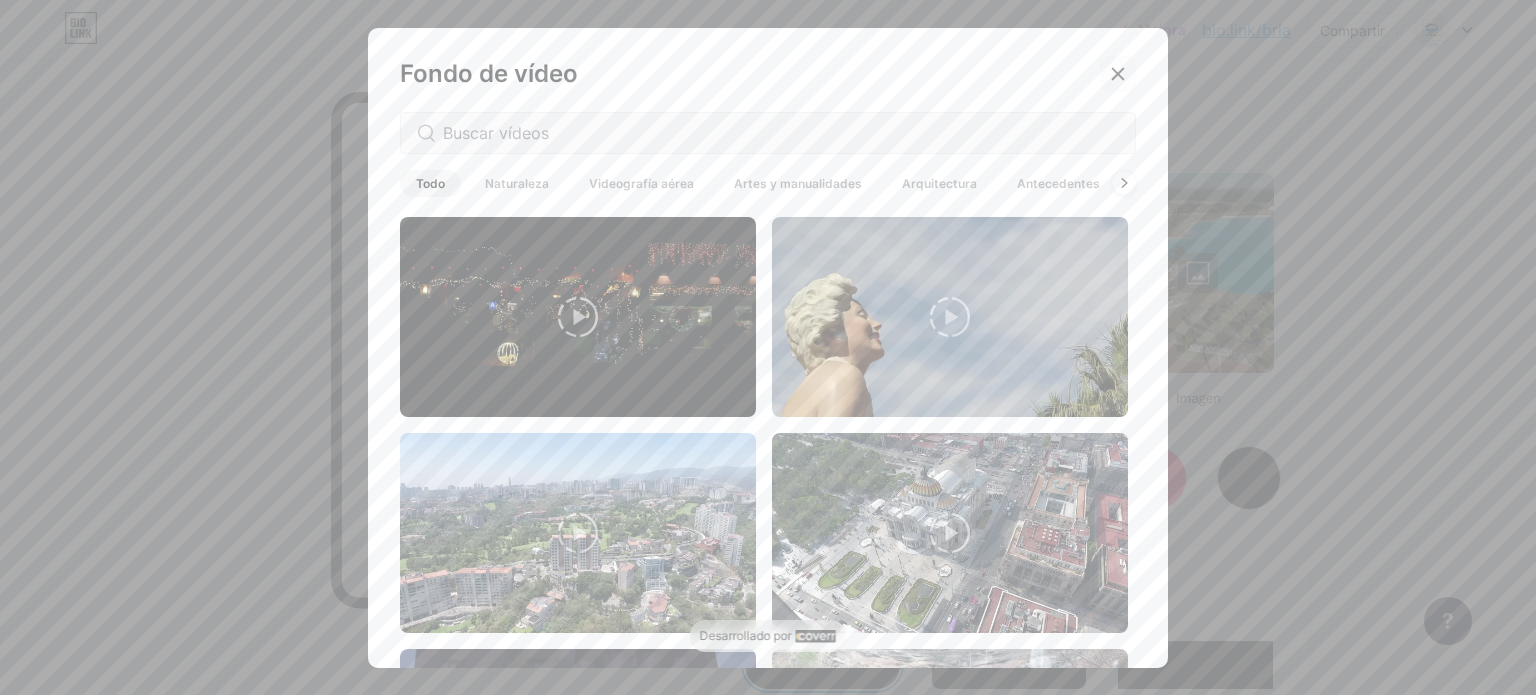 click at bounding box center (1118, 74) 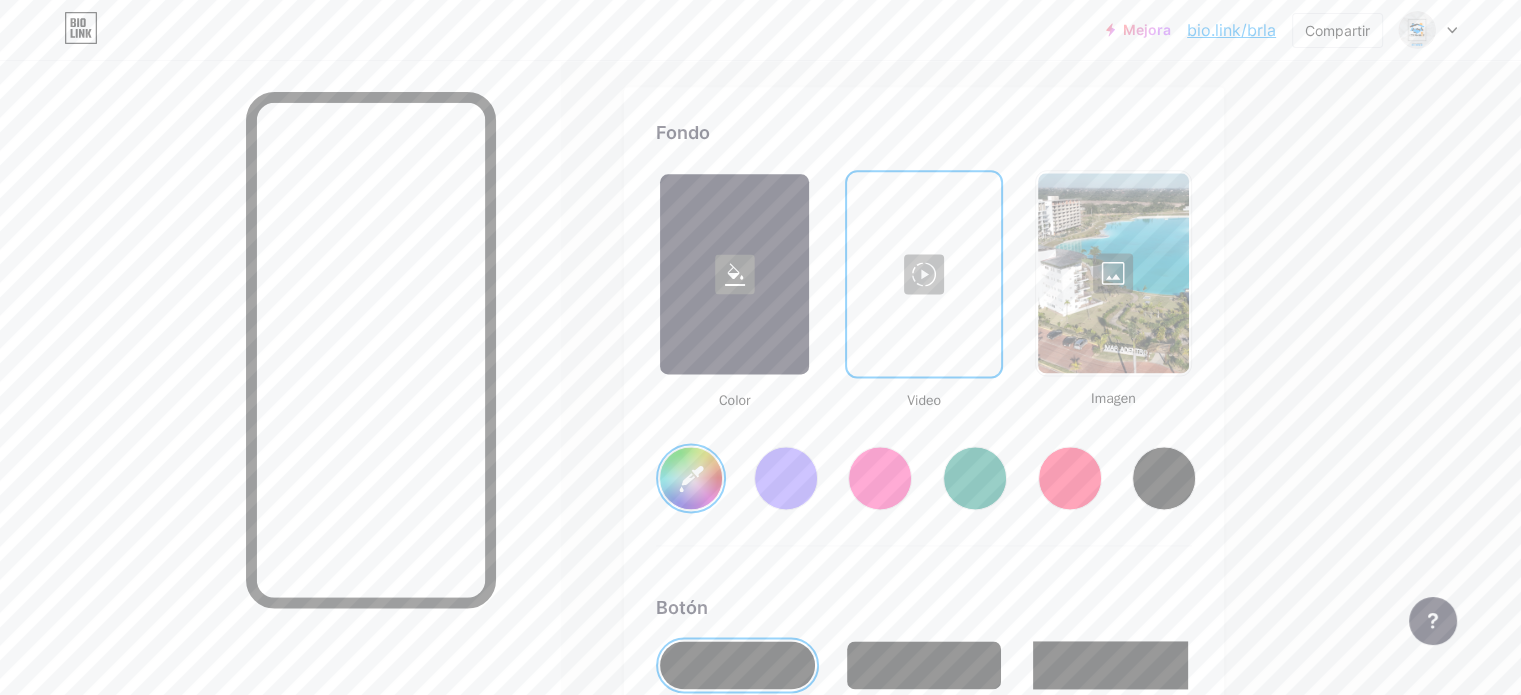 click on "Fondo         Color           Video             Imagen           #ffffff     Botón       #ffffff   Fuente   Enterrar Poppins EB Garamond TEKO BALSAMIQ SIN Cometa uno PT Sans Arena movediza DM Sans     #000000   Cambios guardados" at bounding box center (924, 711) 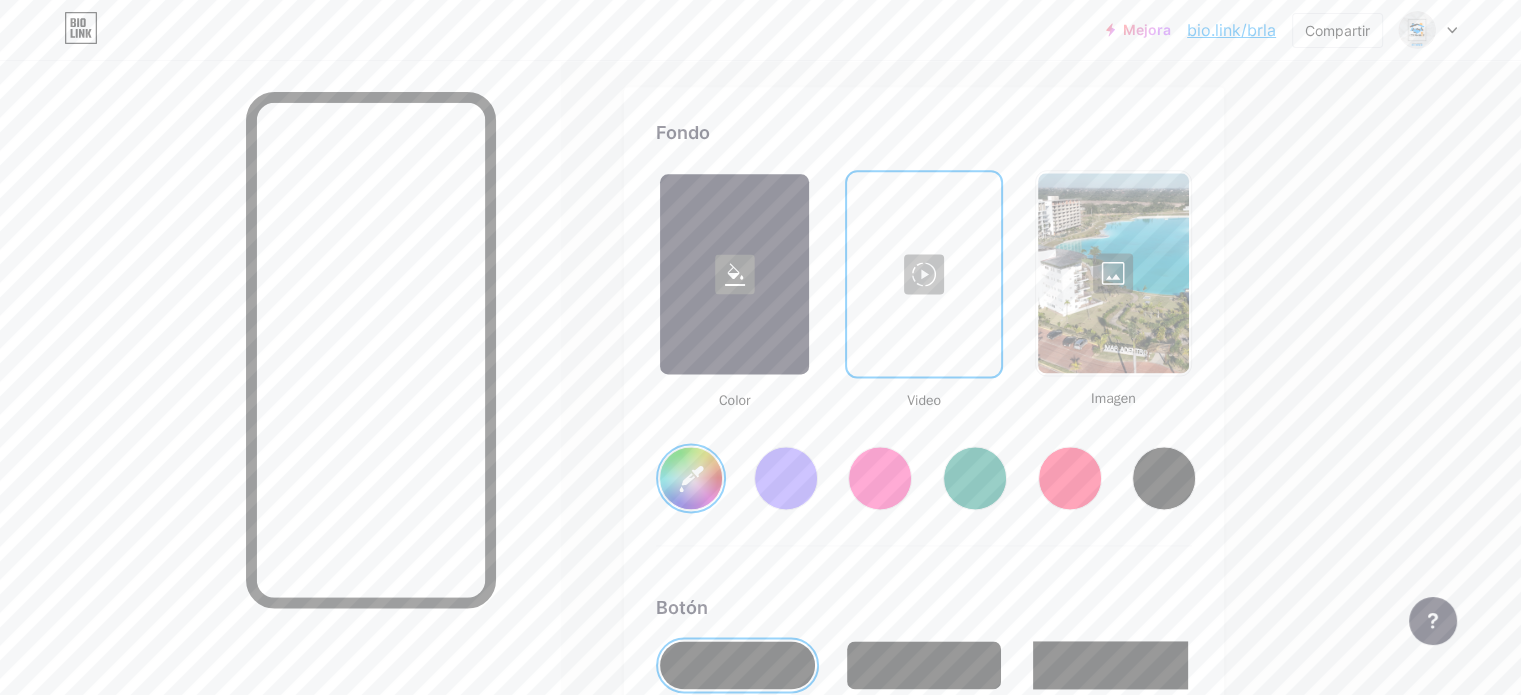 click at bounding box center (1113, 273) 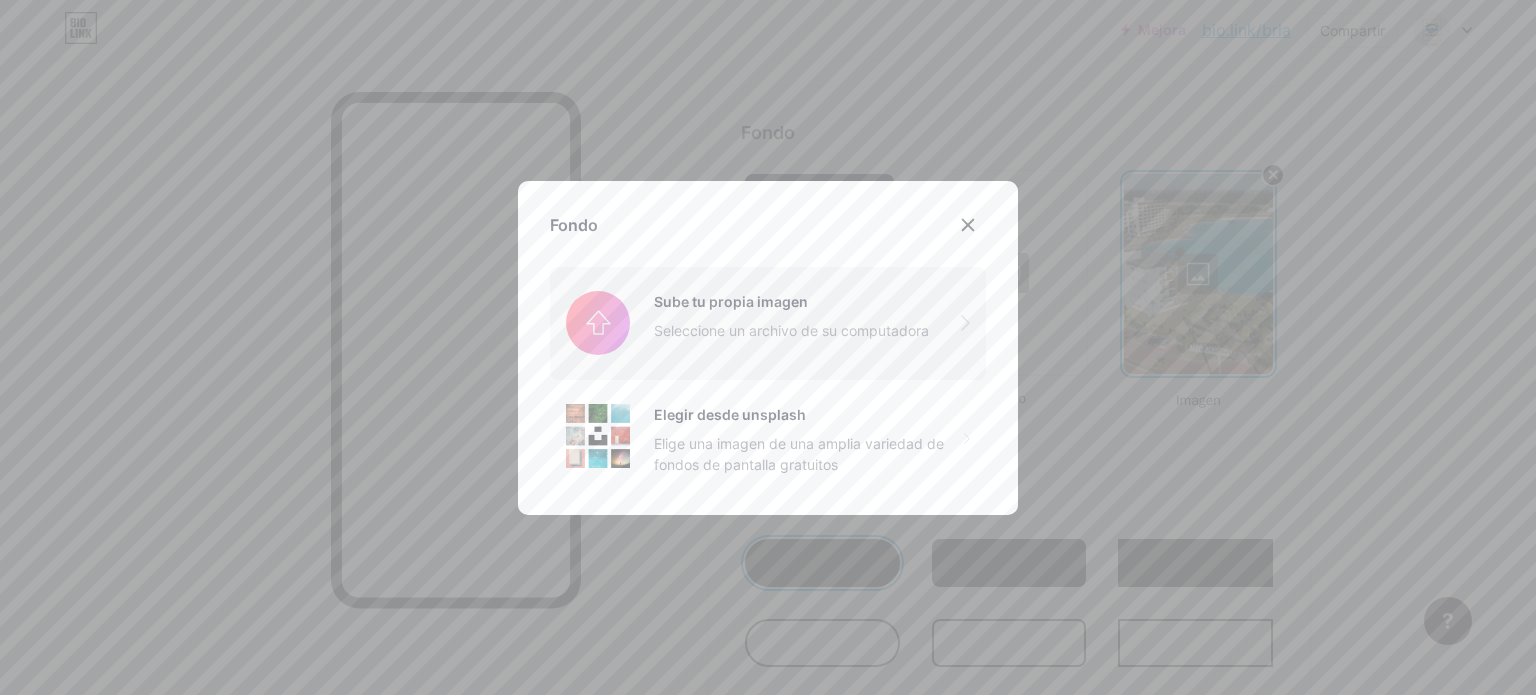 click at bounding box center [768, 323] 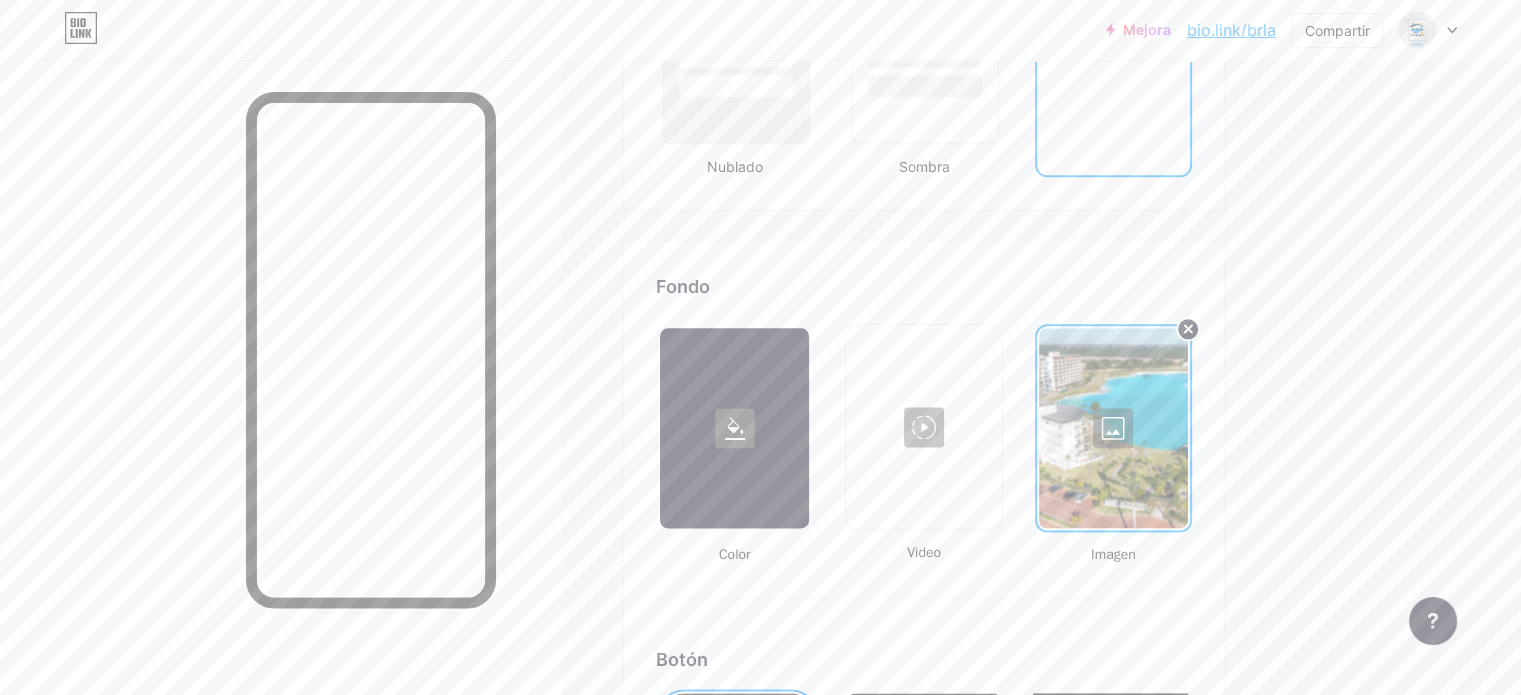 scroll, scrollTop: 2648, scrollLeft: 0, axis: vertical 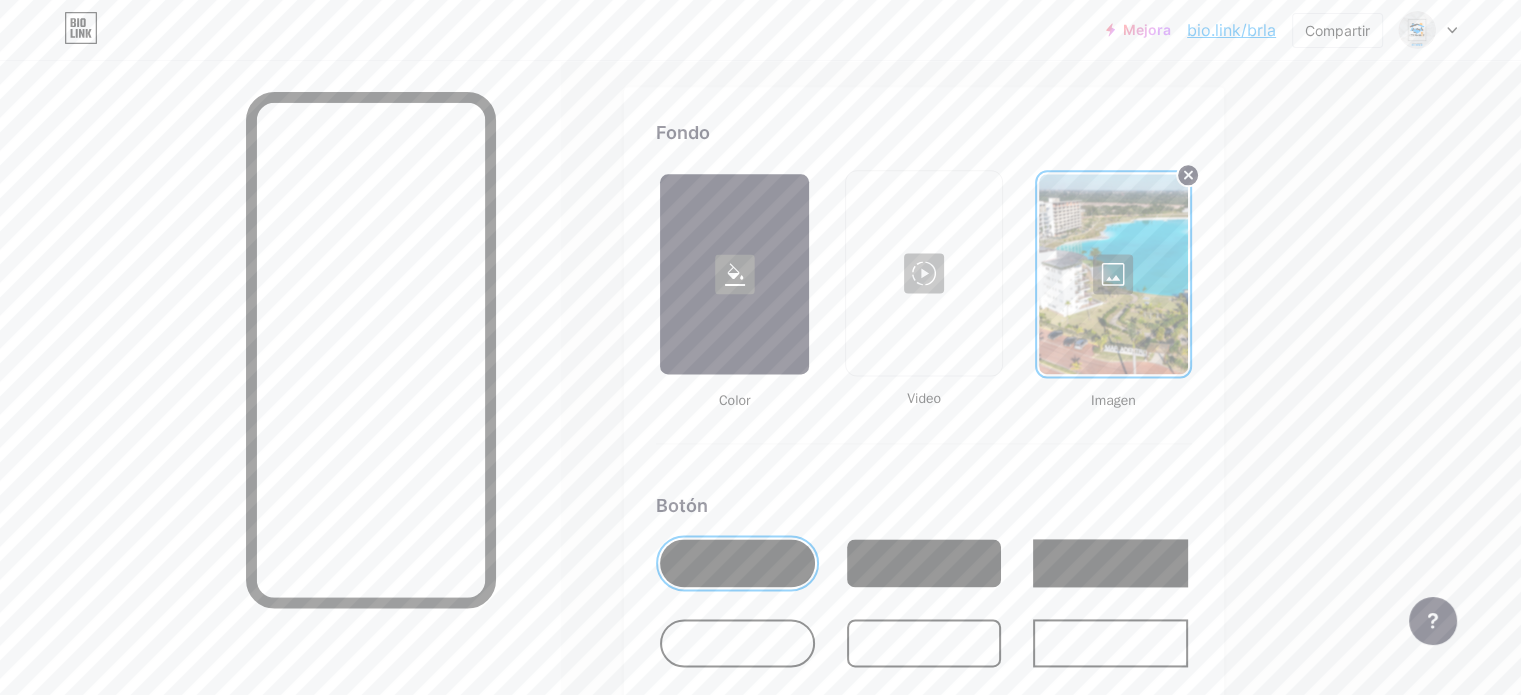 click on "Campo de golf
Publicaciones
Diseño
Suscriptores
NUEVO
Estadísticas
Ajustes     Perfil   Bienes Raíces Los Amigos     ALQUILER - ANTICRÉTICO - VENTA                   Temas   Enlace en la biografía   Blog   Comercio       Lo esencial       Carbón       Navidad 23       Orgullo       Fallo       Invierno · En vivo       Glassy · En vivo       Camaleón · En vivo       Noche lluviosa · En vivo       Neón · En vivo       Verano       Retro       Fresa · En vivo       Desierto       Soleado       Otoño       Hoja       Cielo despejado       Rubor       Unicornio       Mínimo       Nublado       Sombra     Crea el tuyo propio           Cambios guardados     Fondo         Color           Video                   Imagen           Botón       #ffffff   Fuente   Enterrar Poppins EB Garamond TEKO BALSAMIQ SIN Cometa uno PT Sans Arena movediza DM Sans     #000000   Cambios guardados     Posición para mostrar redes sociales" at bounding box center [702, -322] 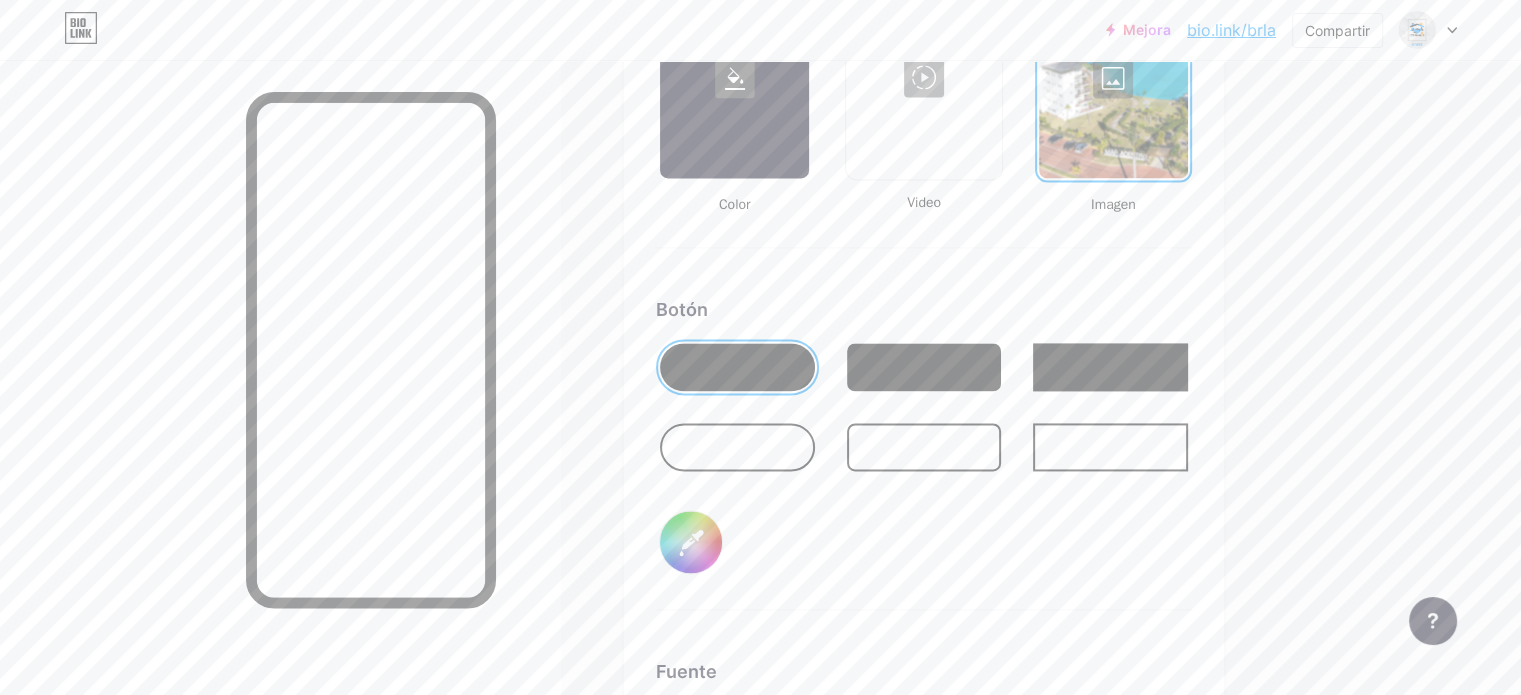 scroll, scrollTop: 2848, scrollLeft: 0, axis: vertical 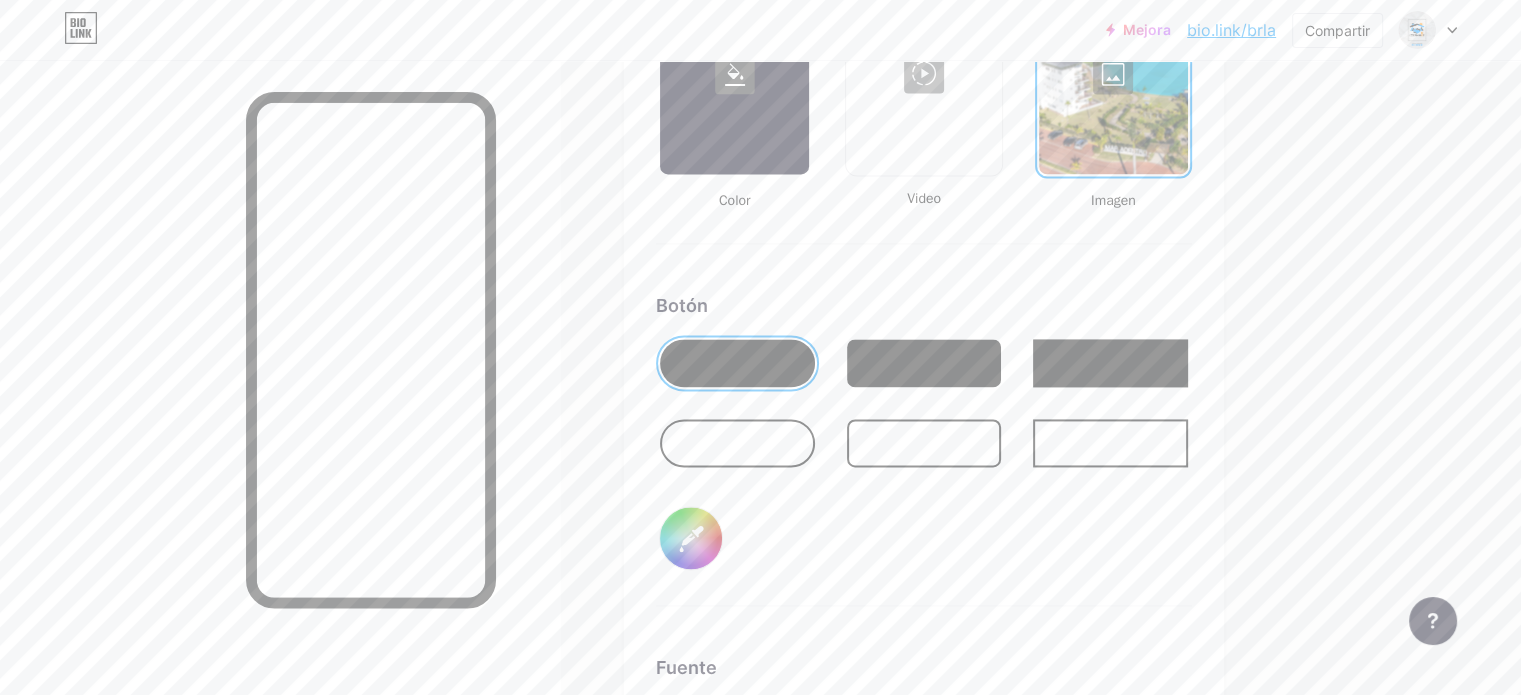 click at bounding box center [737, 443] 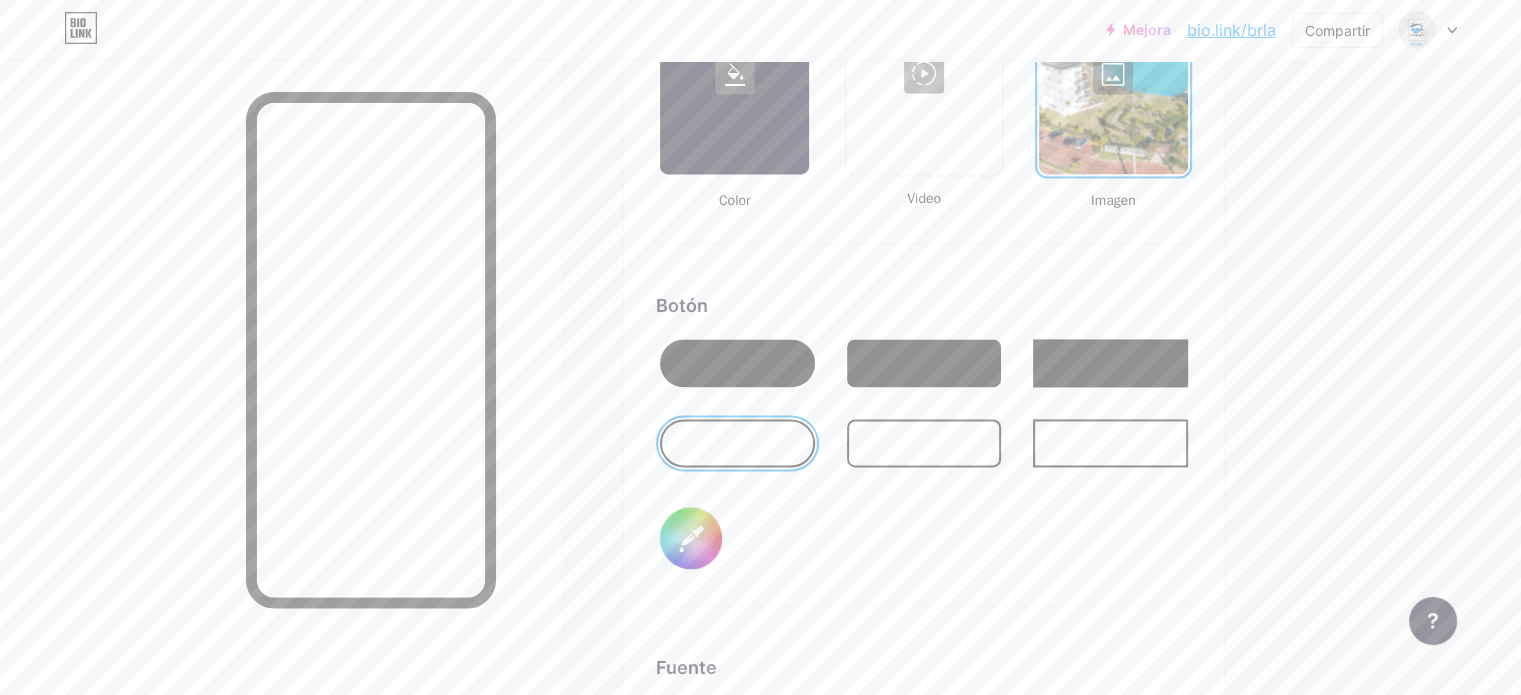 click at bounding box center (924, 443) 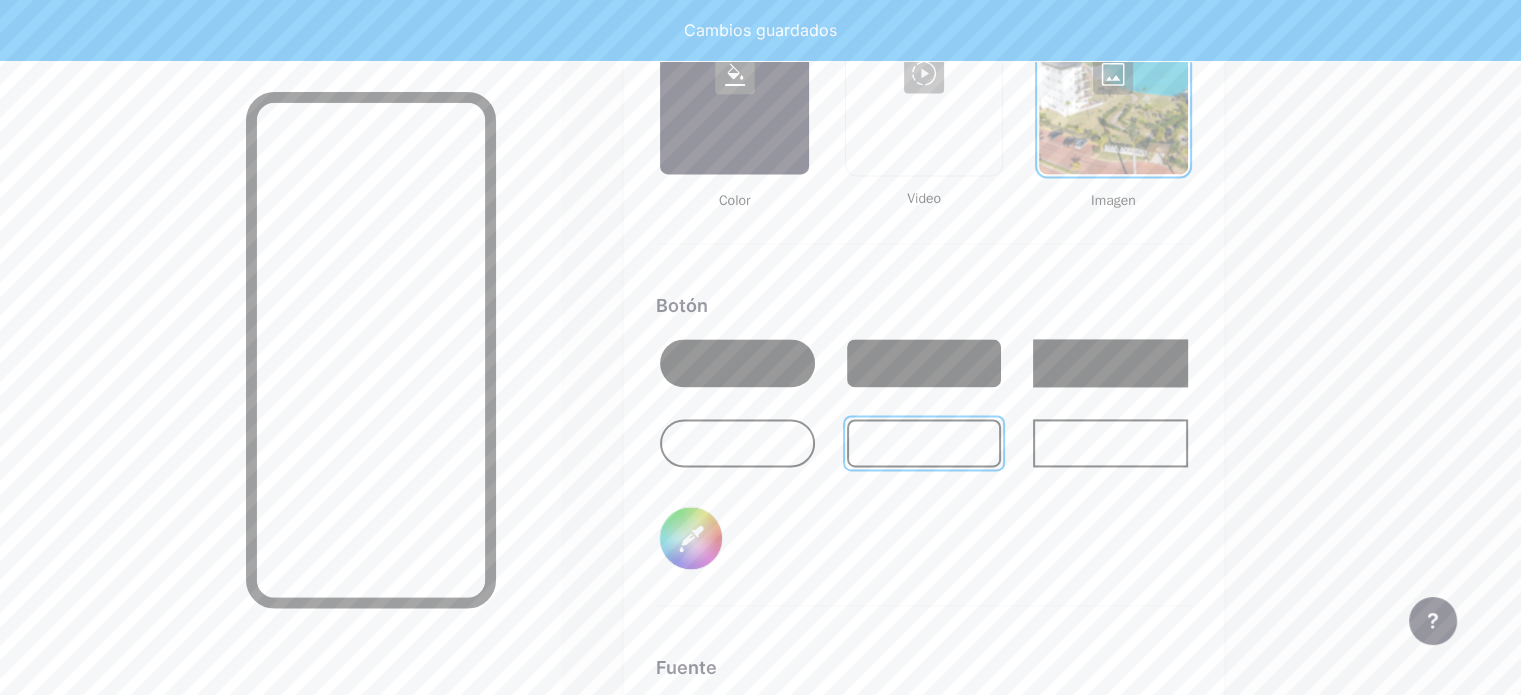 click at bounding box center [737, 363] 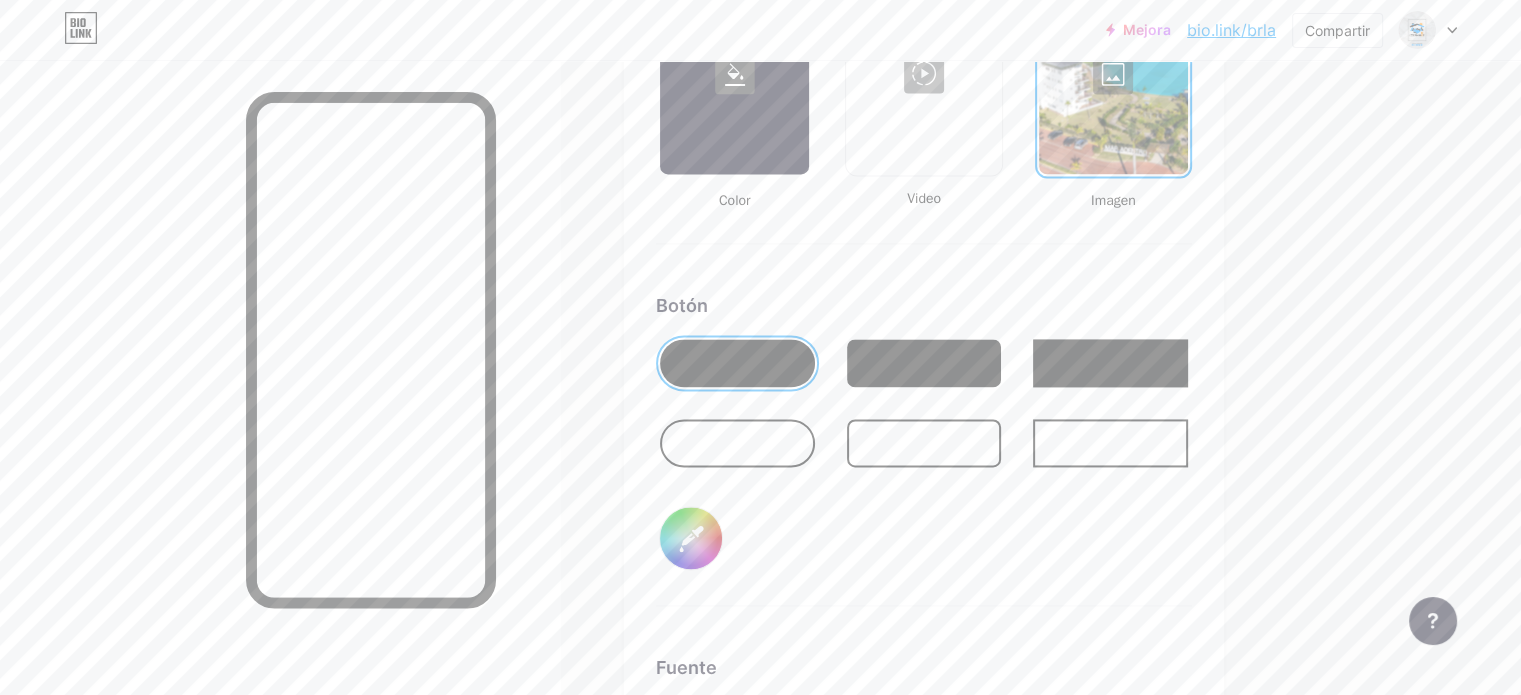 click at bounding box center [924, 363] 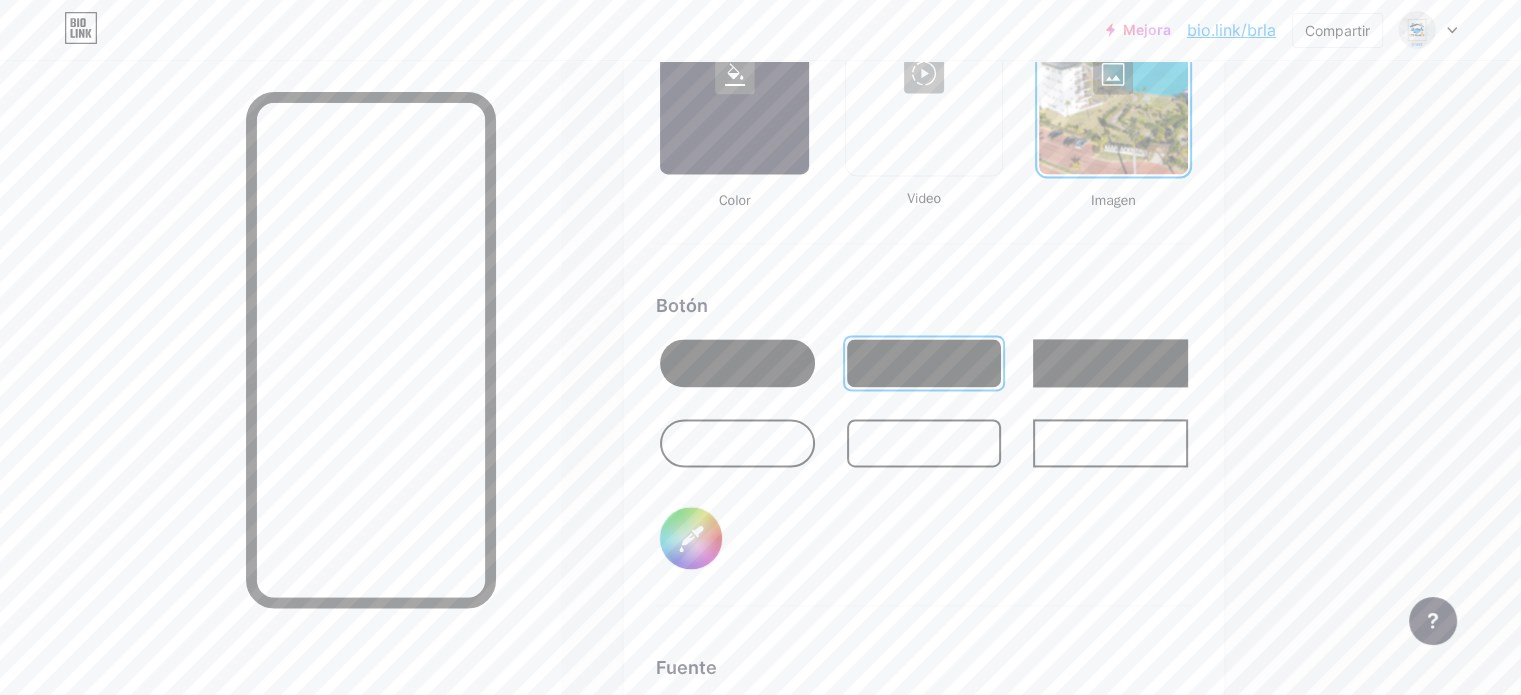 click at bounding box center [737, 363] 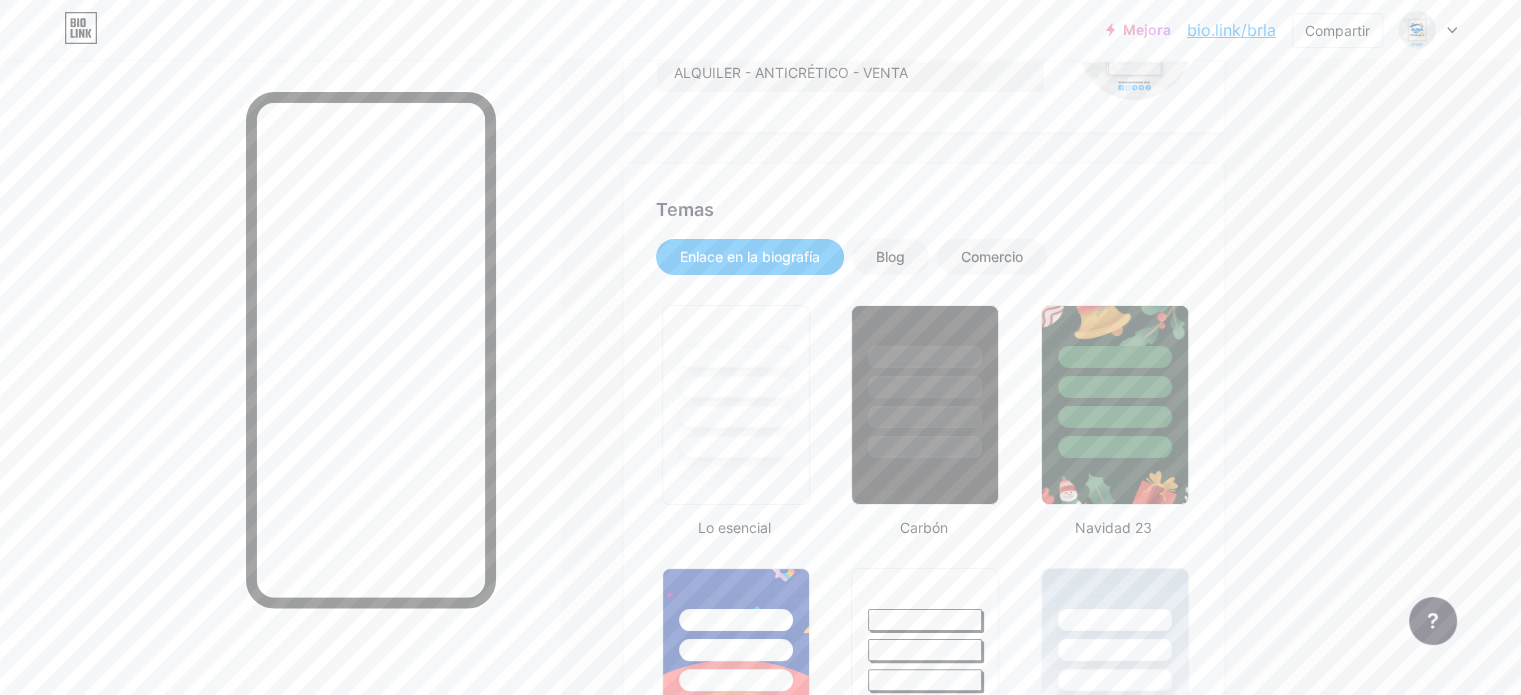 scroll, scrollTop: 288, scrollLeft: 0, axis: vertical 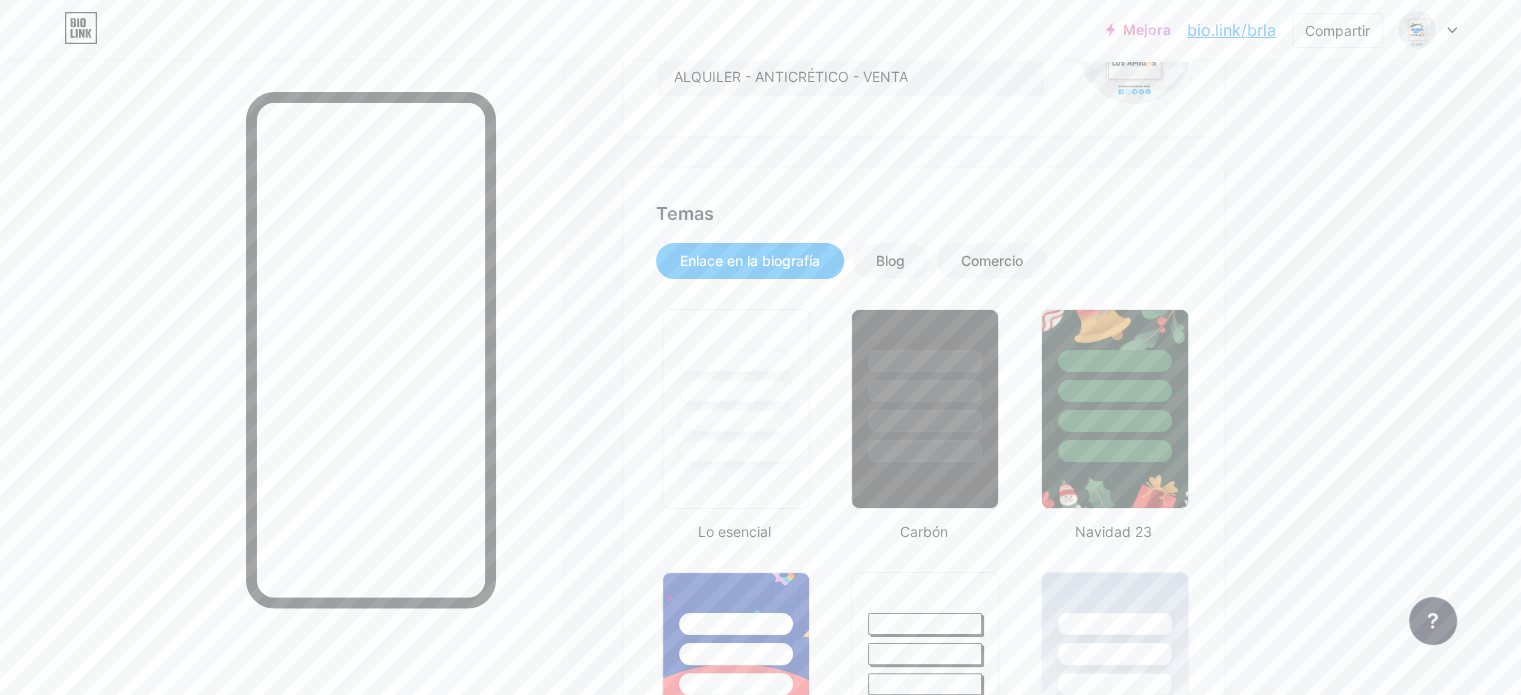 click on "Perfil   Bienes Raíces Los Amigos     ALQUILER - ANTICRÉTICO - VENTA                   Temas   Enlace en la biografía   Blog   Comercio       Lo esencial       Carbón       Navidad 23       Orgullo       Fallo       Invierno · En vivo       Glassy · En vivo       Camaleón · En vivo       Noche lluviosa · En vivo       Neón · En vivo       Verano       Retro       Fresa · En vivo       Desierto       Soleado       Otoño       Hoja       Cielo despejado       Rubor       Unicornio       Mínimo       Nublado       Sombra     Crea el tuyo propio           Cambios guardados     Fondo         Color           Video                   Imagen           Botón       #ffffff   Fuente   Enterrar Poppins EB Garamond TEKO BALSAMIQ SIN Cometa uno PT Sans Arena movediza DM Sans     #000000   Cambios guardados     Posición para mostrar redes sociales                 Arriba                     Abajo
Desactivar la marca Bio Link
Cambios guardados" at bounding box center [972, 2051] 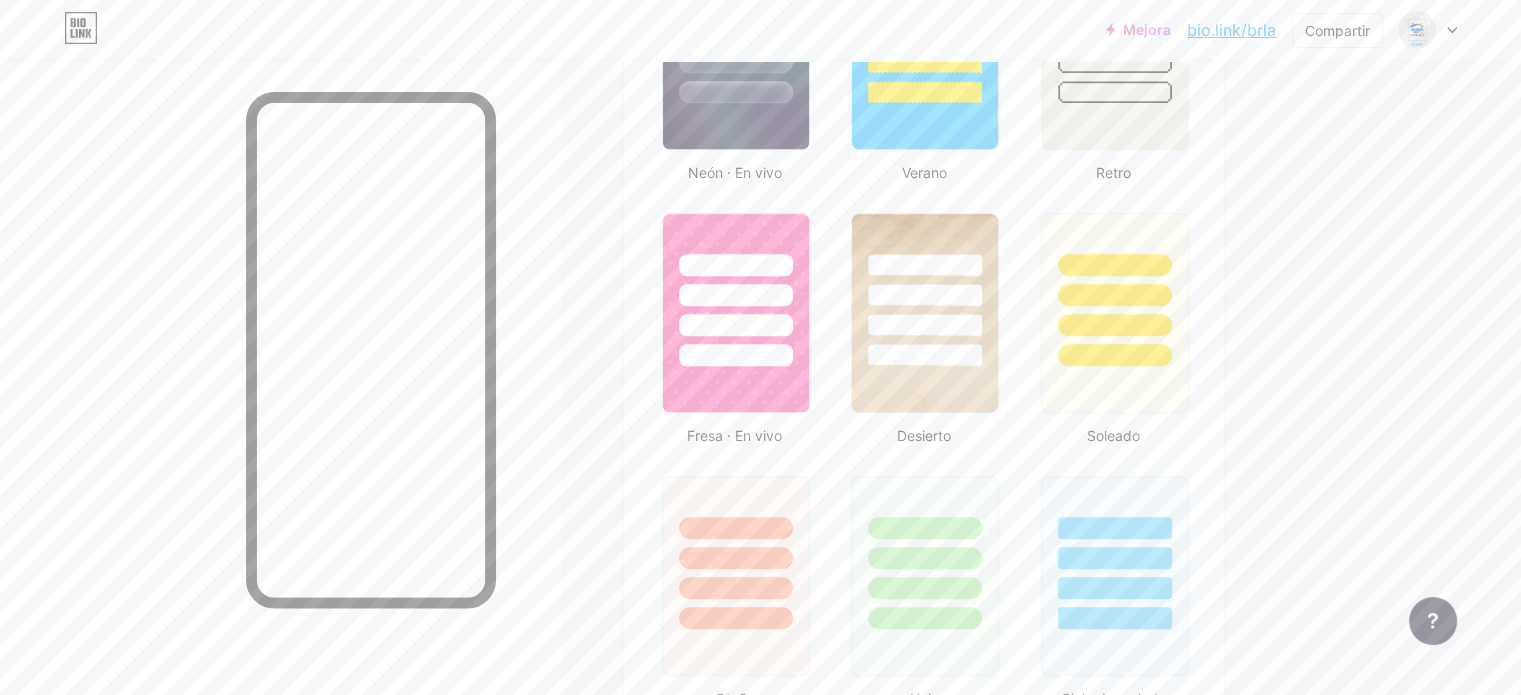 scroll, scrollTop: 1588, scrollLeft: 0, axis: vertical 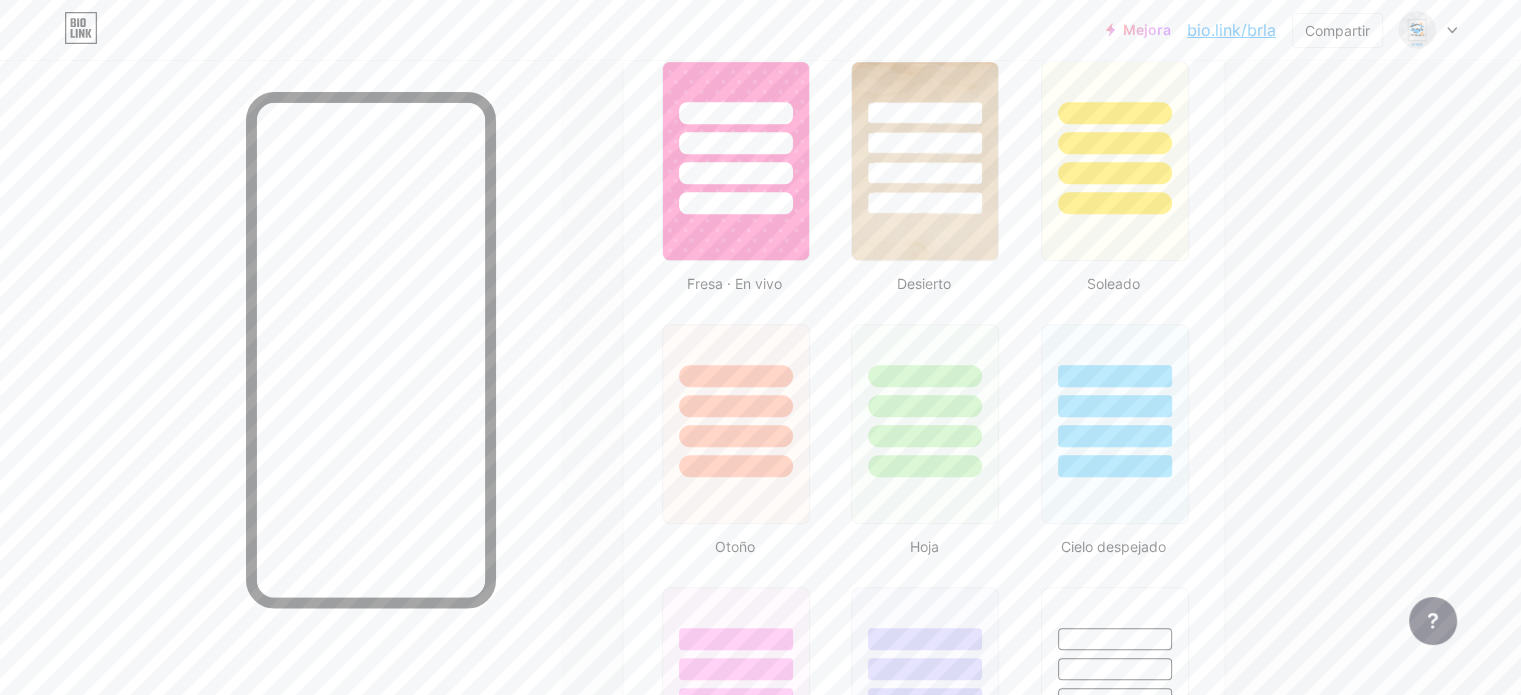 click on "Lo esencial       Carbón       Navidad 23       Orgullo       Fallo       Invierno · En vivo       Glassy · En vivo       Camaleón · En vivo       Noche lluviosa · En vivo       Neón · En vivo       Verano       Retro       Fresa · En vivo       Desierto       Soleado       Otoño       Hoja       Cielo despejado       Rubor       Unicornio       Mínimo       Nublado       Sombra     Crea el tuyo propio" at bounding box center (924, 43) 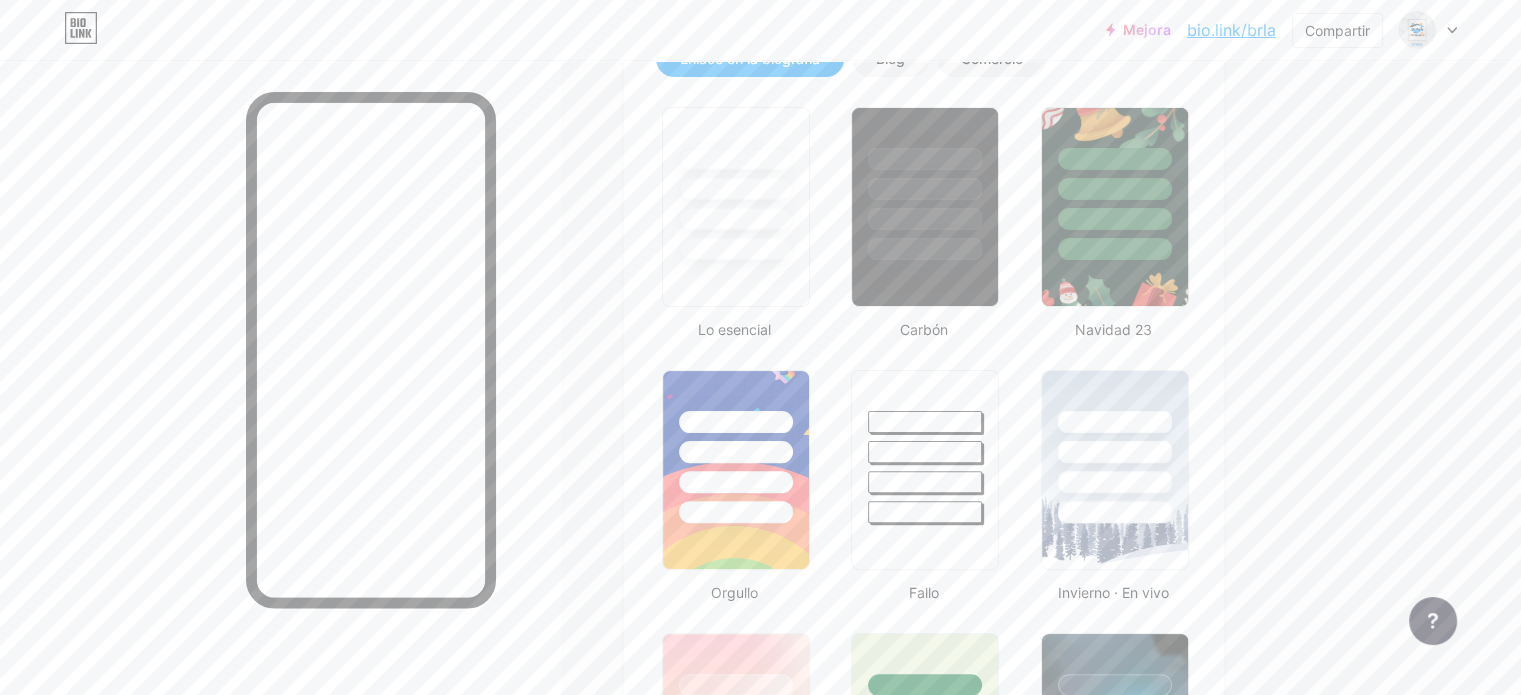 scroll, scrollTop: 488, scrollLeft: 0, axis: vertical 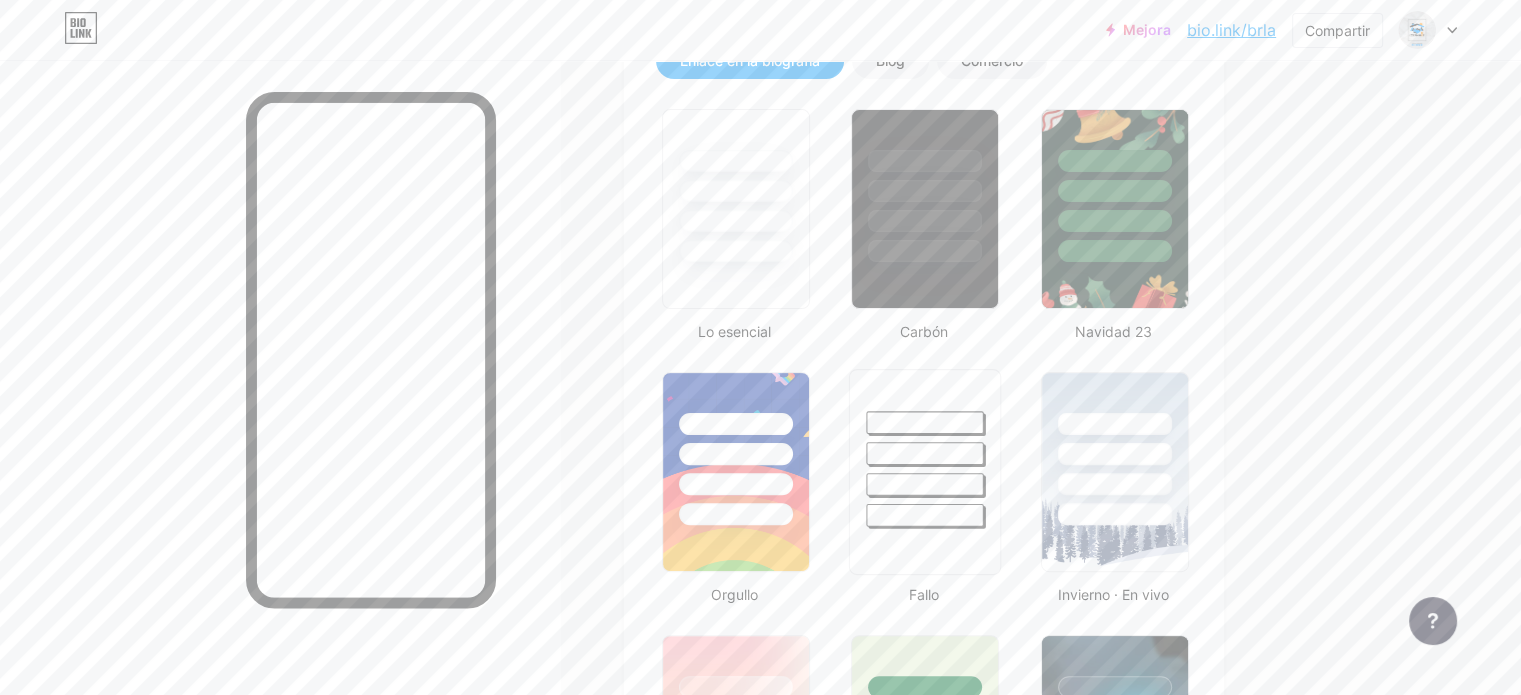 click at bounding box center [925, 453] 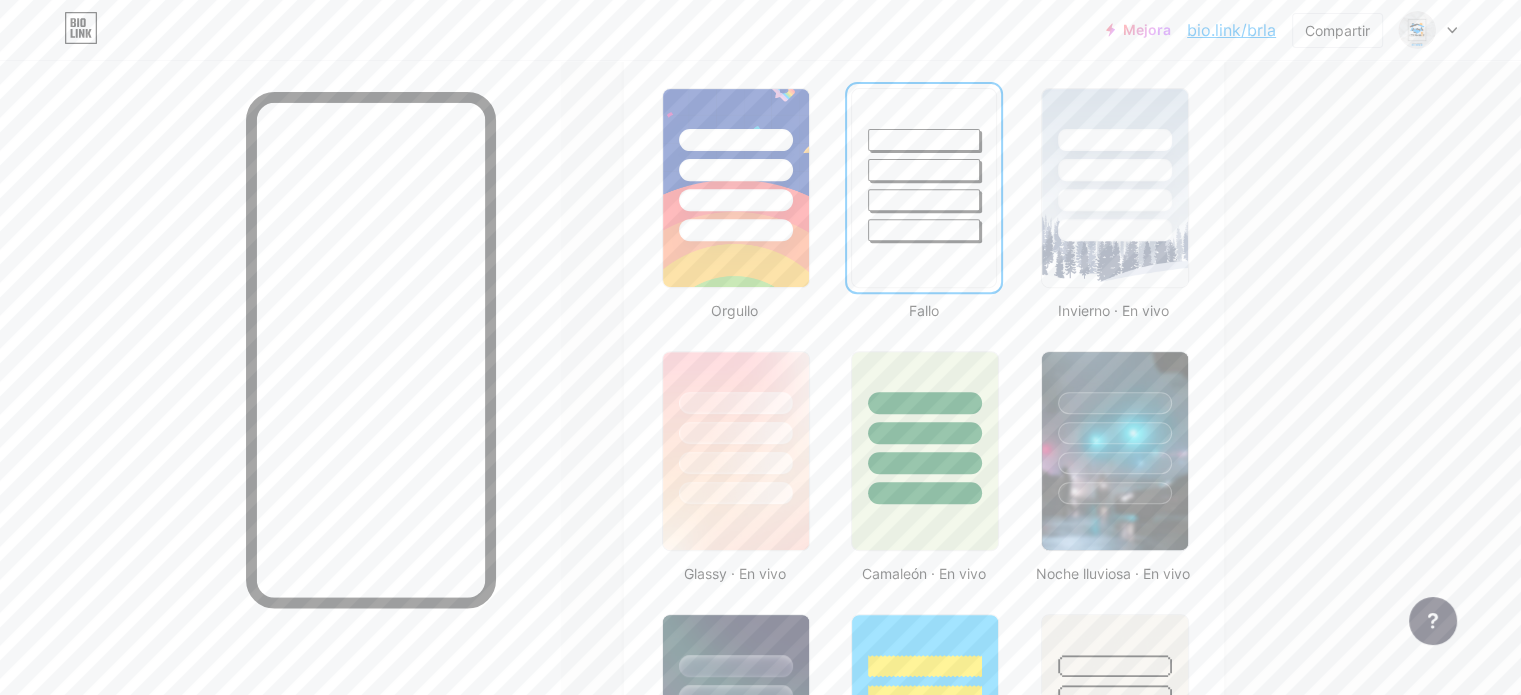 scroll, scrollTop: 788, scrollLeft: 0, axis: vertical 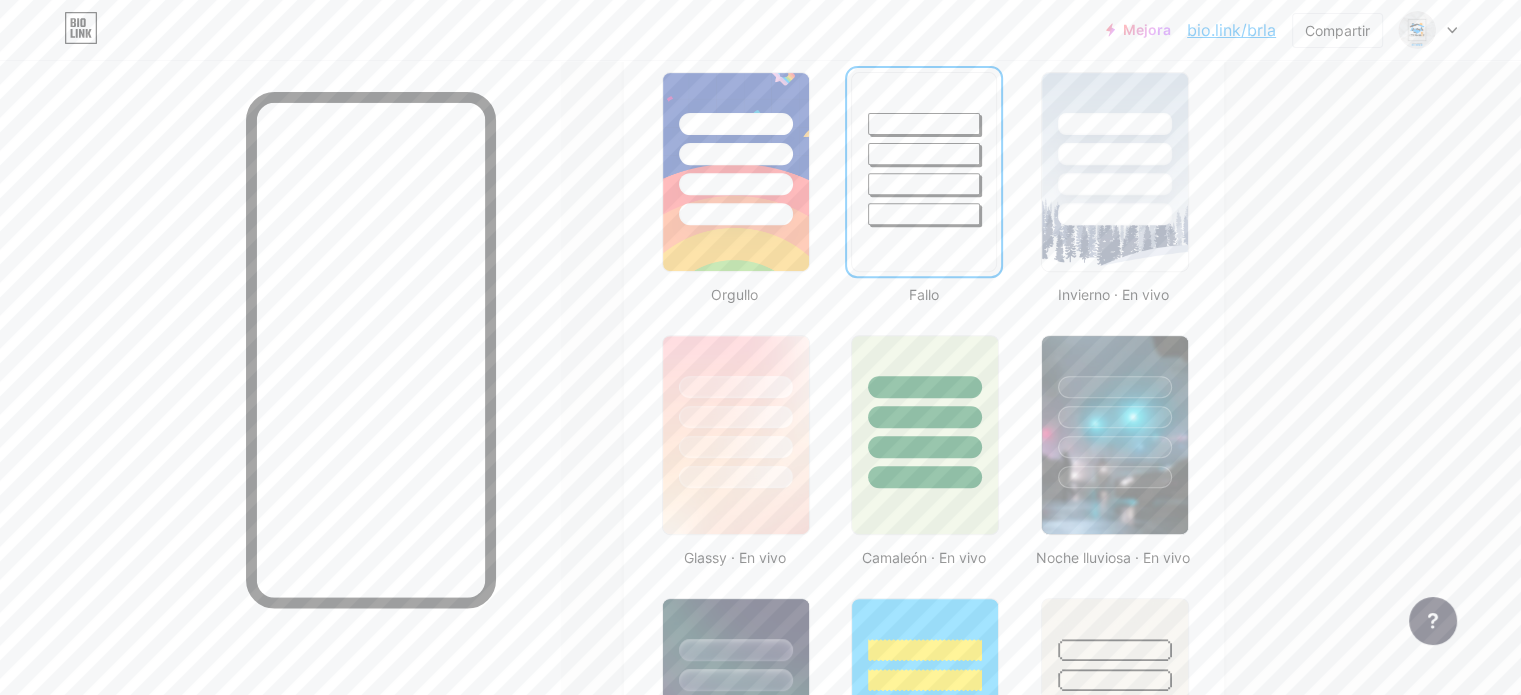 click at bounding box center [280, 407] 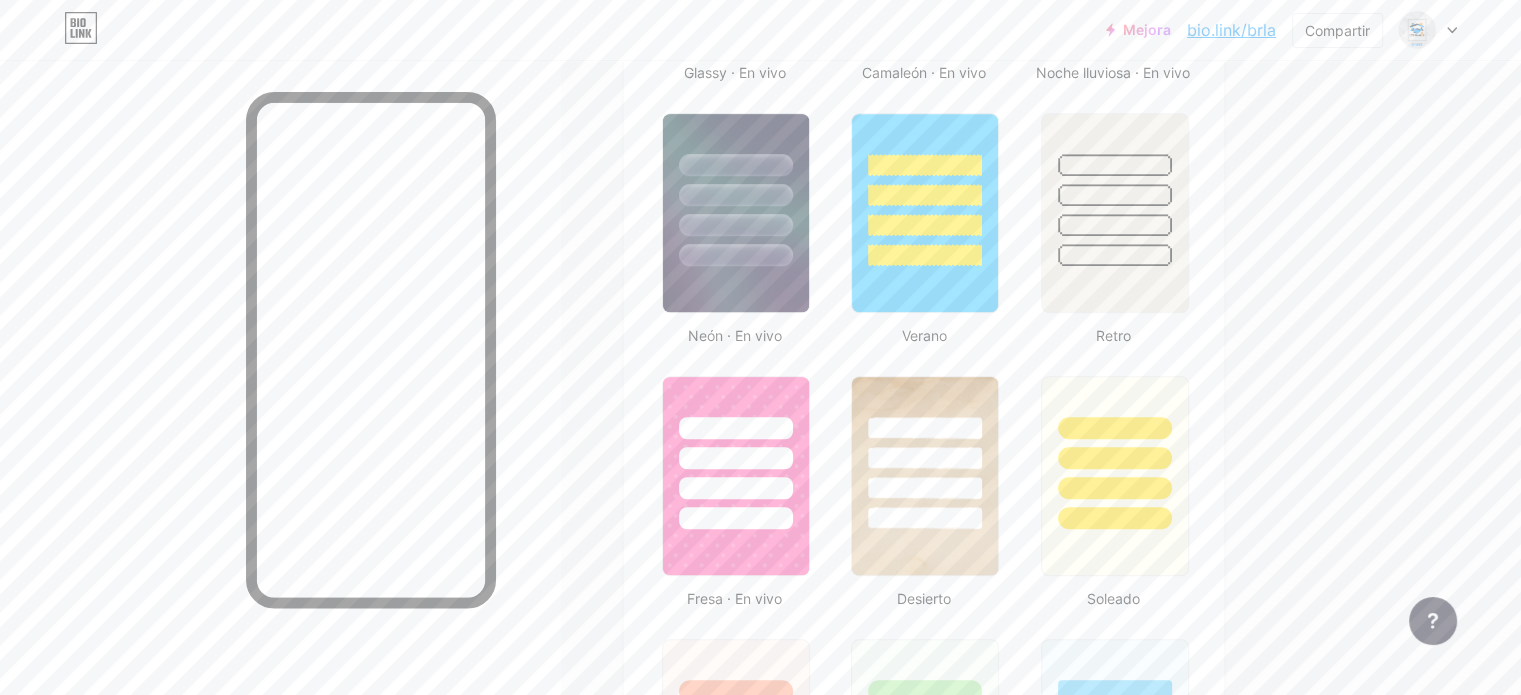 scroll, scrollTop: 2300, scrollLeft: 0, axis: vertical 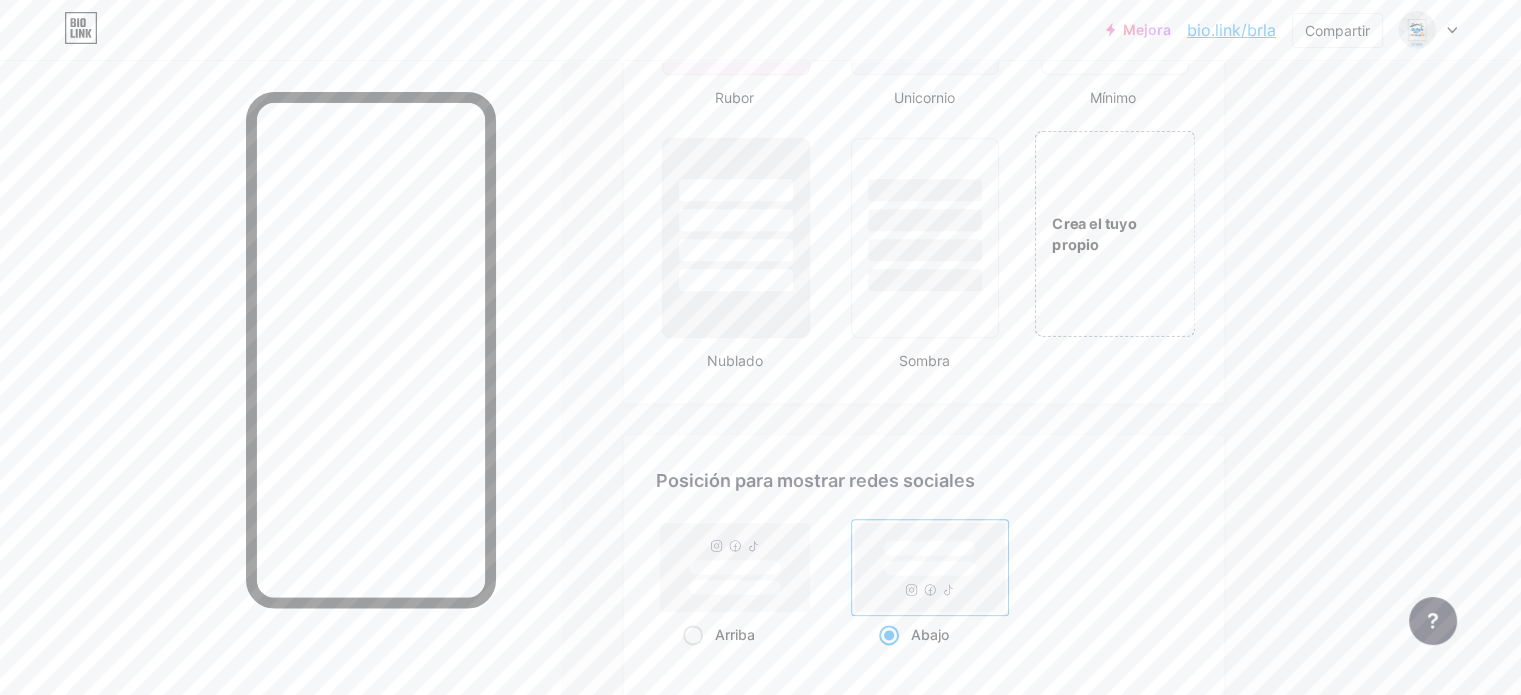 click on "Crea el tuyo propio" at bounding box center (1114, 233) 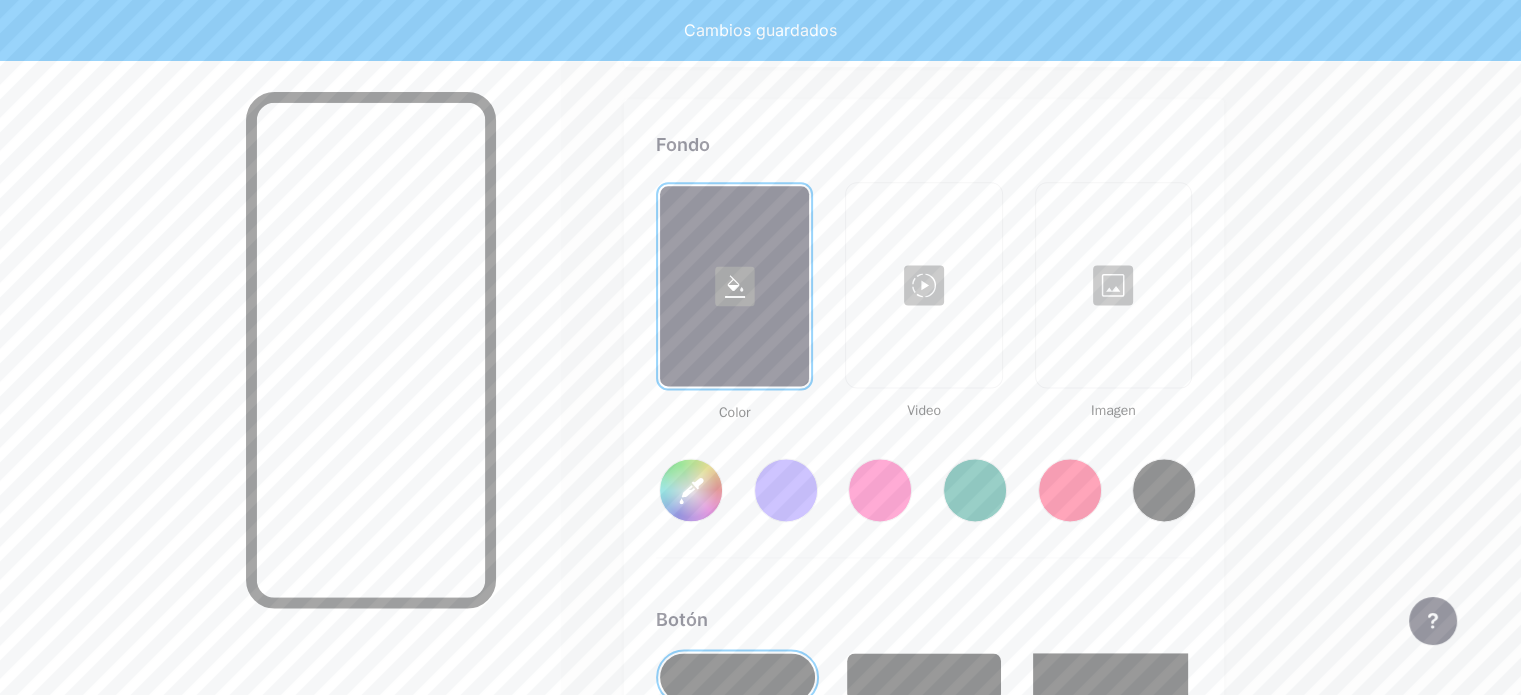 scroll, scrollTop: 2648, scrollLeft: 0, axis: vertical 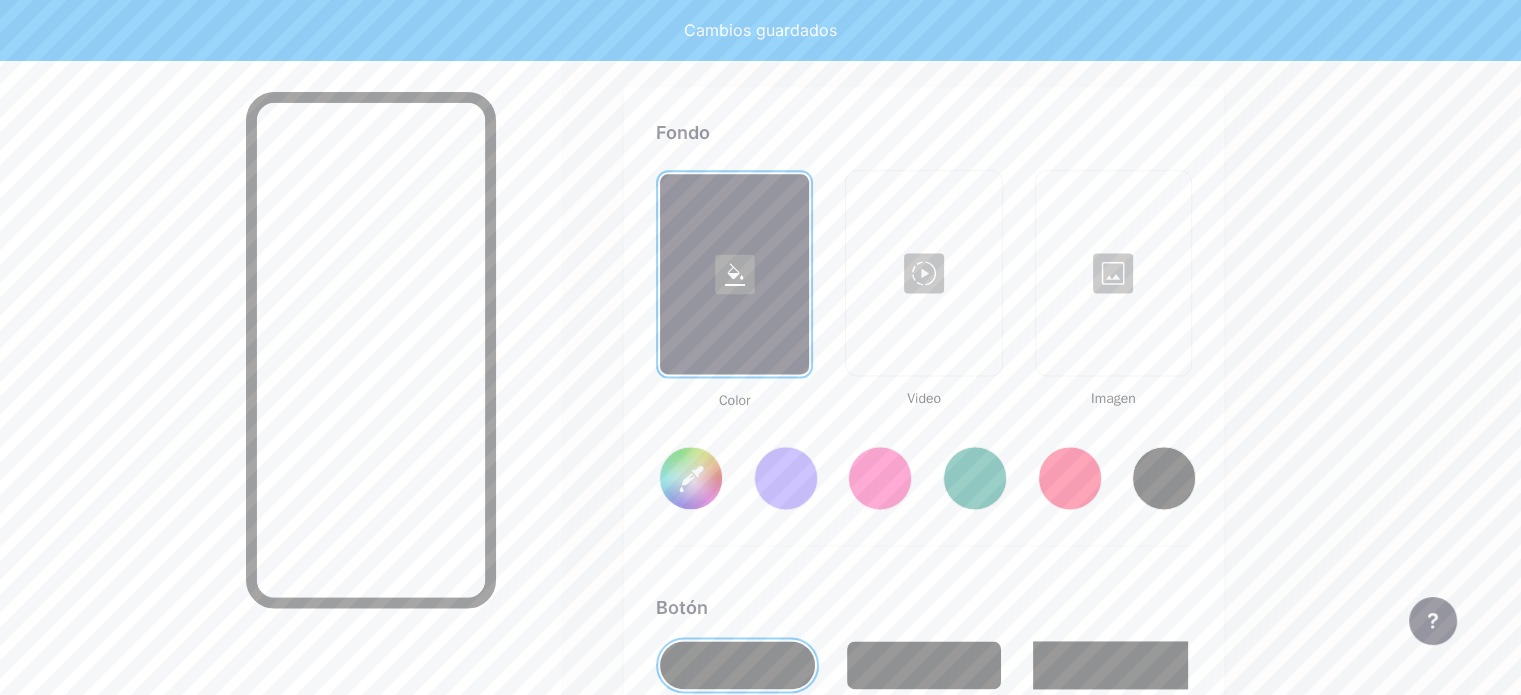 type on "#ffffff" 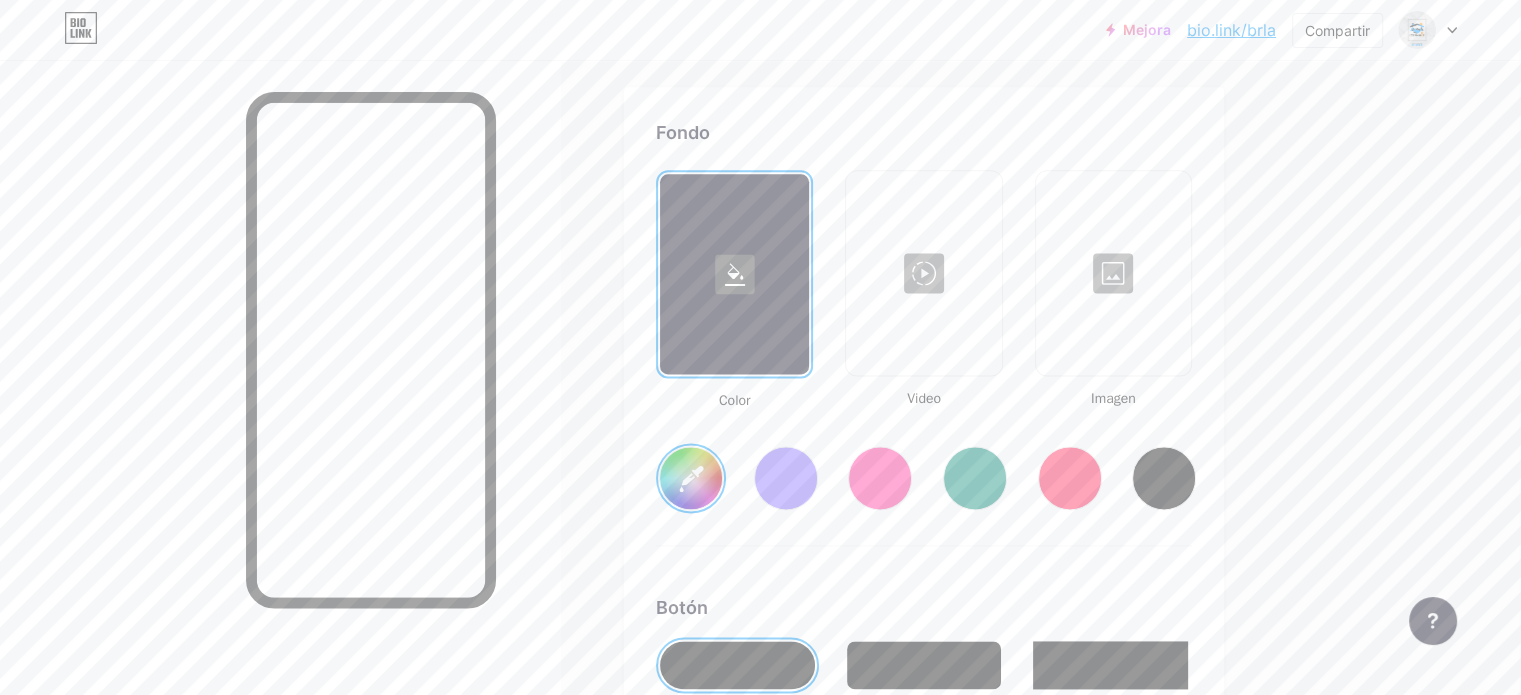 click at bounding box center [1113, 273] 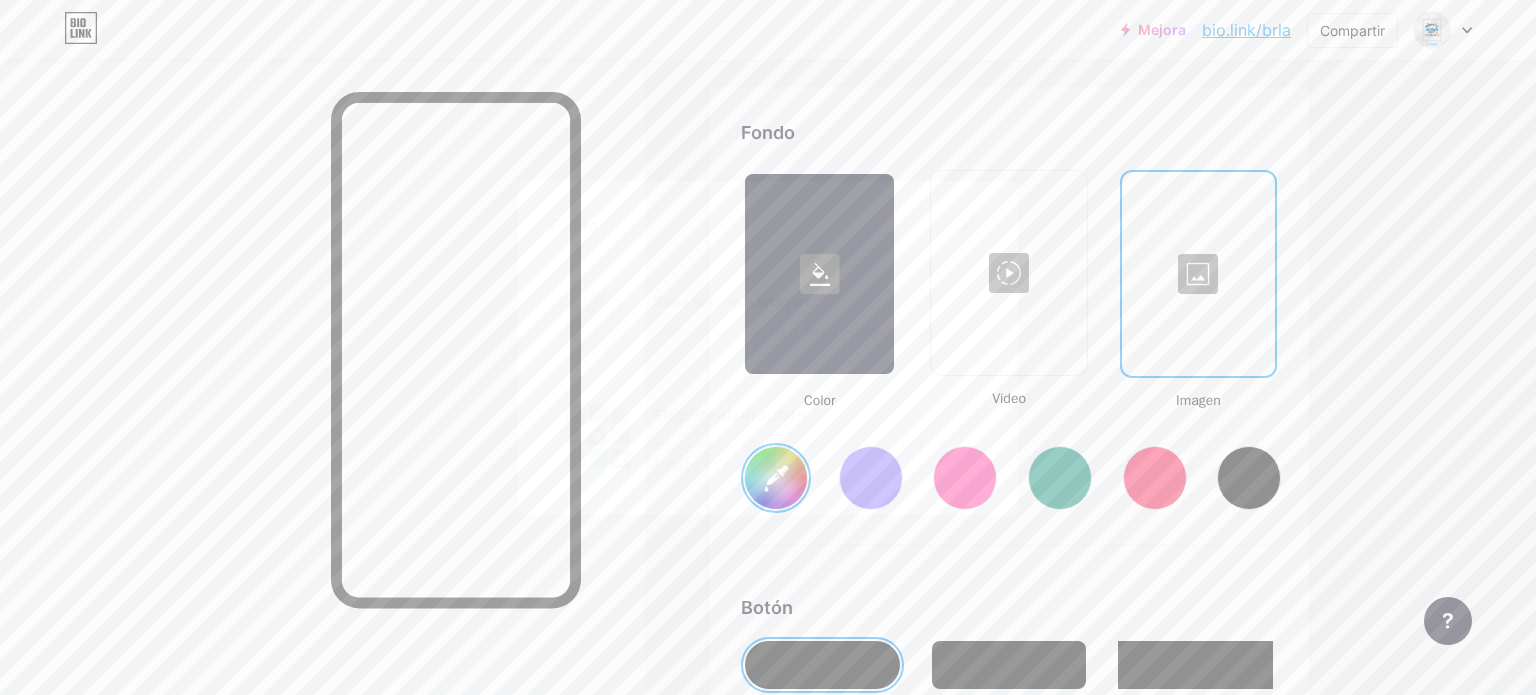 click at bounding box center (768, 323) 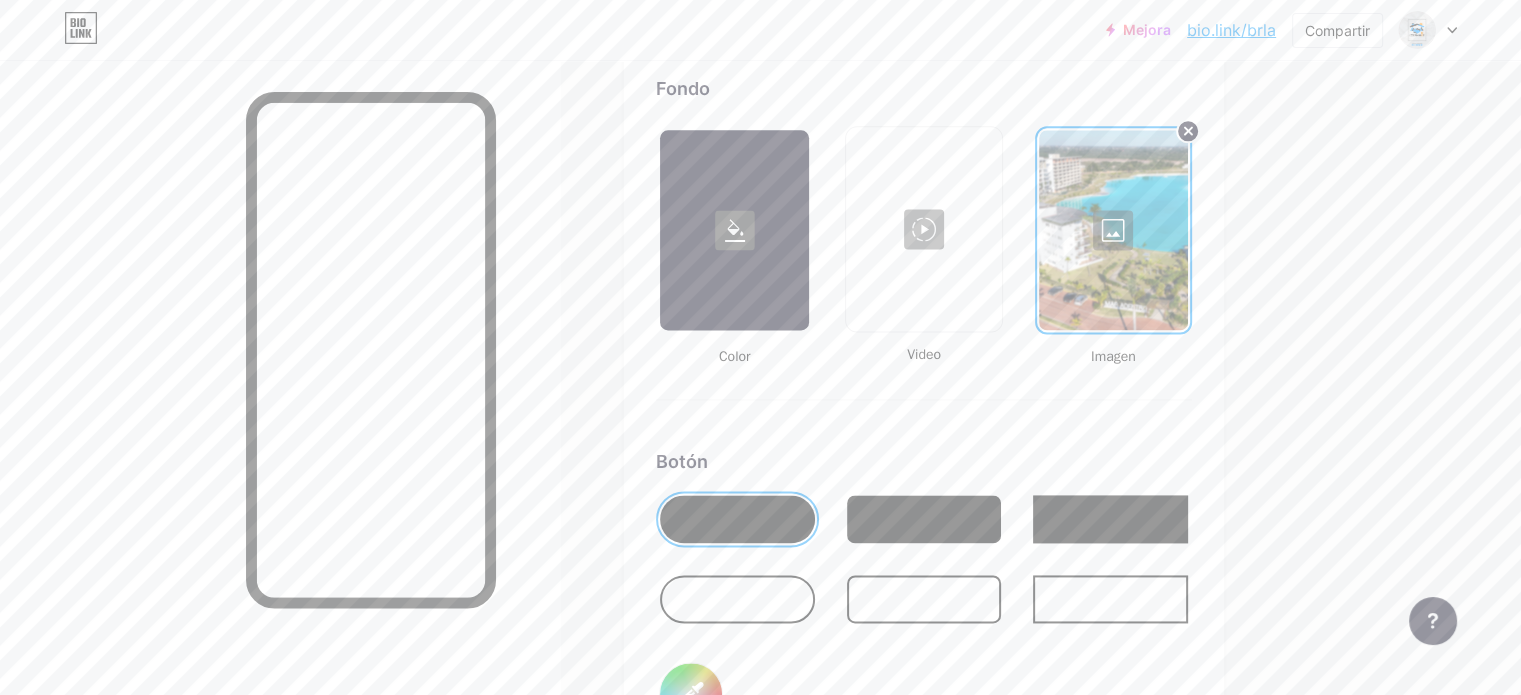 scroll, scrollTop: 2848, scrollLeft: 0, axis: vertical 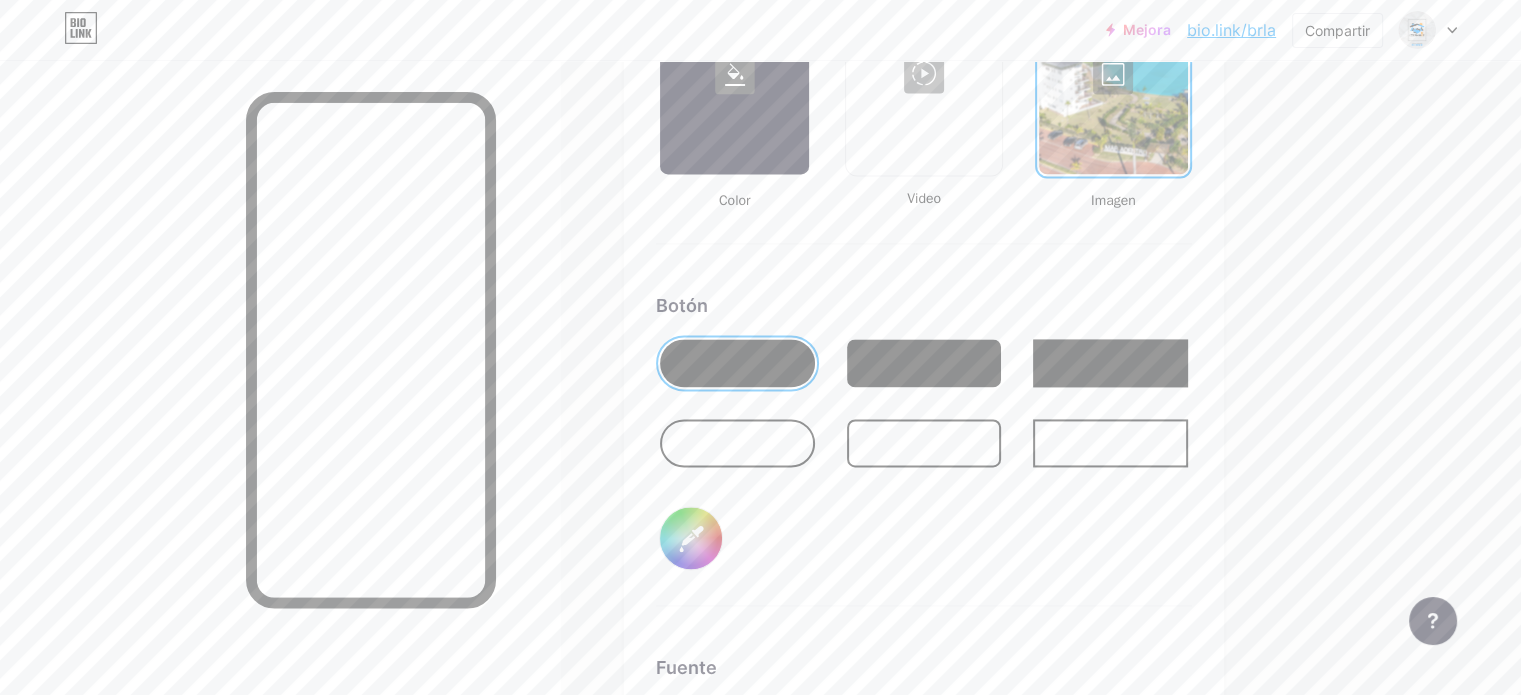 click on "#000000" at bounding box center (691, 538) 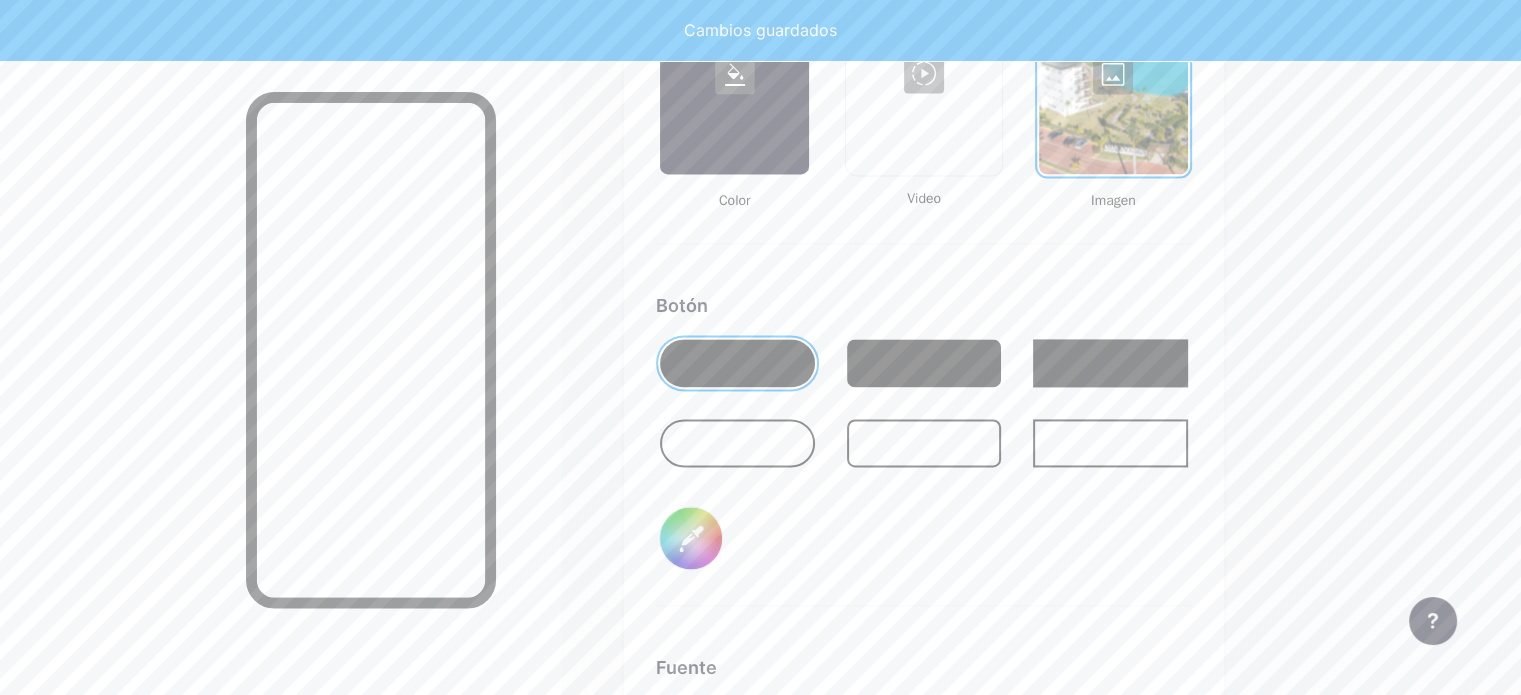 type on "#ffffff" 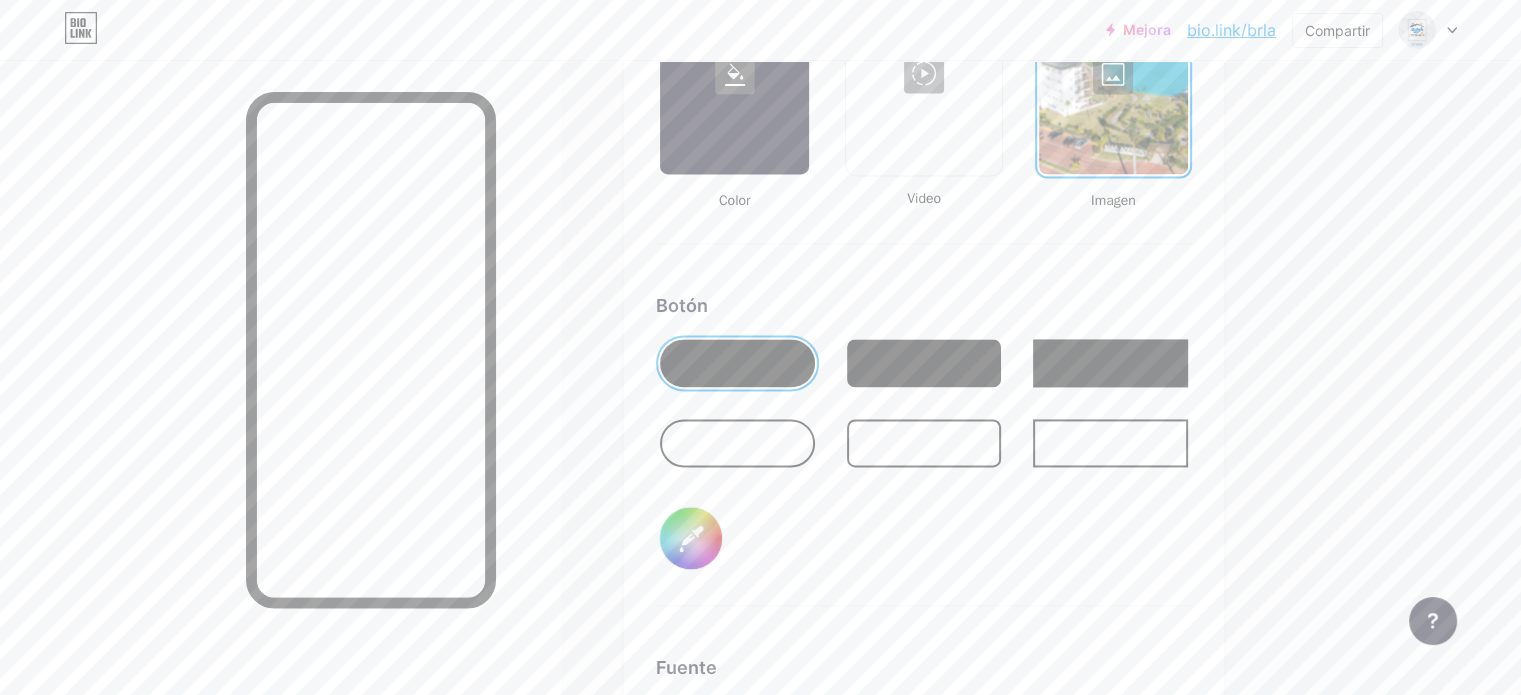 click at bounding box center (280, 407) 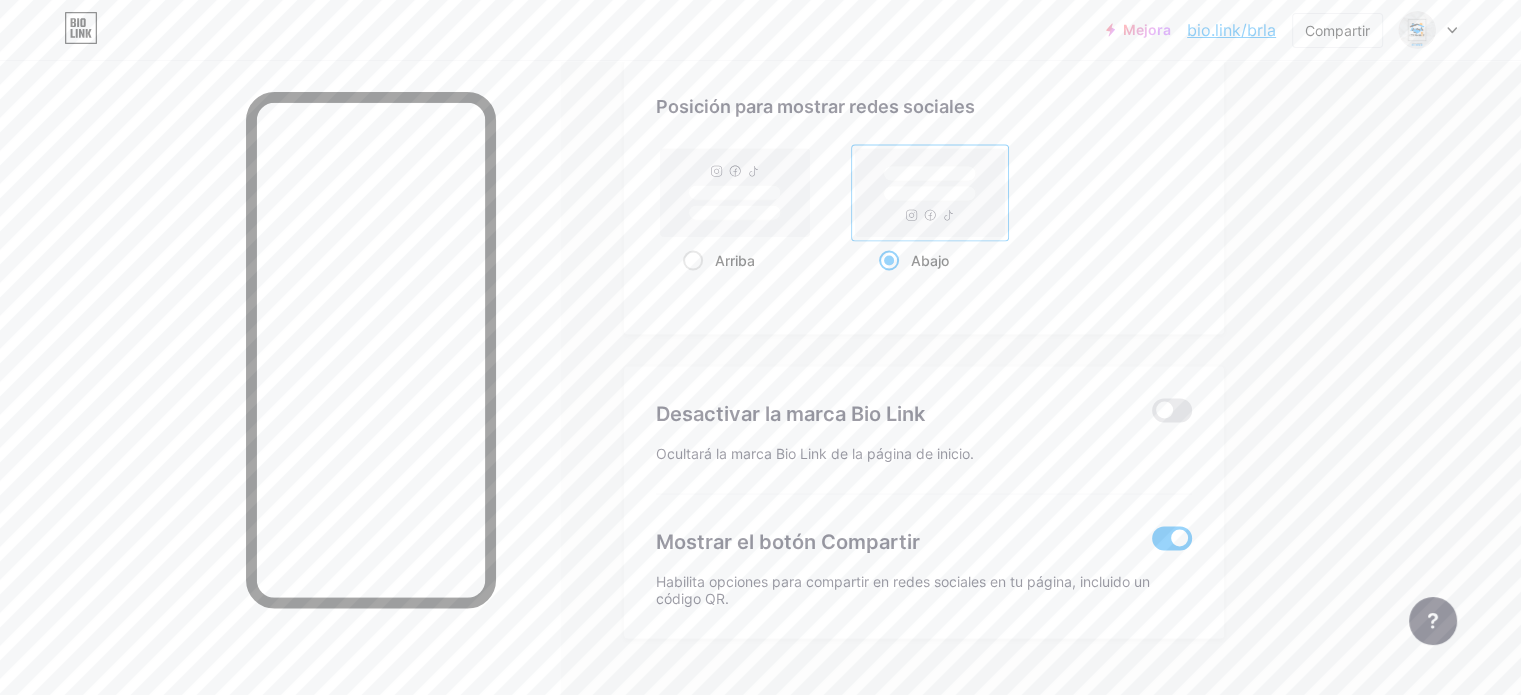 scroll, scrollTop: 3888, scrollLeft: 0, axis: vertical 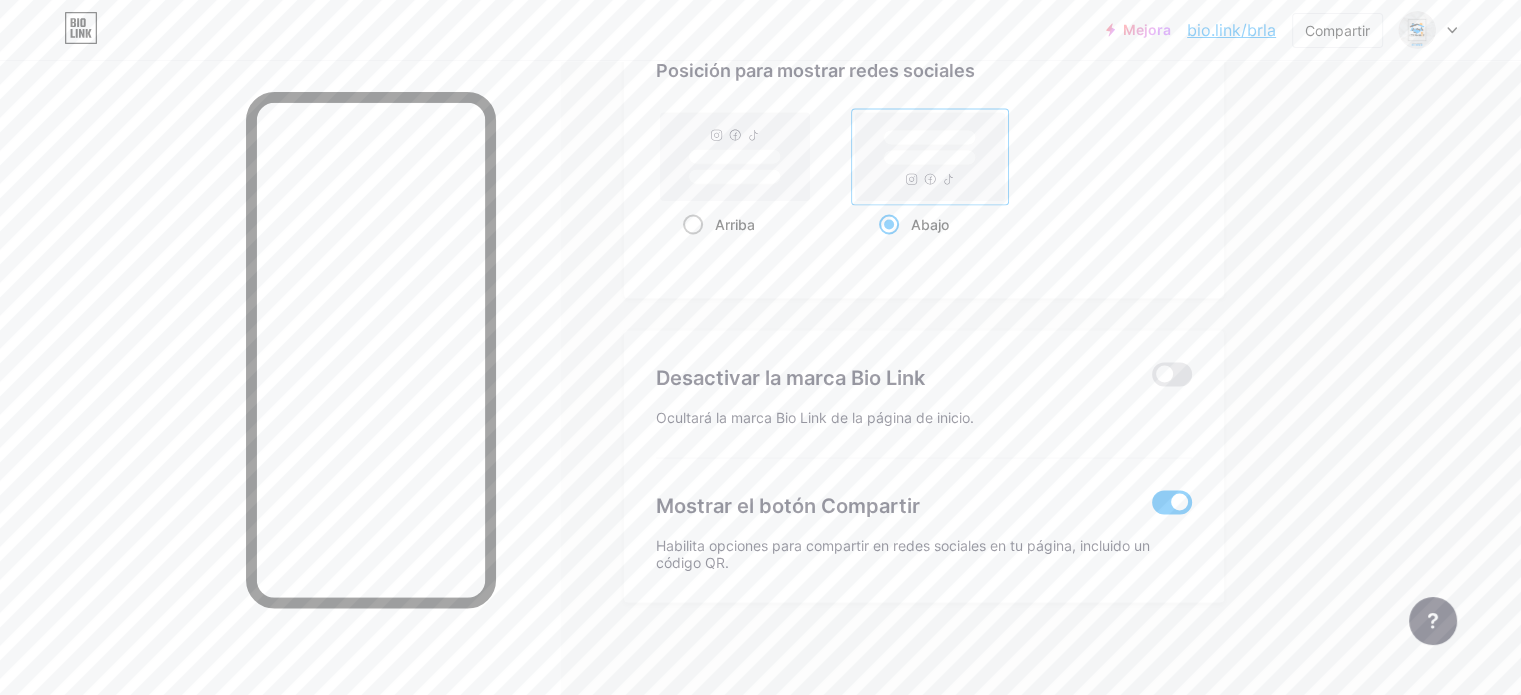 click at bounding box center [693, 225] 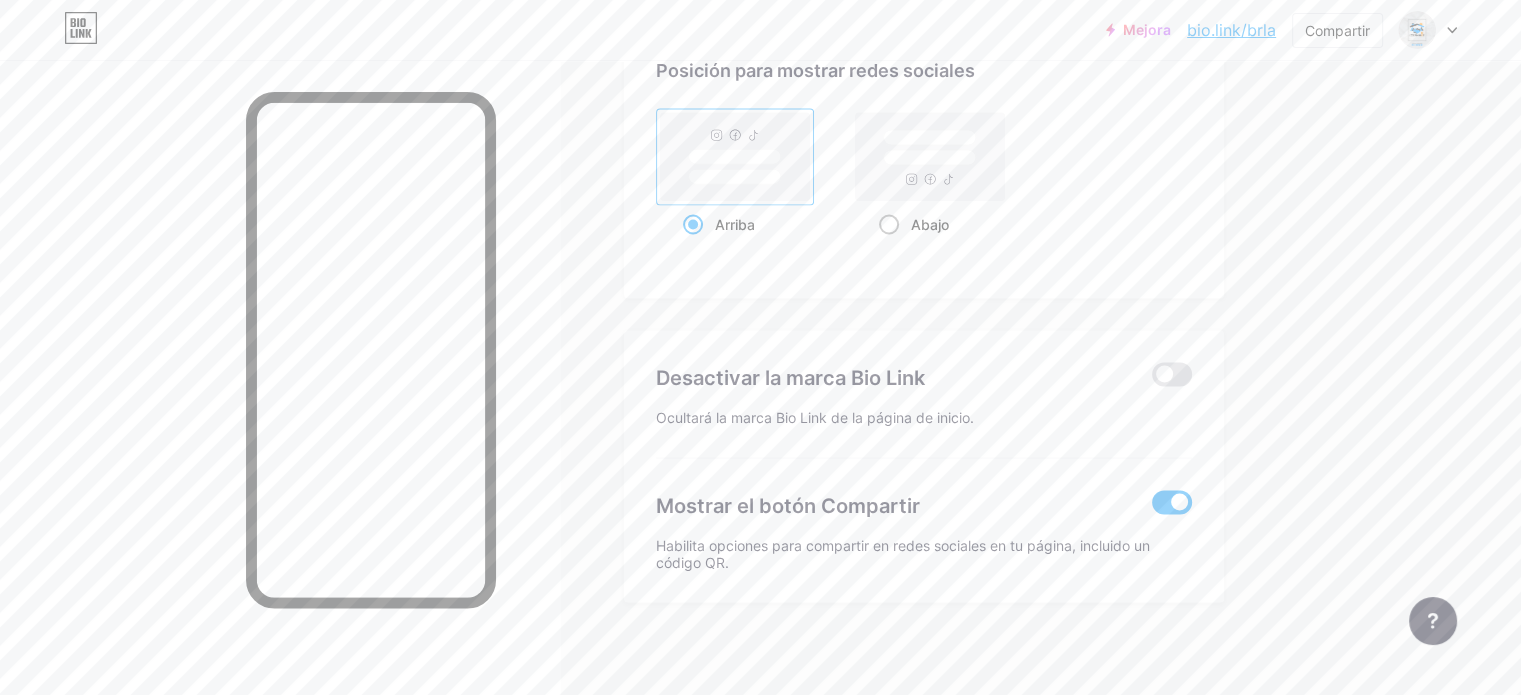 click at bounding box center (889, 225) 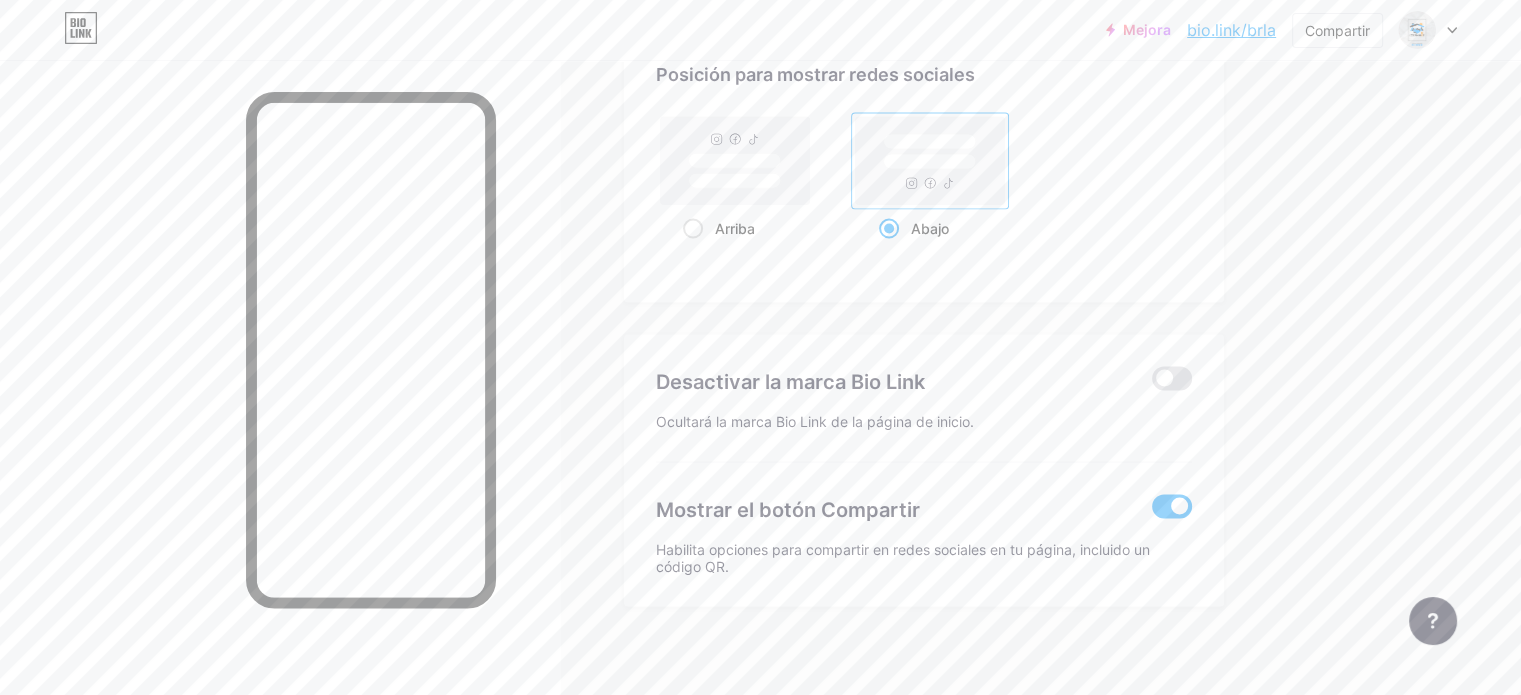 scroll, scrollTop: 3888, scrollLeft: 0, axis: vertical 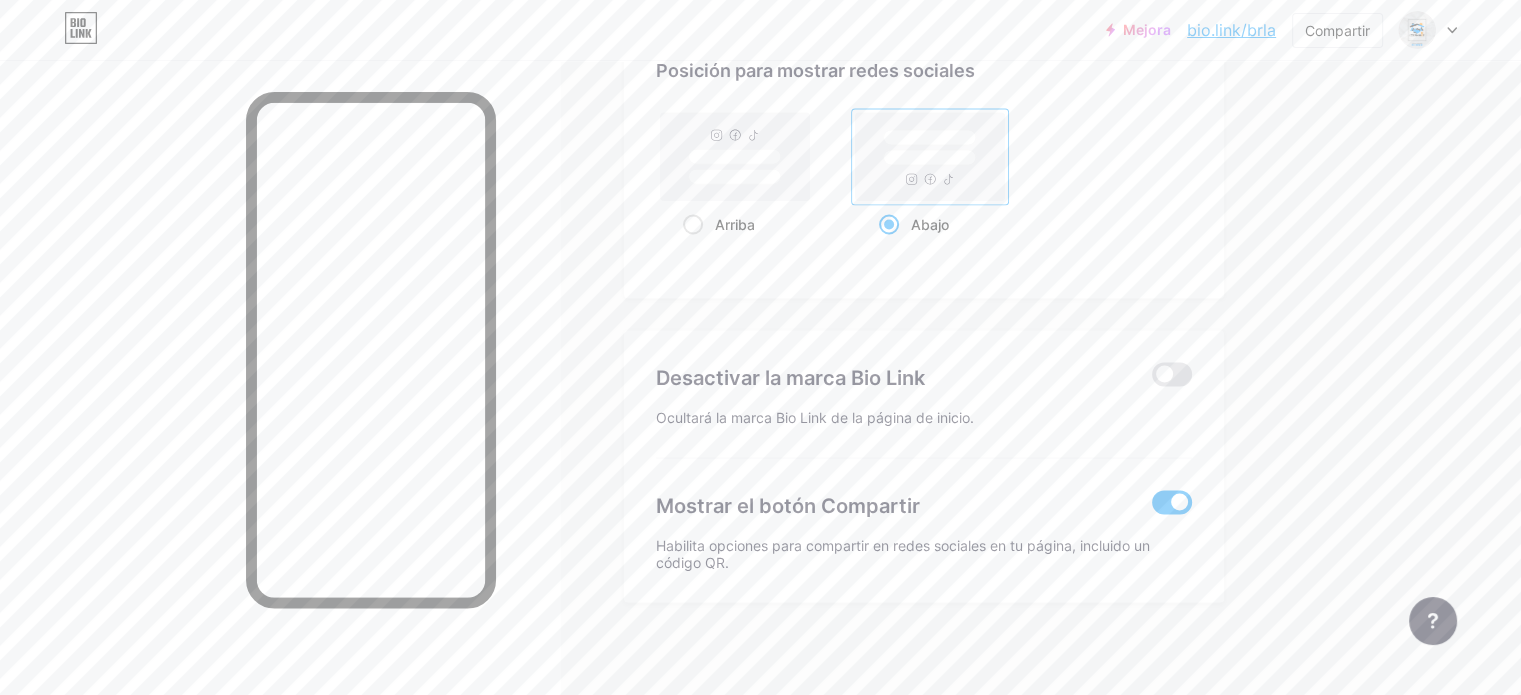 click on "Posición para mostrar redes sociales                 Arriba                     Abajo" at bounding box center [924, 162] 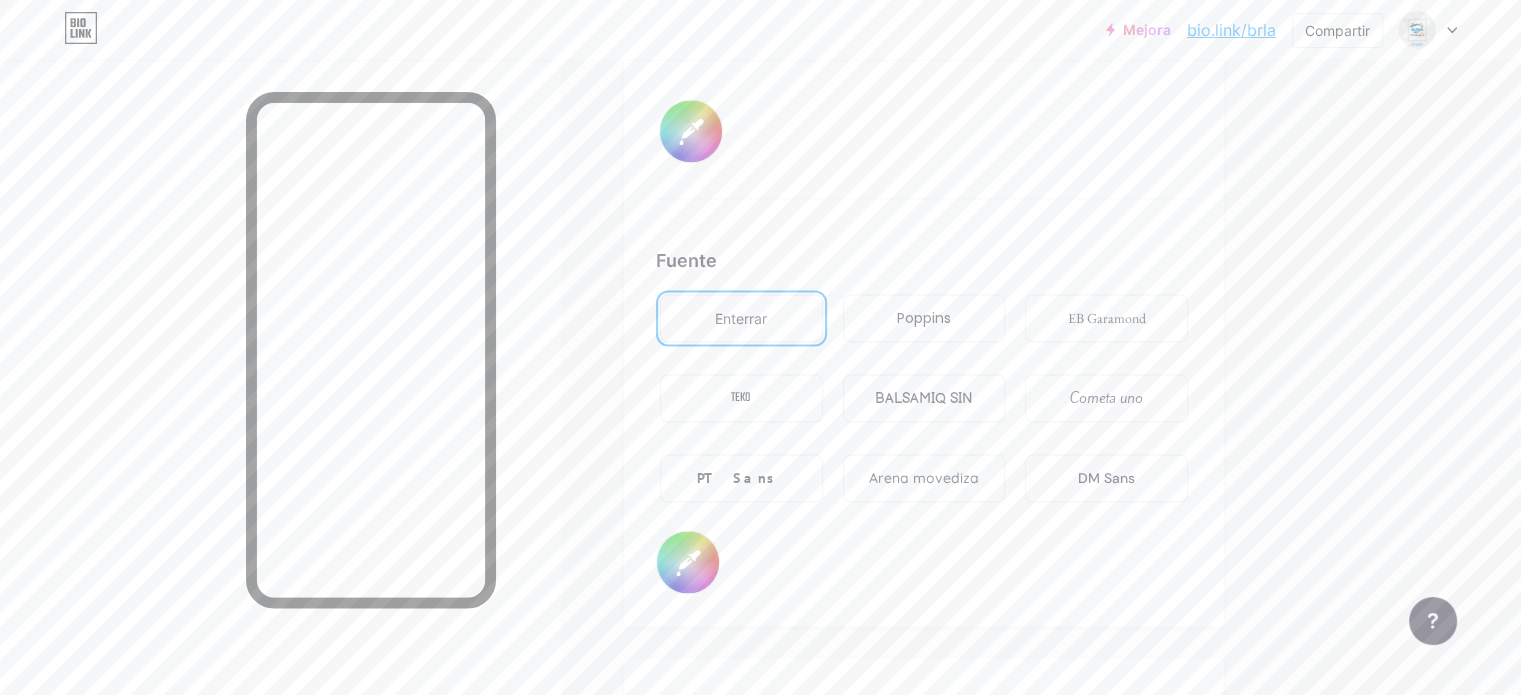 scroll, scrollTop: 3260, scrollLeft: 0, axis: vertical 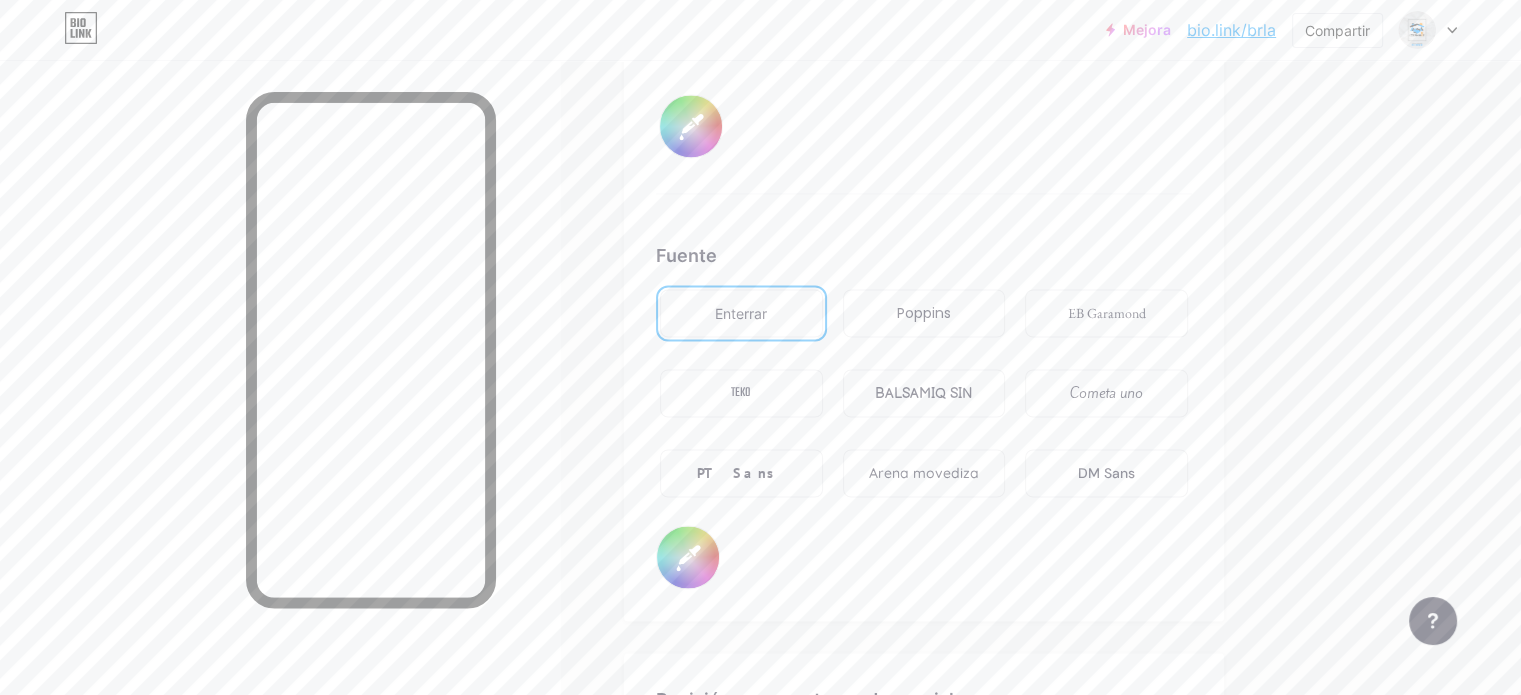 click on "#000000" at bounding box center [688, 557] 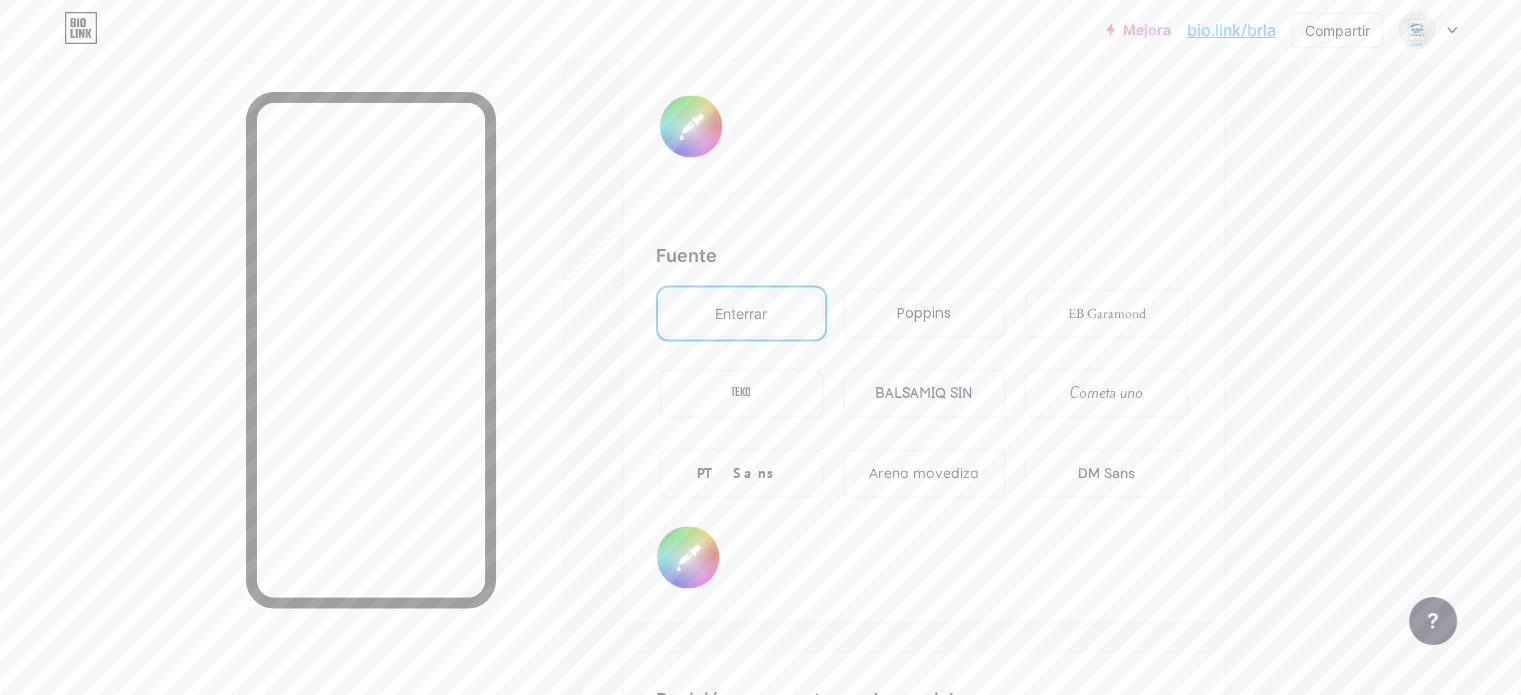 type on "#000000" 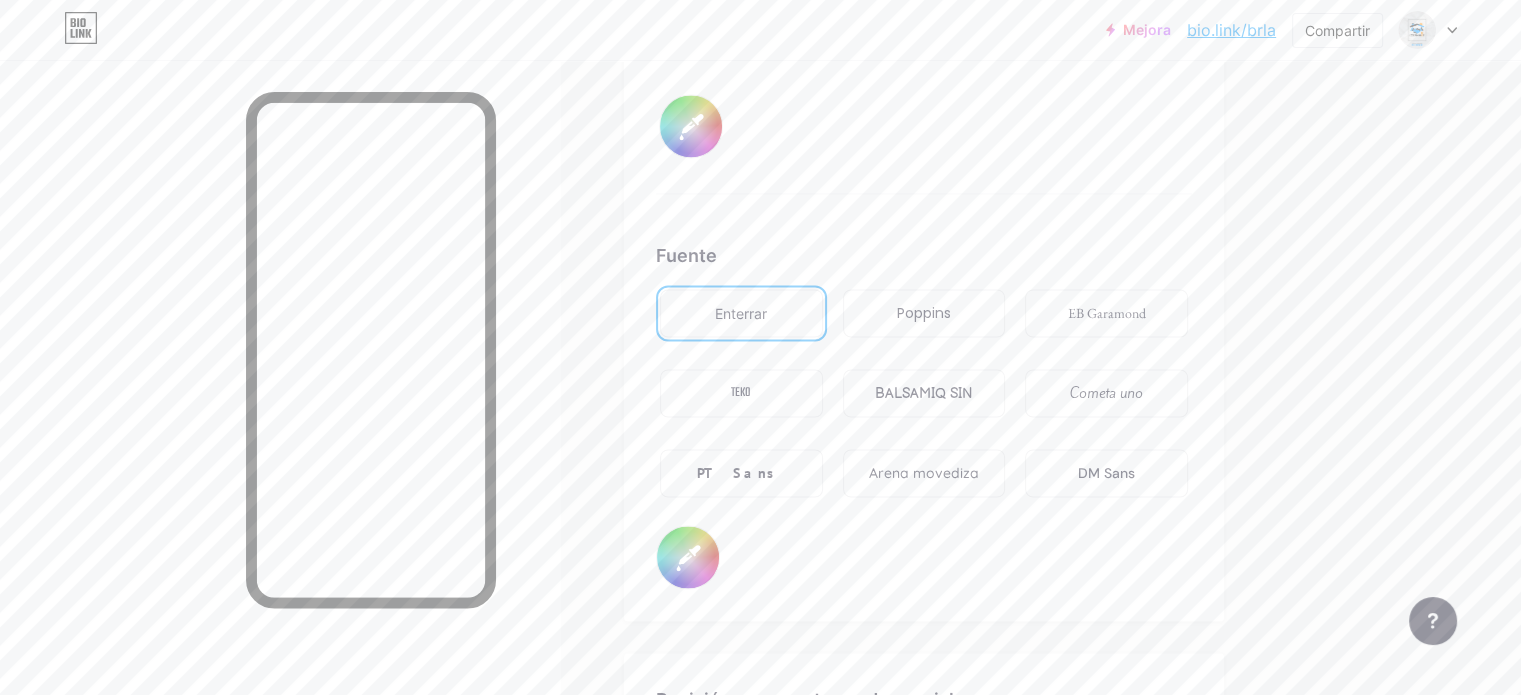 click on "Campo de golf
Publicaciones
Diseño
Suscriptores
NUEVO
Estadísticas
Ajustes     Perfil   Bienes Raíces Los Amigos     ALQUILER - ANTICRÉTICO - VENTA                   Temas   Enlace en la biografía   Blog   Comercio       Lo esencial       Carbón       Navidad 23       Orgullo       Fallo       Invierno · En vivo       Glassy · En vivo       Camaleón · En vivo       Noche lluviosa · En vivo       Neón · En vivo       Verano       Retro       Fresa · En vivo       Desierto       Soleado       Otoño       Hoja       Cielo despejado       Rubor       Unicornio       Mínimo       Nublado       Sombra     Crea el tuyo propio           Cambios guardados     Fondo         Color           Video                   Imagen           Botón       #ffffff   Fuente   Enterrar Poppins EB Garamond TEKO BALSAMIQ SIN Cometa uno PT Sans Arena movediza DM Sans     #000000   Cambios guardados     Posición para mostrar redes sociales" at bounding box center [702, -934] 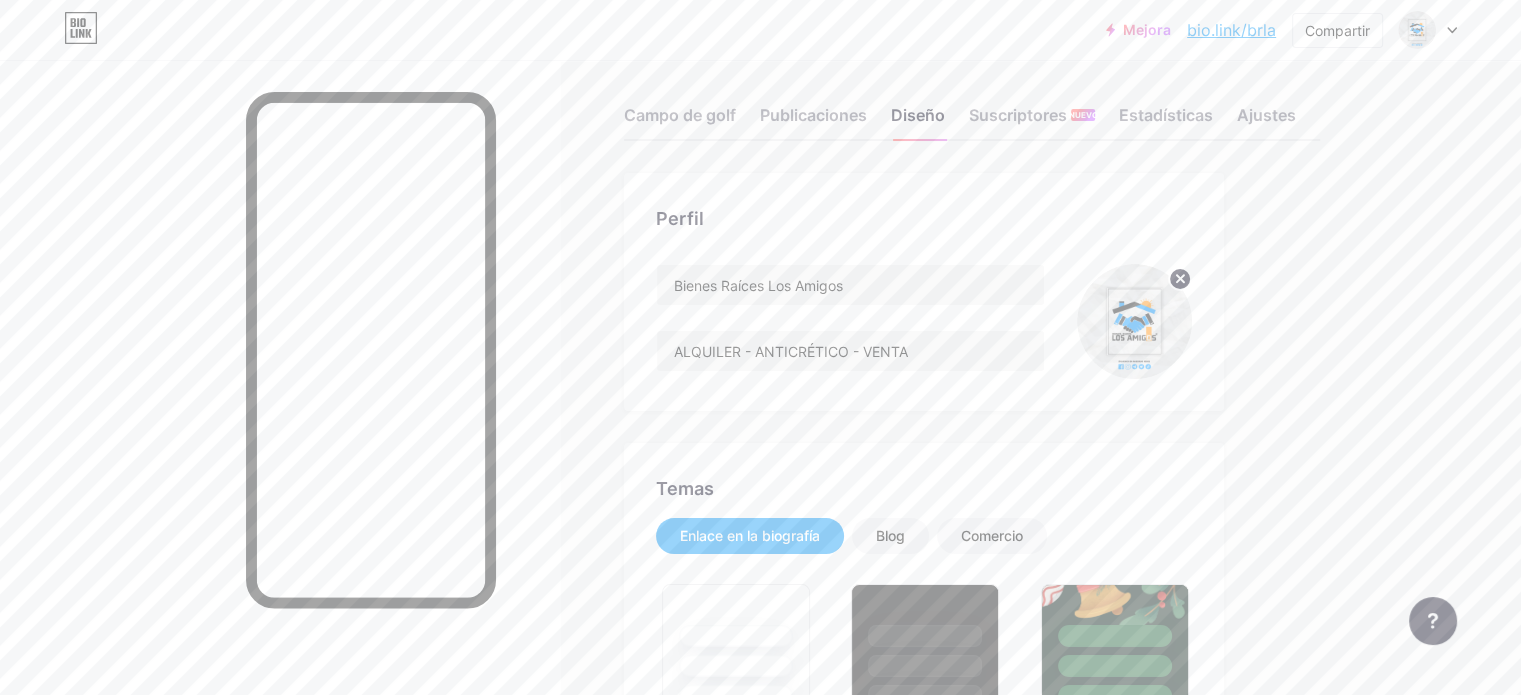 scroll, scrollTop: 0, scrollLeft: 0, axis: both 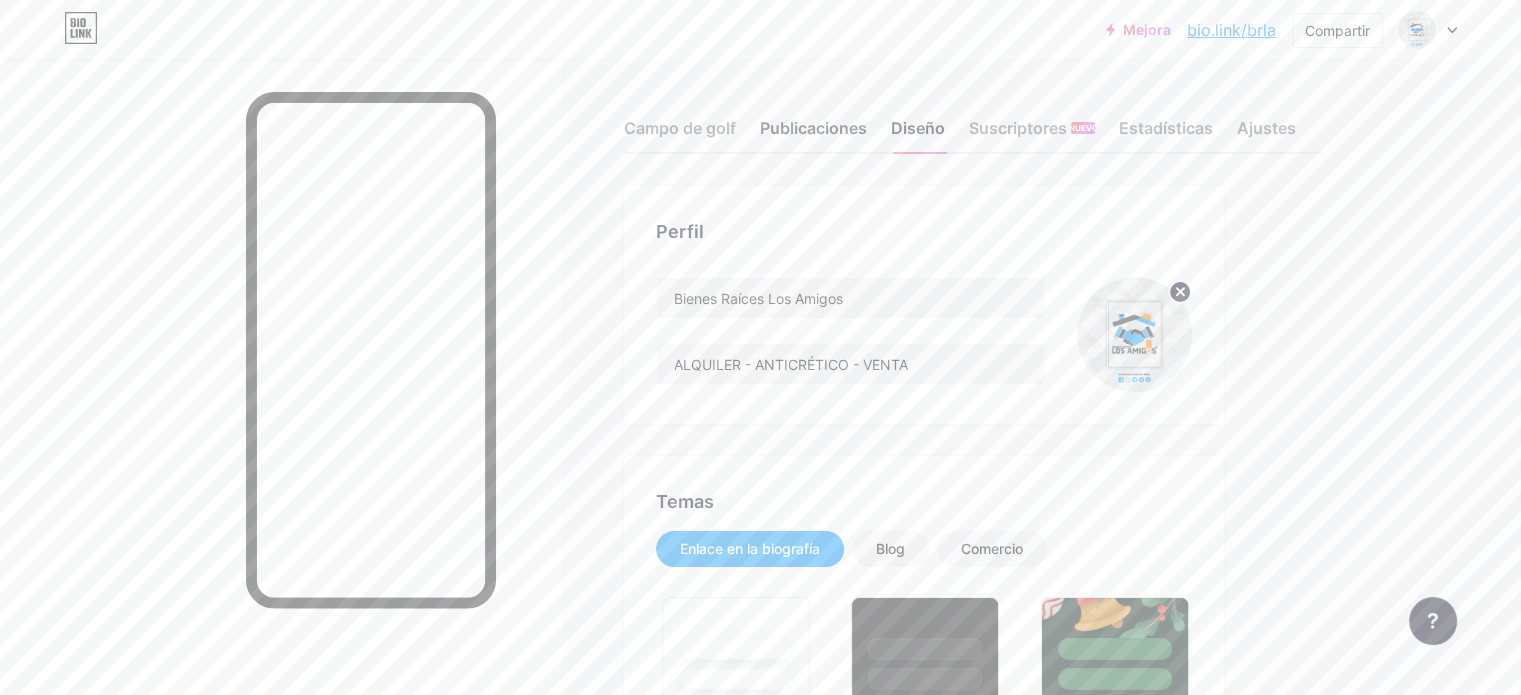 click on "Publicaciones" at bounding box center (813, 128) 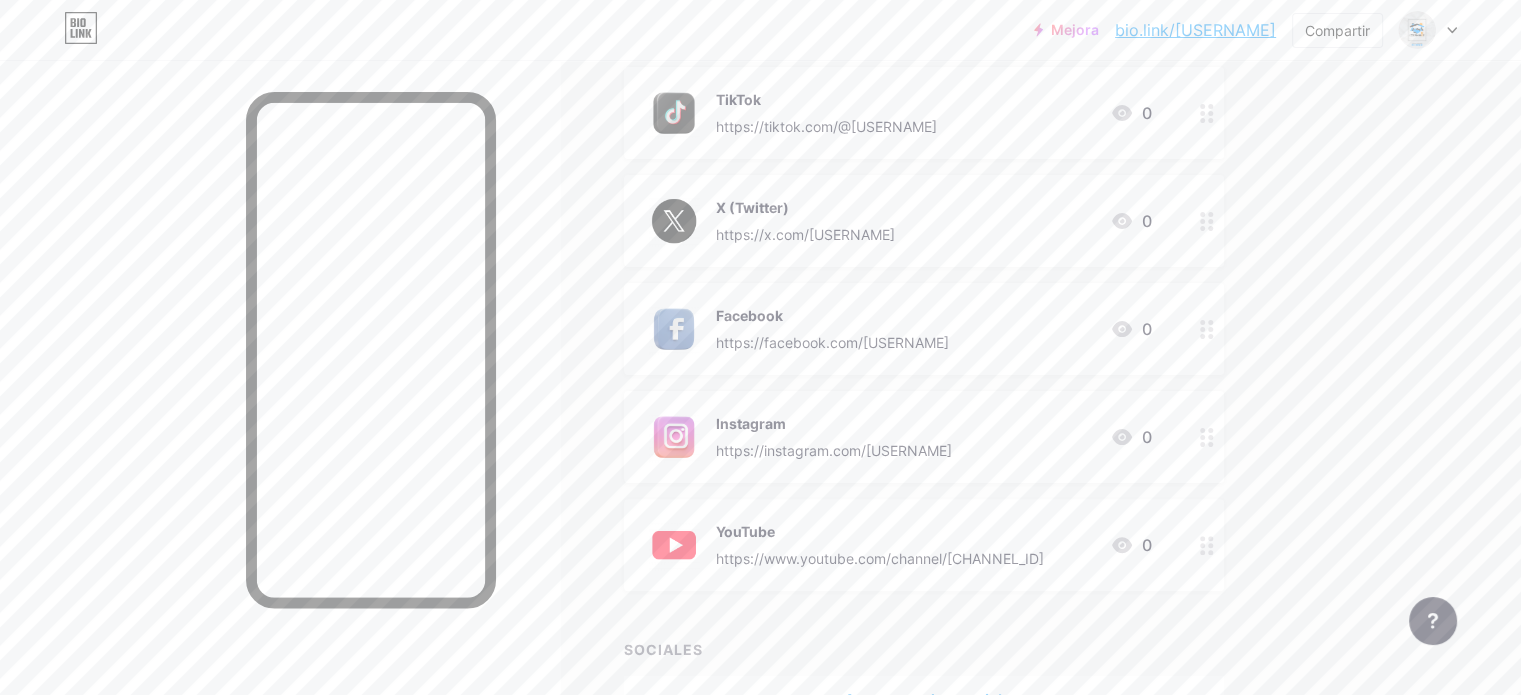 scroll, scrollTop: 0, scrollLeft: 0, axis: both 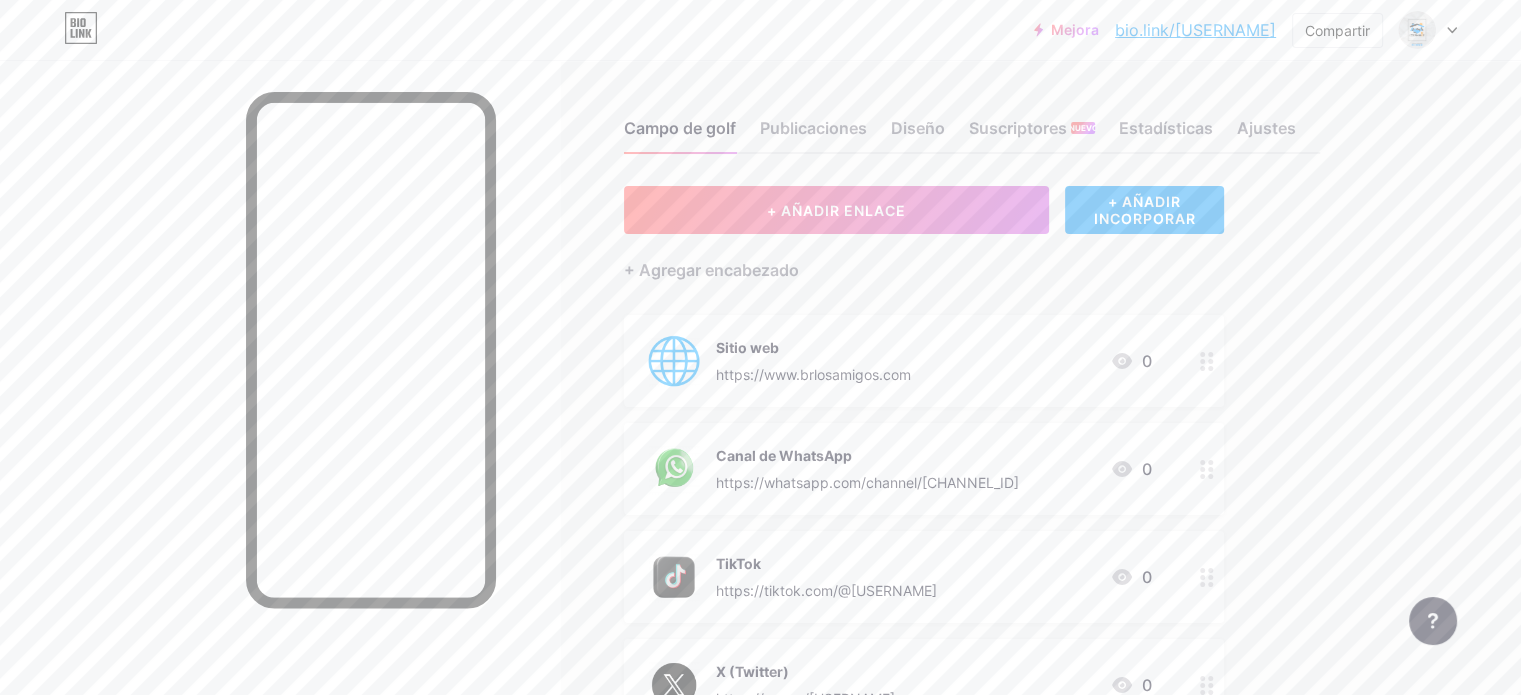 click on "+ Agregar encabezado" at bounding box center [924, 258] 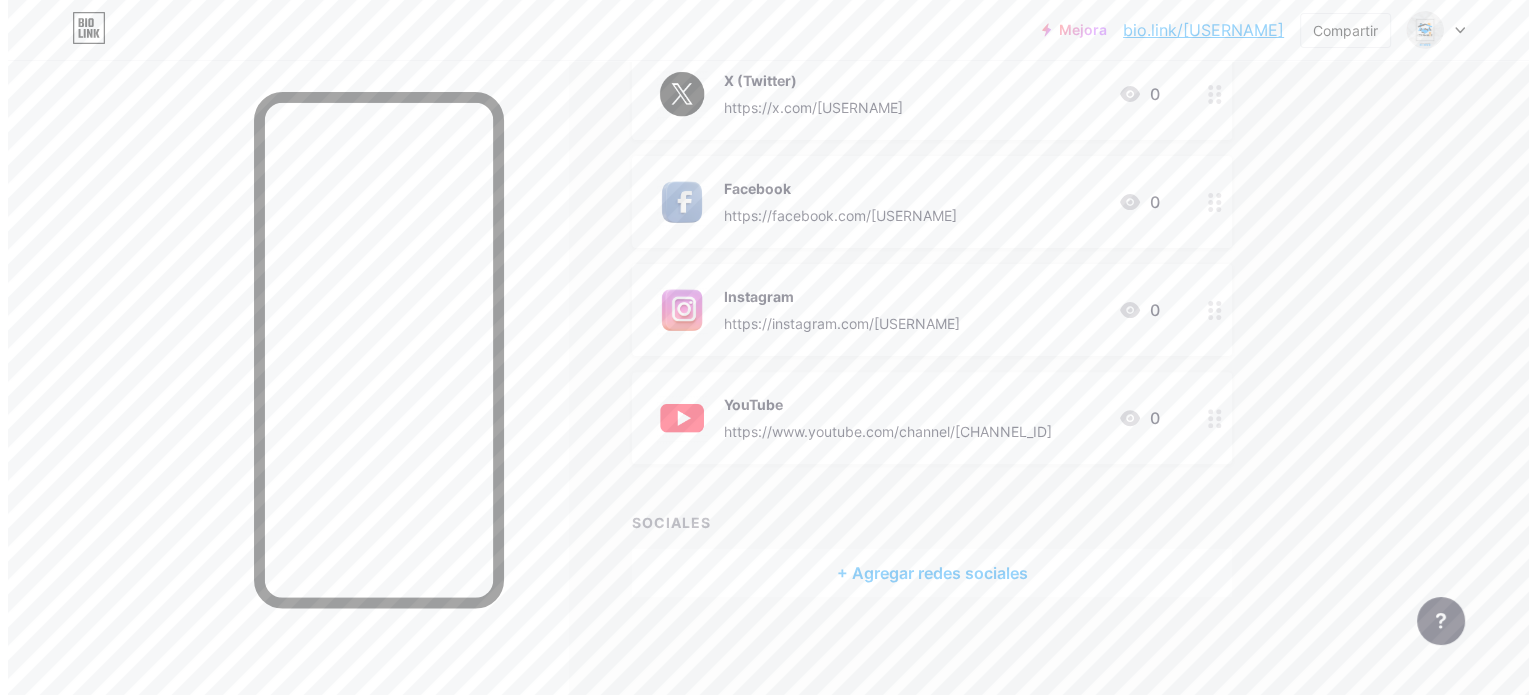 scroll, scrollTop: 0, scrollLeft: 0, axis: both 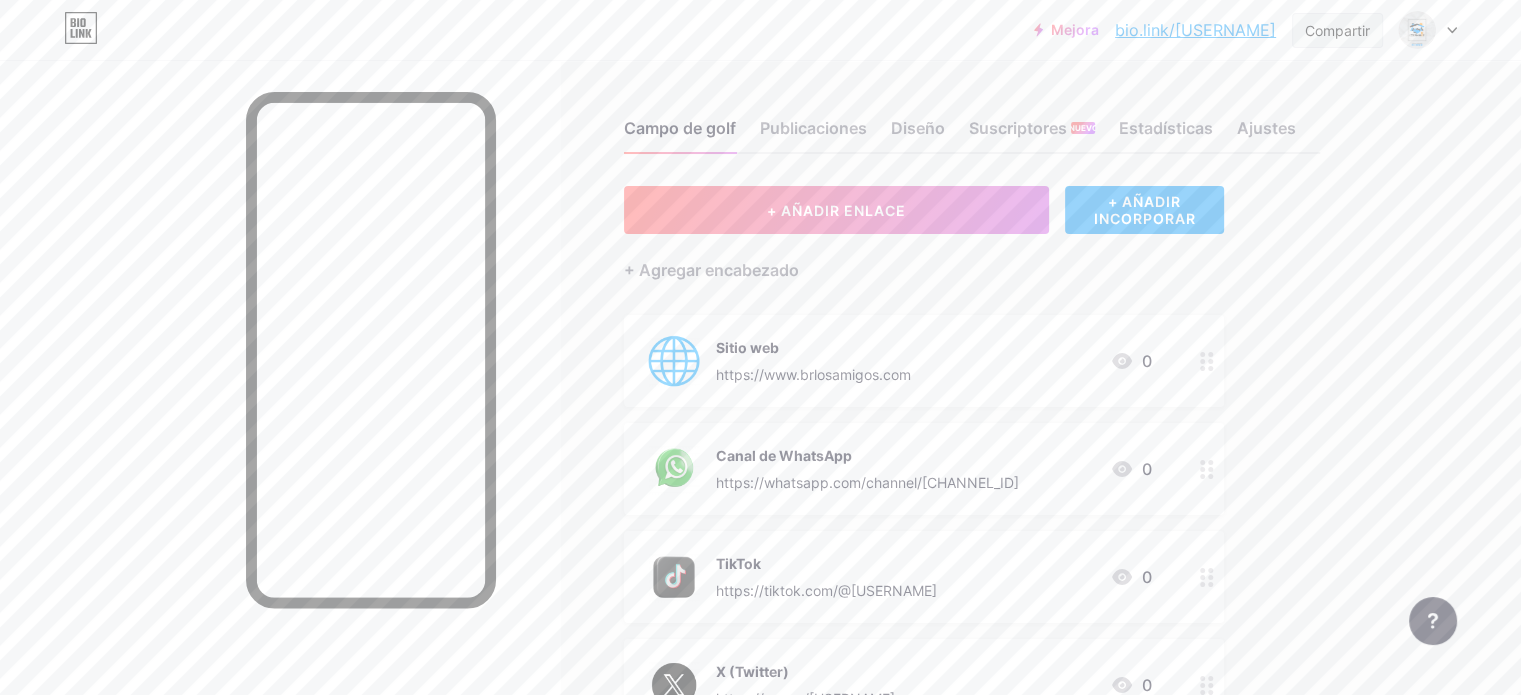click on "Compartir" at bounding box center (1337, 30) 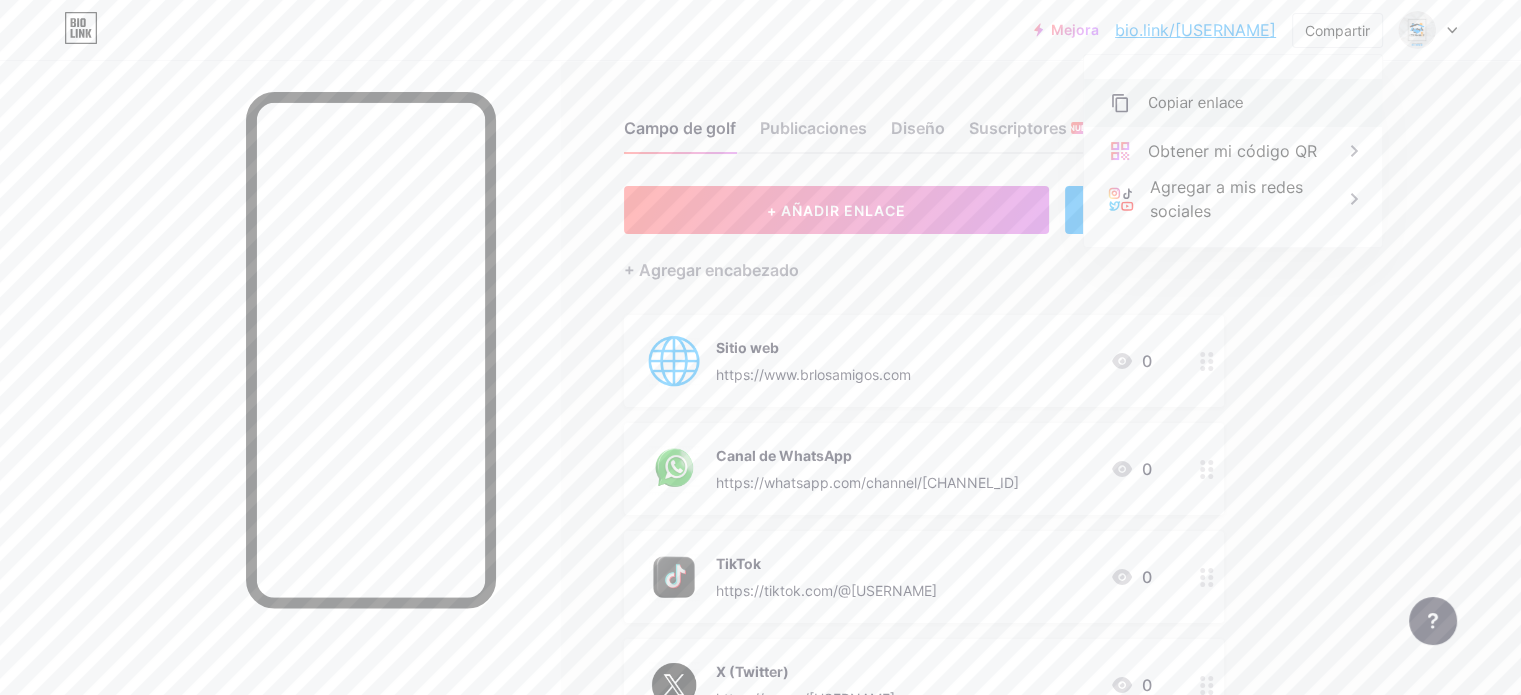 click on "Copiar enlace" at bounding box center [1233, 103] 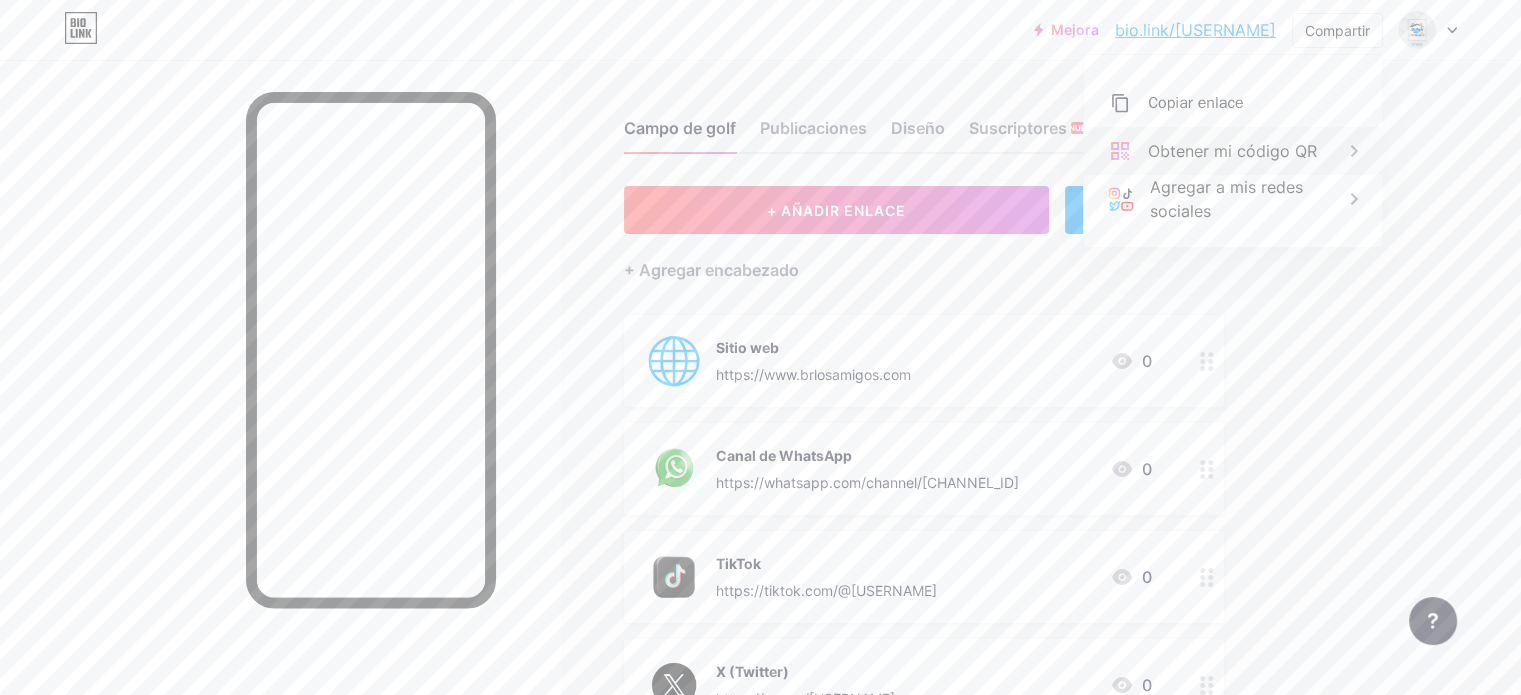 click 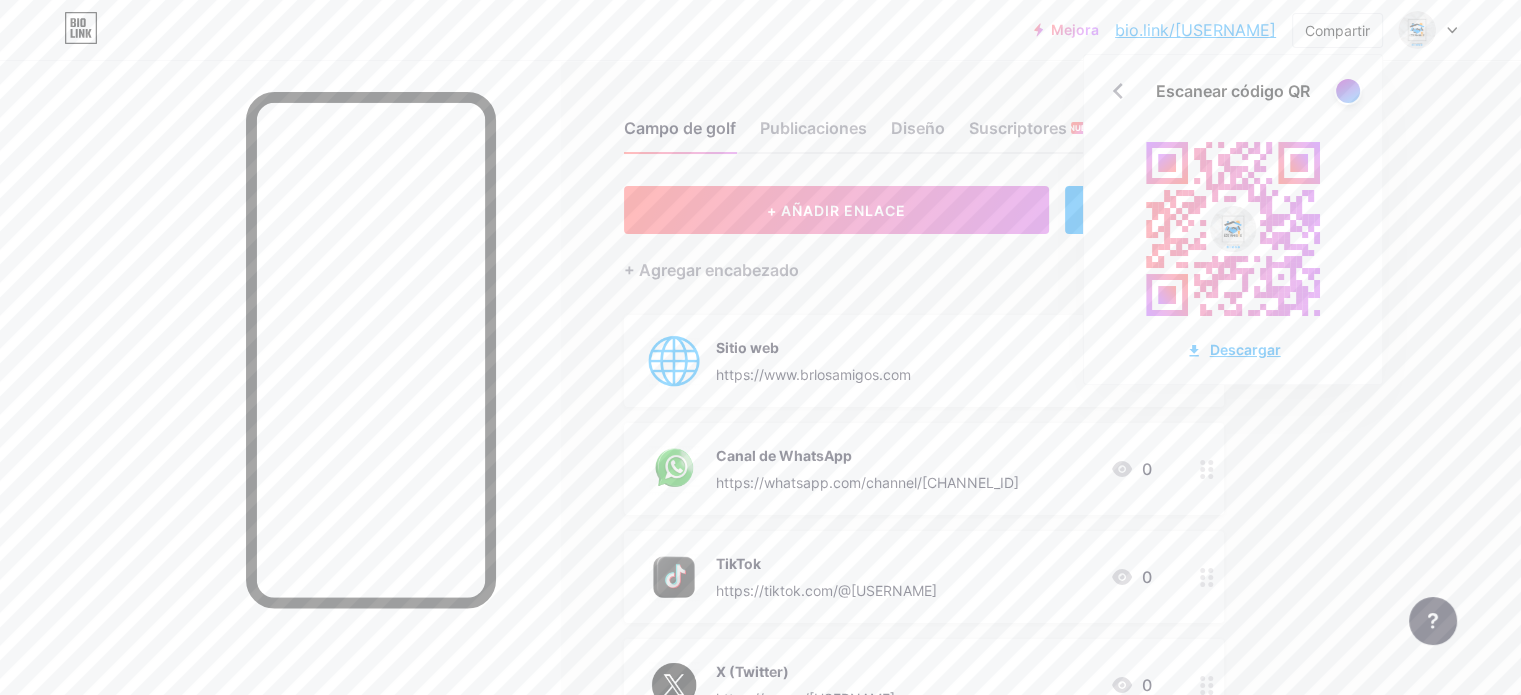 click on "Descargar" at bounding box center [1245, 349] 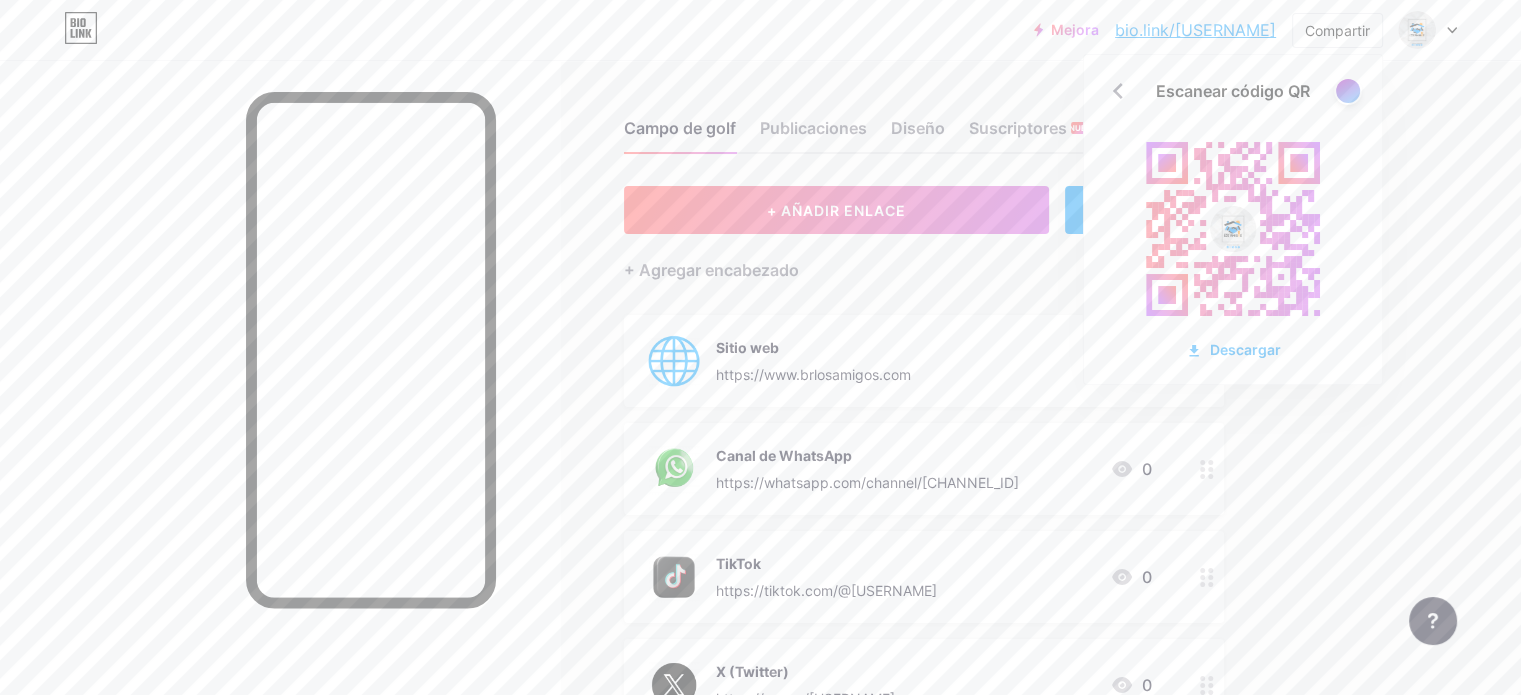 click on "Campo de golf
Publicaciones
Diseño
Suscriptores
NUEVO
Estadísticas
Ajustes       + AÑADIR ENLACE     + AÑADIR INCORPORAR
+ Agregar encabezado
Sitio web
https://www.brlosamigos.com
0
Canal de WhatsApp
https://whatsapp.com/channel/0029Vb6GRTyLCoX93cpmar2l
0
TikTok
https://tiktok.com/@BienesRaicesLosAmigos
0
X (Twitter)
https://x.com/brlosamigos8
0
Facebook
https://facebook.com/BienesRaicesLosAmigos
0
Instagram
0
0" at bounding box center (702, 674) 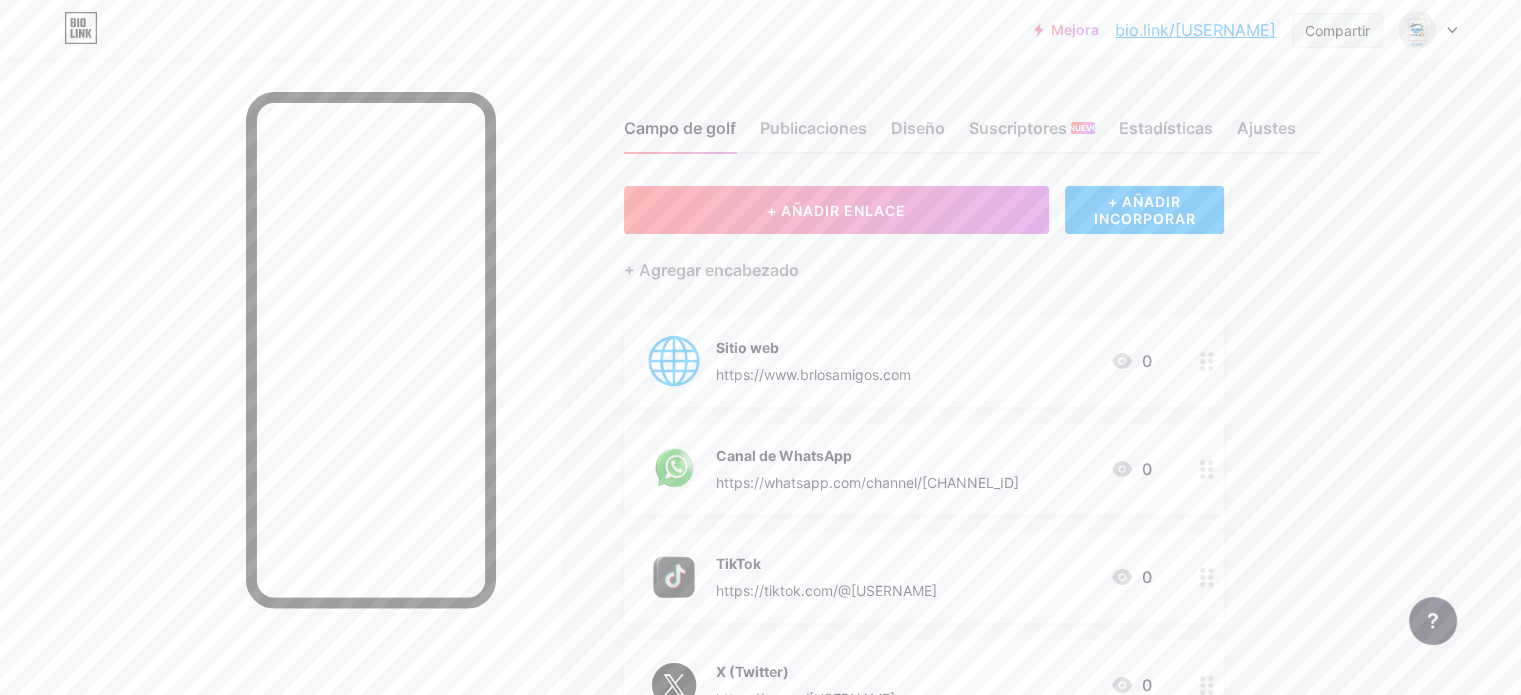 click on "Compartir" at bounding box center [1337, 30] 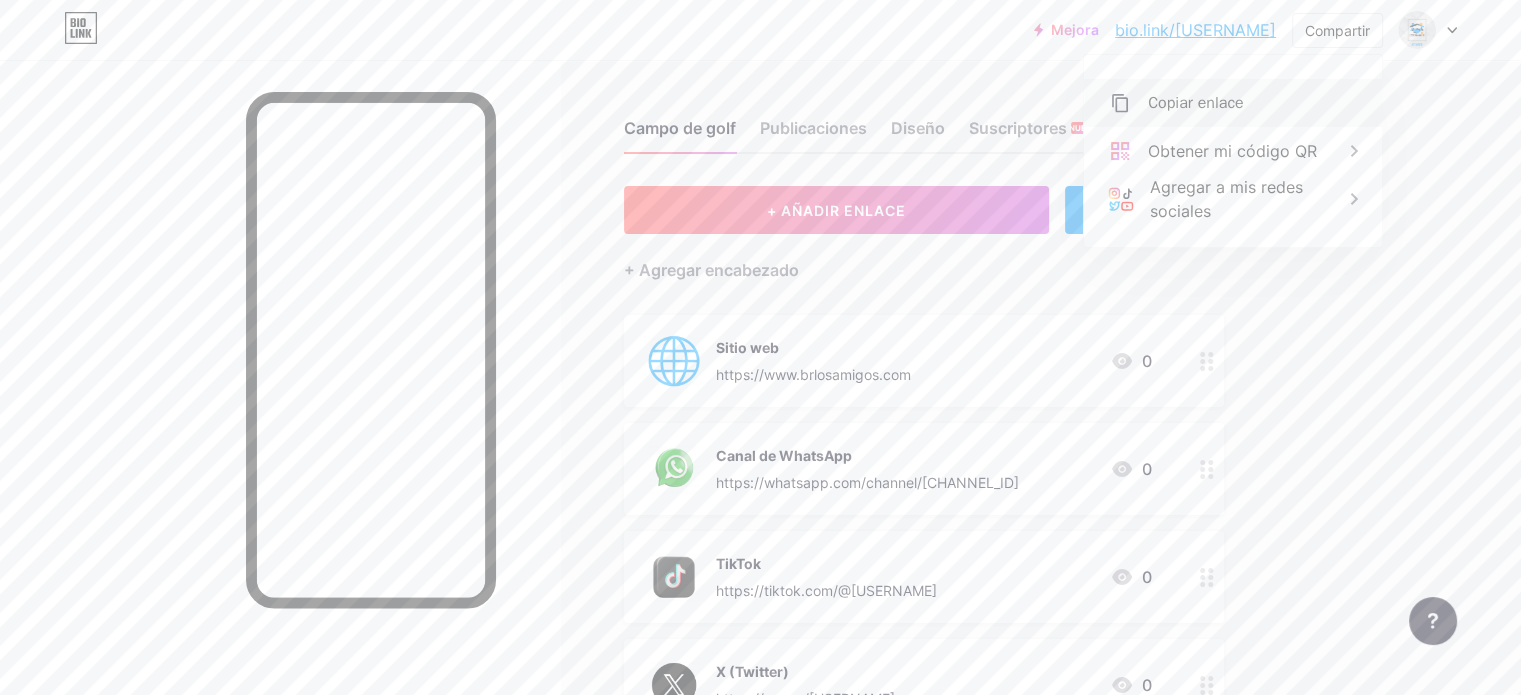 click on "Copiar enlace" at bounding box center [1196, 103] 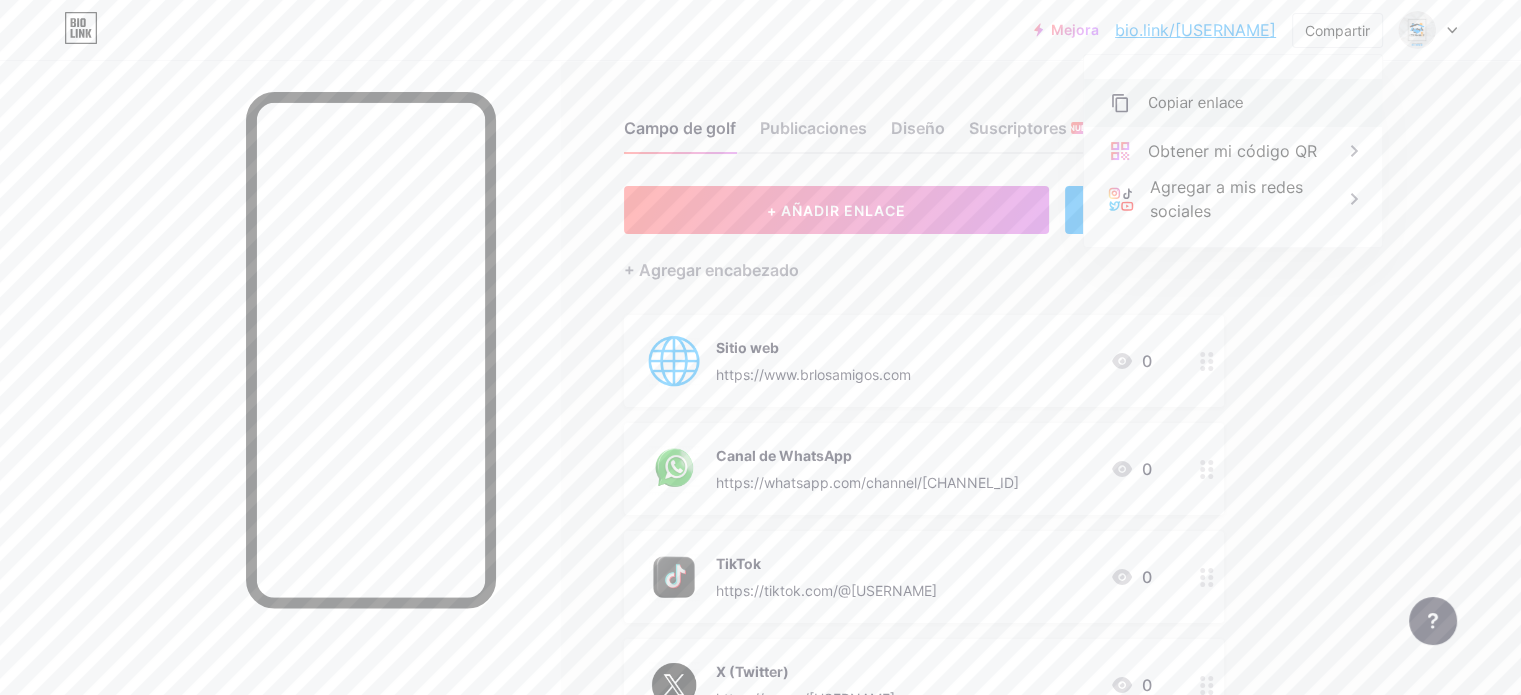 click on "Copiar enlace" at bounding box center (1233, 103) 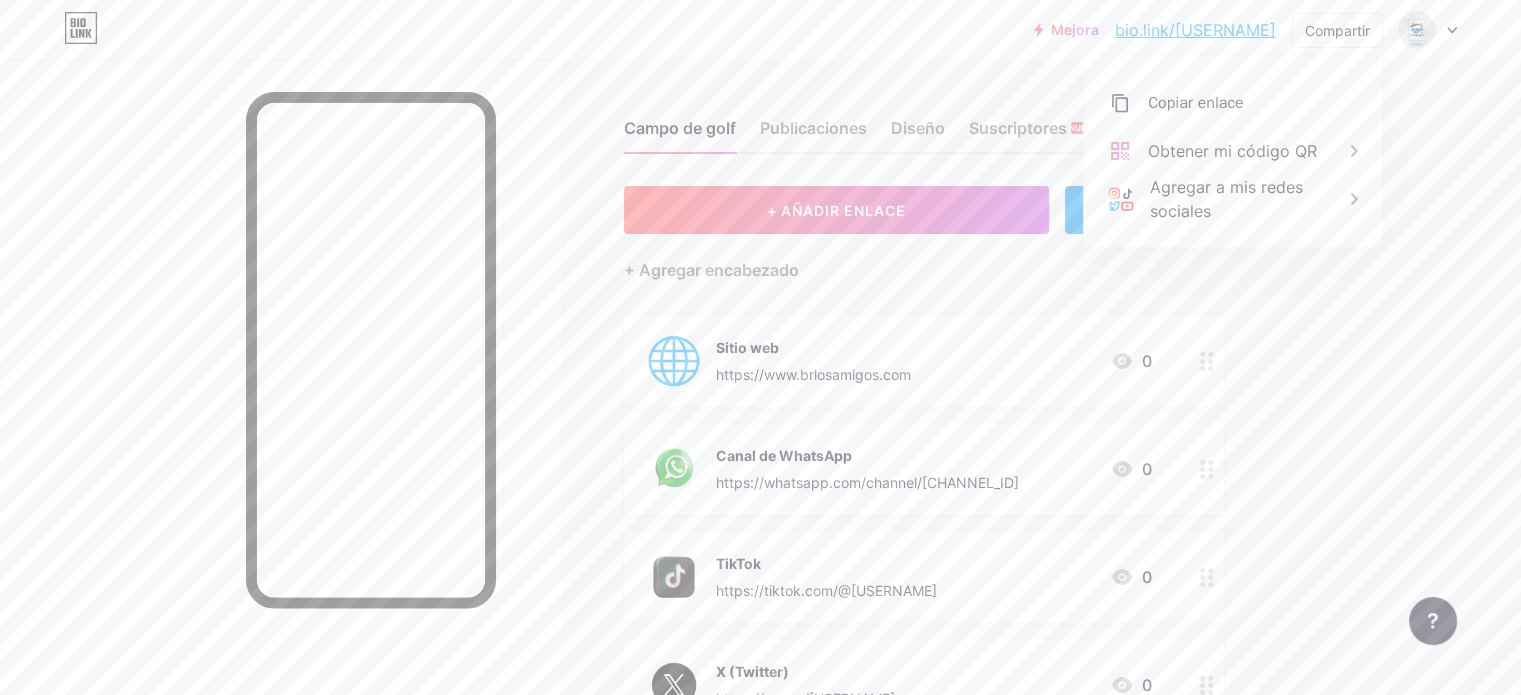 click on "Sitio web
https://www.brlosamigos.com
0
Canal de WhatsApp
https://whatsapp.com/channel/0029Vb6GRTyLCoX93cpmar2l
0
TikTok
https://tiktok.com/@BienesRaicesLosAmigos
0
X (Twitter)
https://x.com/brlosamigos8
0
Facebook
https://facebook.com/BienesRaicesLosAmigos
0
Instagram
0
0" at bounding box center (924, 685) 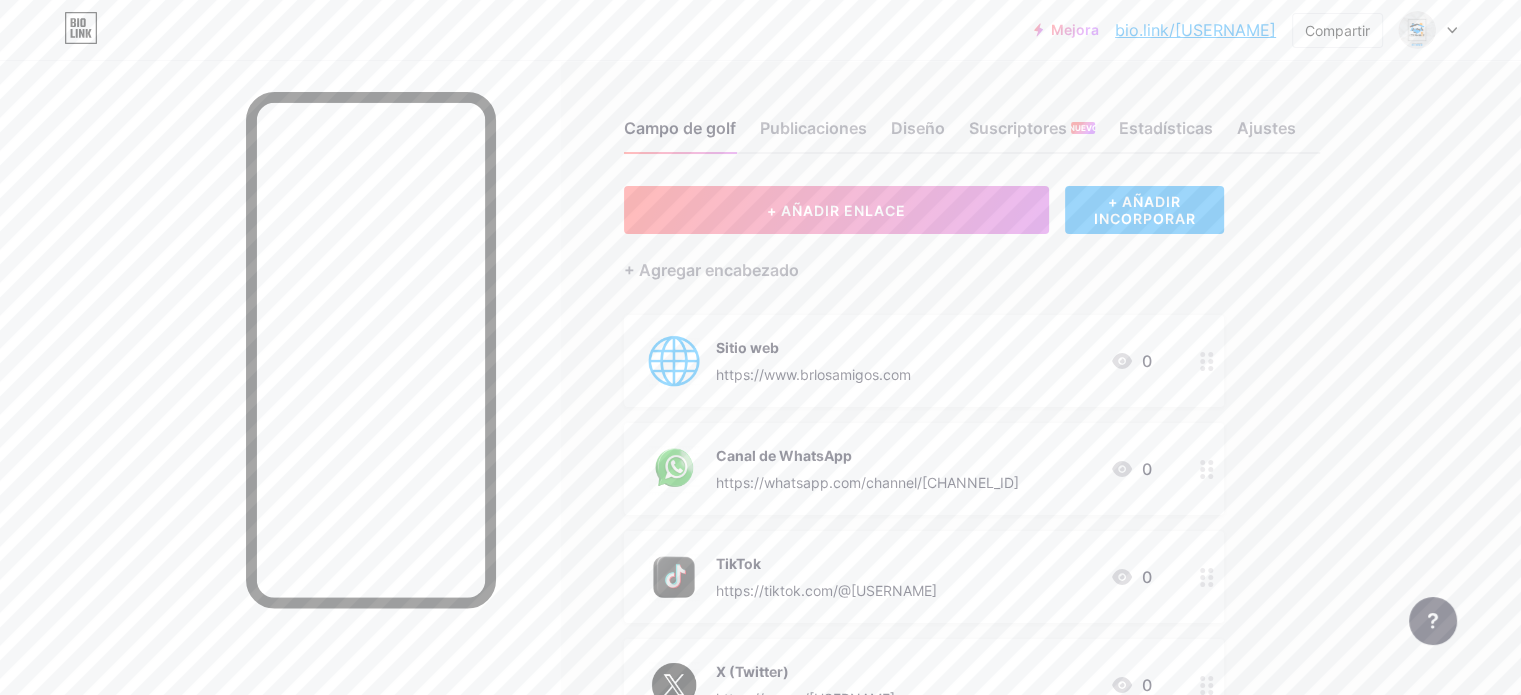 click on "+ AÑADIR INCORPORAR" at bounding box center (1144, 210) 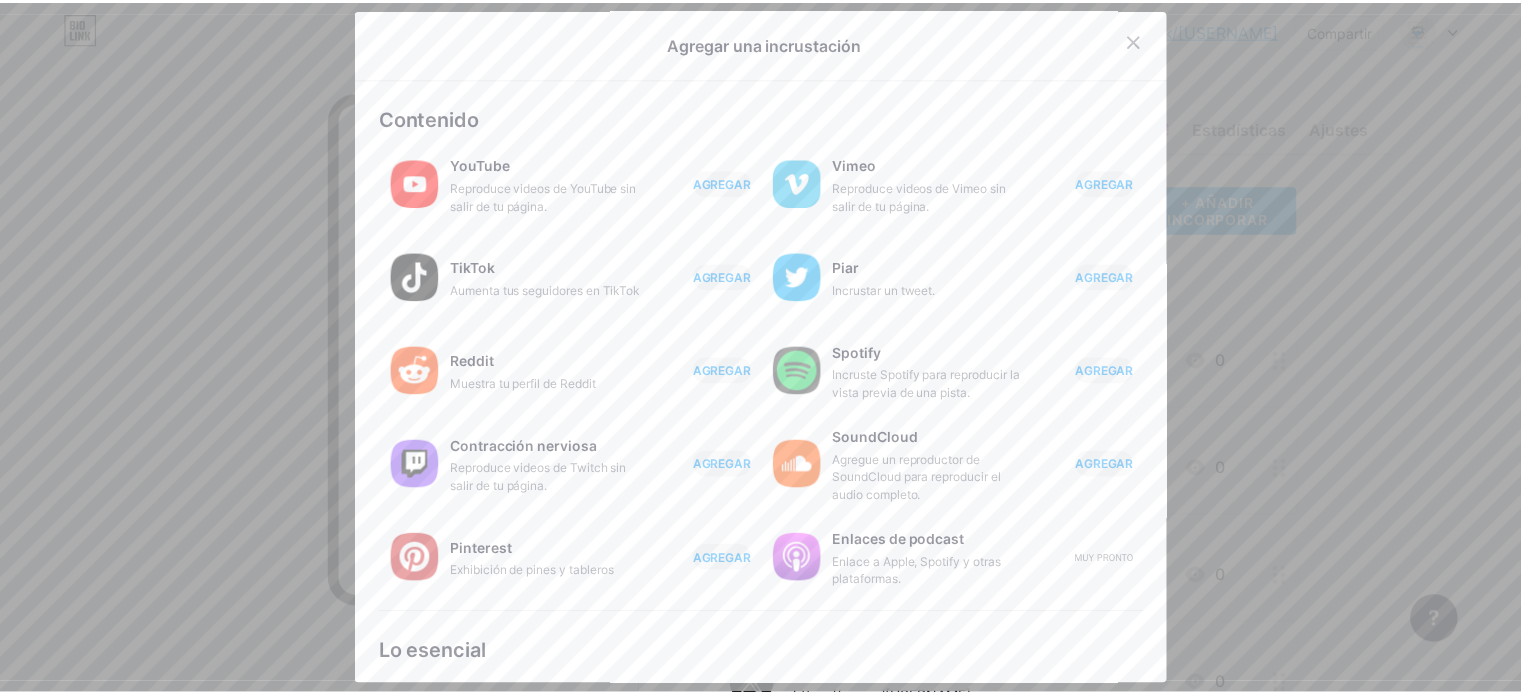 scroll, scrollTop: 0, scrollLeft: 0, axis: both 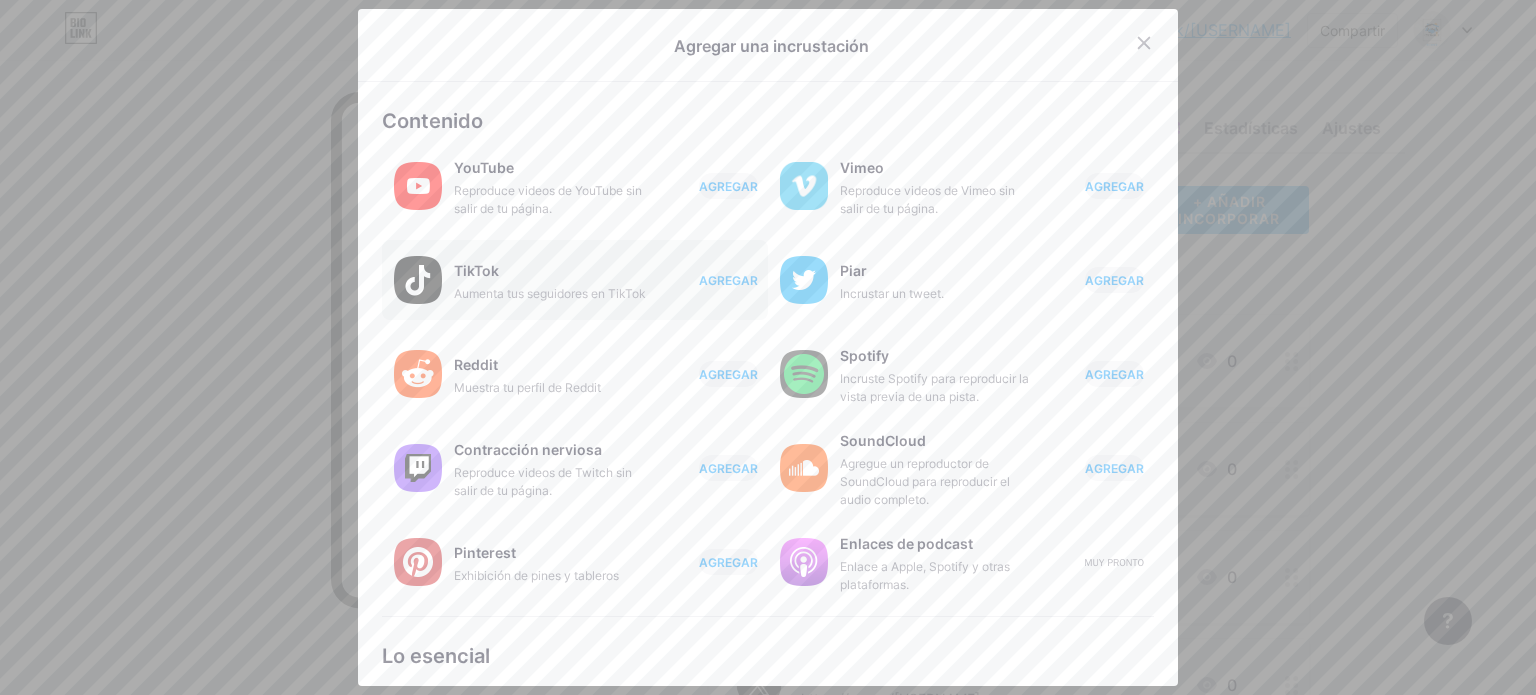click on "AGREGAR" at bounding box center (728, 280) 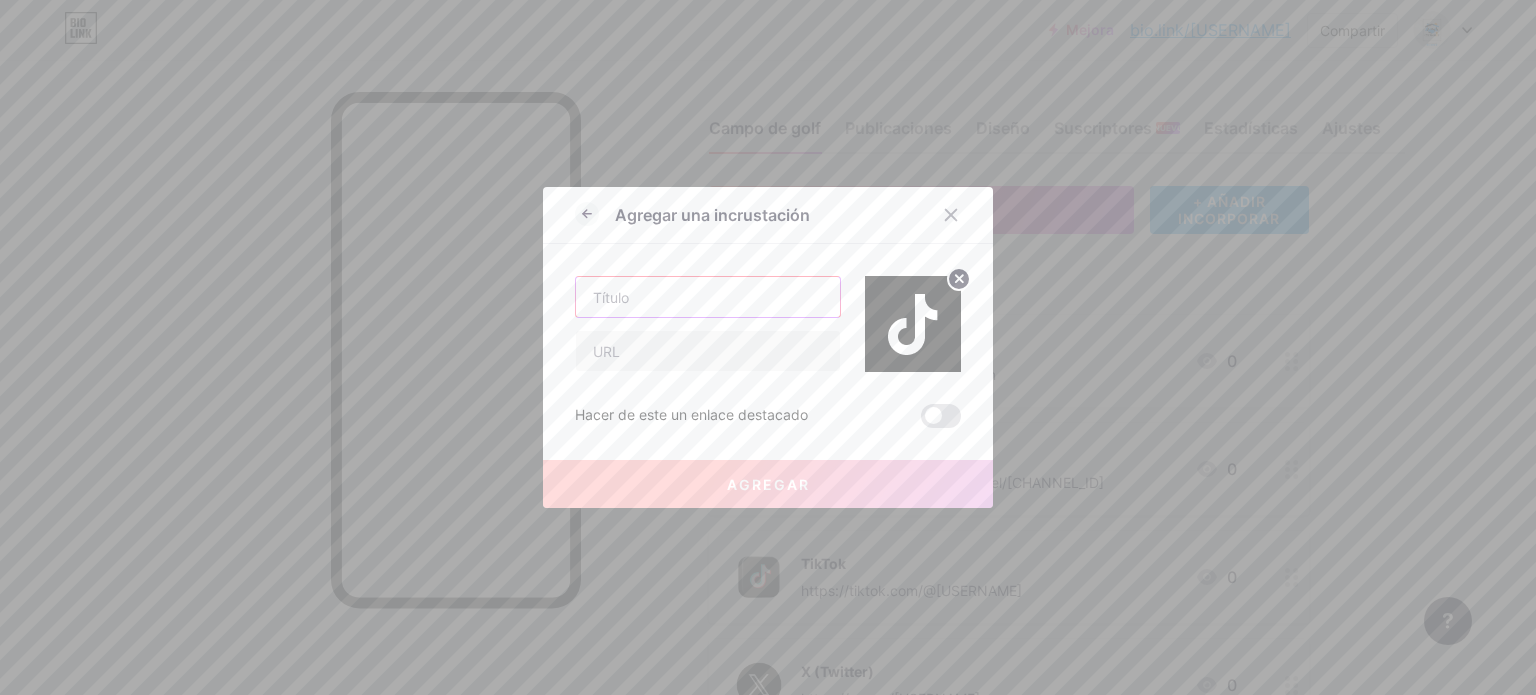 click at bounding box center (708, 297) 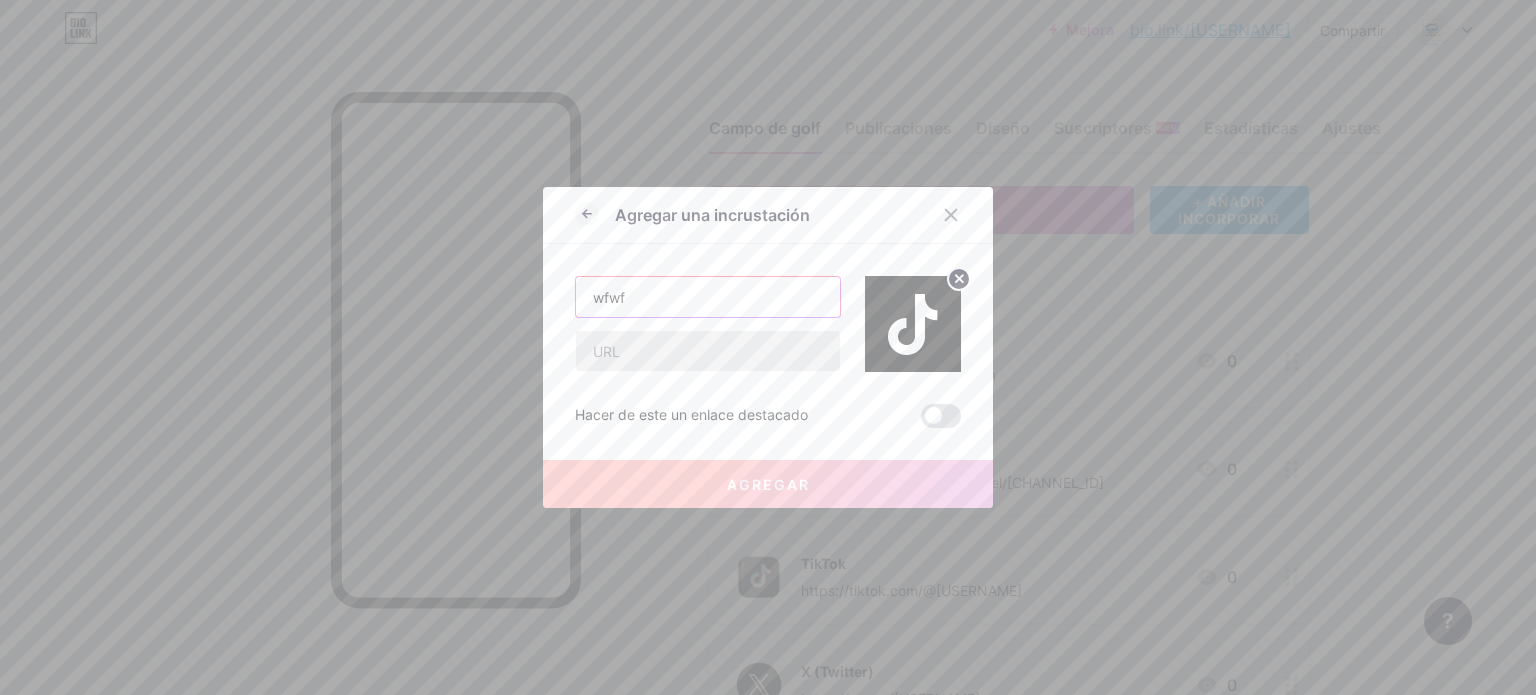 type on "wfwf" 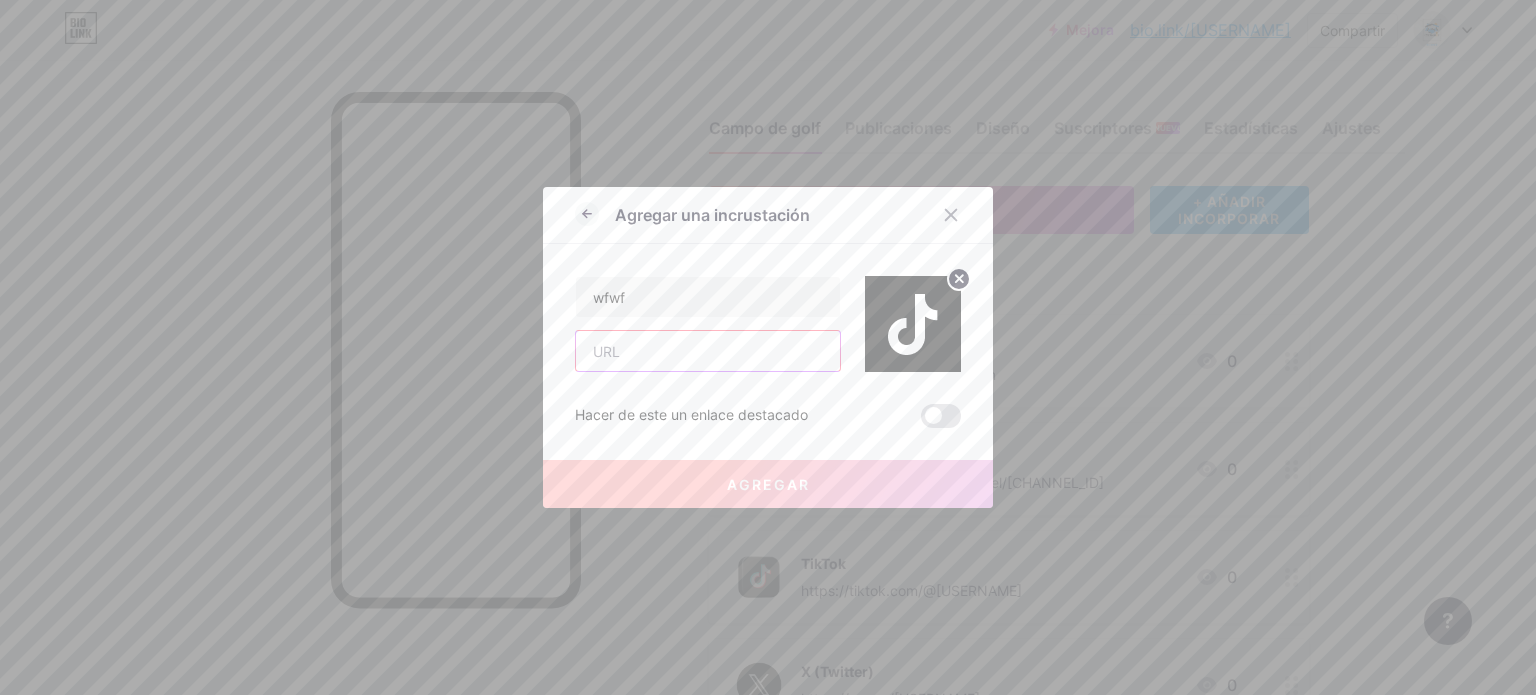 click at bounding box center (708, 351) 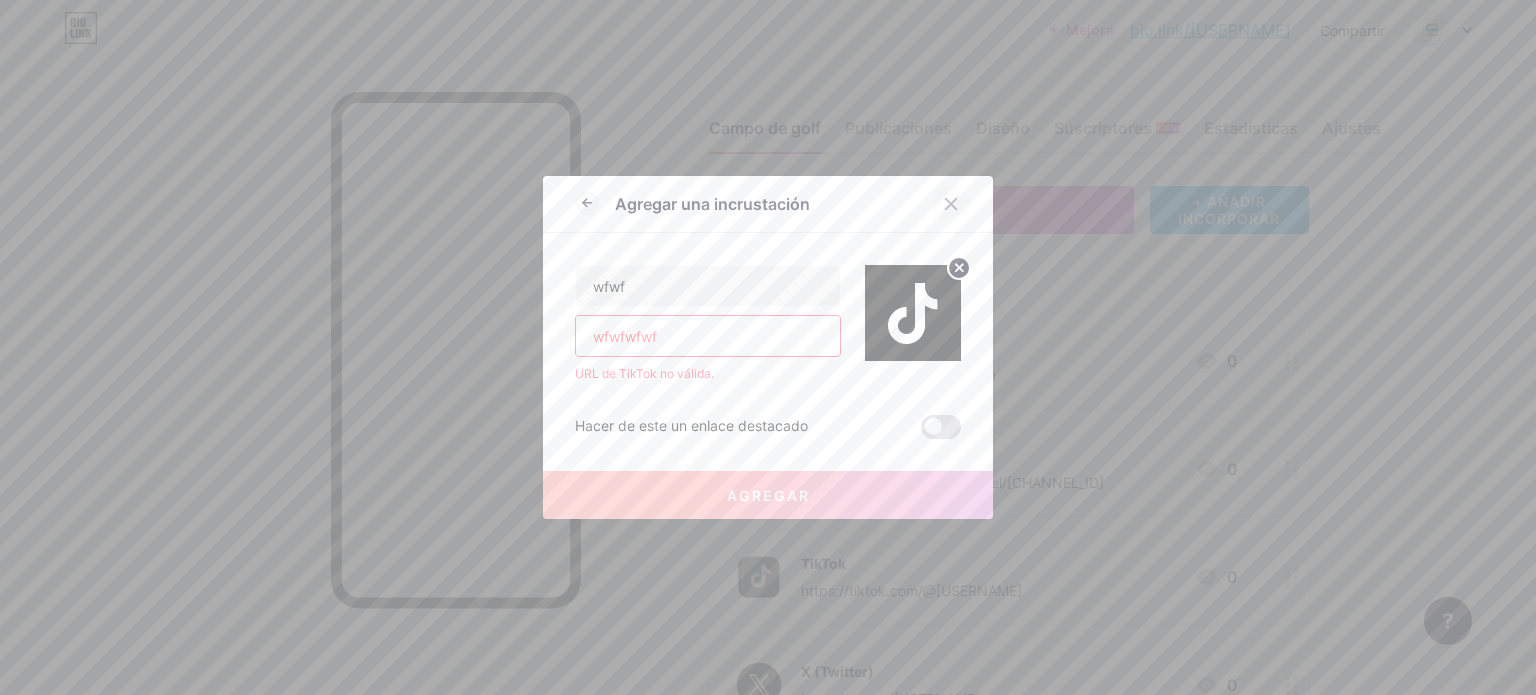 type on "wfwfwfwf" 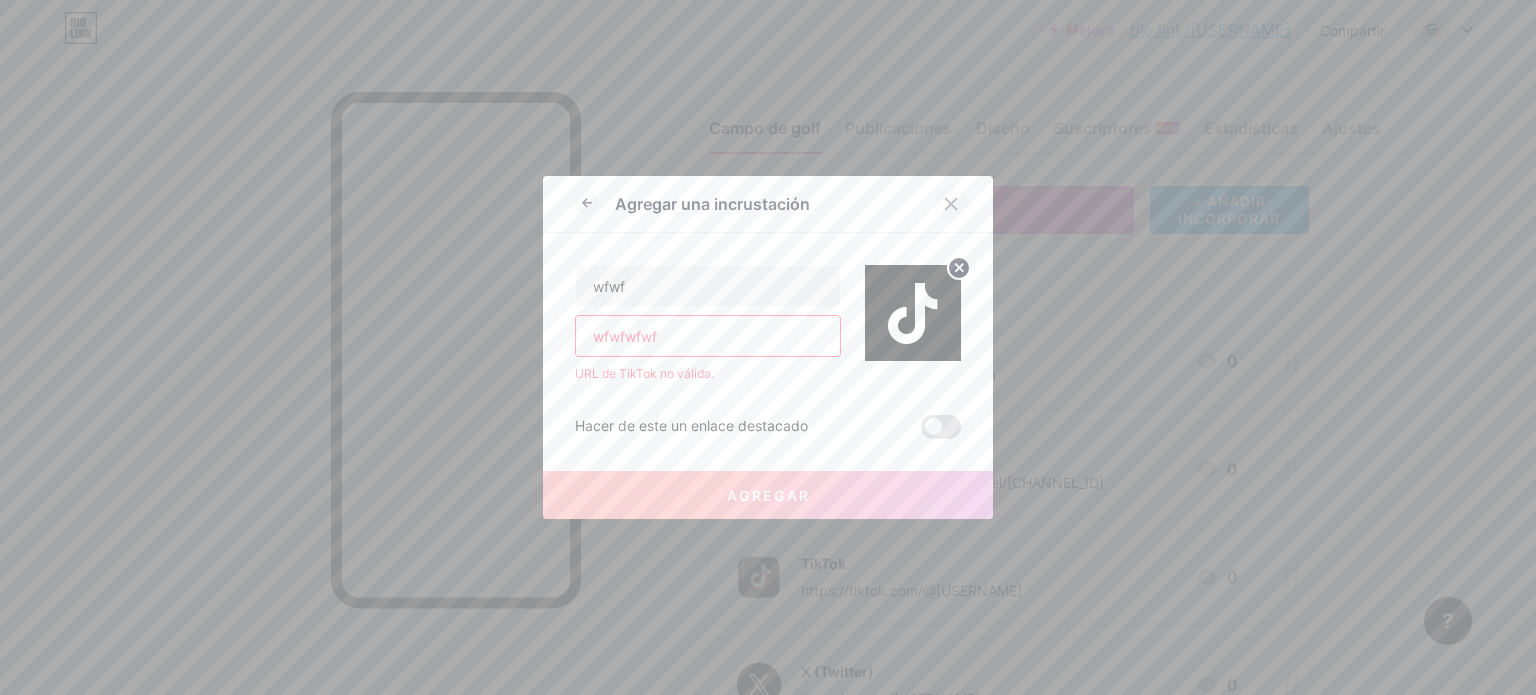 click 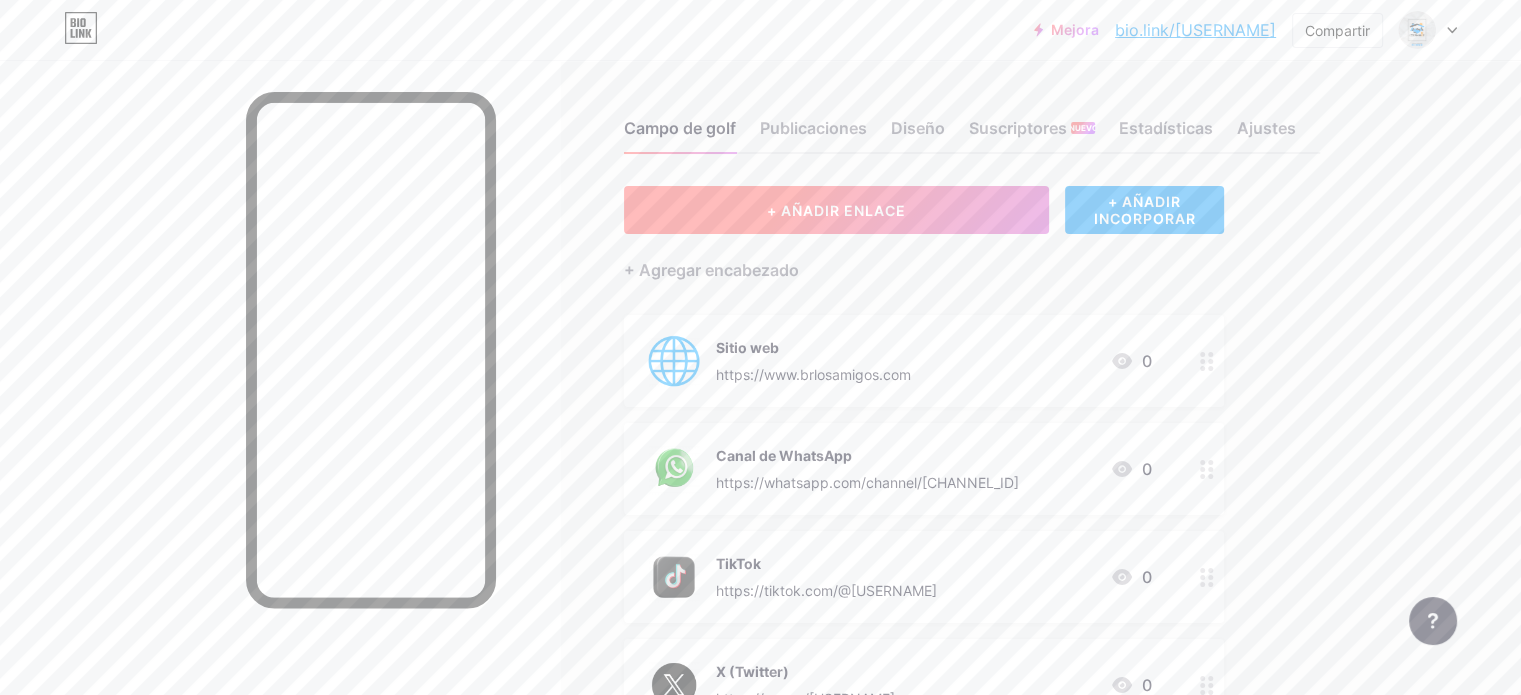 click on "+ AÑADIR ENLACE" at bounding box center (836, 210) 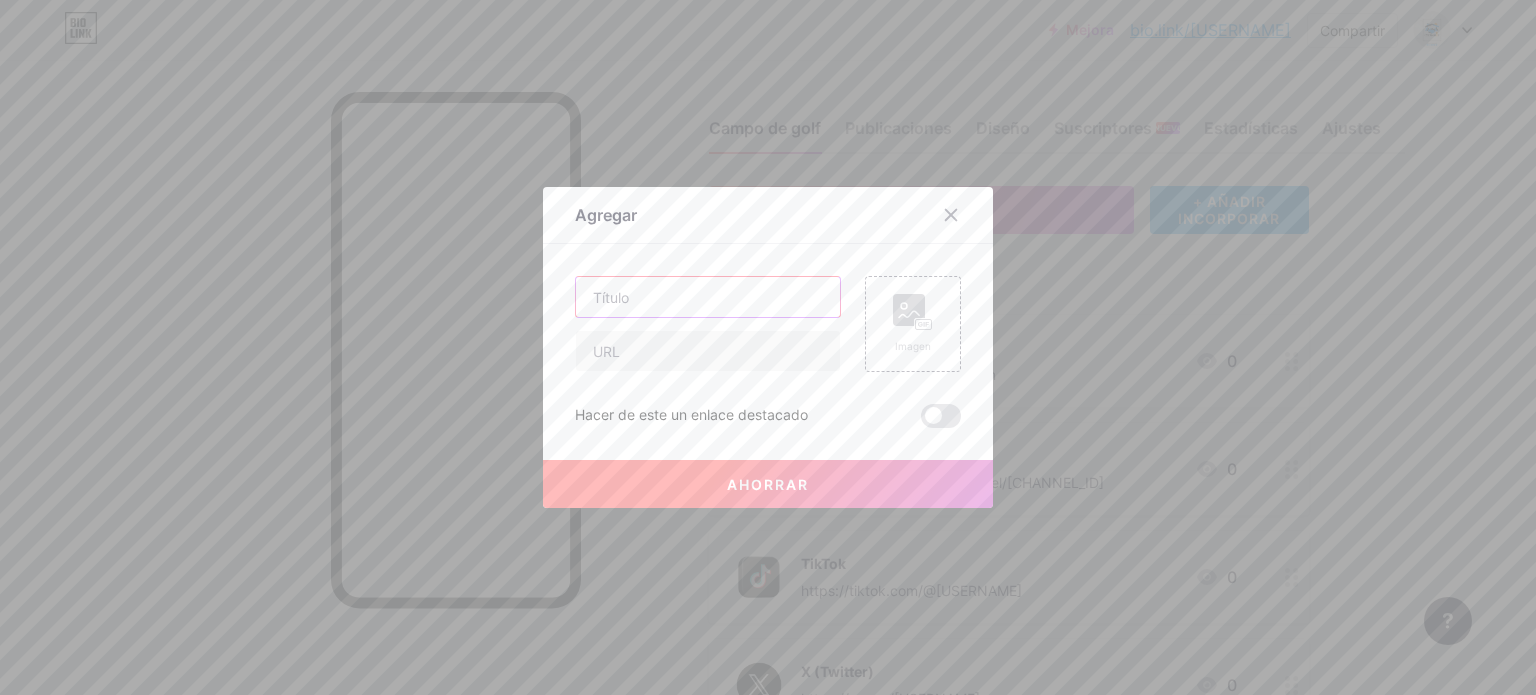 click at bounding box center [708, 297] 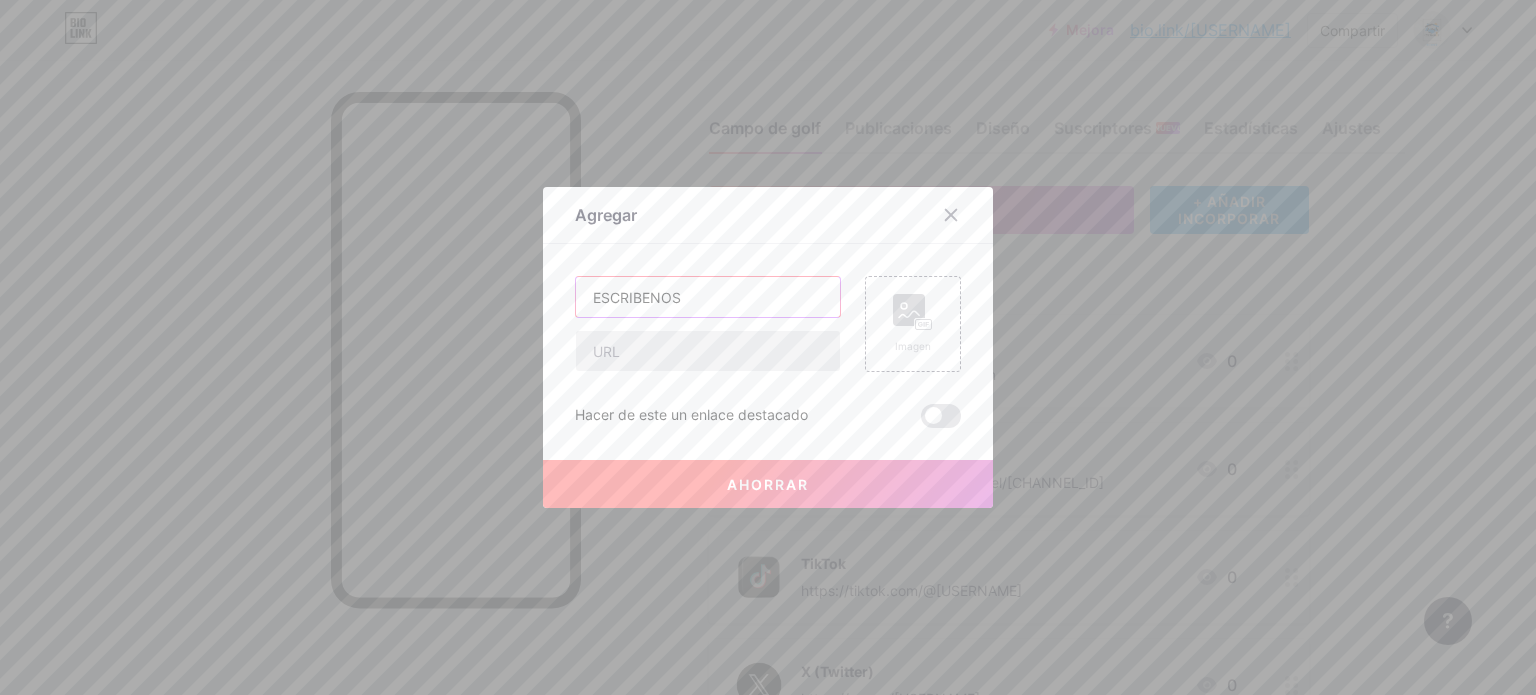 type on "ESCRIBENOS" 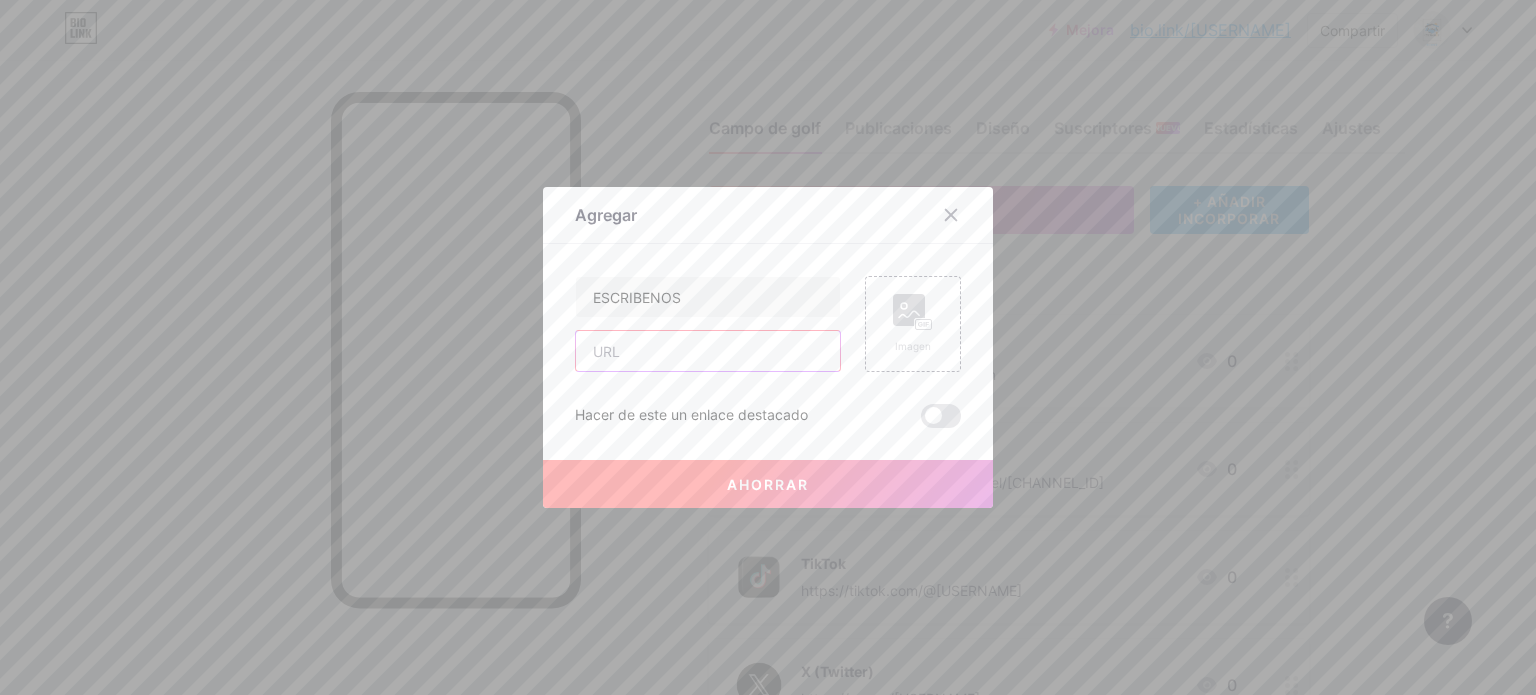 click at bounding box center (708, 351) 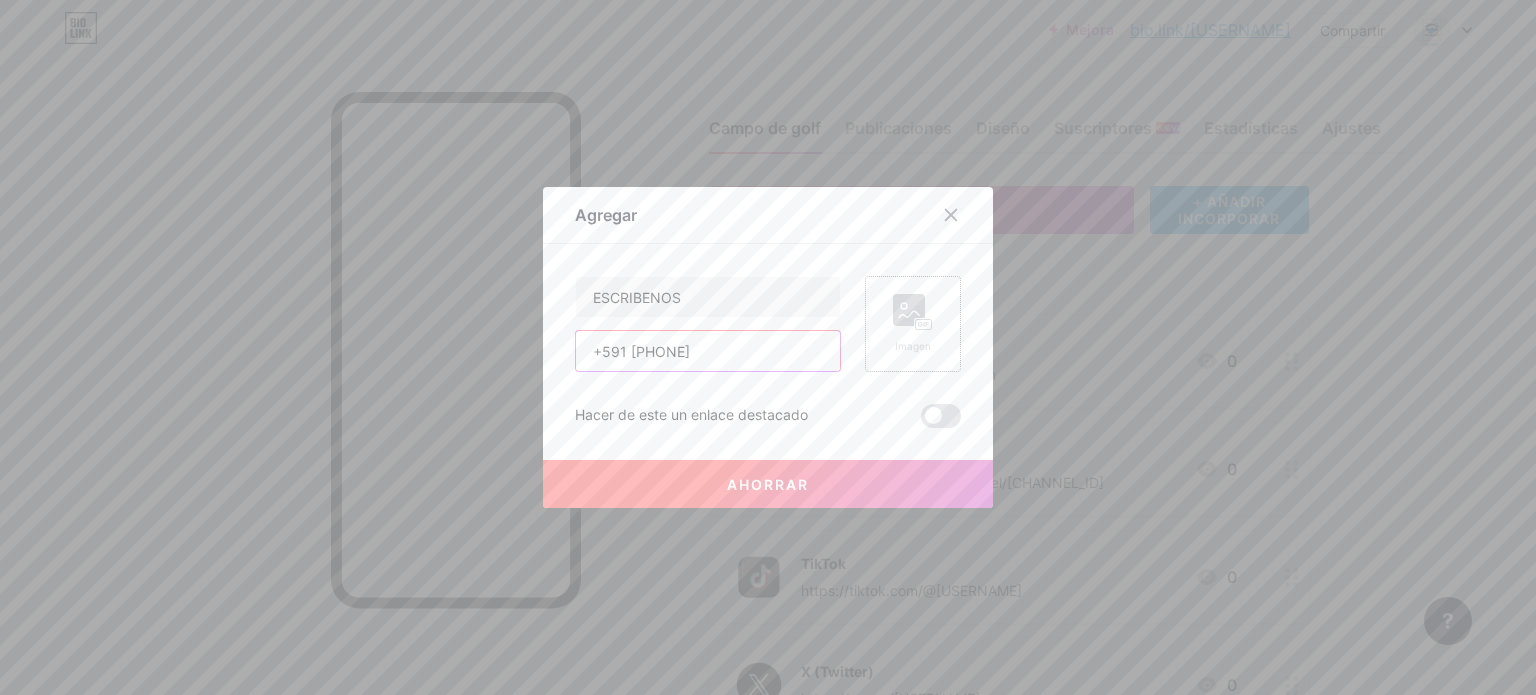 type on "+591 [PHONE]" 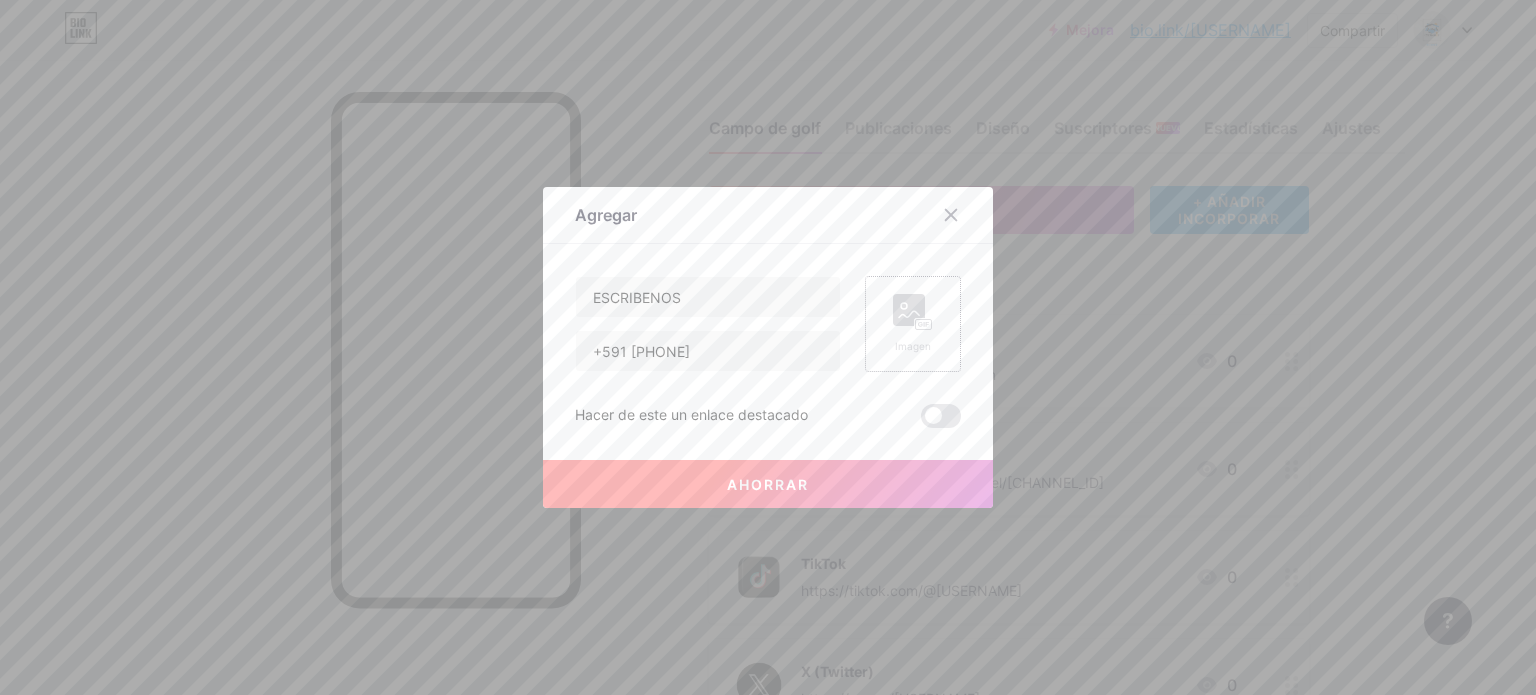 click on "Imagen" at bounding box center (913, 324) 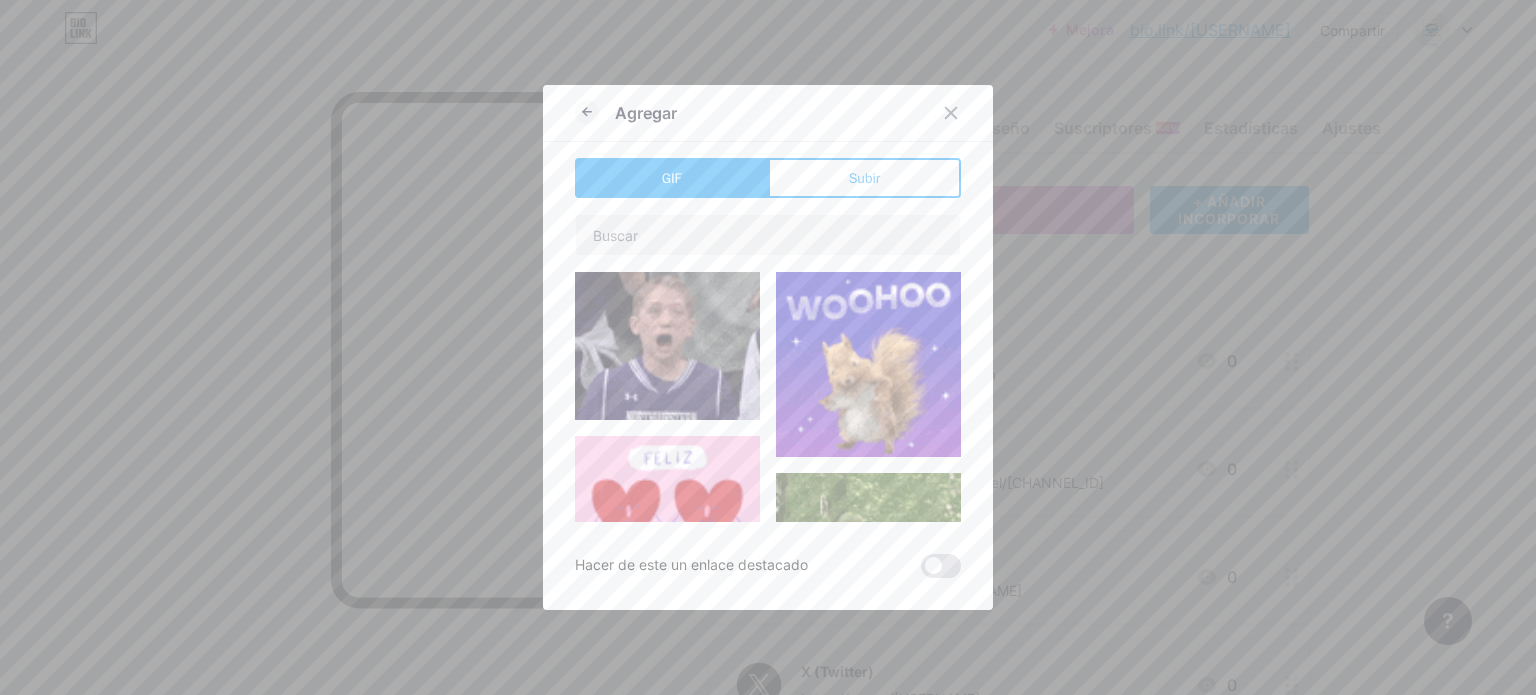 click on "Subir" at bounding box center [864, 178] 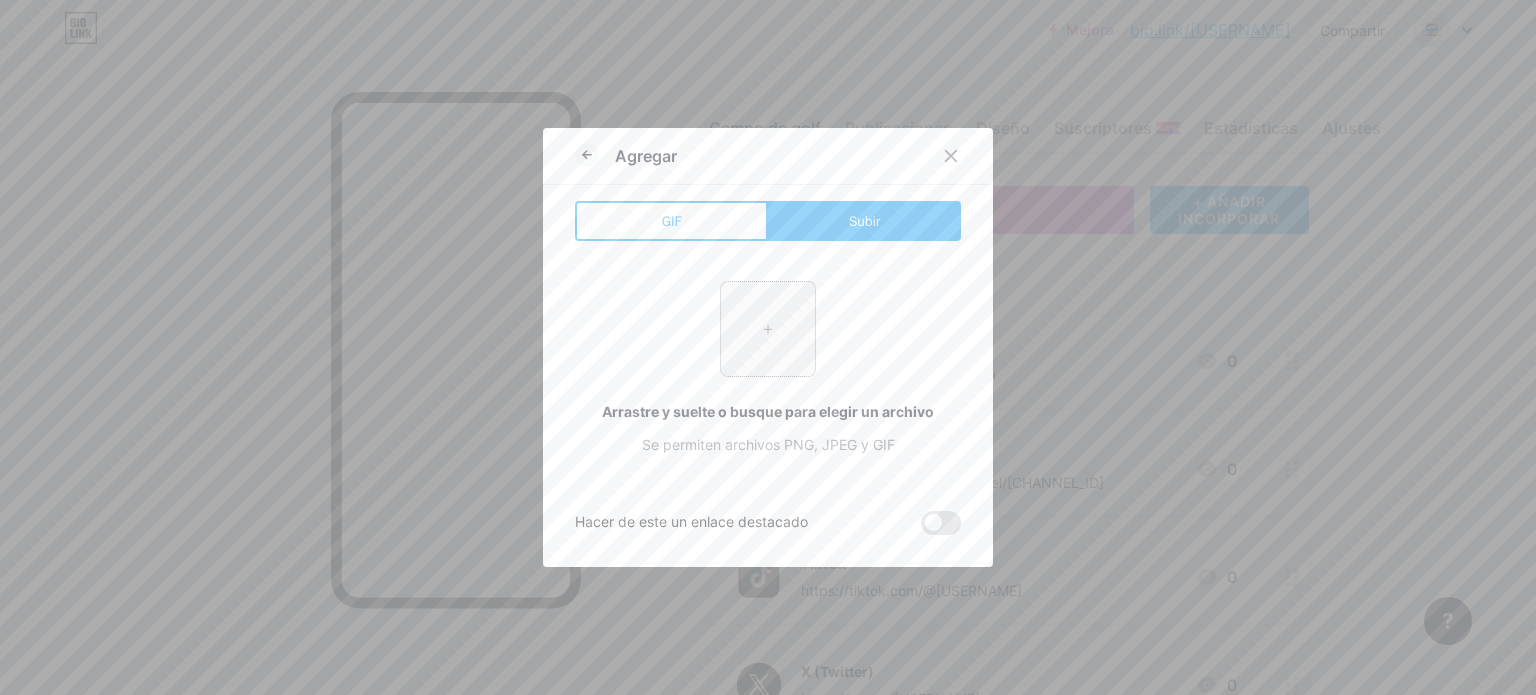 click at bounding box center [768, 329] 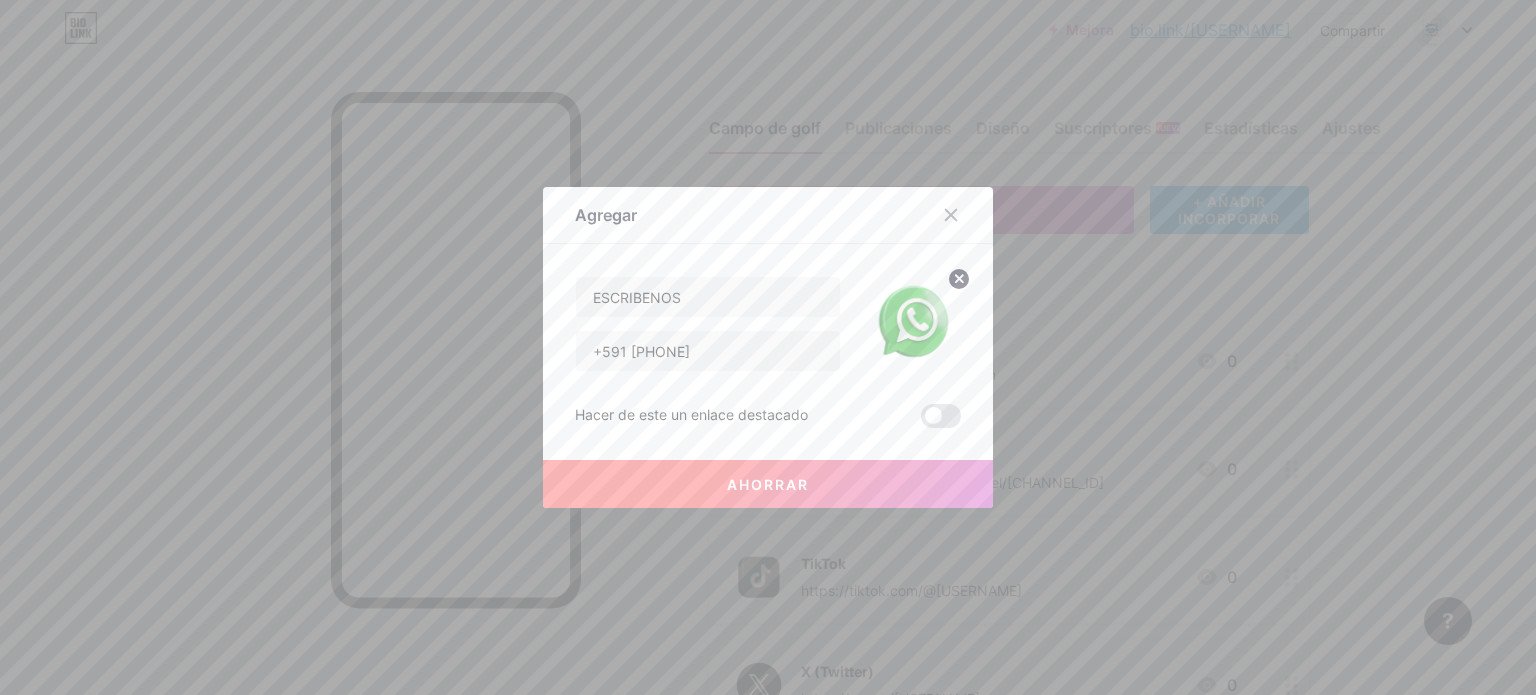 click on "Ahorrar" at bounding box center [768, 484] 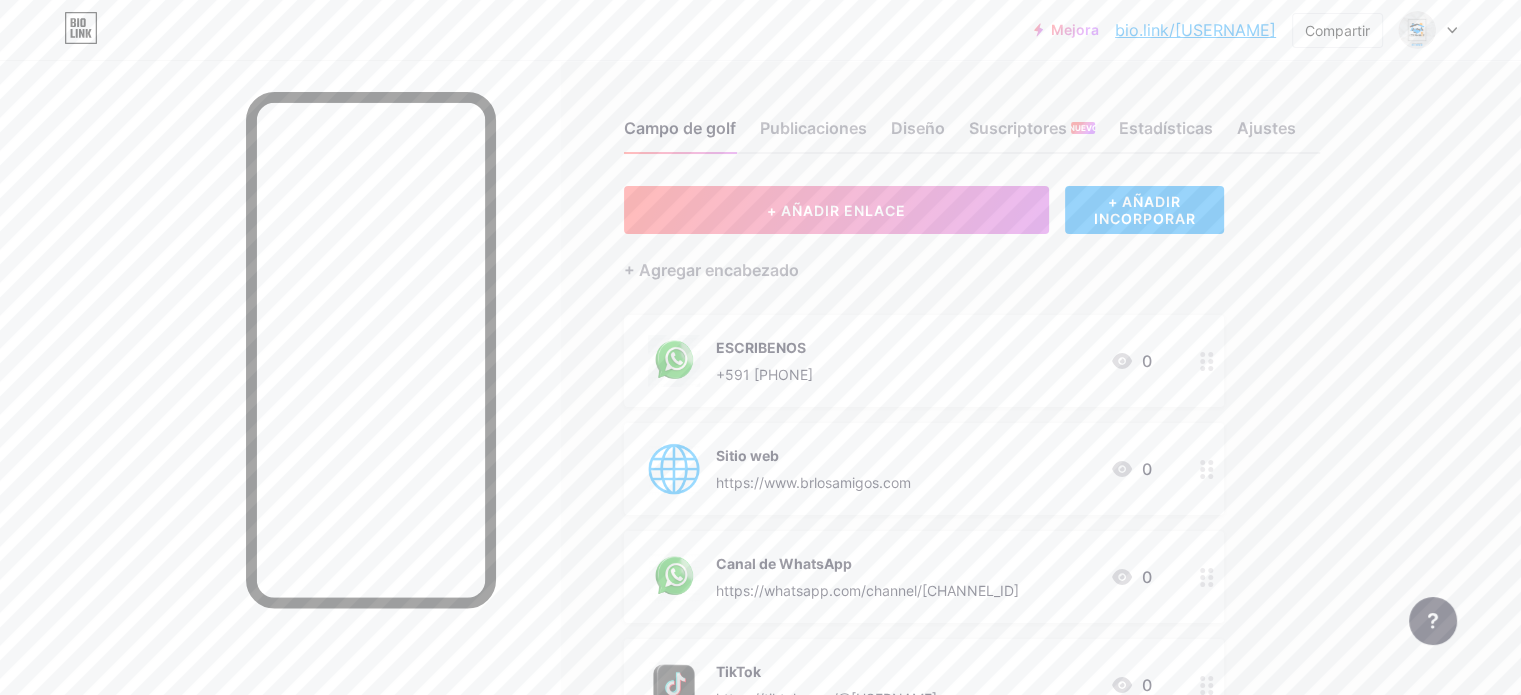 click on "+ AÑADIR ENLACE     + AÑADIR INCORPORAR
+ Agregar encabezado
ESCRIBENOS
+591 [PHONE]
0
Sitio web
https://www.brlosamigos.com
0
Canal de WhatsApp
https://whatsapp.com/channel/0029Vb6GRTyLCoX93cpmar2l
0
TikTok
https://tiktok.com/@BienesRaicesLosAmigos
0
X (Twitter)
https://x.com/brlosamigos8
0
Facebook
https://facebook.com/BienesRaicesLosAmigos
0
Instagram
https://instagram.com/BienesRaicesLosAmigos
0" at bounding box center [924, 741] 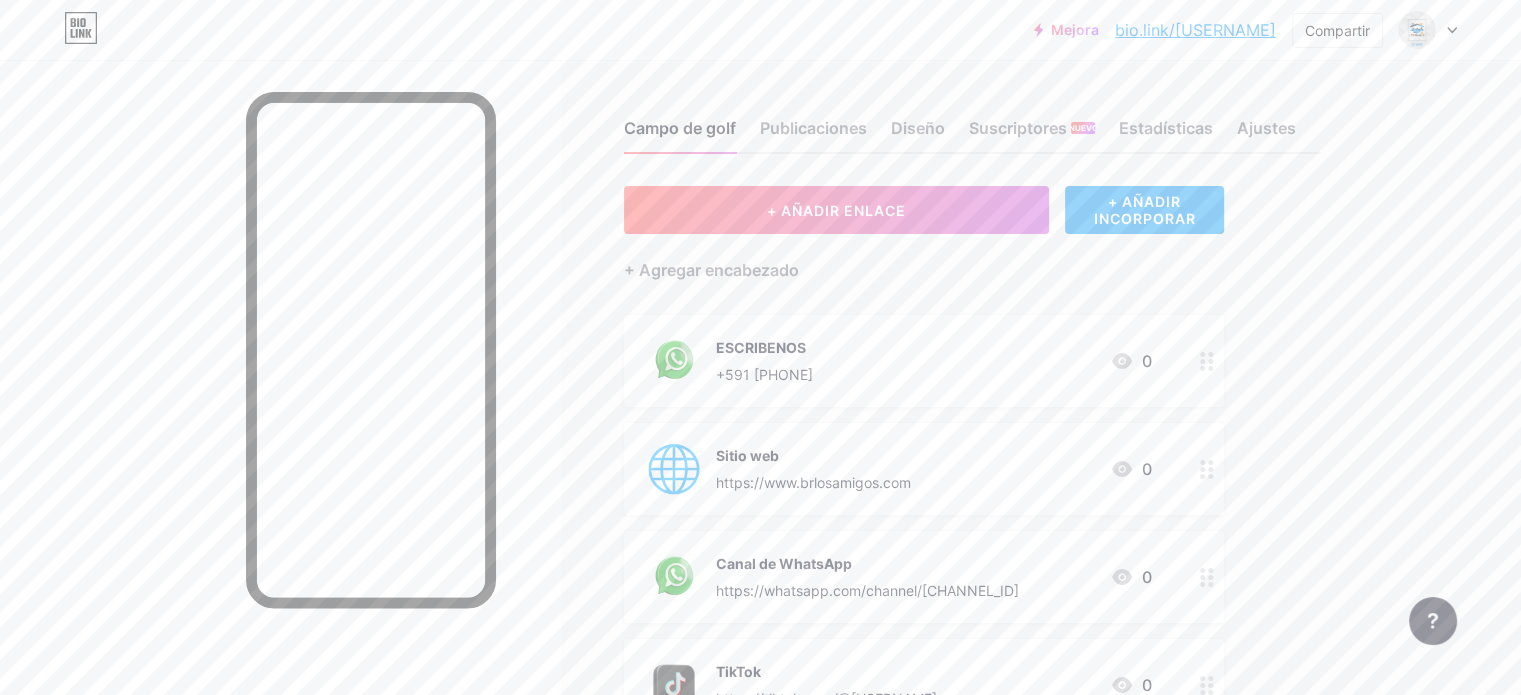 click on "+591 [PHONE]" at bounding box center (764, 374) 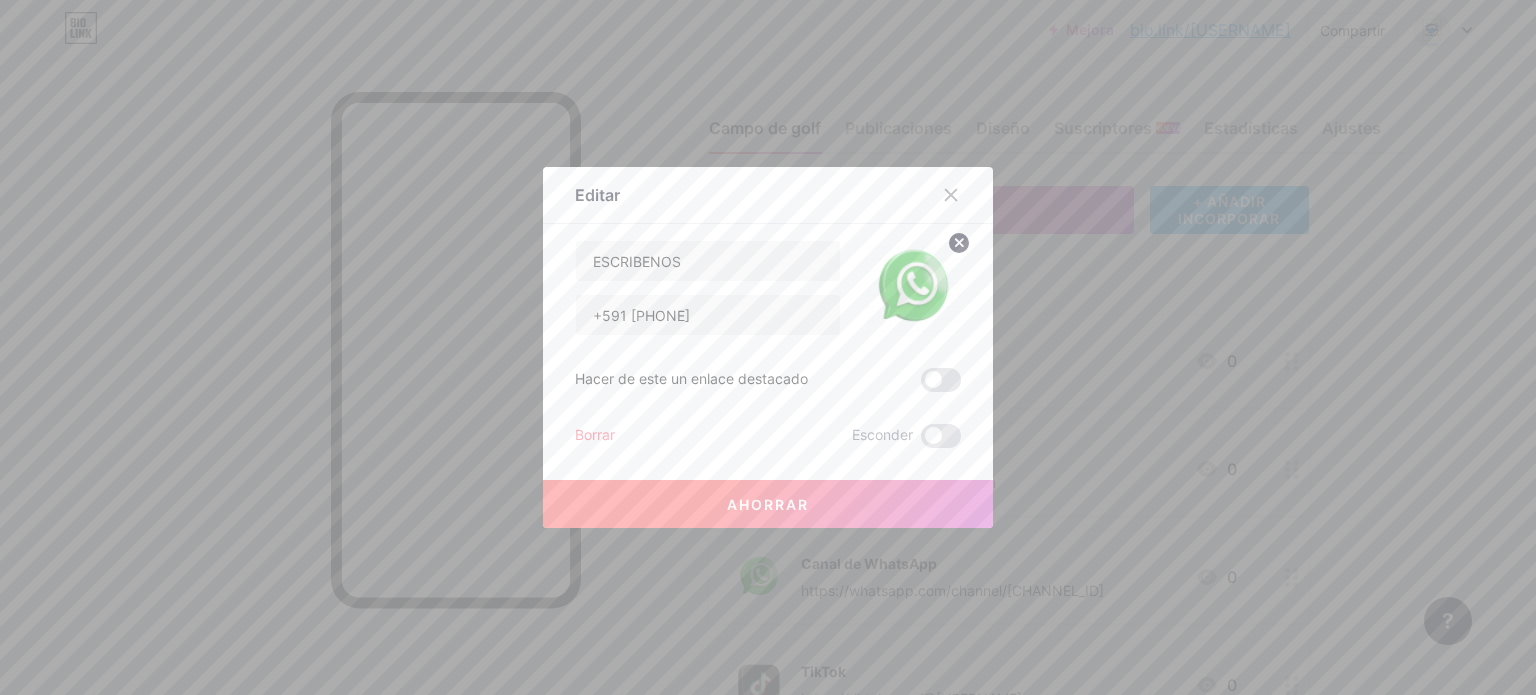 click at bounding box center [963, 195] 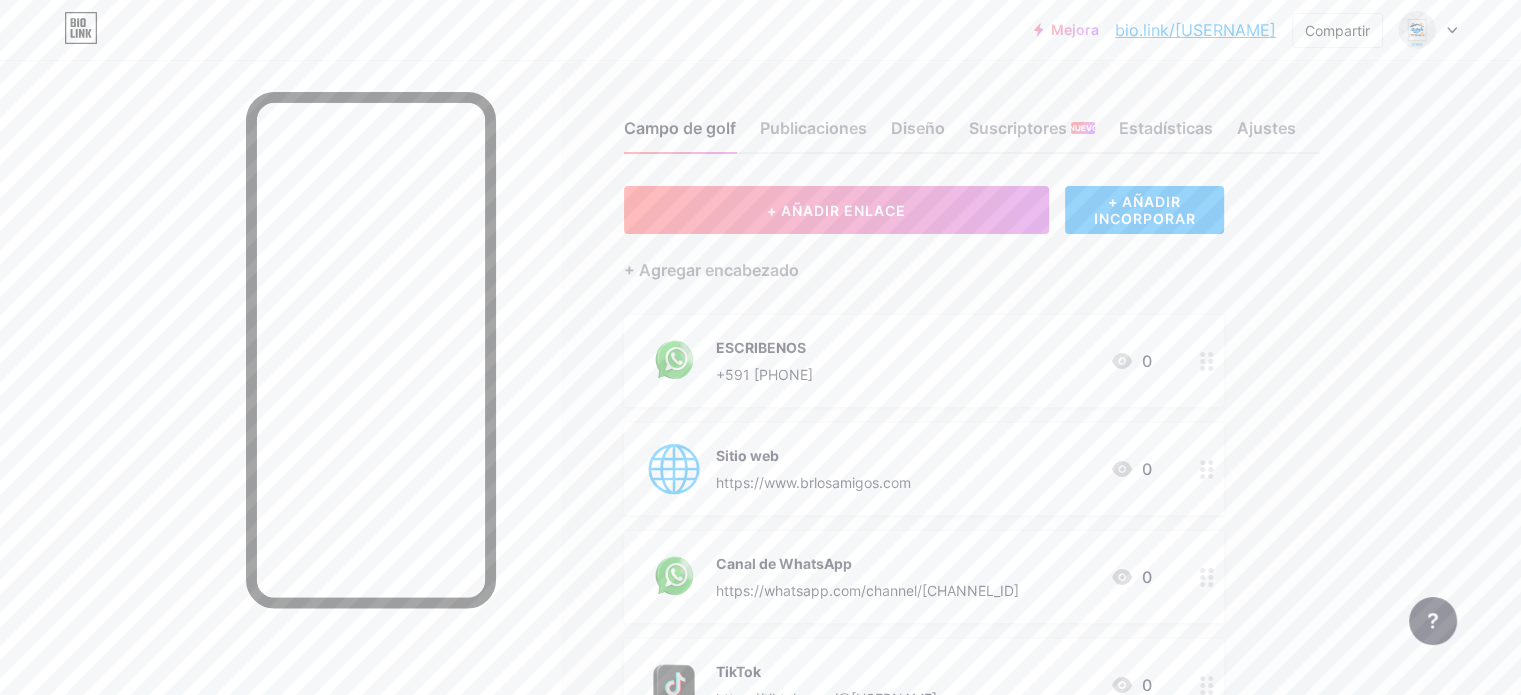 click 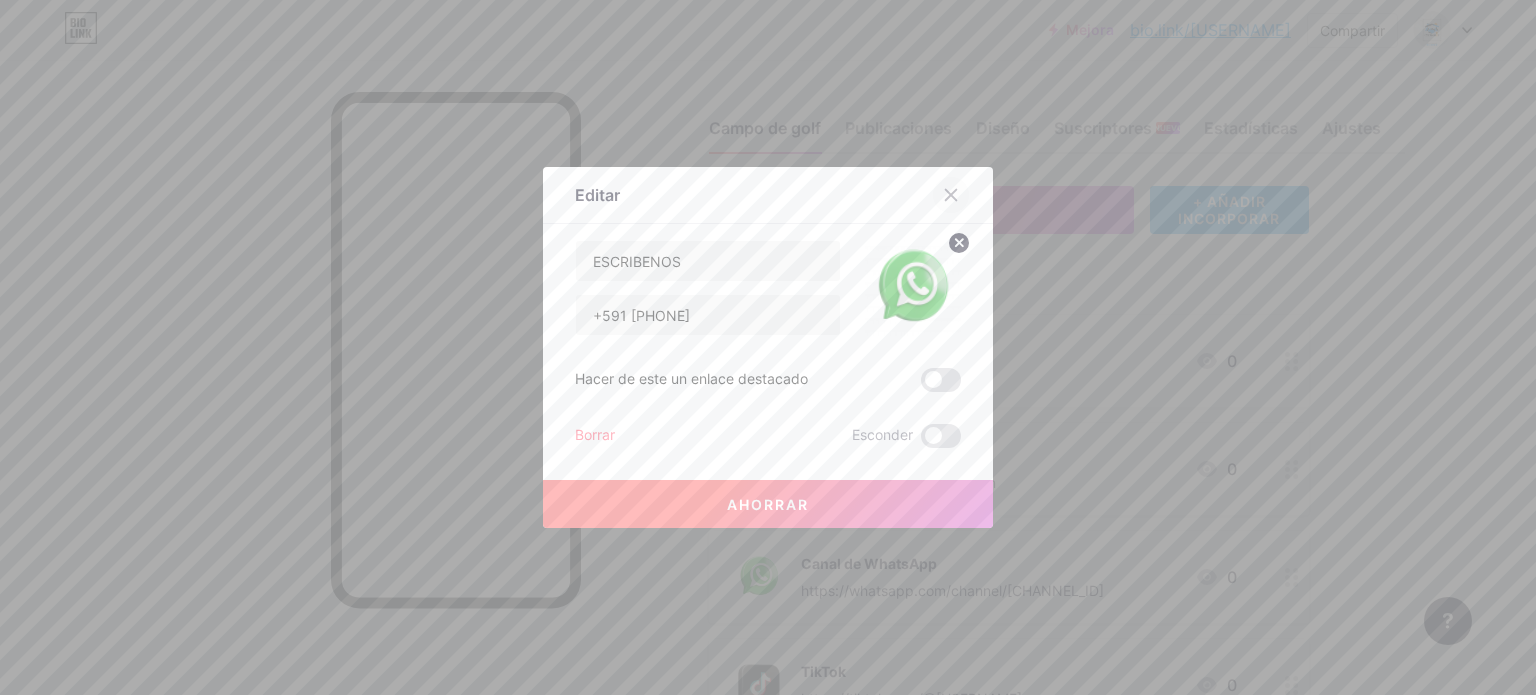 click 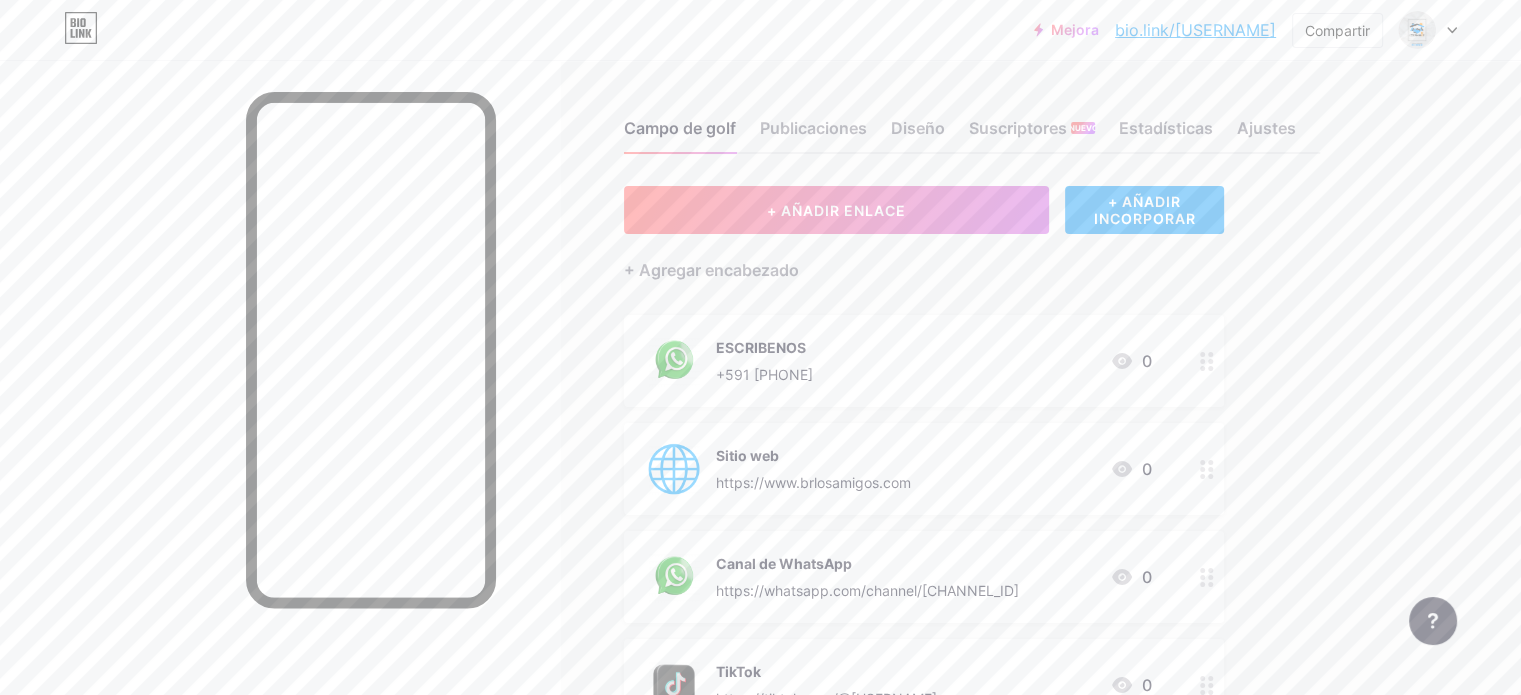 drag, startPoint x: 1090, startPoint y: 353, endPoint x: 1009, endPoint y: 342, distance: 81.7435 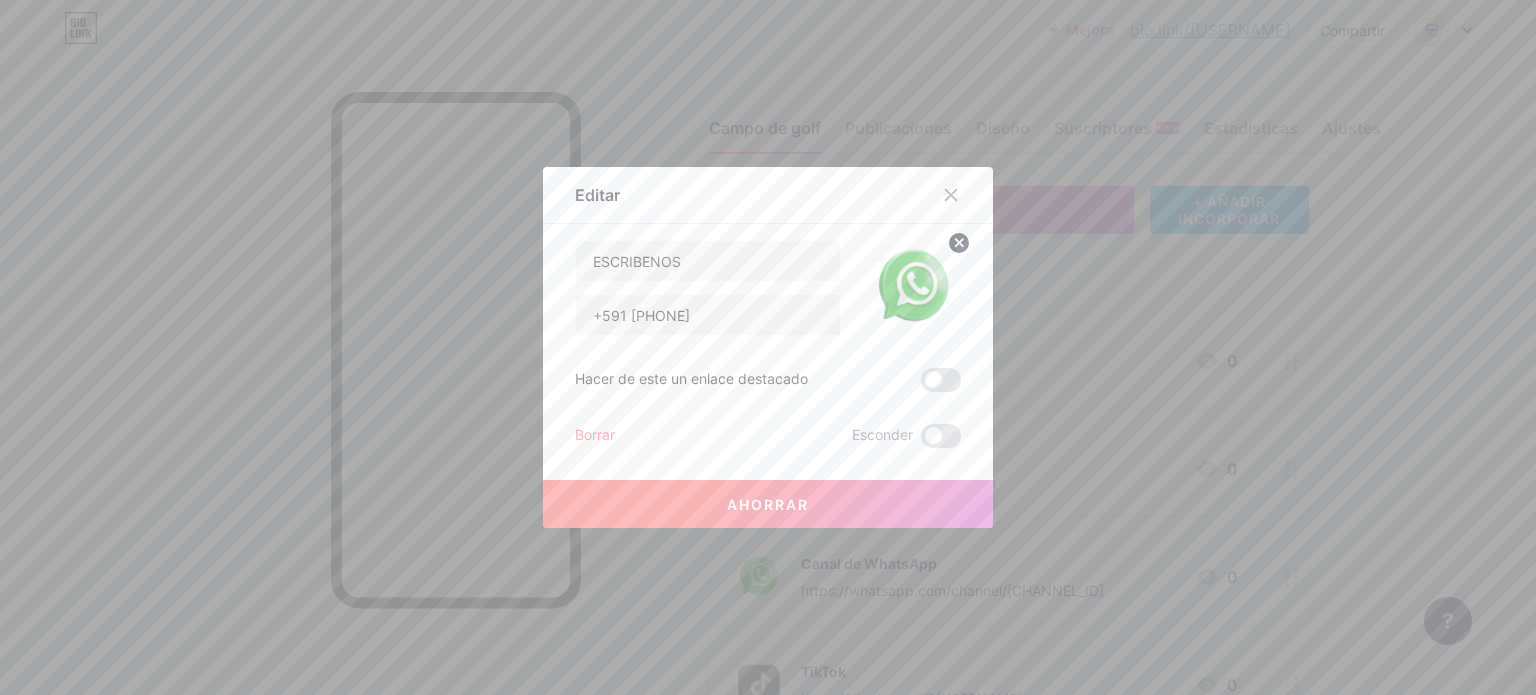 click 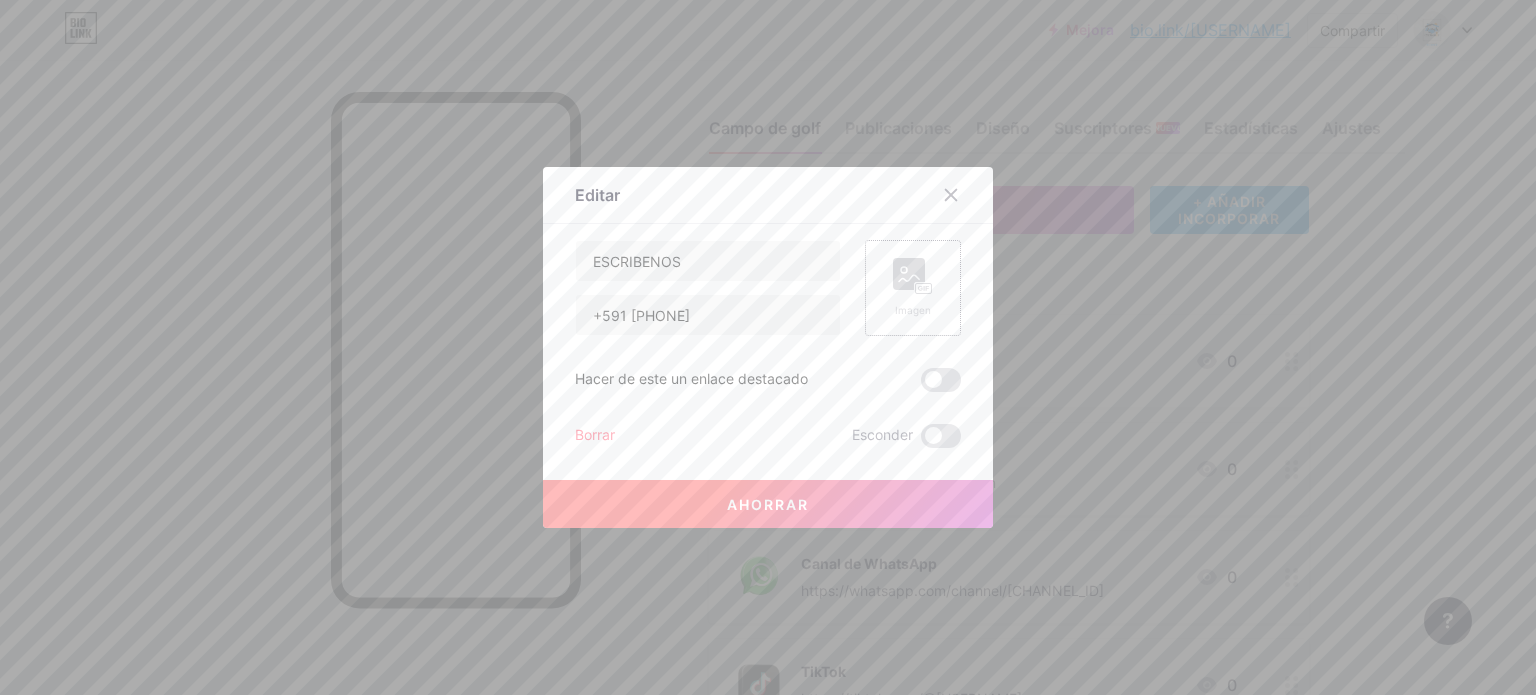 click on "Borrar" at bounding box center (595, 434) 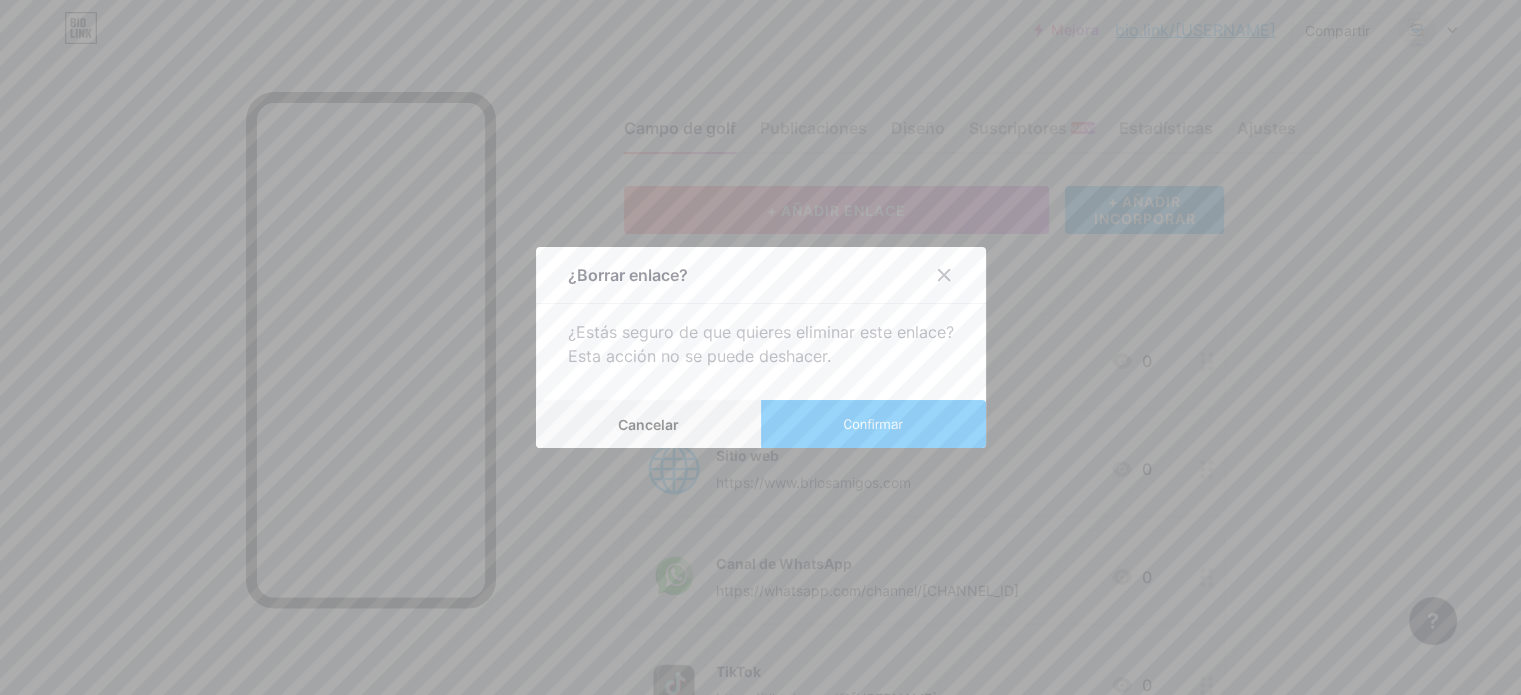 click on "Confirmar" at bounding box center (873, 424) 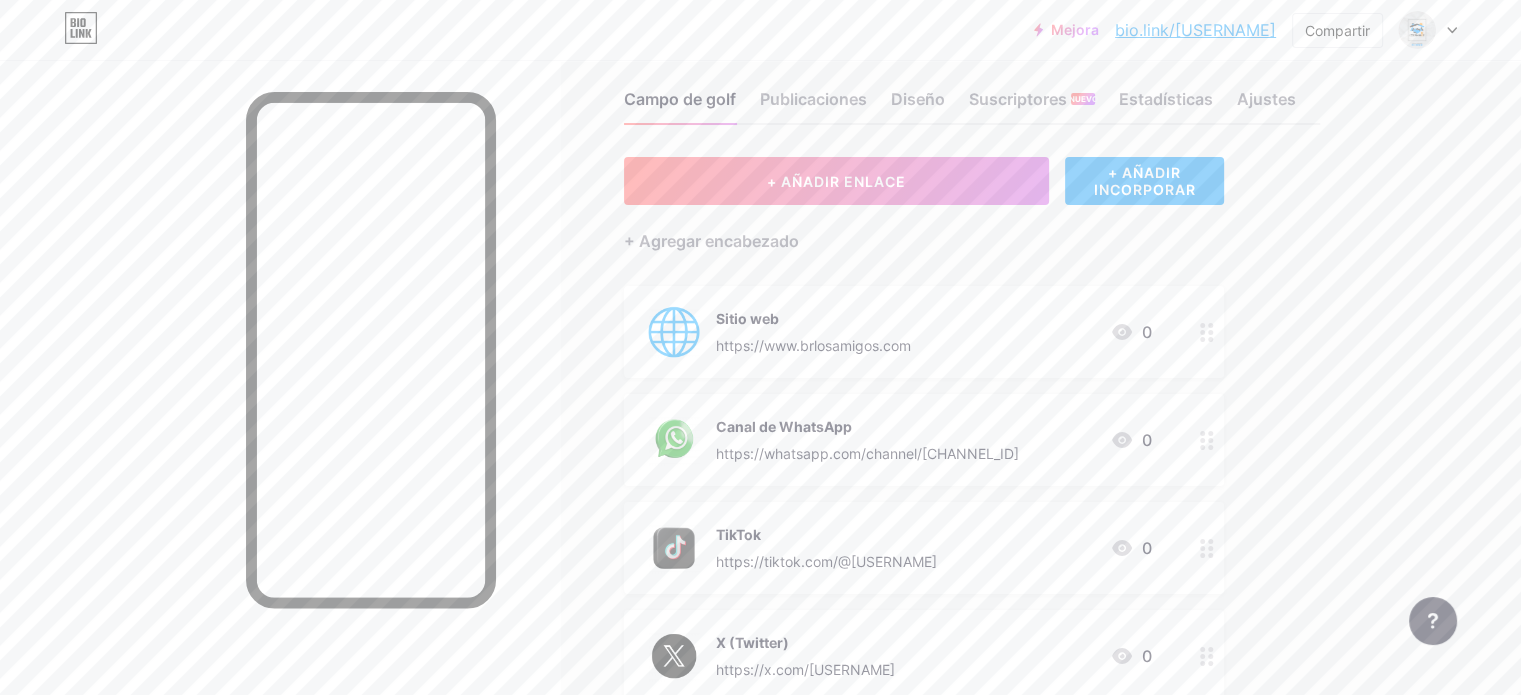 scroll, scrollTop: 0, scrollLeft: 0, axis: both 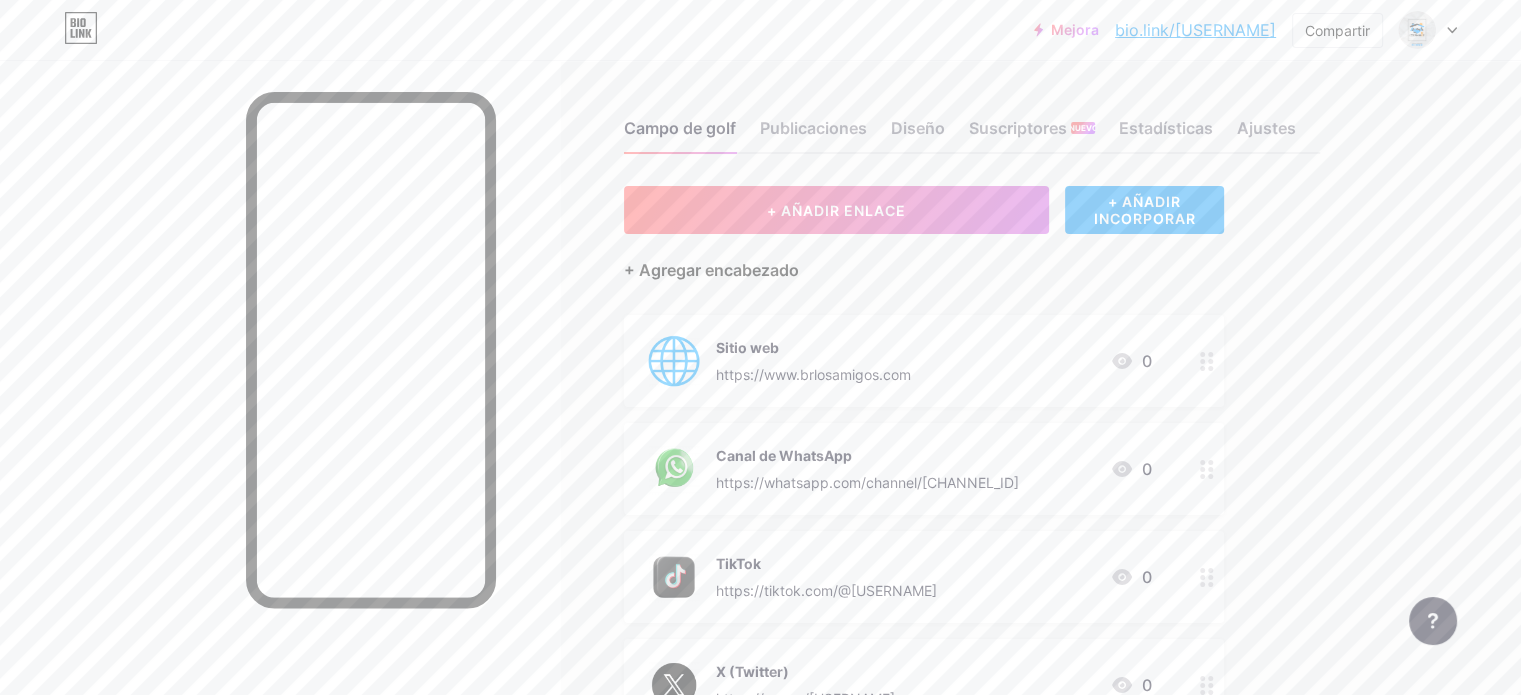 click on "+ Agregar encabezado" at bounding box center [711, 270] 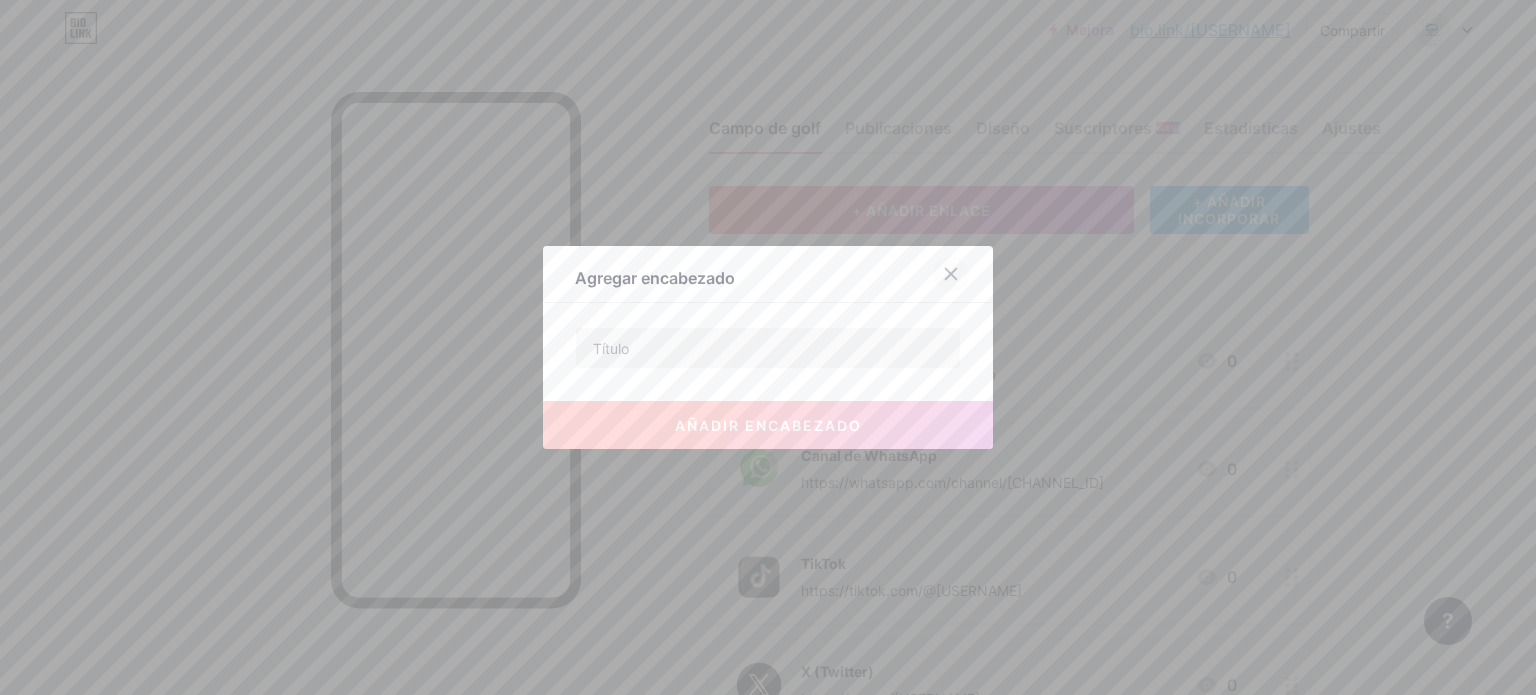 click at bounding box center (951, 274) 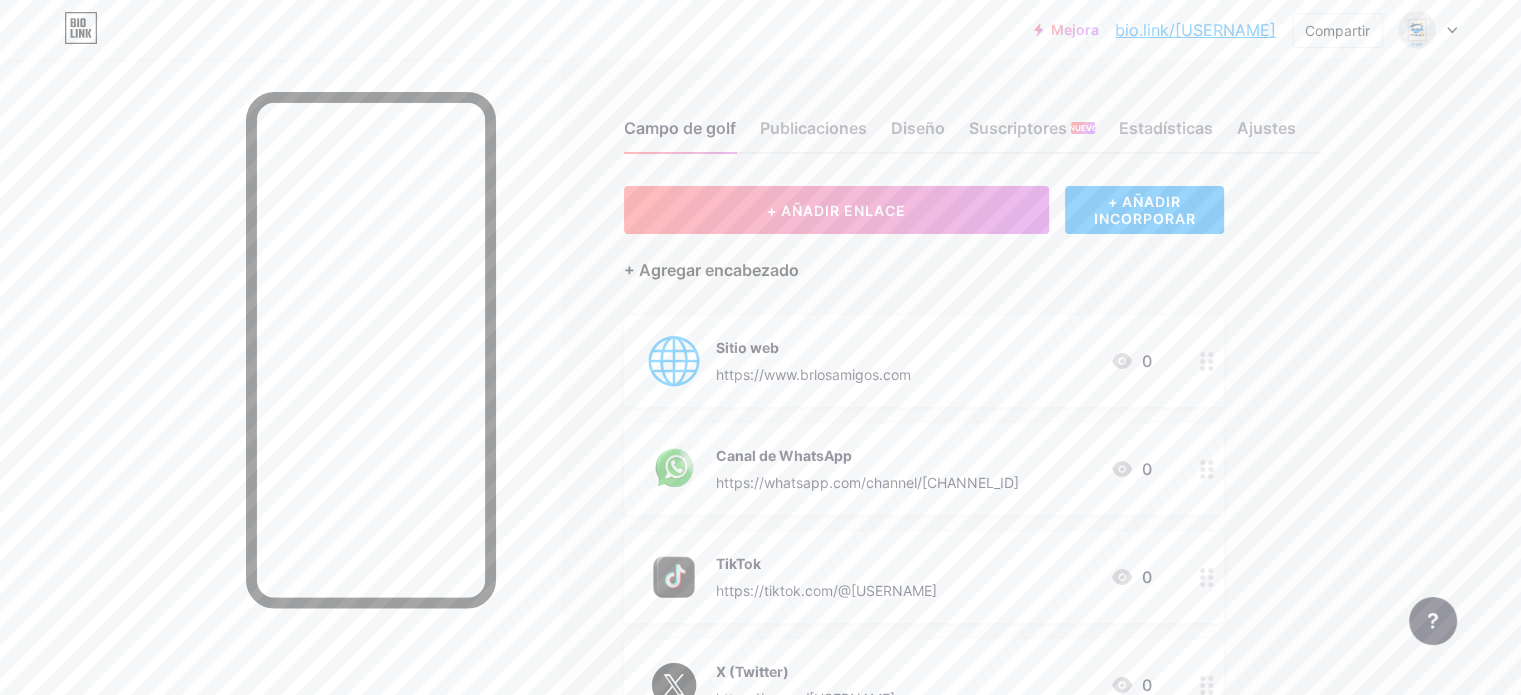 click on "+ Agregar encabezado" at bounding box center (711, 270) 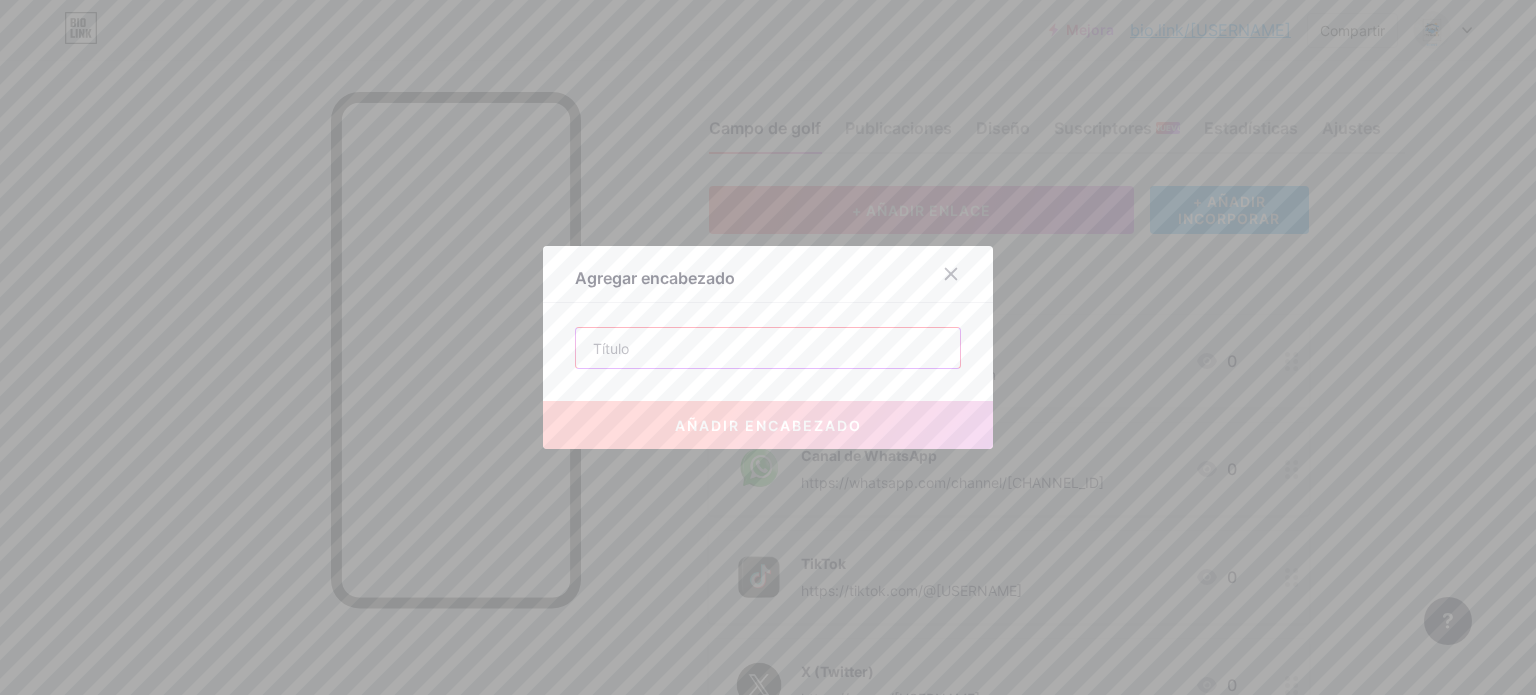 click at bounding box center (768, 348) 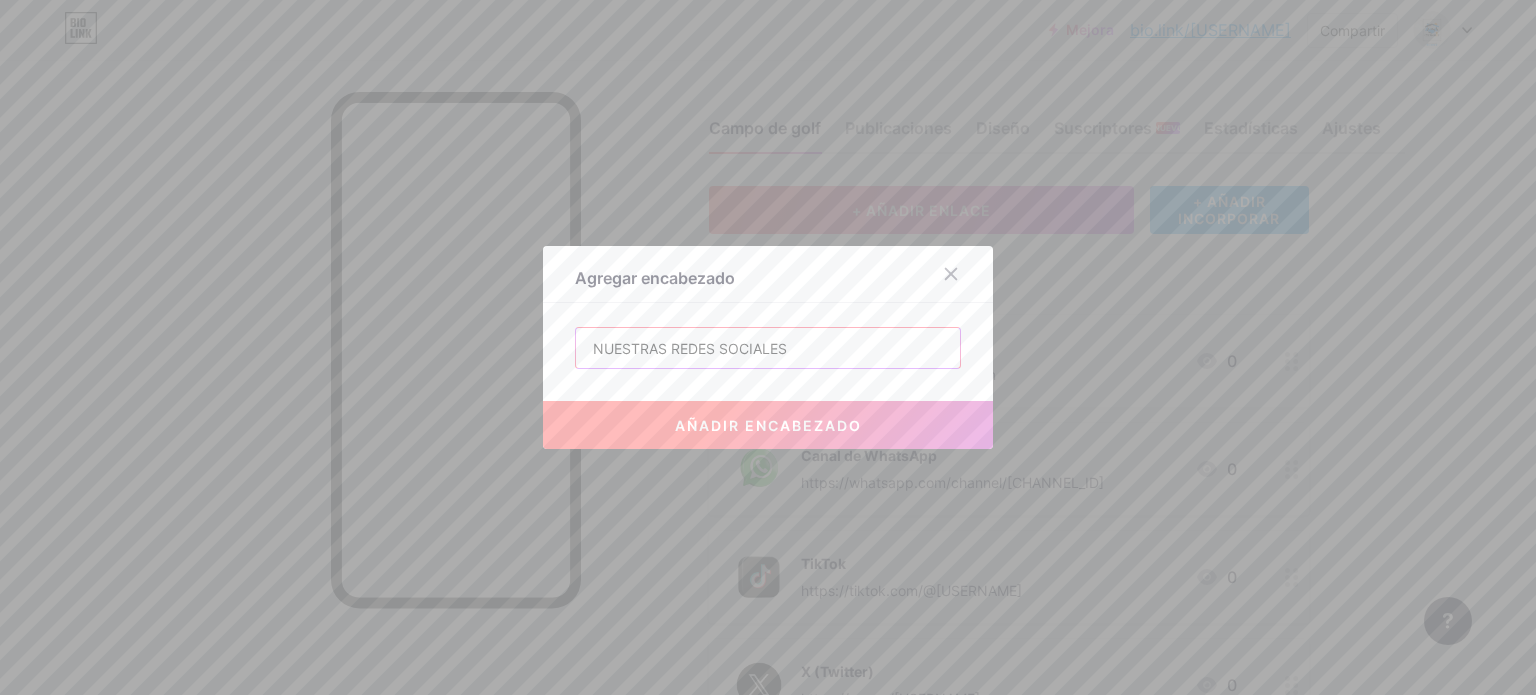 type on "NUESTRAS REDES SOCIALES" 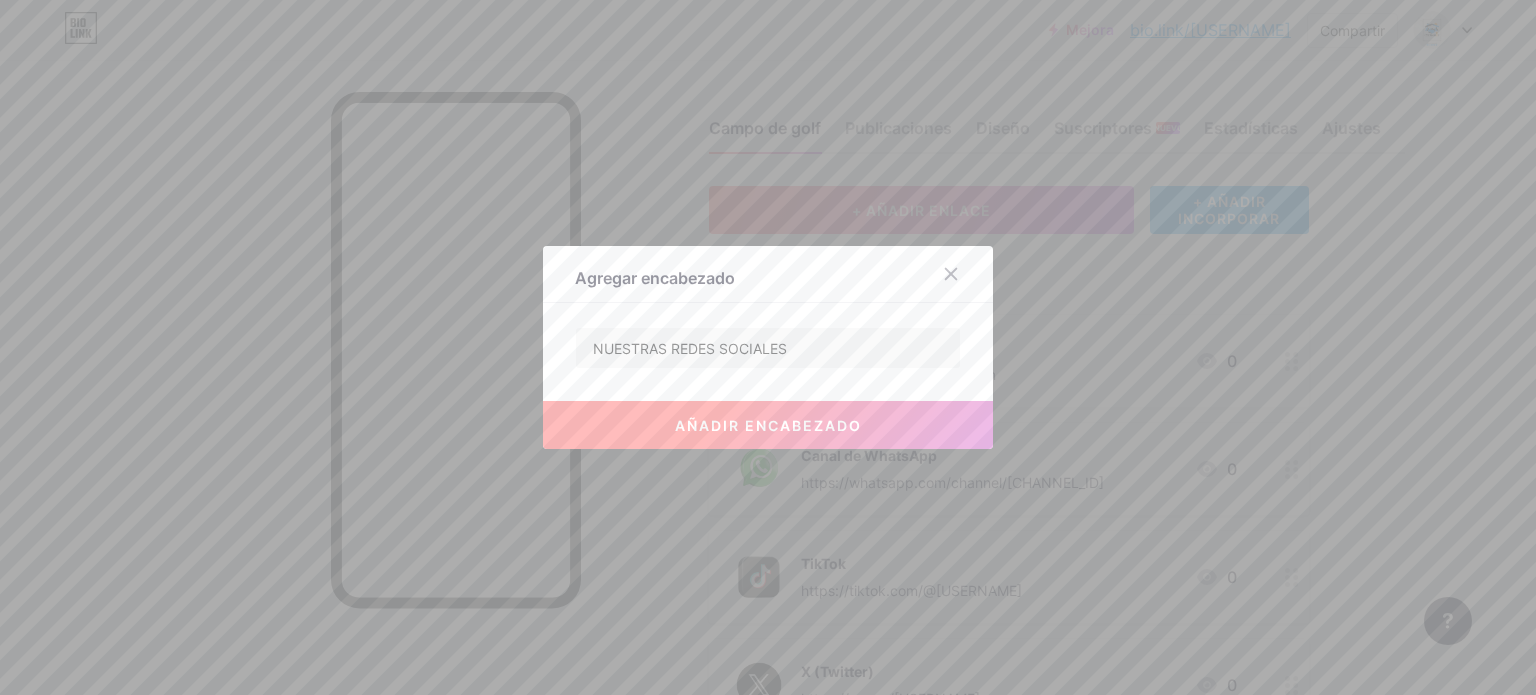 click on "añadir encabezado" at bounding box center (768, 425) 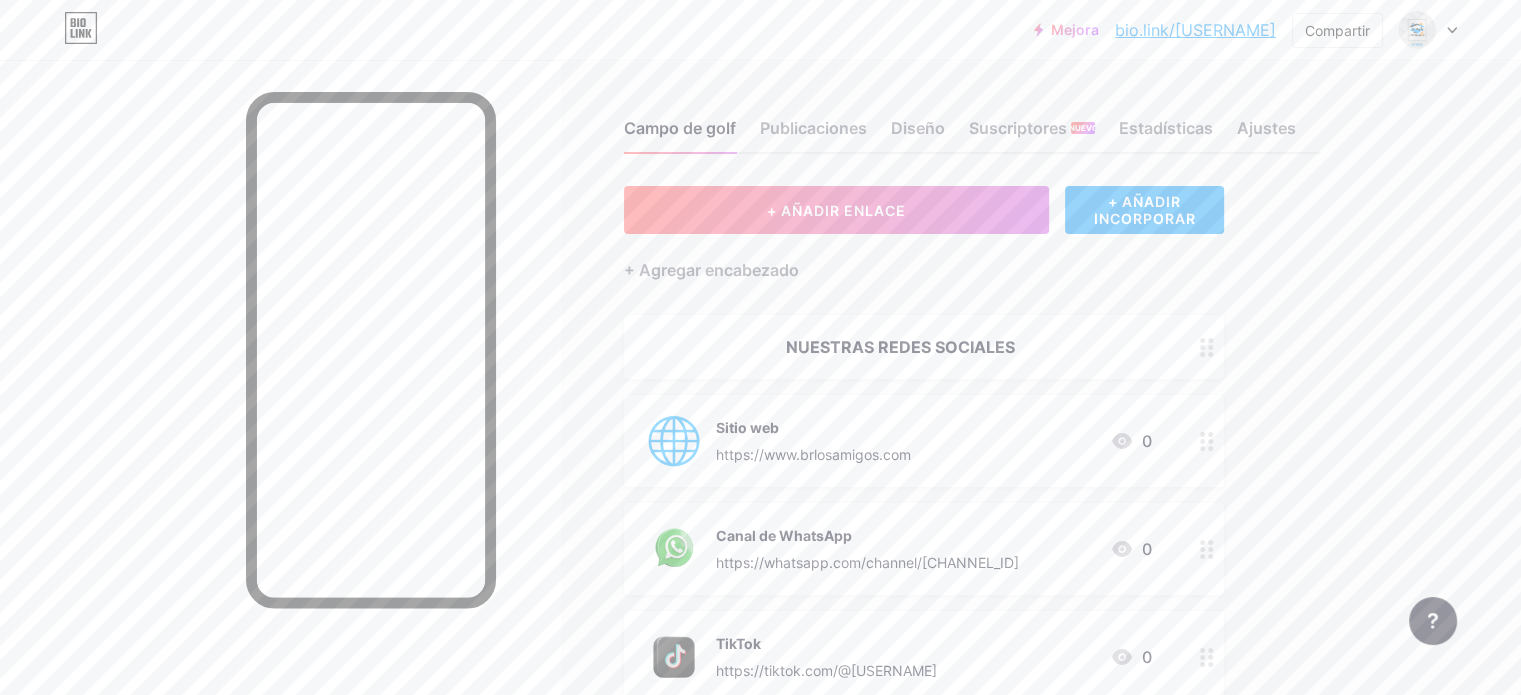 click on "NUESTRAS REDES SOCIALES" at bounding box center (900, 347) 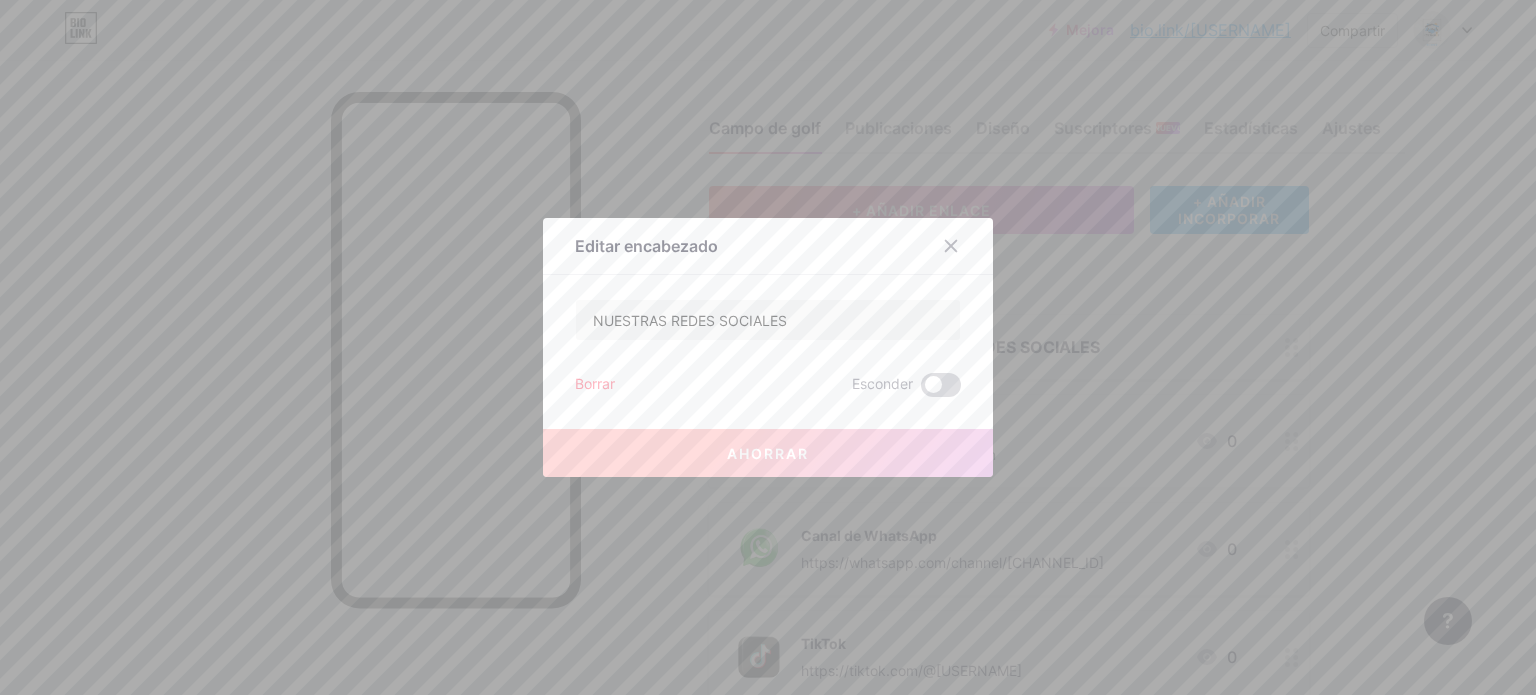 click at bounding box center [941, 385] 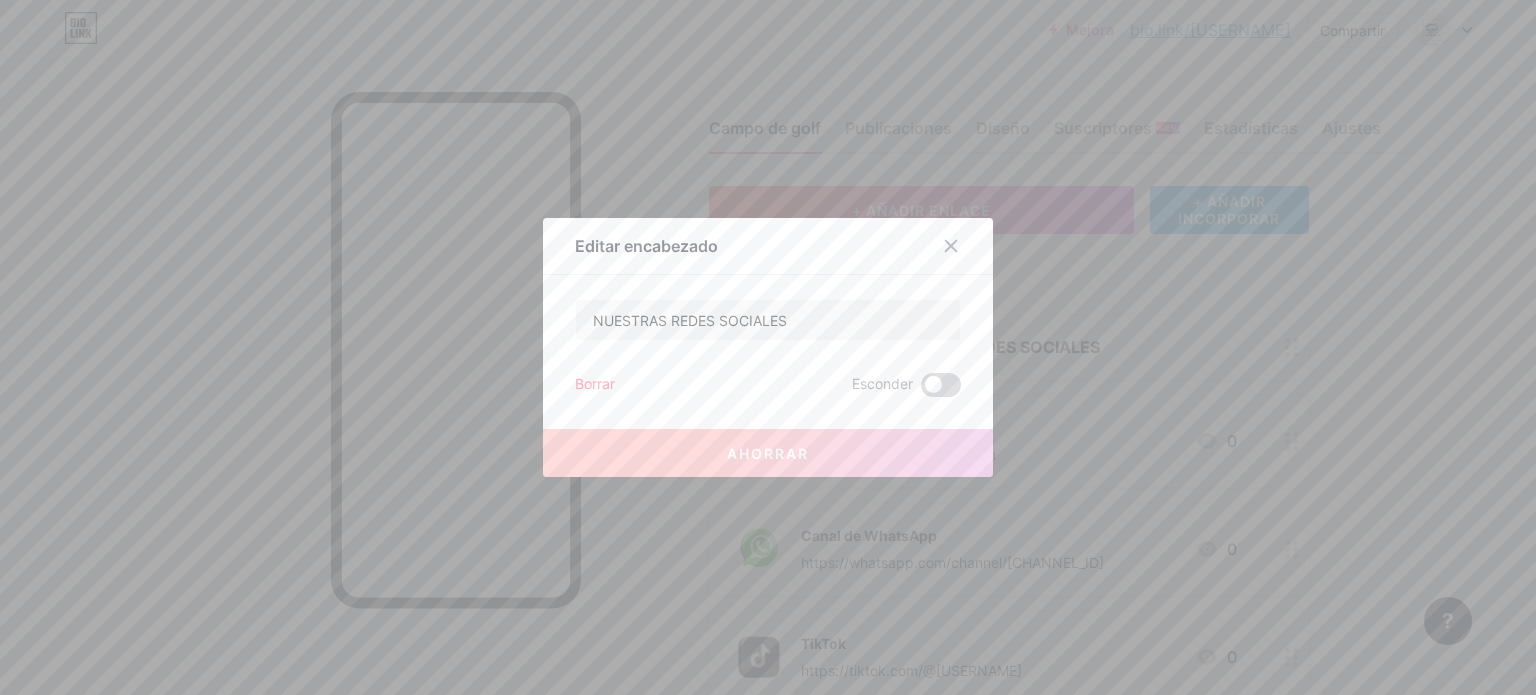 click at bounding box center [921, 390] 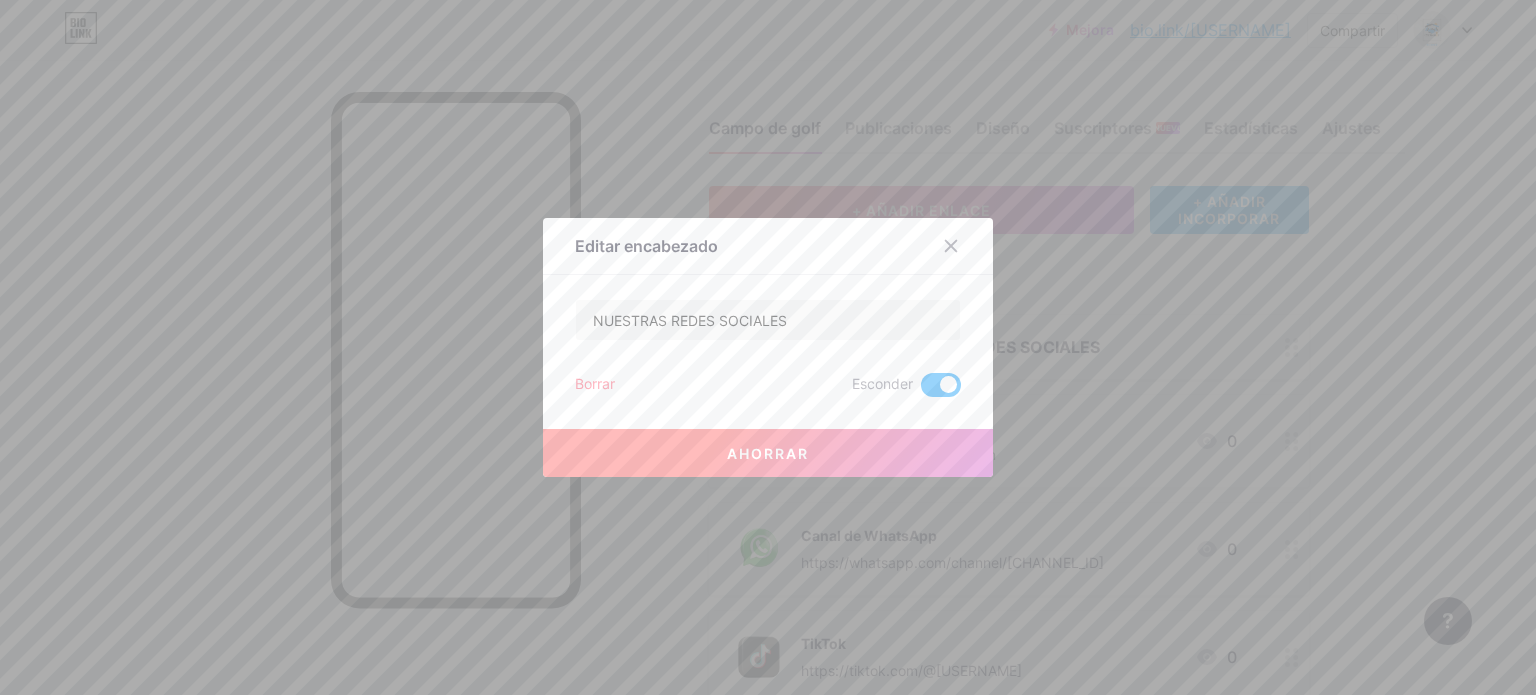 click at bounding box center (941, 385) 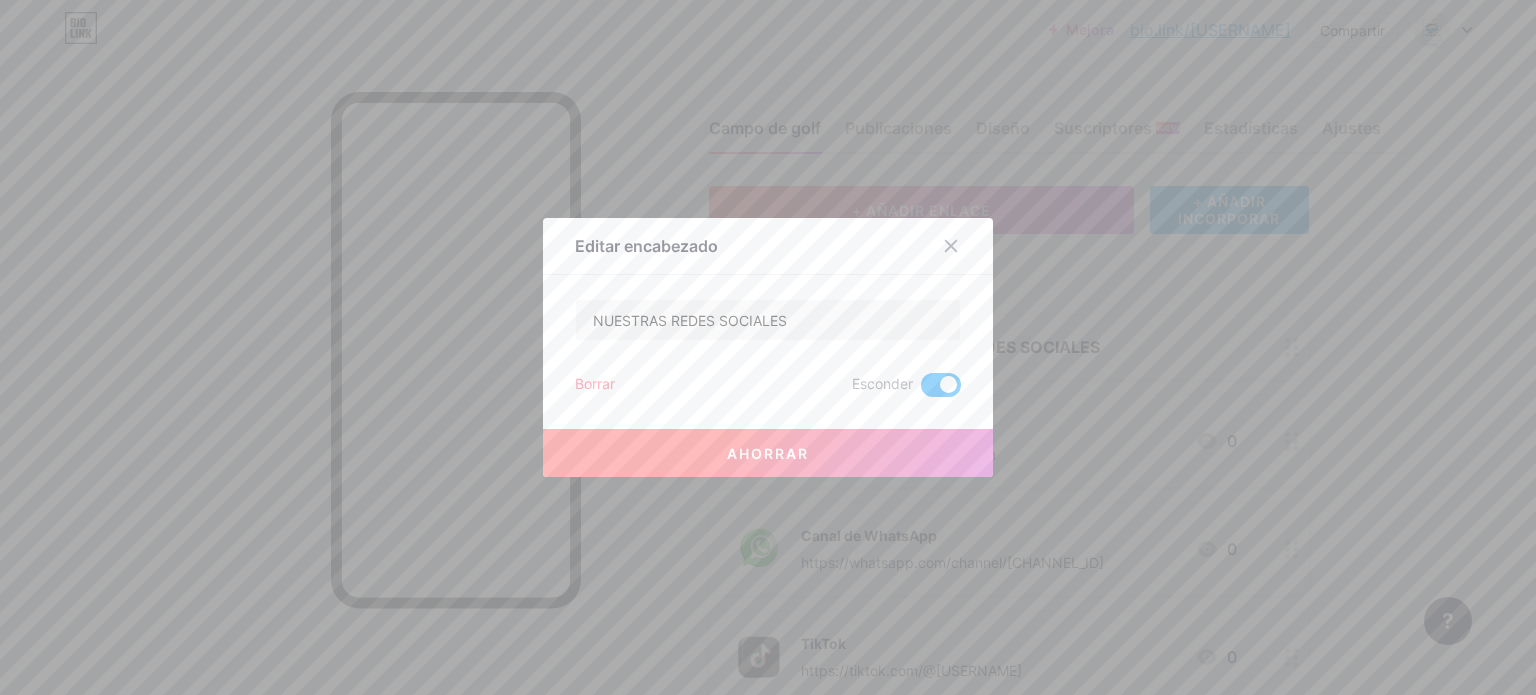 click at bounding box center (921, 390) 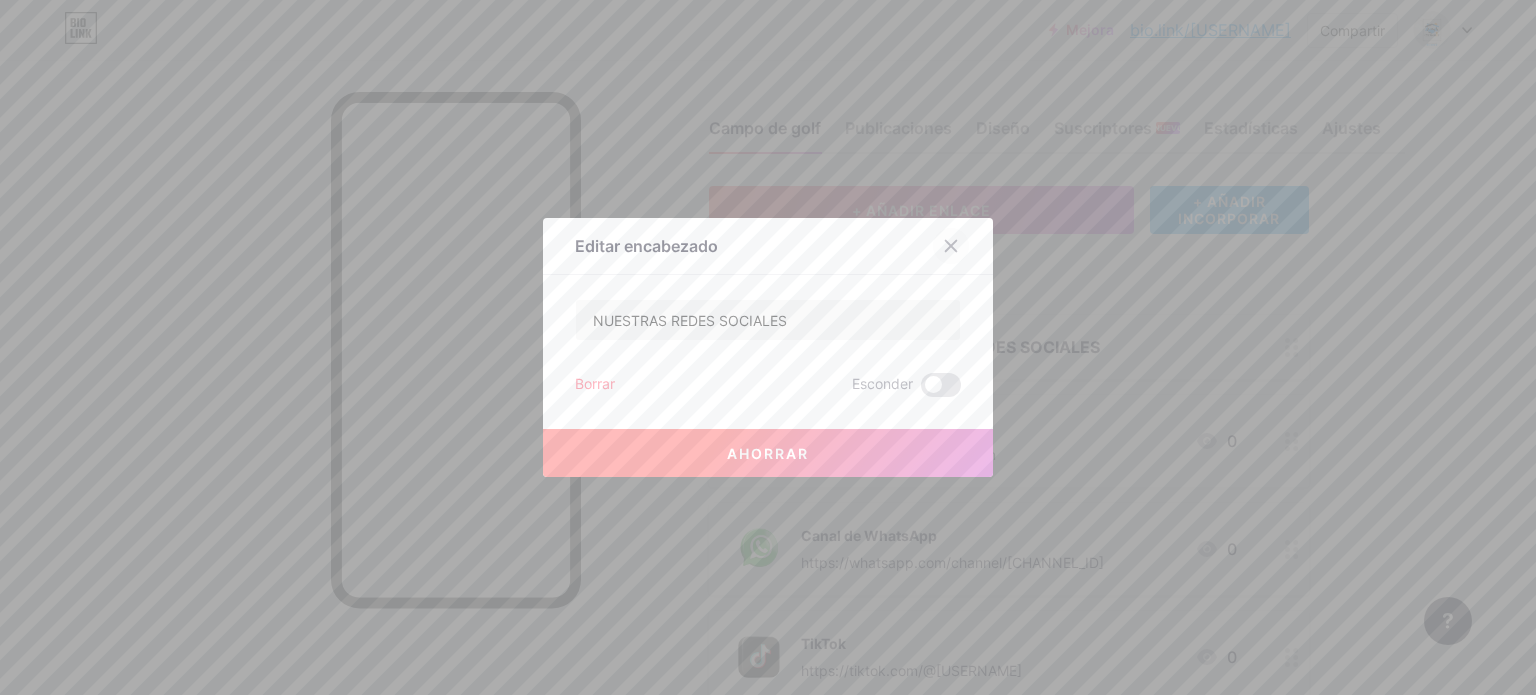 click at bounding box center (951, 246) 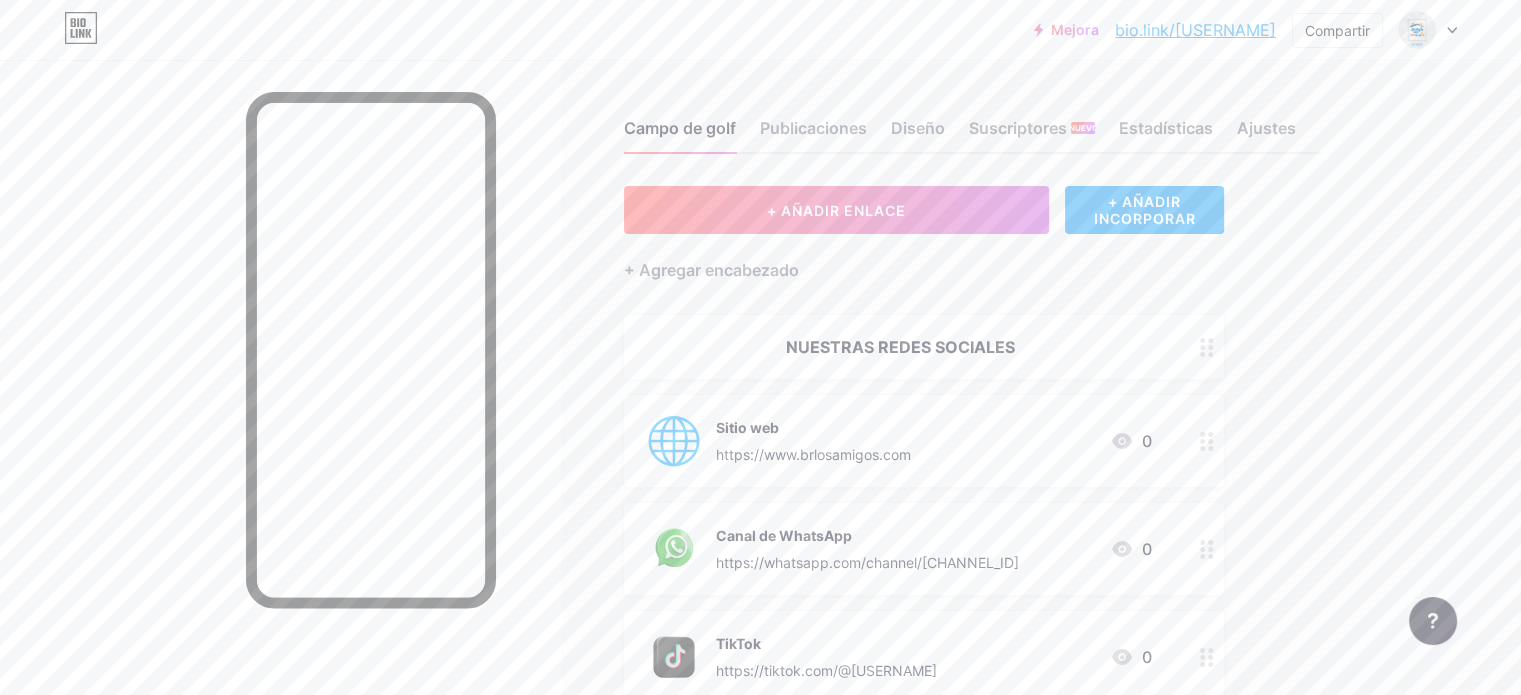 click on "Campo de golf
Publicaciones
Diseño
Suscriptores
NUEVO
Estadísticas
Ajustes" at bounding box center [972, 119] 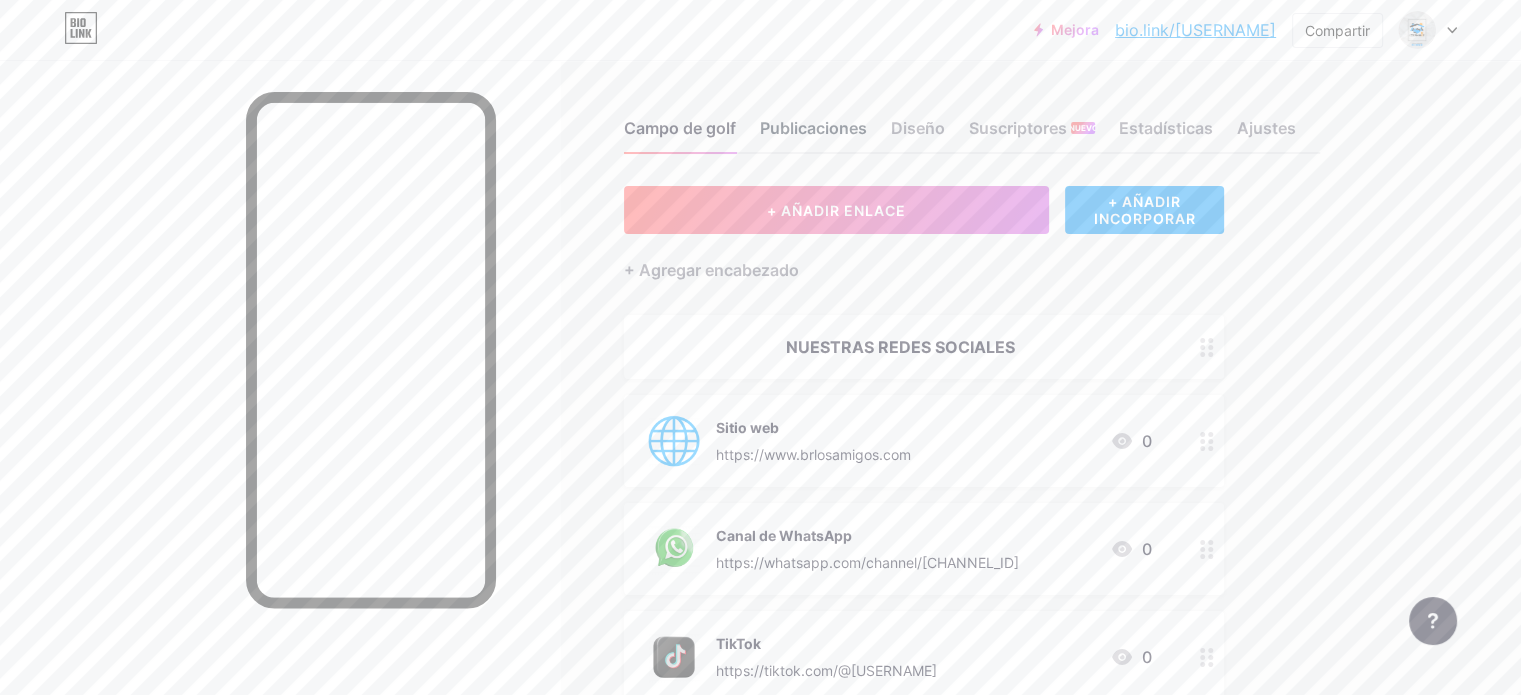 click on "Publicaciones" at bounding box center (813, 128) 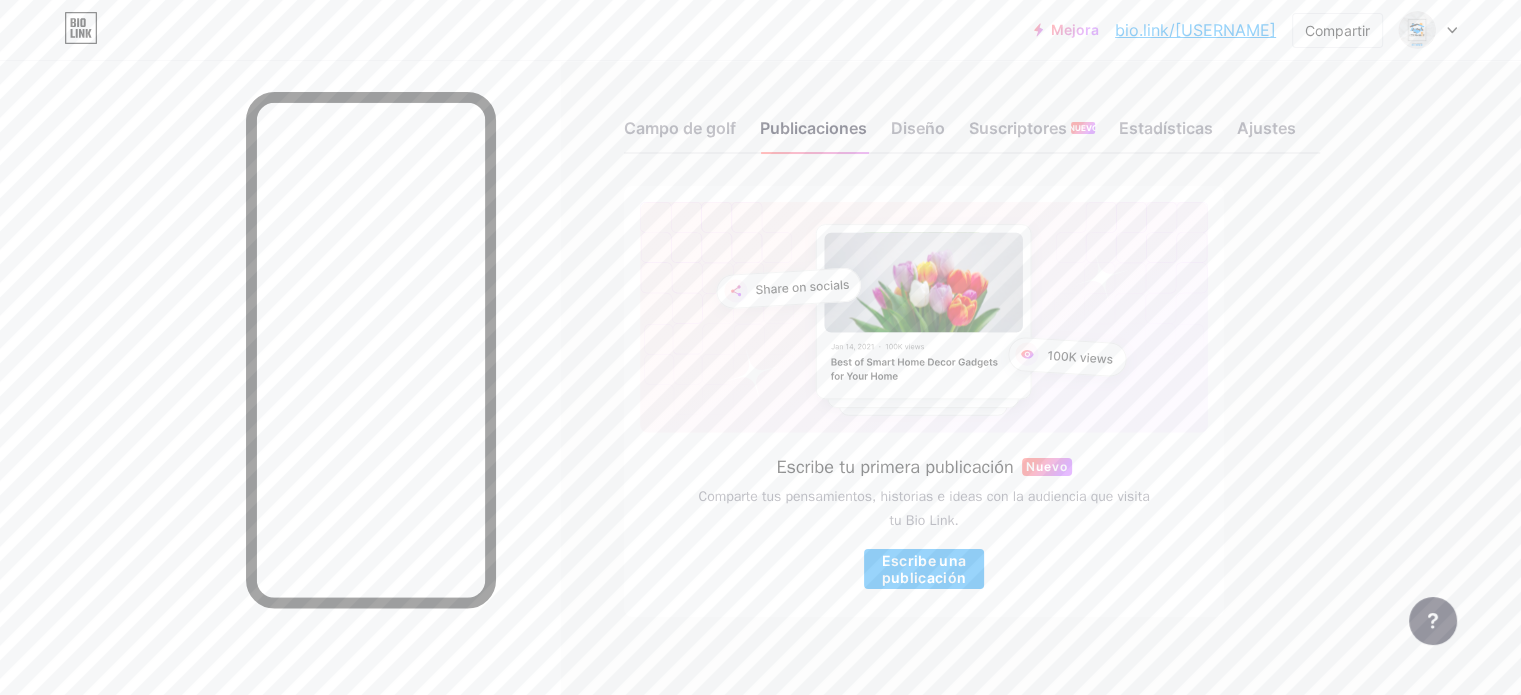click on "Escribe tu primera publicación   Nuevo
Comparte tus pensamientos, historias e ideas con la audiencia que visita tu Bio Link.
Escribe una publicación" at bounding box center (972, 401) 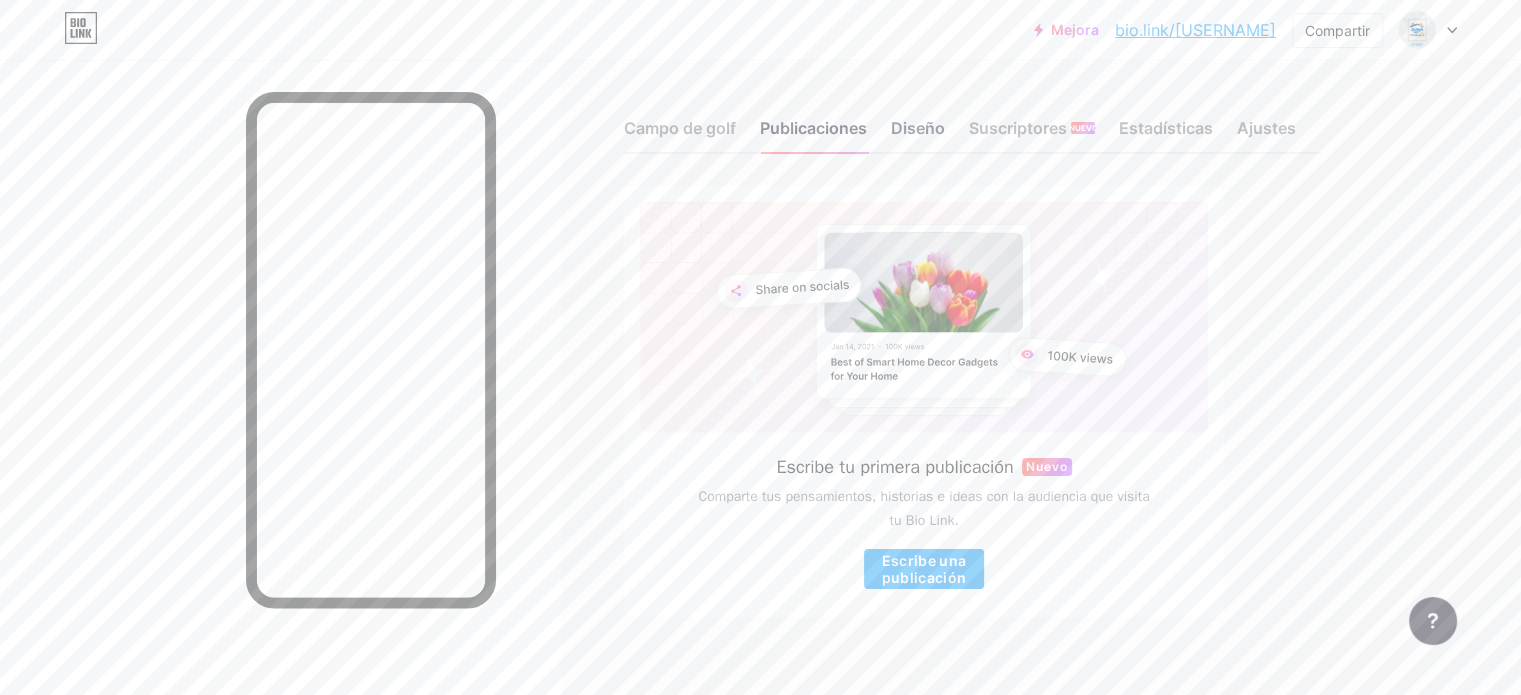 click on "Diseño" at bounding box center [918, 128] 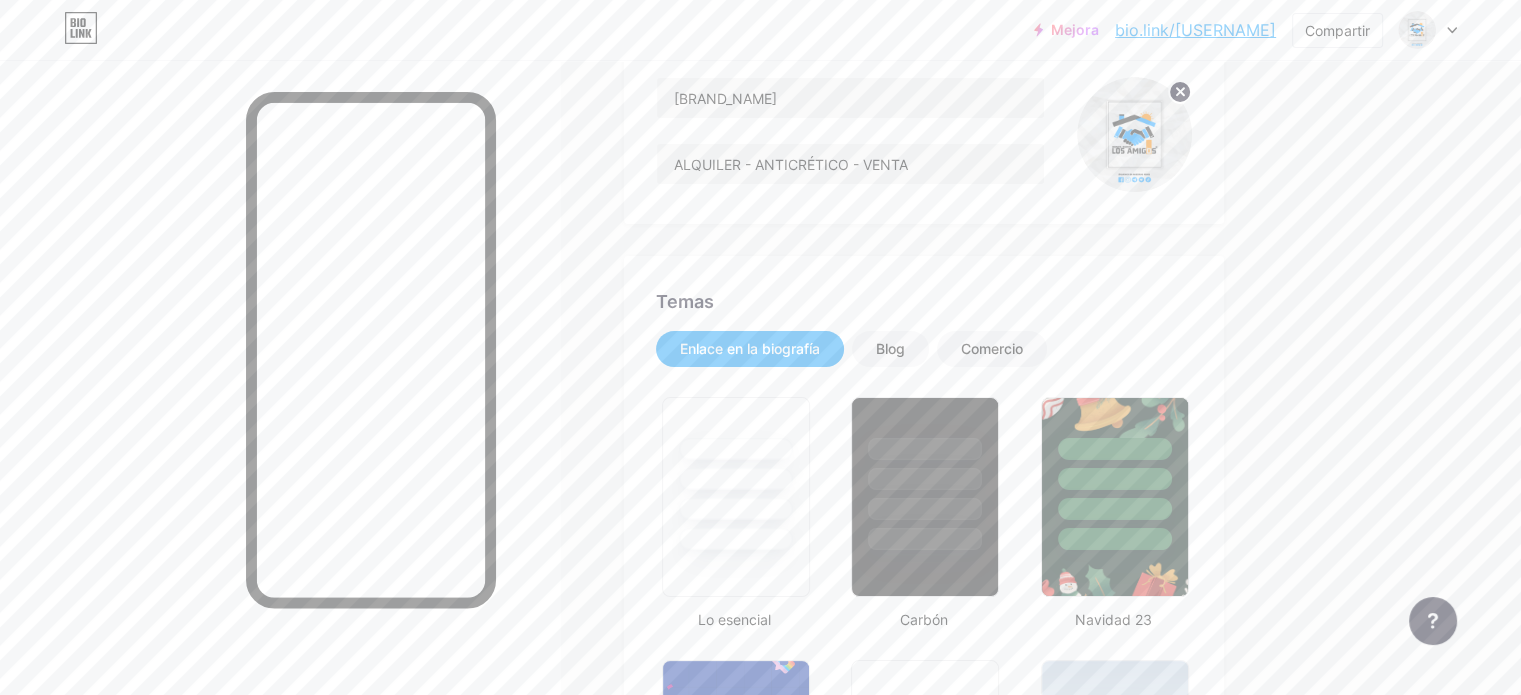 type on "#ffffff" 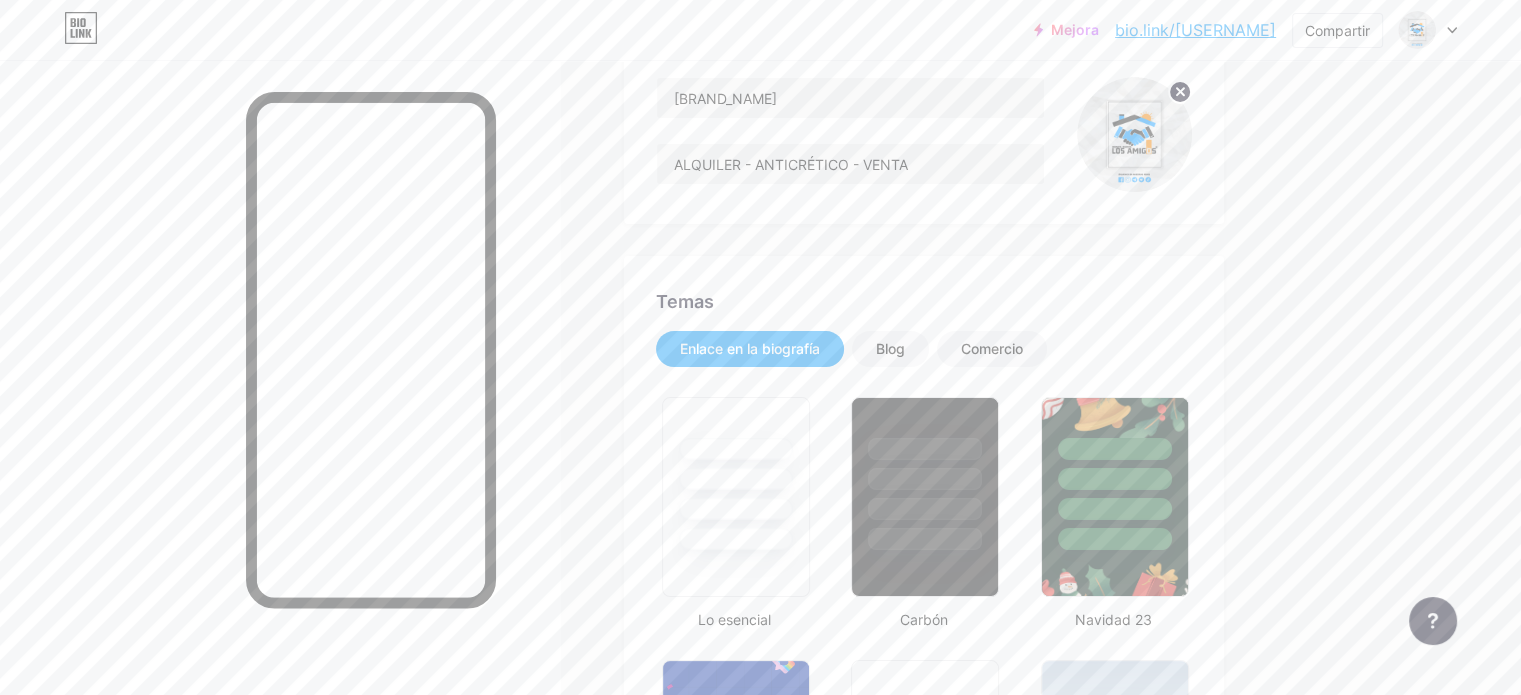 type on "#000000" 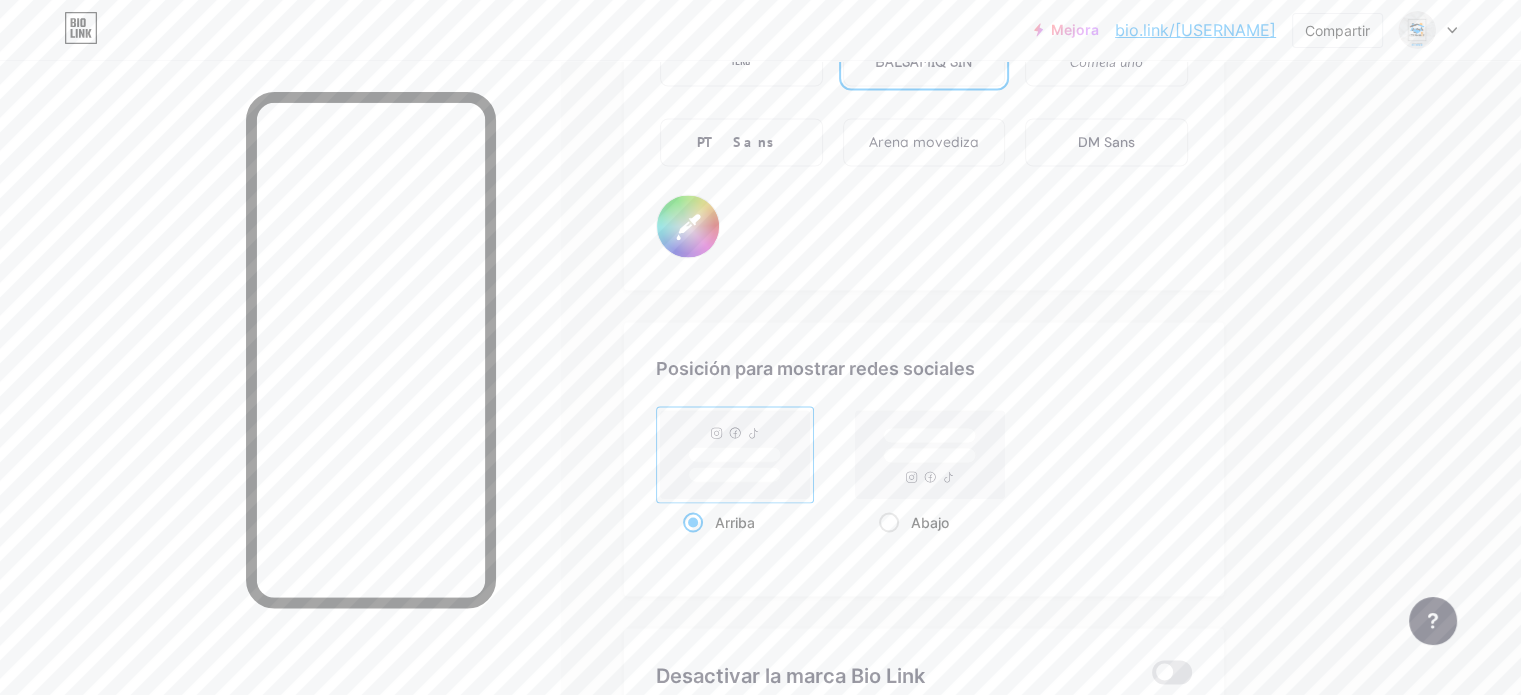 scroll, scrollTop: 3800, scrollLeft: 0, axis: vertical 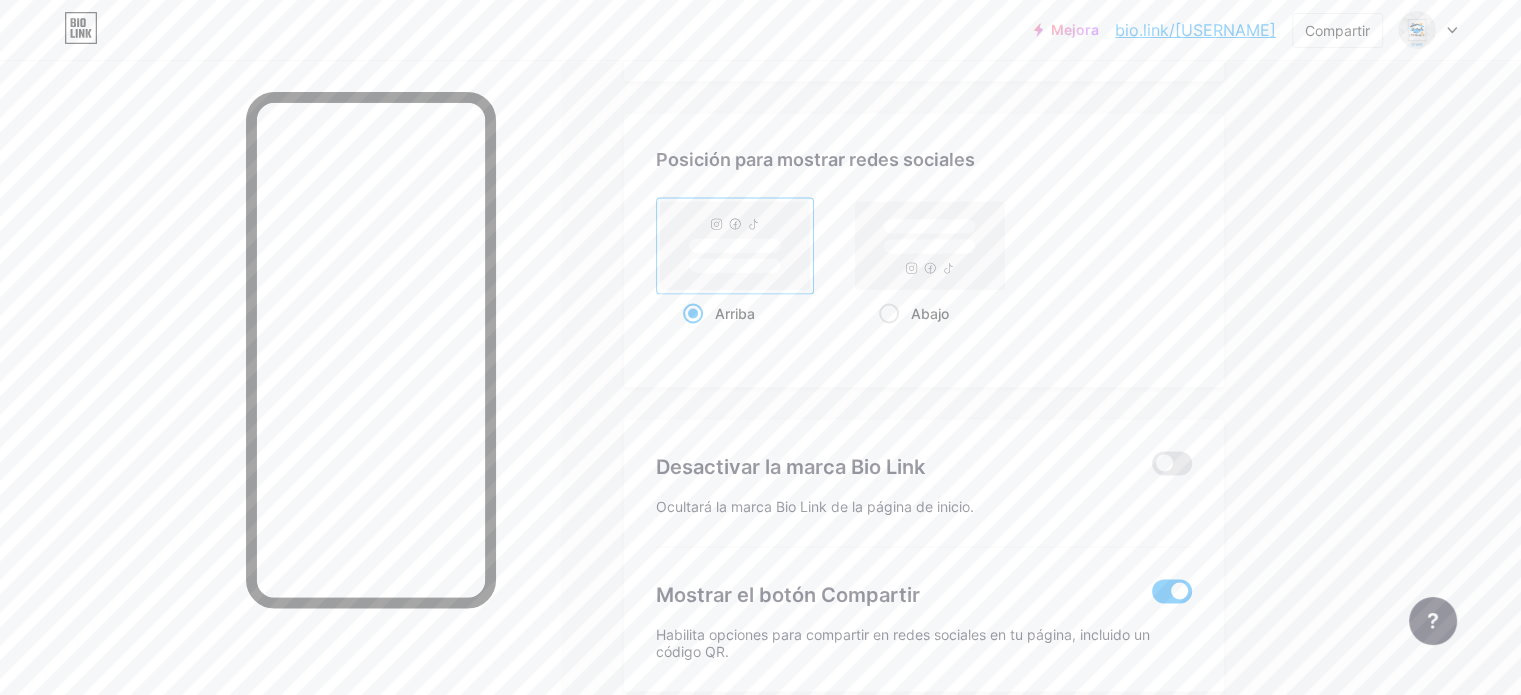 click on "Posición para mostrar redes sociales                 Arriba                     Abajo" at bounding box center (924, 250) 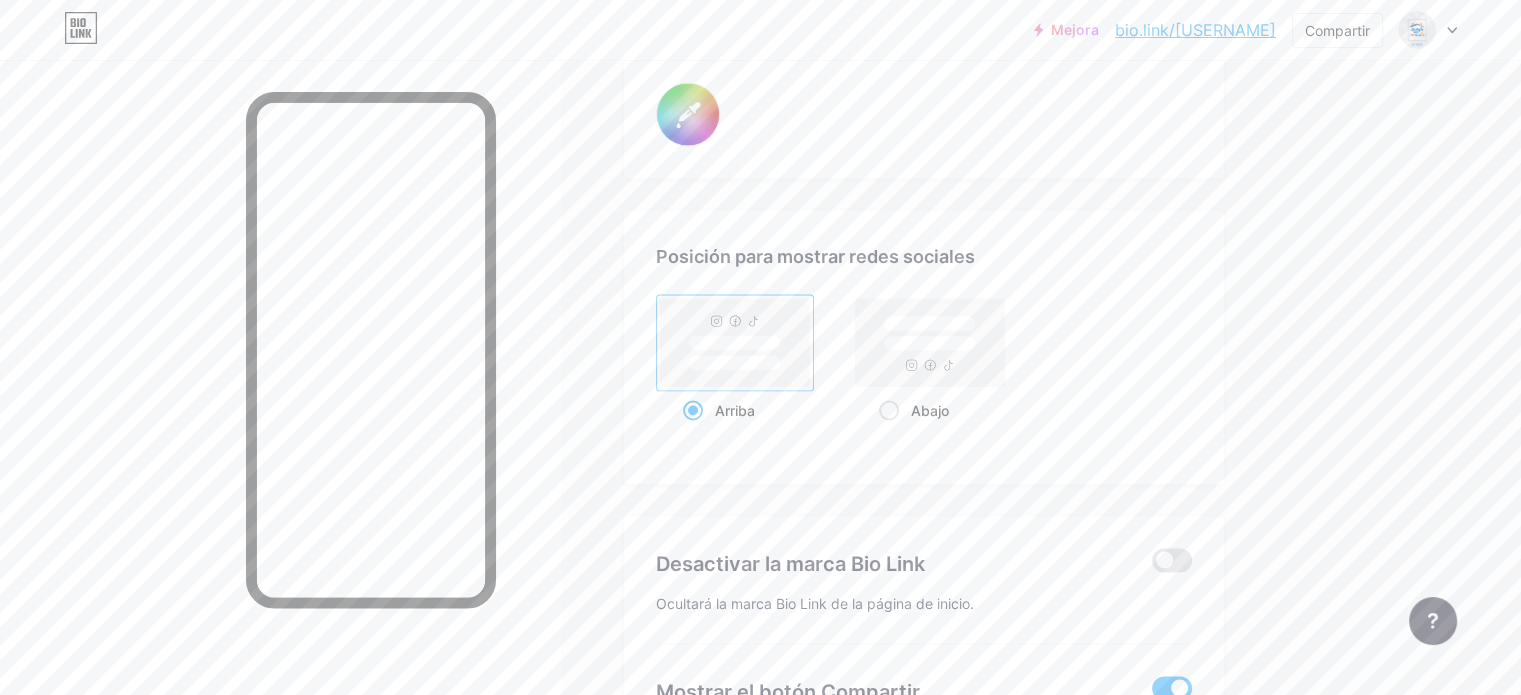 scroll, scrollTop: 3700, scrollLeft: 0, axis: vertical 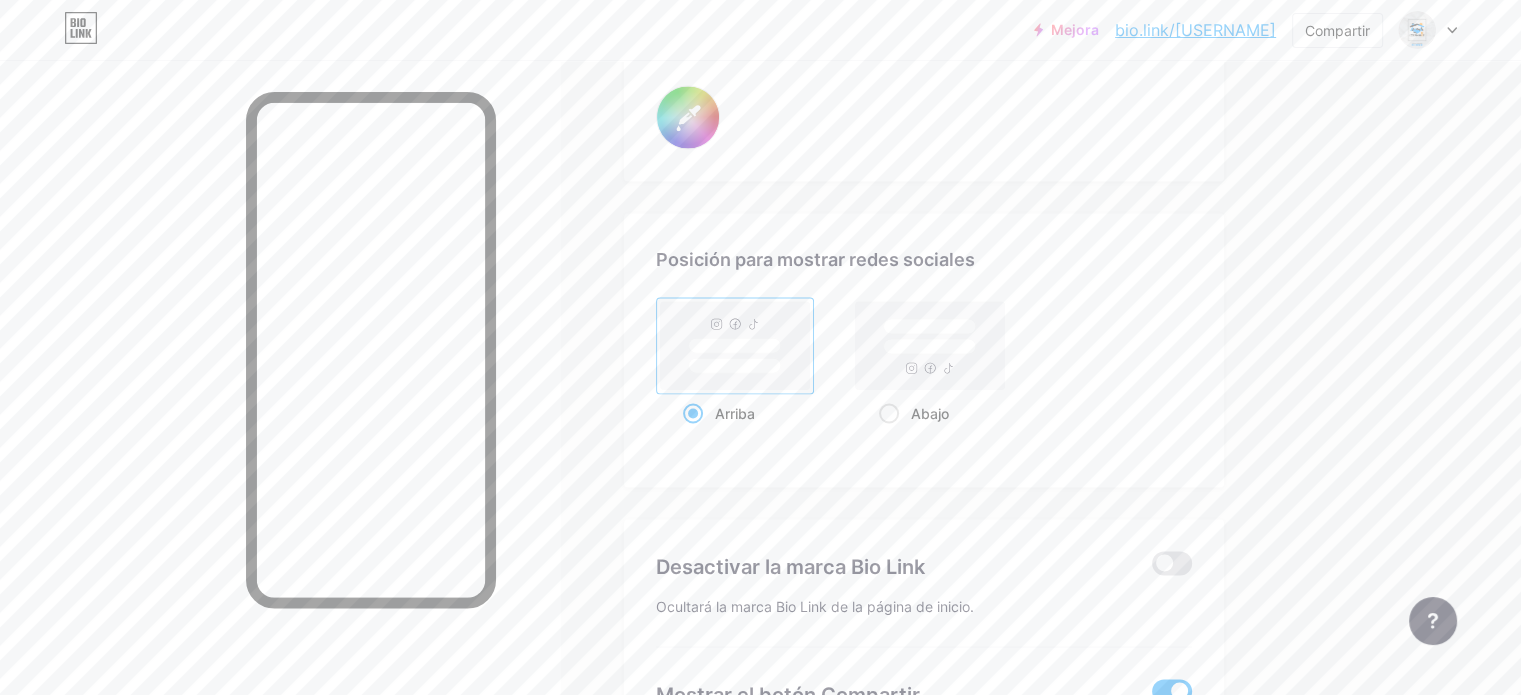 click on "Campo de golf
Publicaciones
Diseño
Suscriptores
NUEVO
Estadísticas
Ajustes     Perfil   Bienes Raíces Los Amigos     ALQUILER - ANTICRÉTICO - VENTA                   Temas   Enlace en la biografía   Blog   Comercio       Lo esencial       Carbón       Navidad 23       Orgullo       Fallo       Invierno · En vivo       Glassy · En vivo       Camaleón · En vivo       Noche lluviosa · En vivo       Neón · En vivo       Verano       Retro       Fresa · En vivo       Desierto       Soleado       Otoño       Hoja       Cielo despejado       Rubor       Unicornio       Mínimo       Nublado       Sombra     Crea el tuyo propio           Cambios guardados     Fondo         Color           Video                   Imagen           Botón       #ffffff   Fuente   Enterrar Poppins EB Garamond TEKO BALSAMIQ SIN Cometa uno PT Sans Arena movediza DM Sans     #000000   Cambios guardados     Posición para mostrar redes sociales" at bounding box center [702, -1374] 